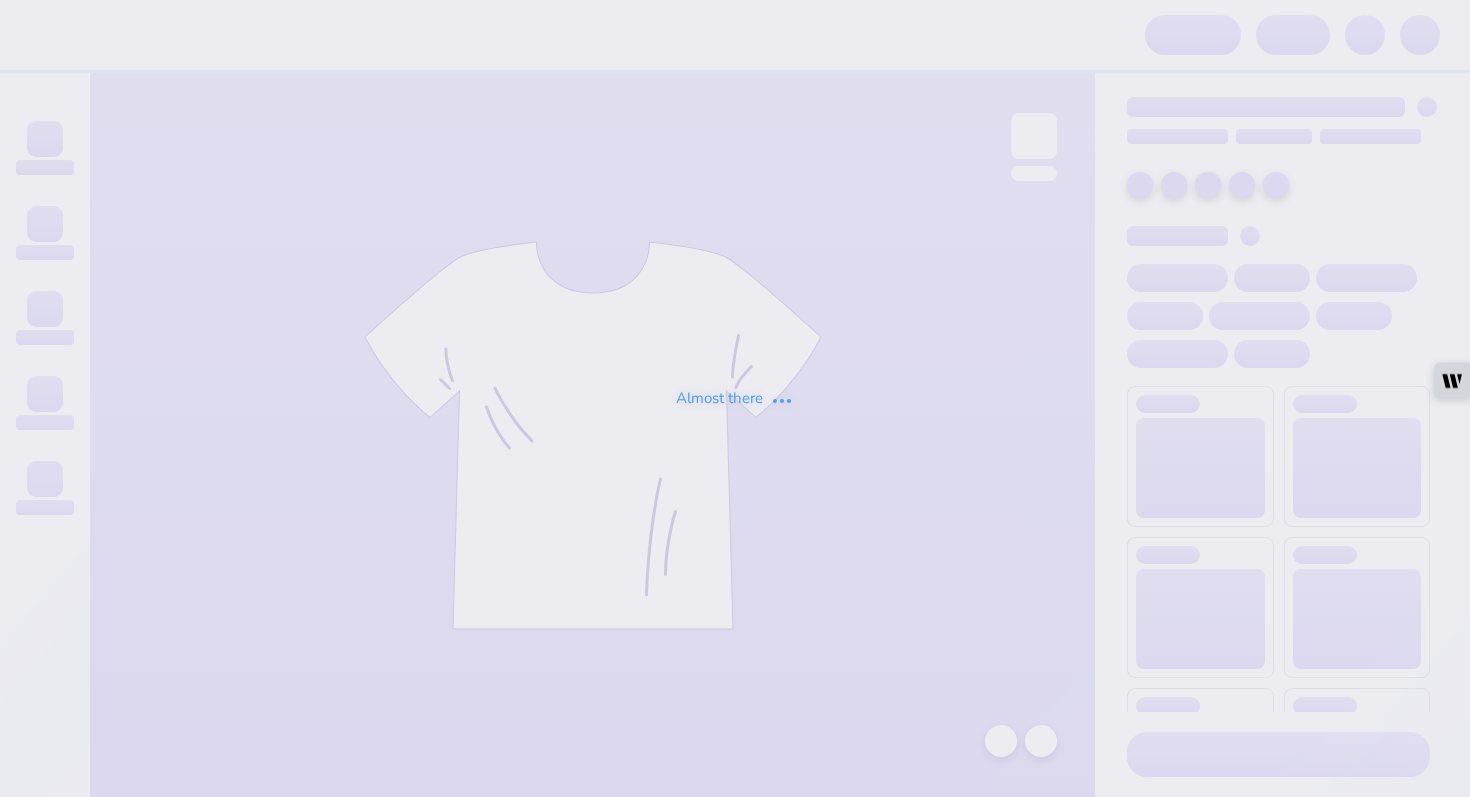 scroll, scrollTop: 0, scrollLeft: 0, axis: both 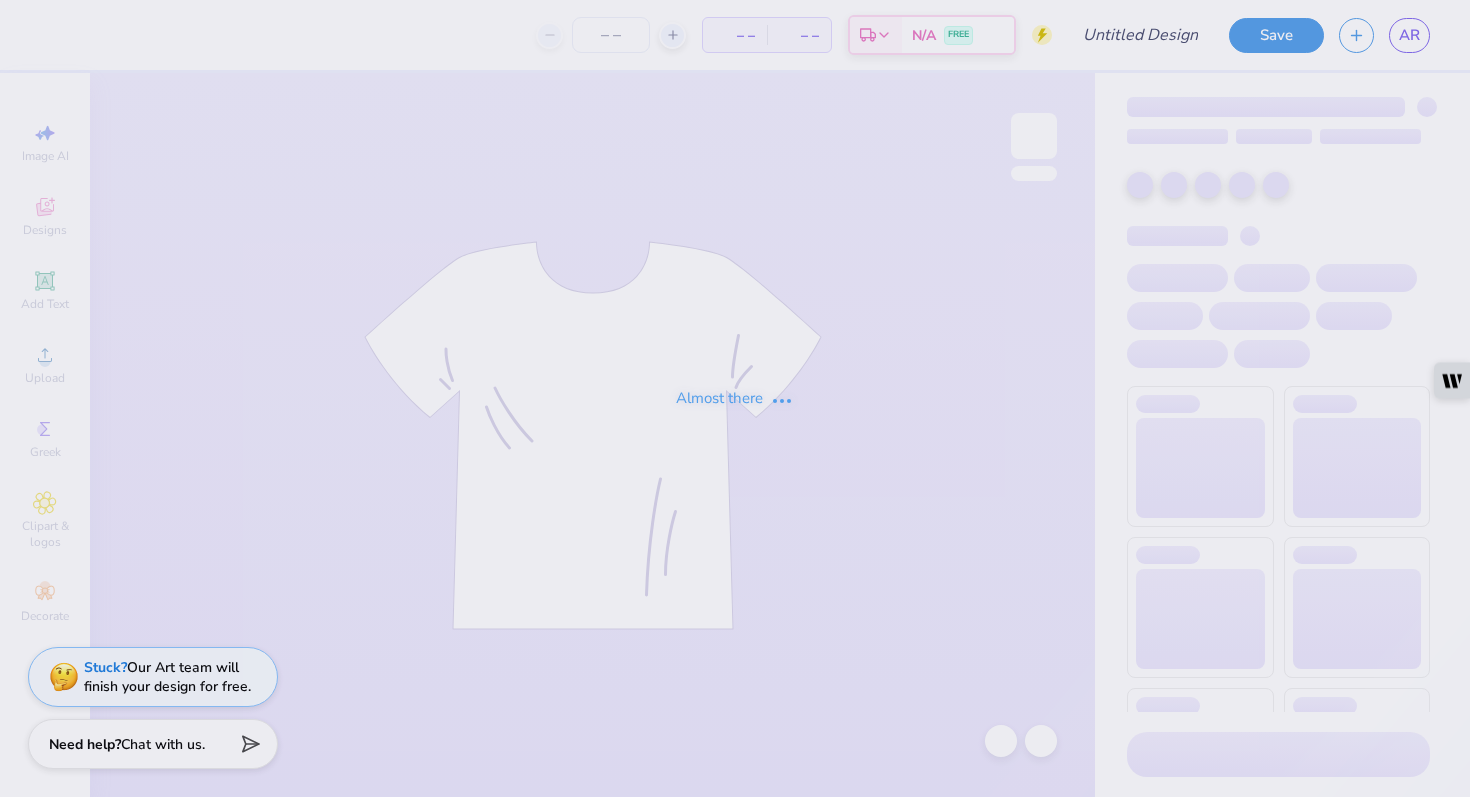 type on "zeta bid day" 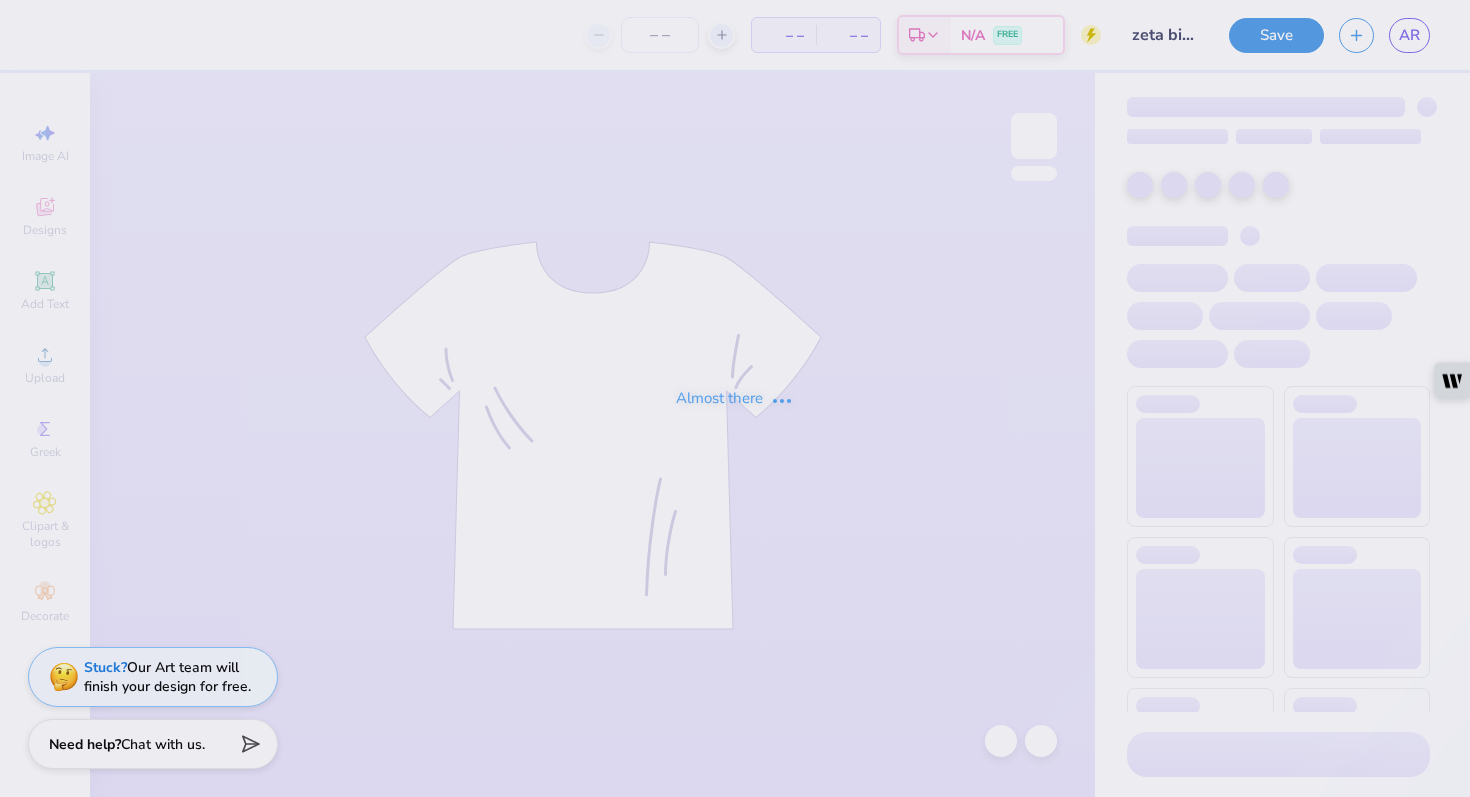 type on "24" 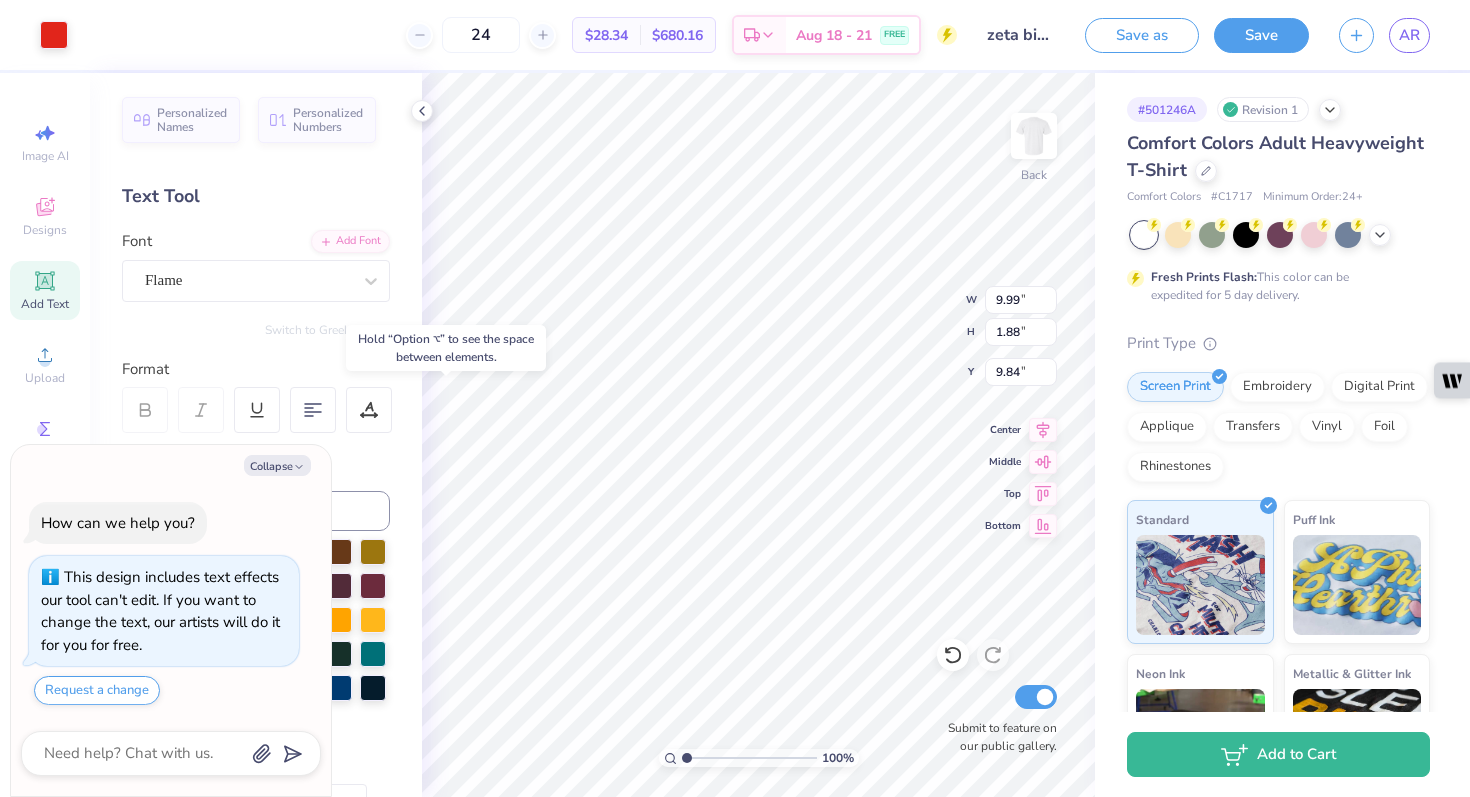 type on "x" 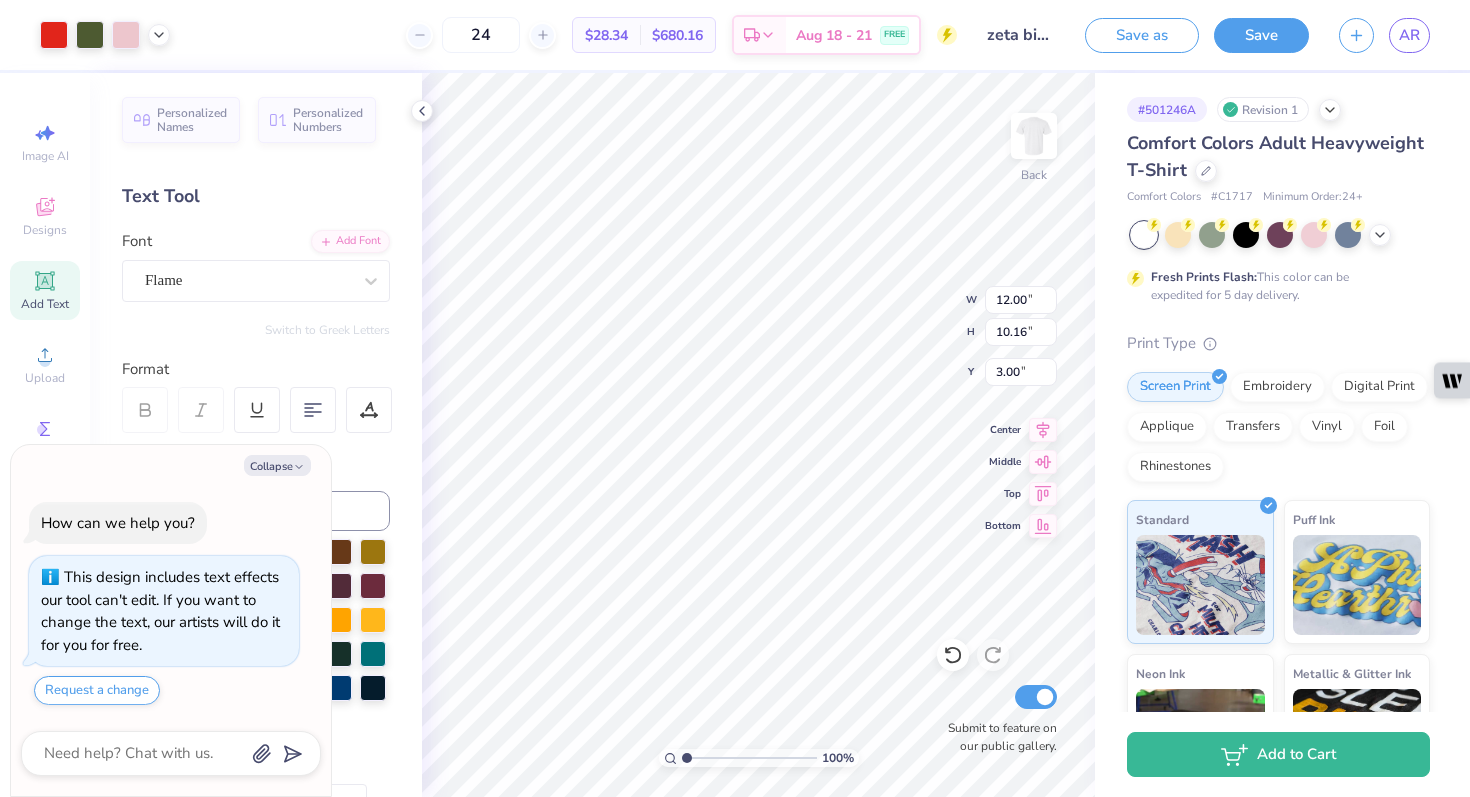 type on "x" 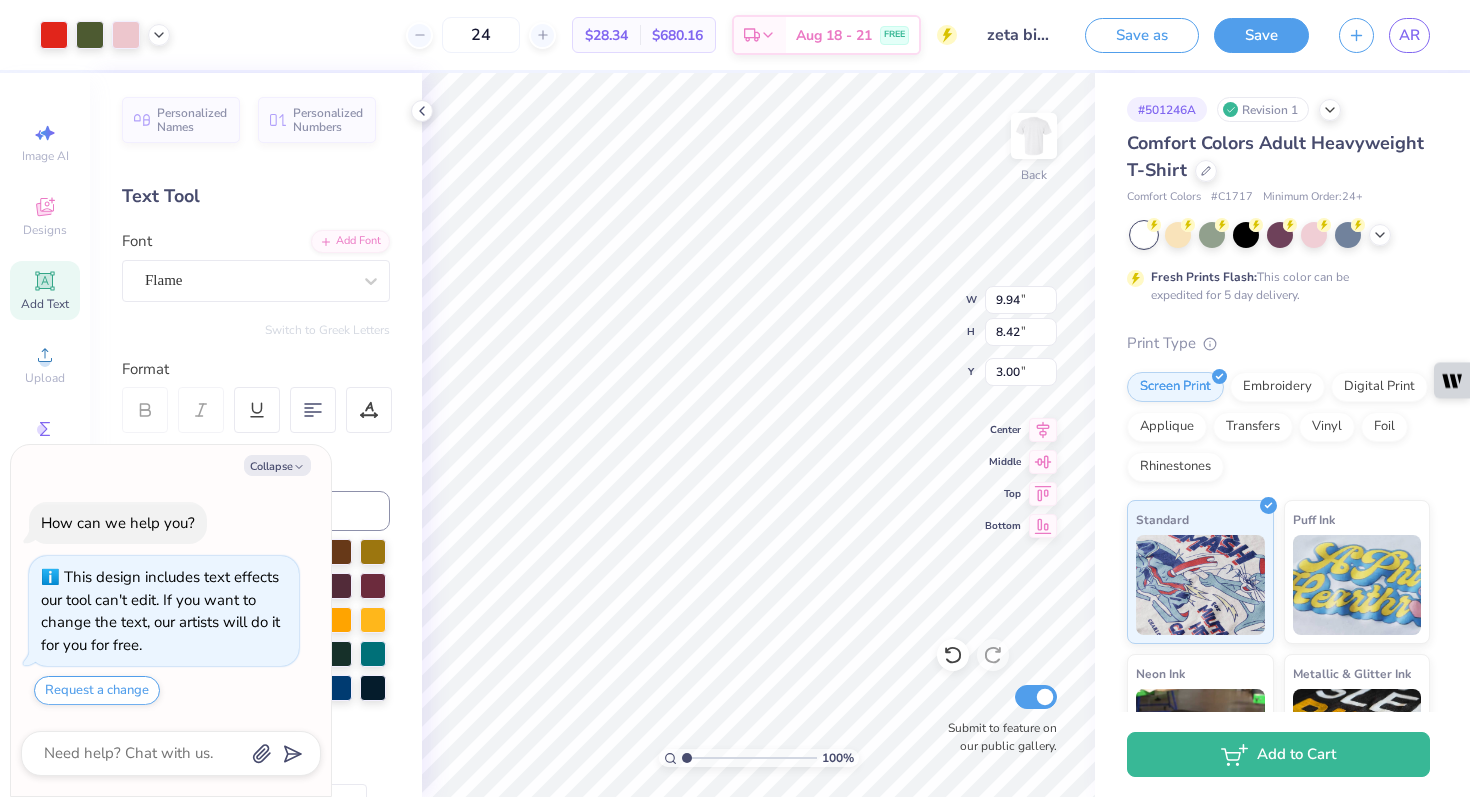 type on "x" 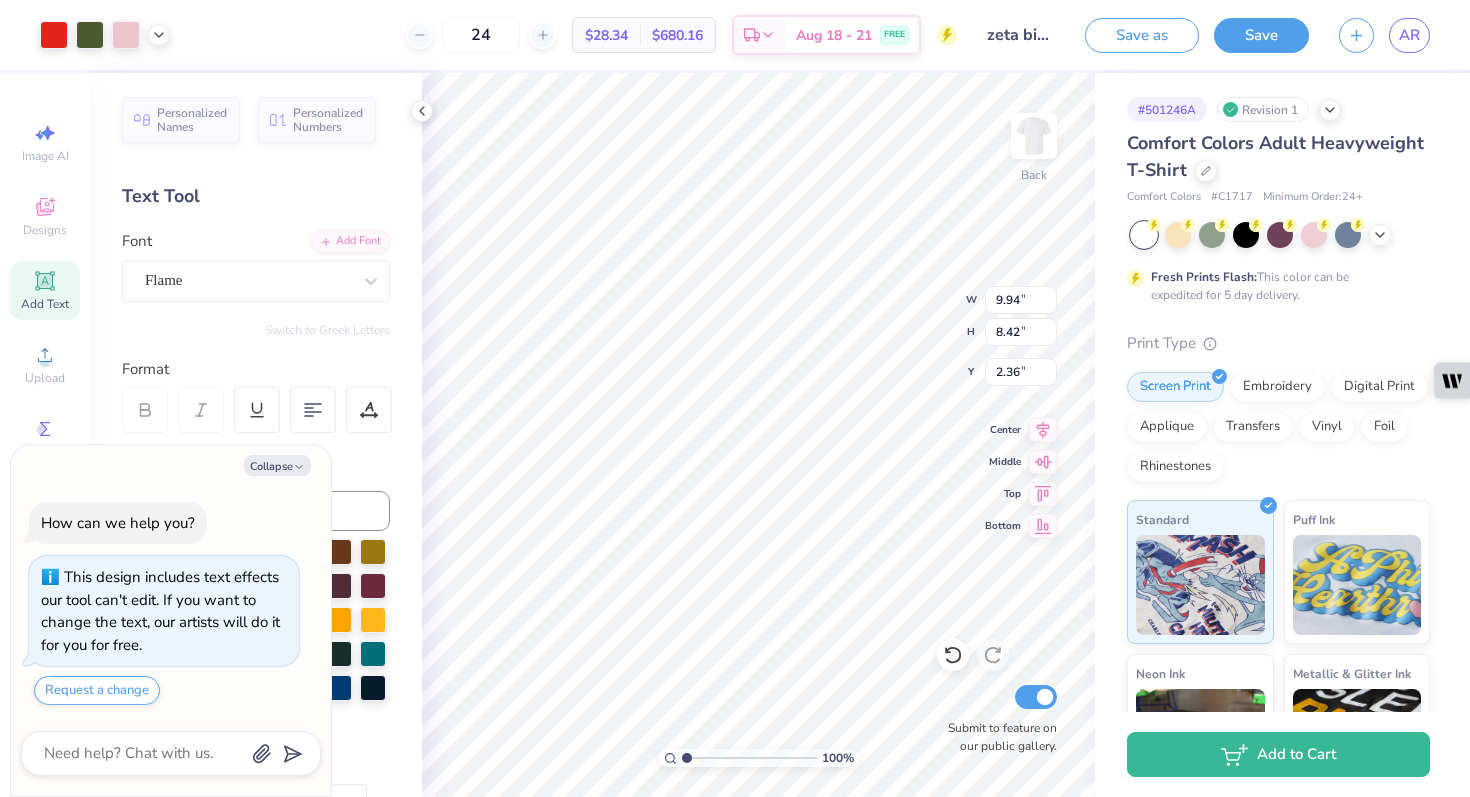 type on "x" 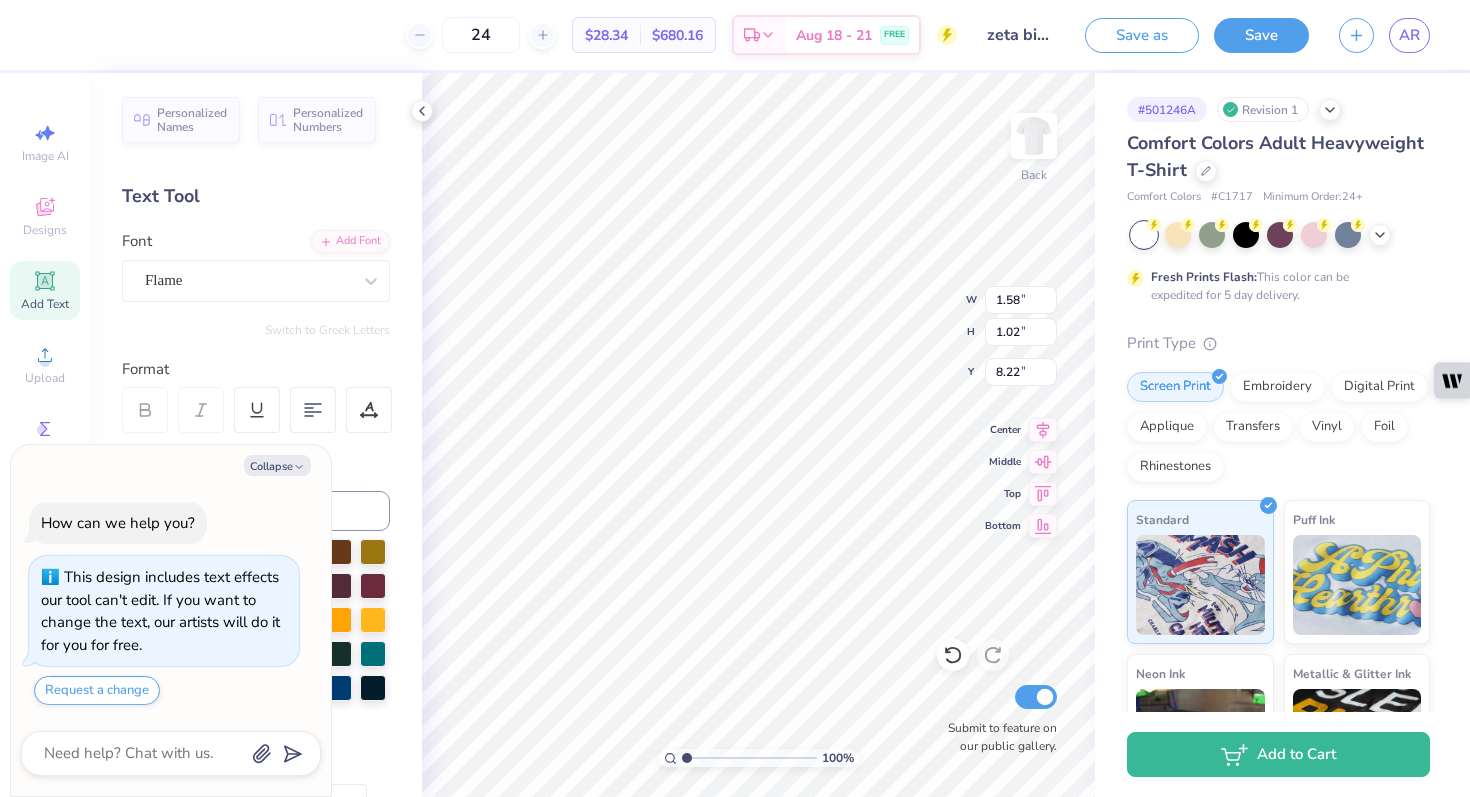 type on "x" 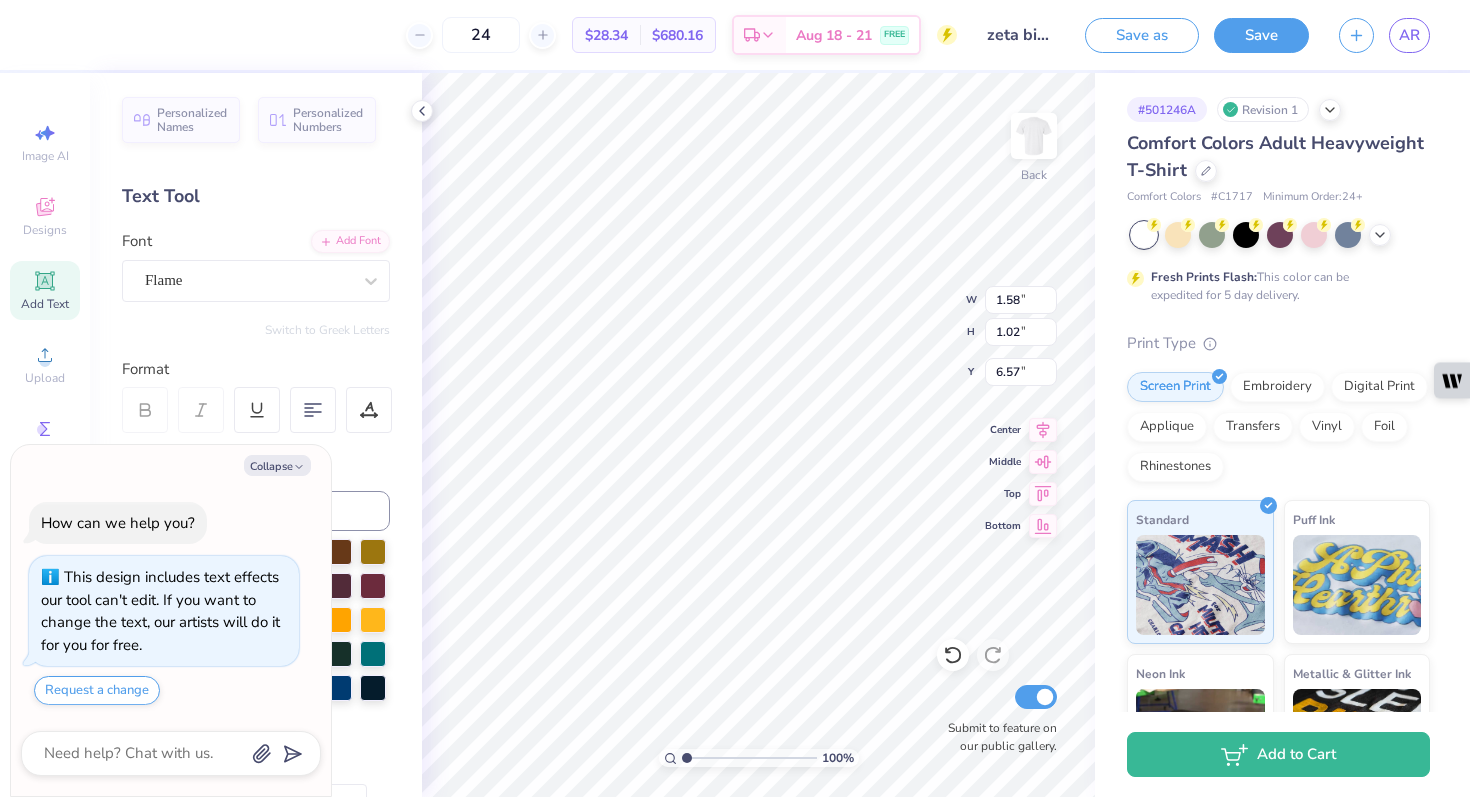 type on "x" 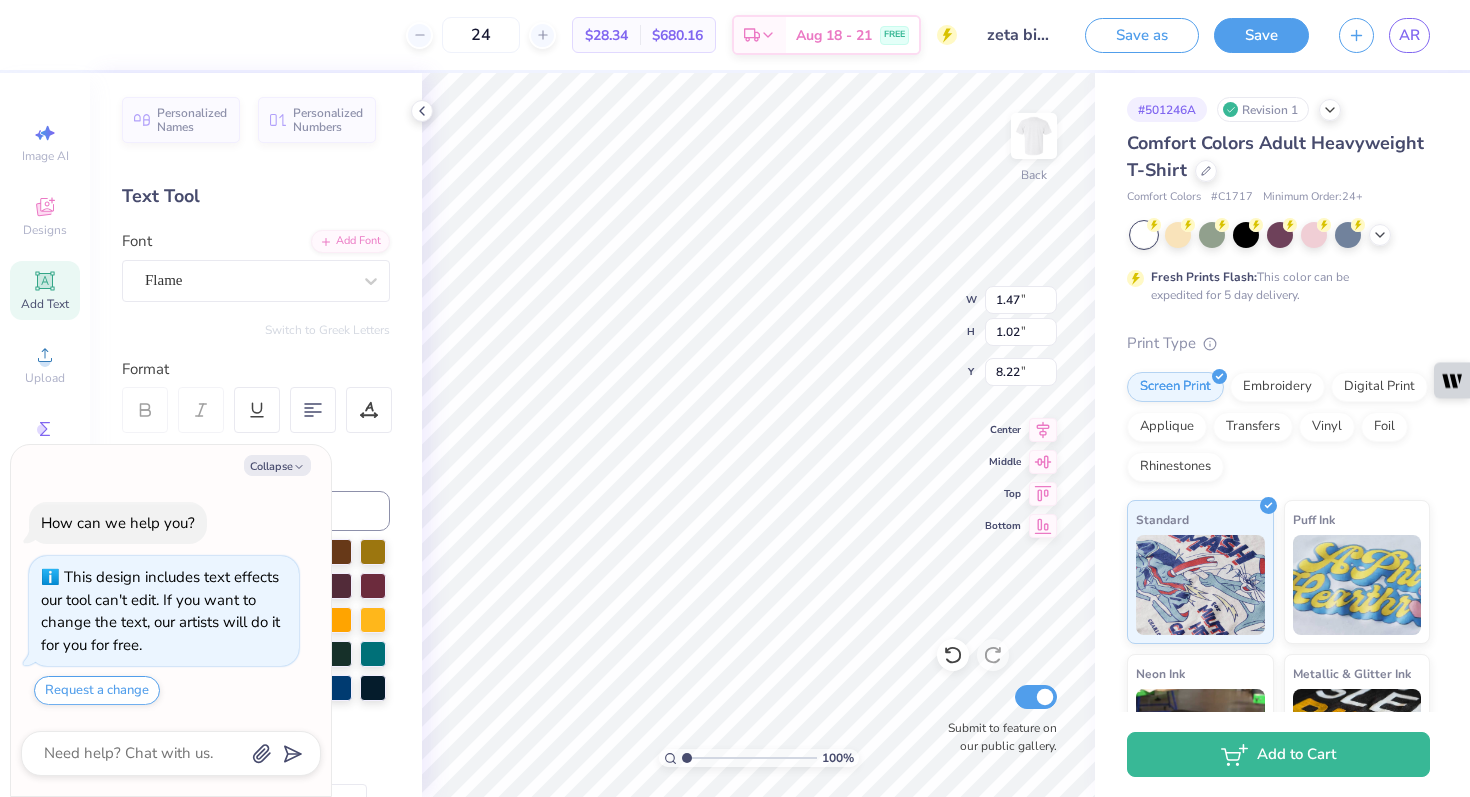type on "x" 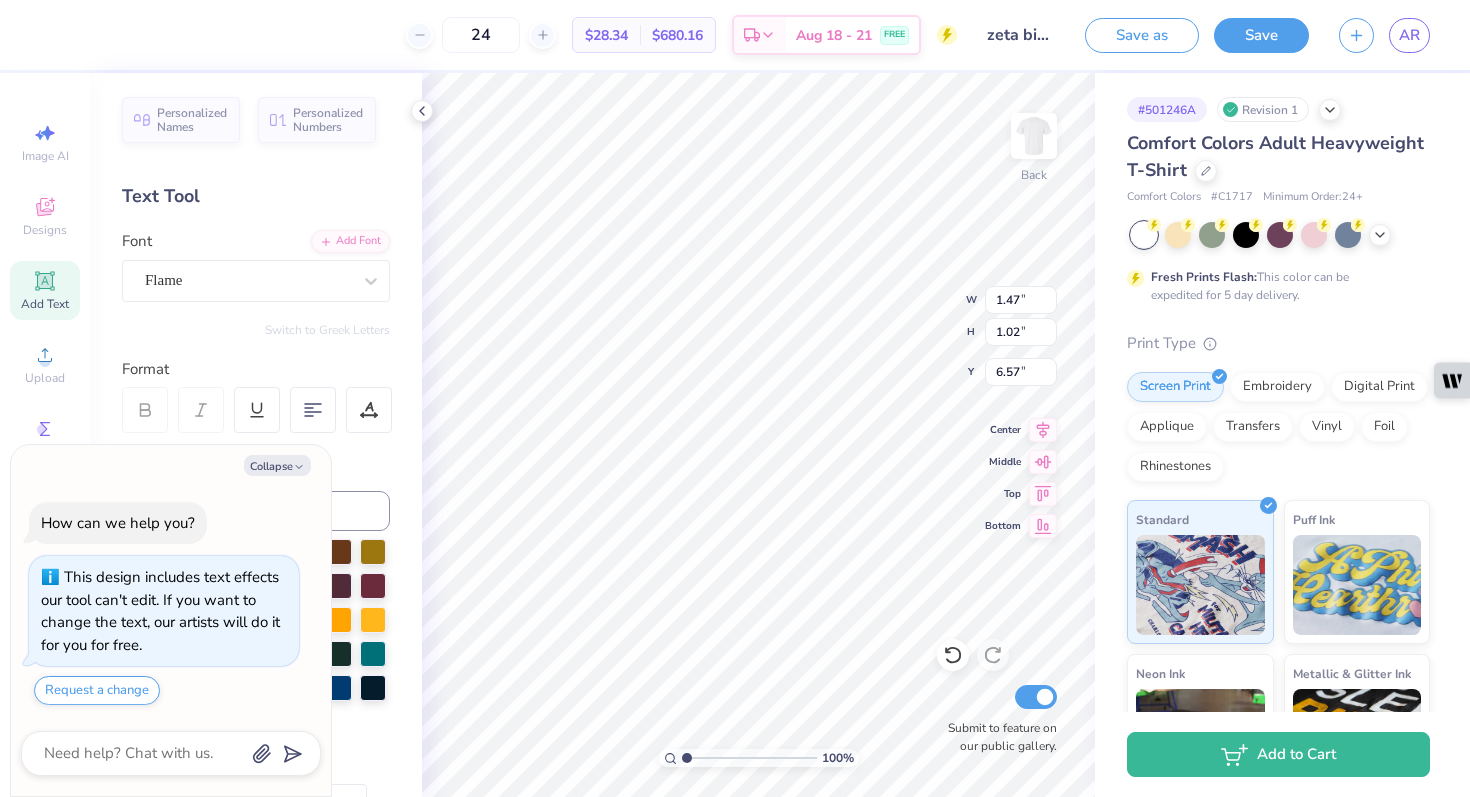type on "x" 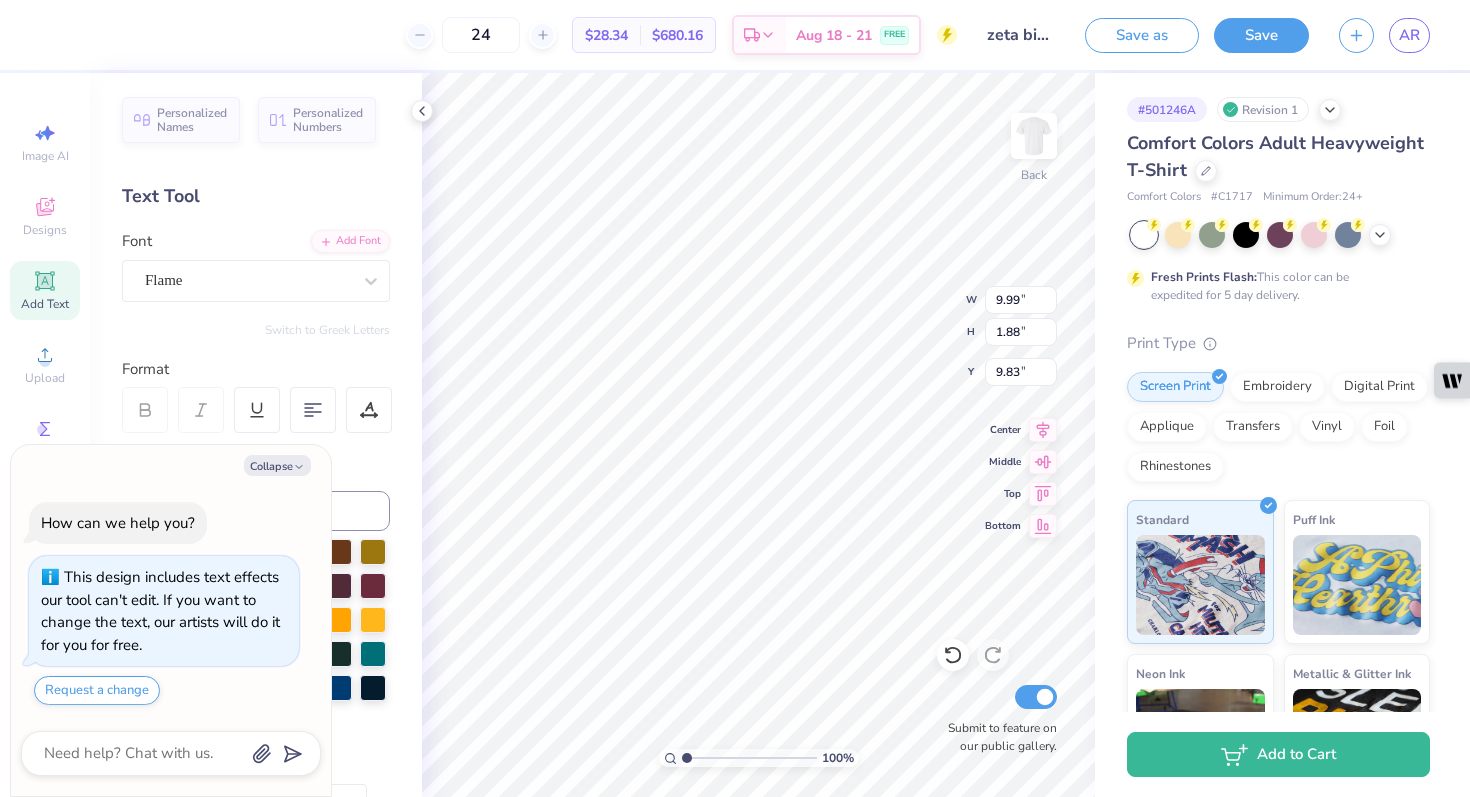 type on "x" 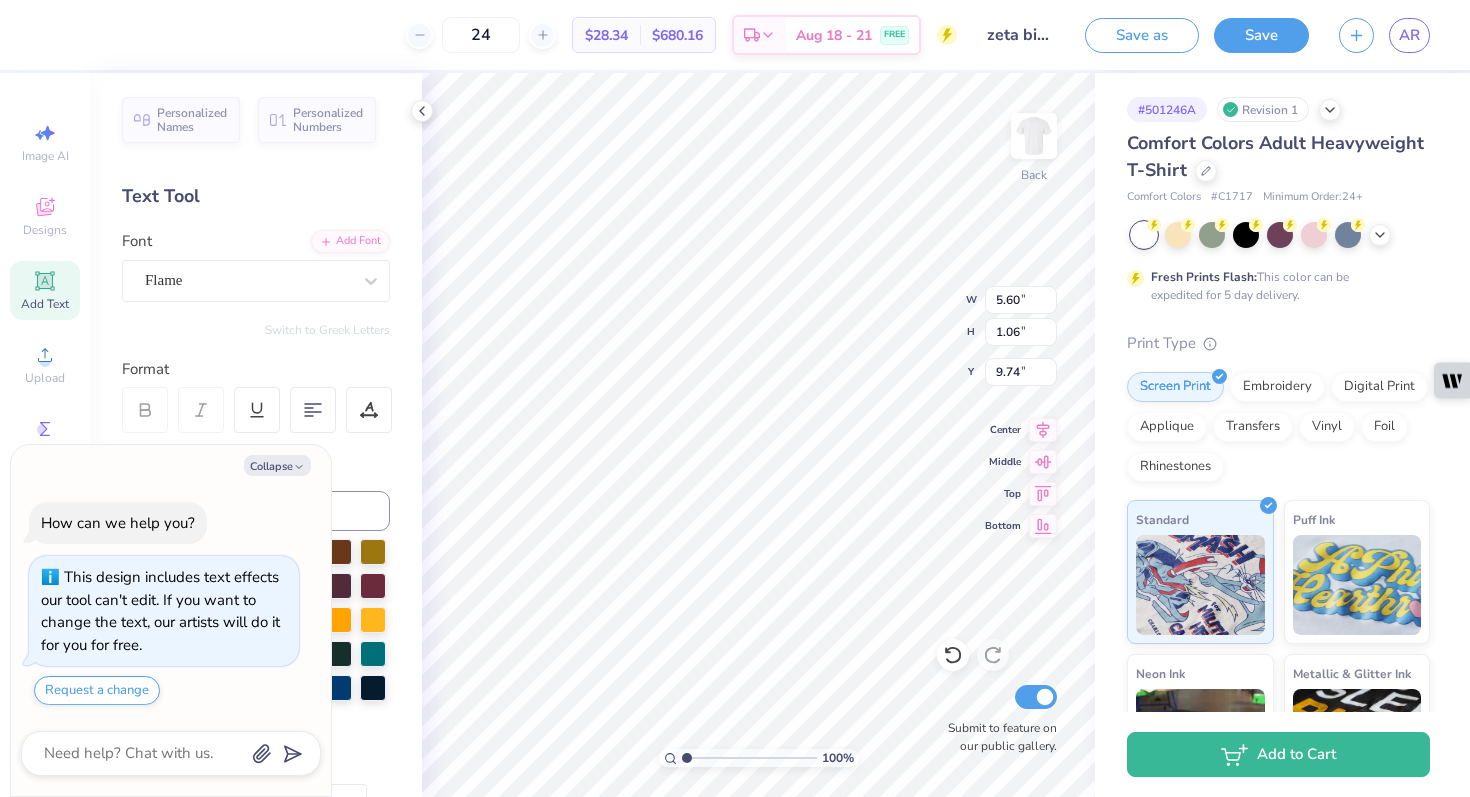 type on "x" 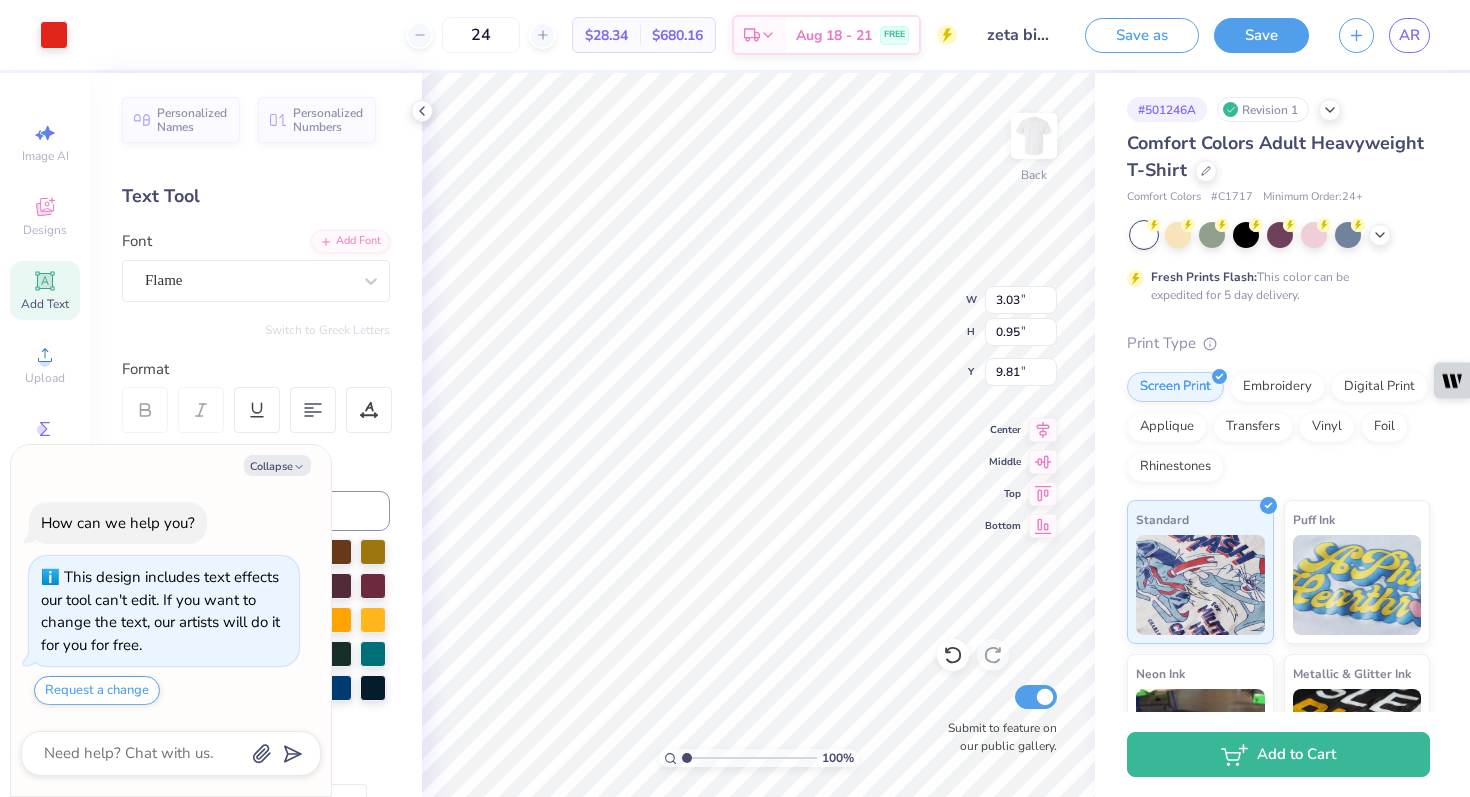 type on "x" 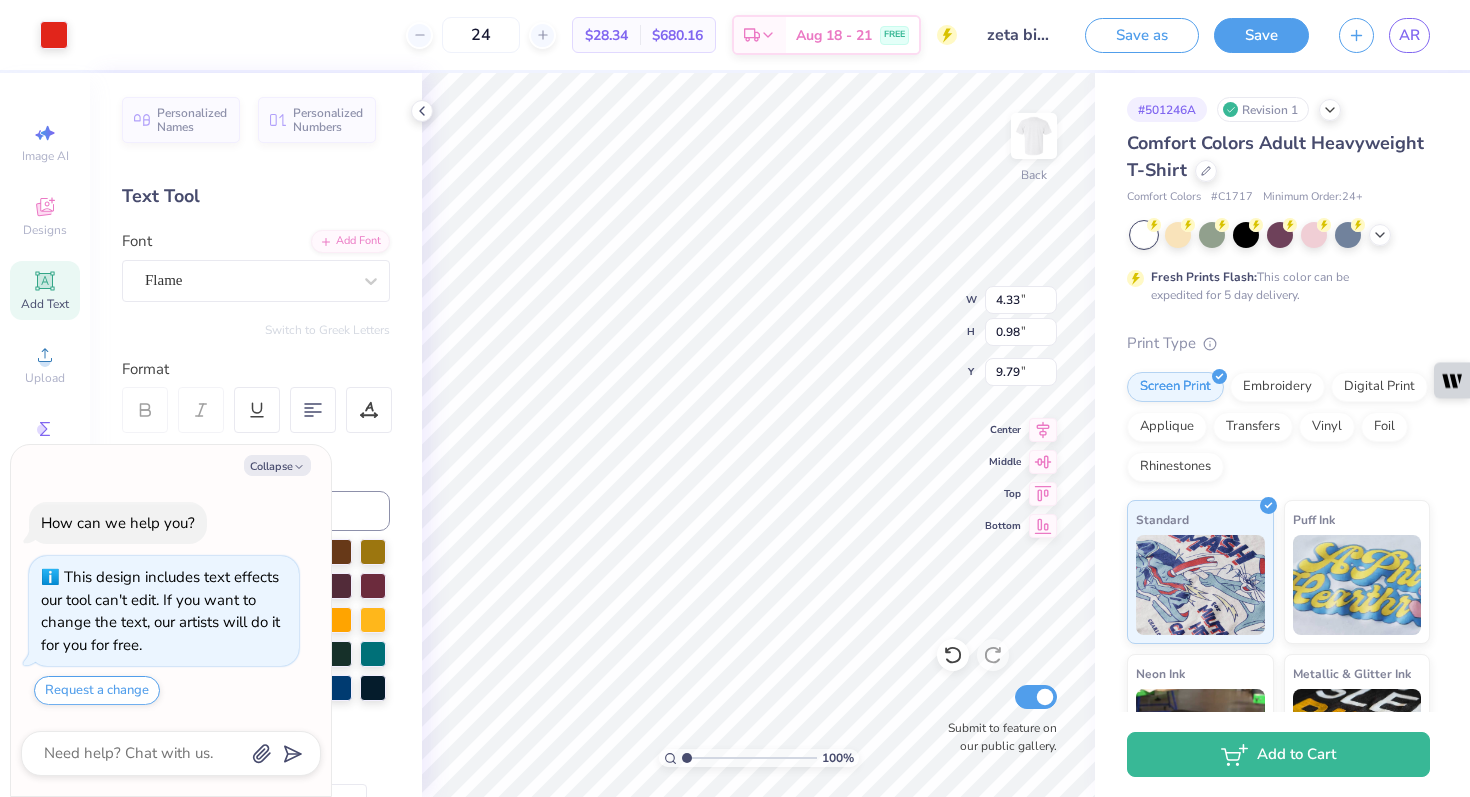 type on "x" 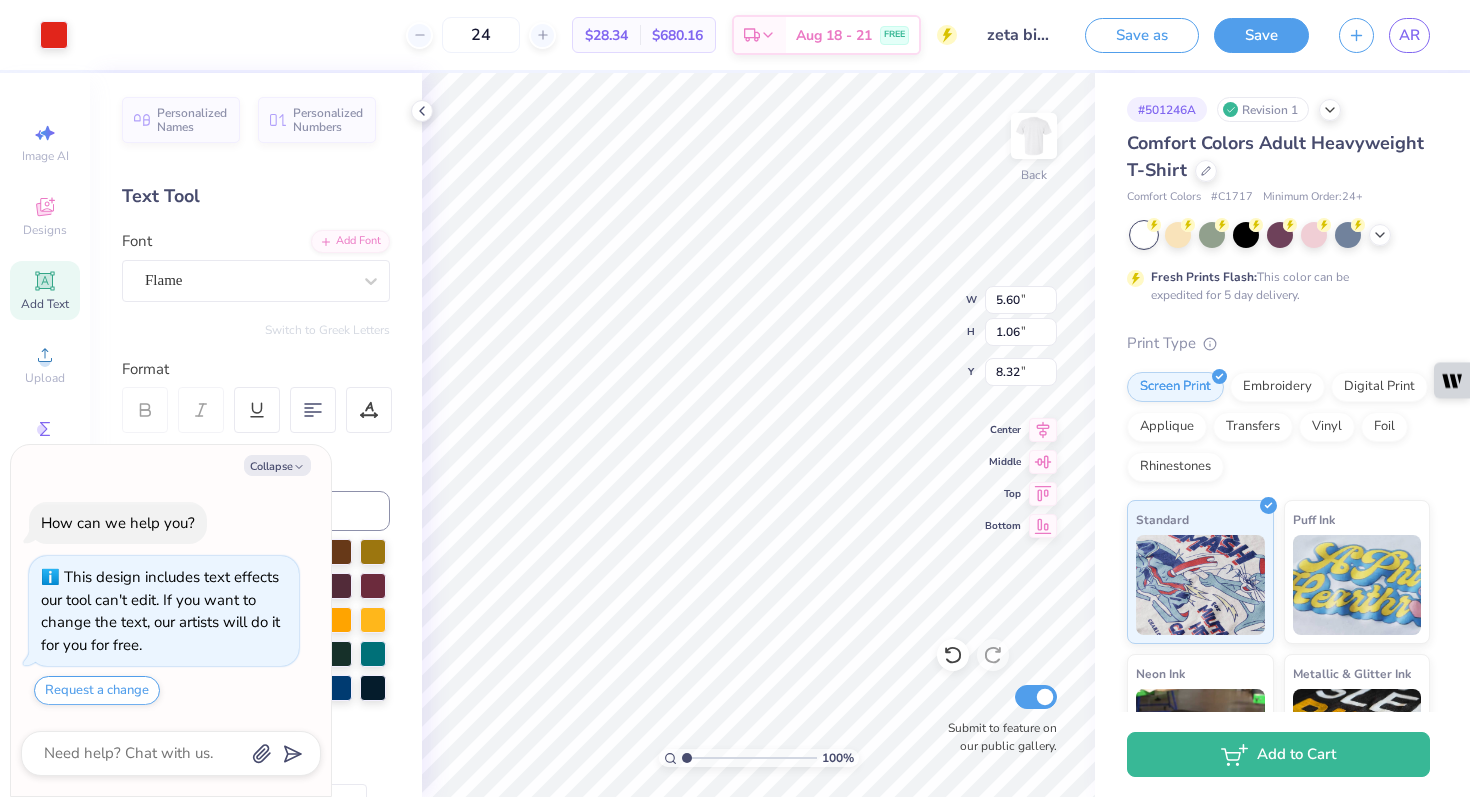 type on "x" 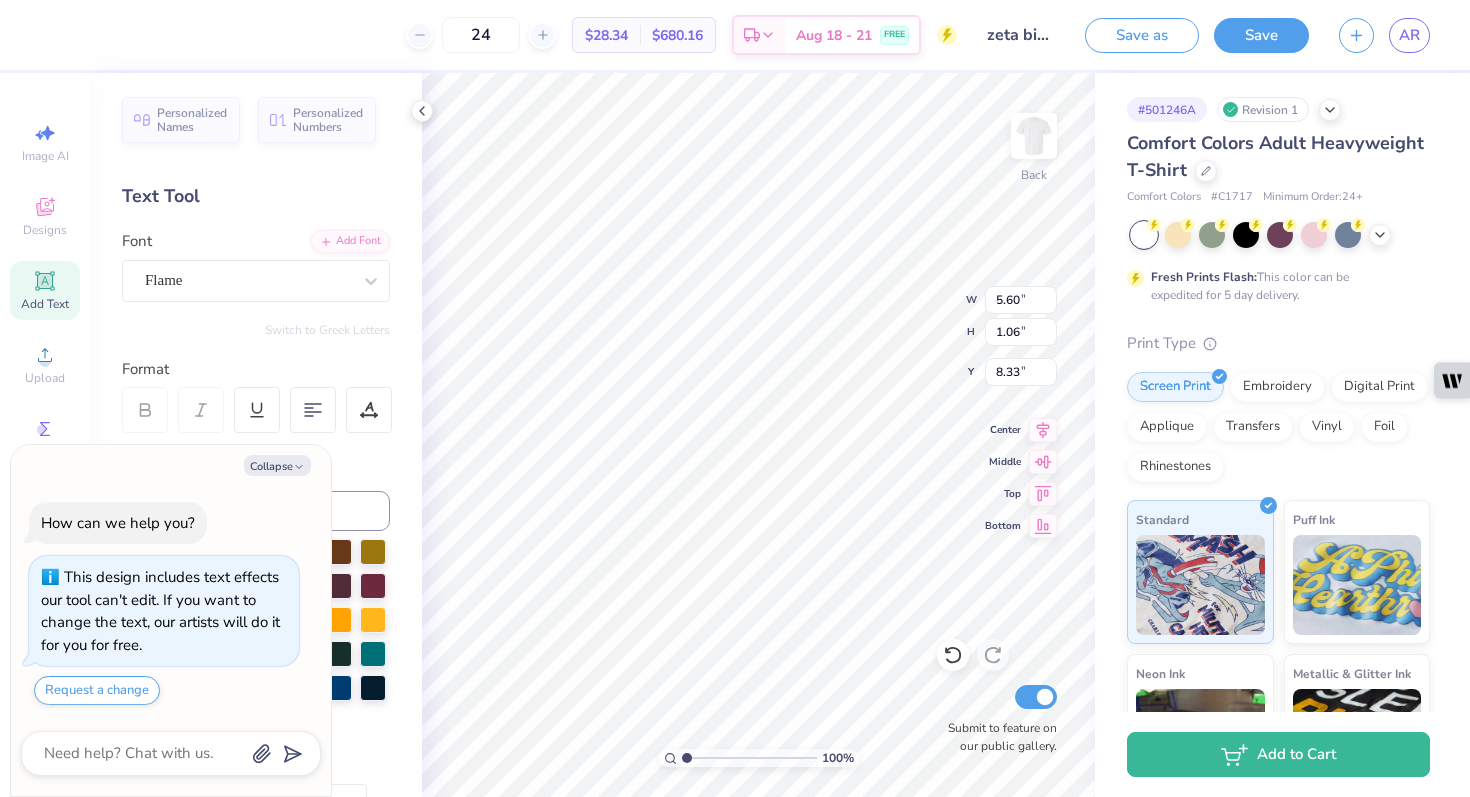 type on "x" 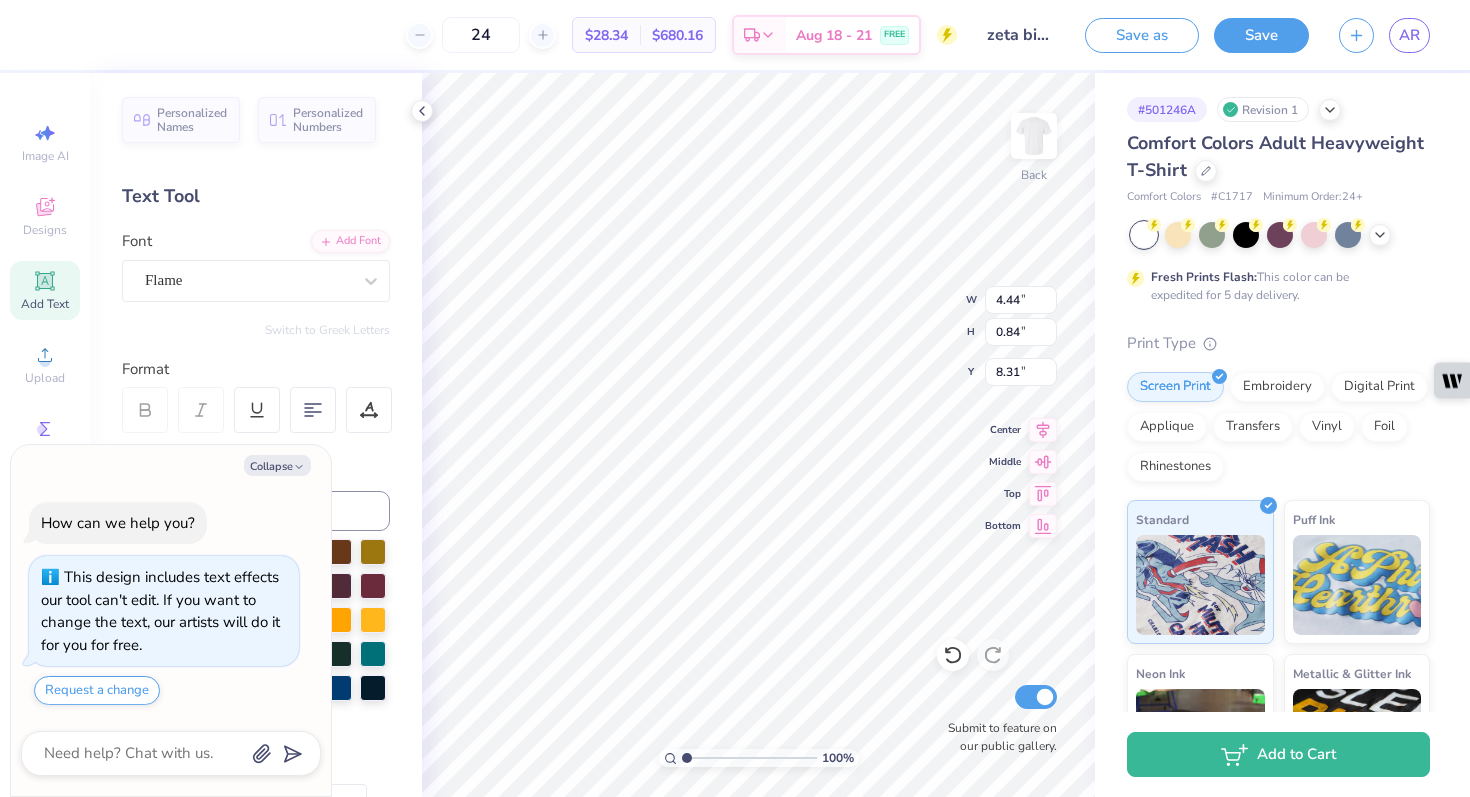 type on "x" 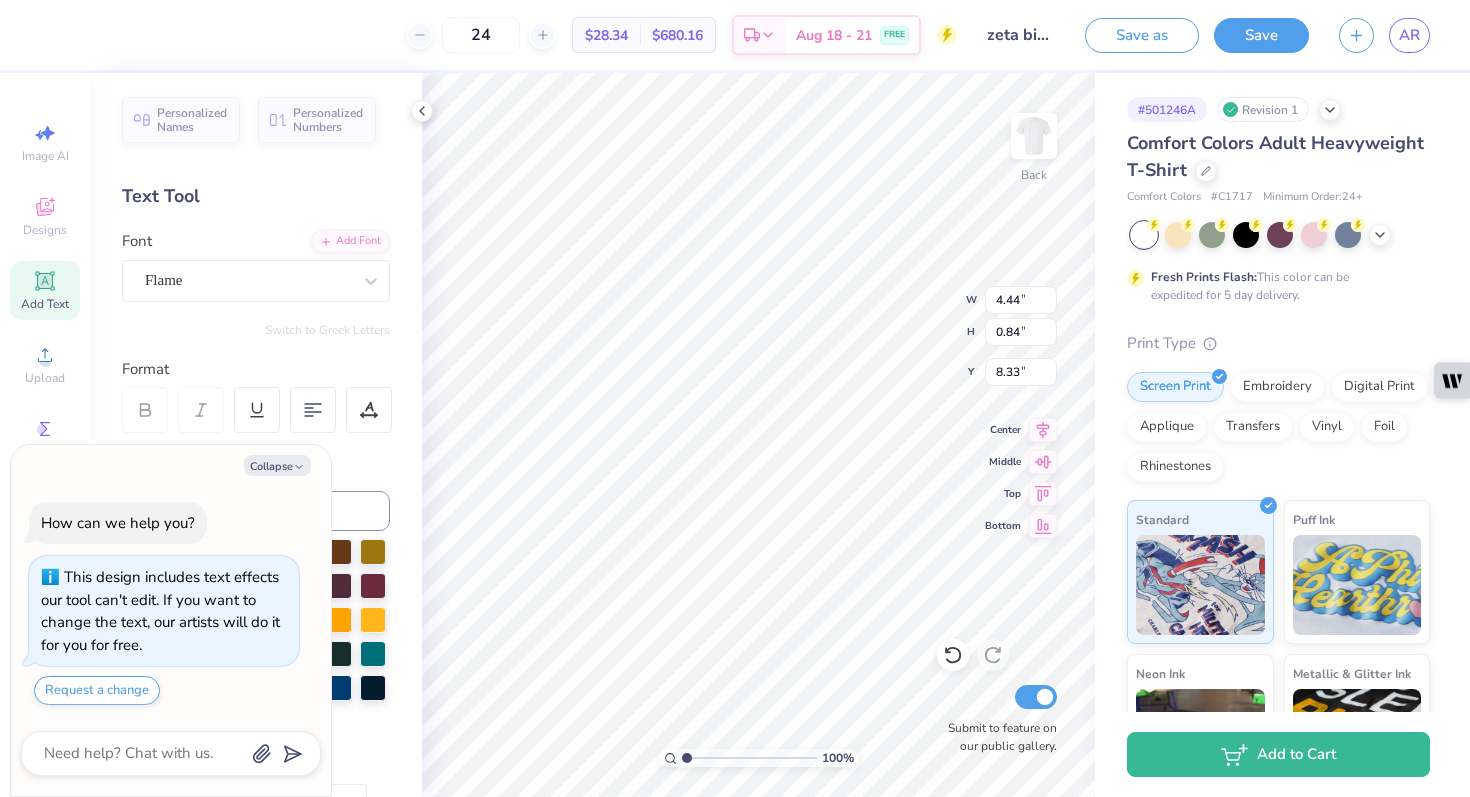 type on "x" 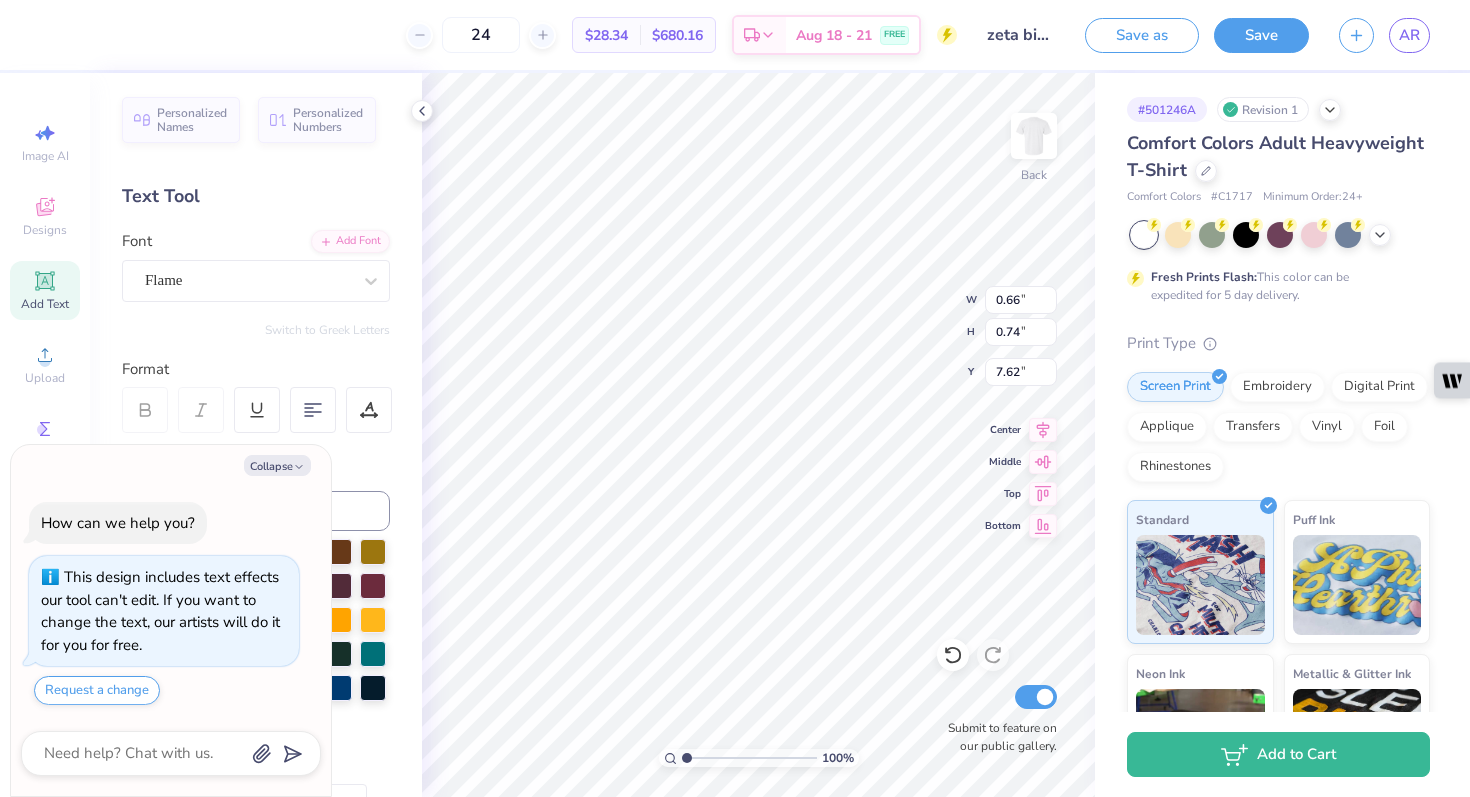 type on "x" 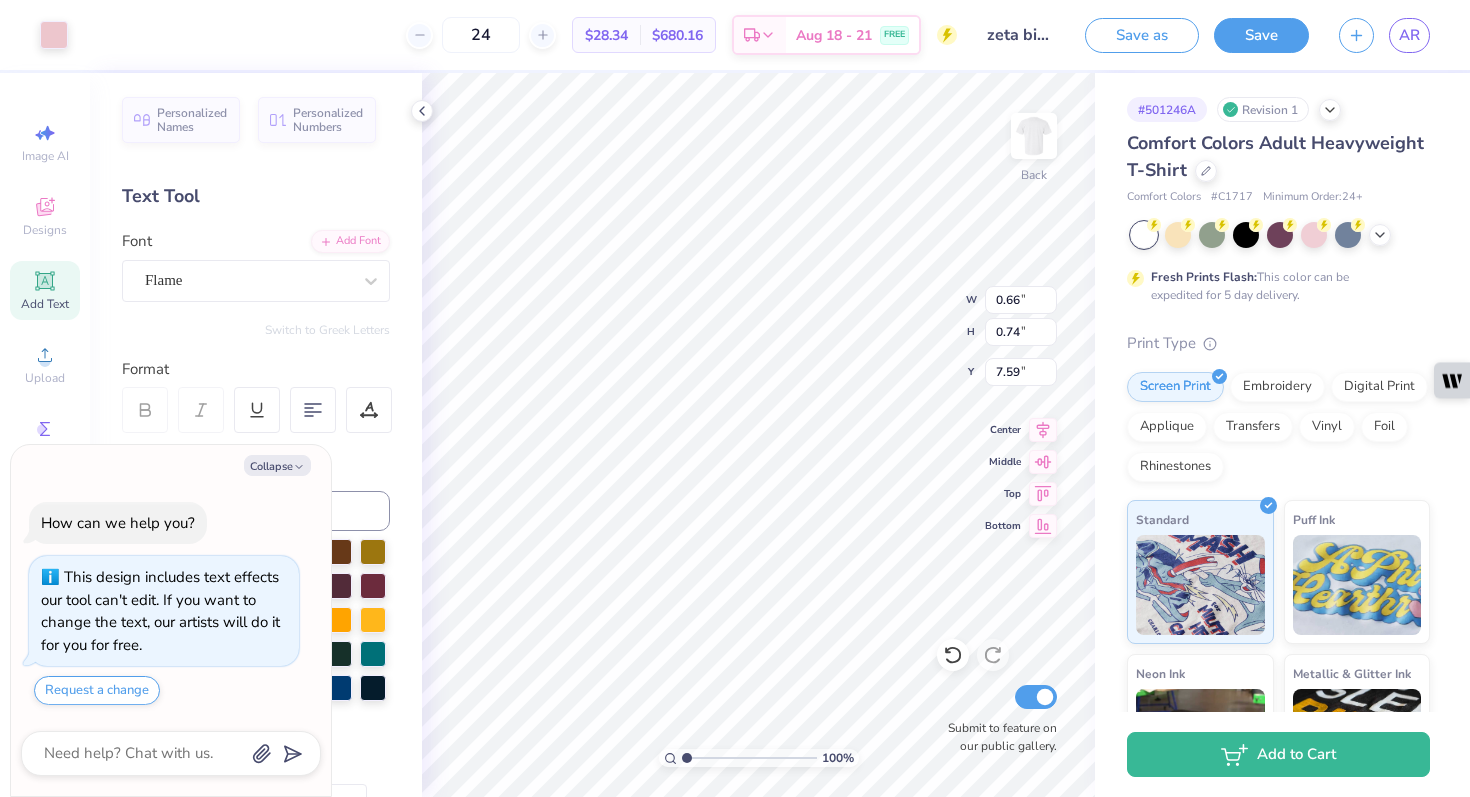 type on "x" 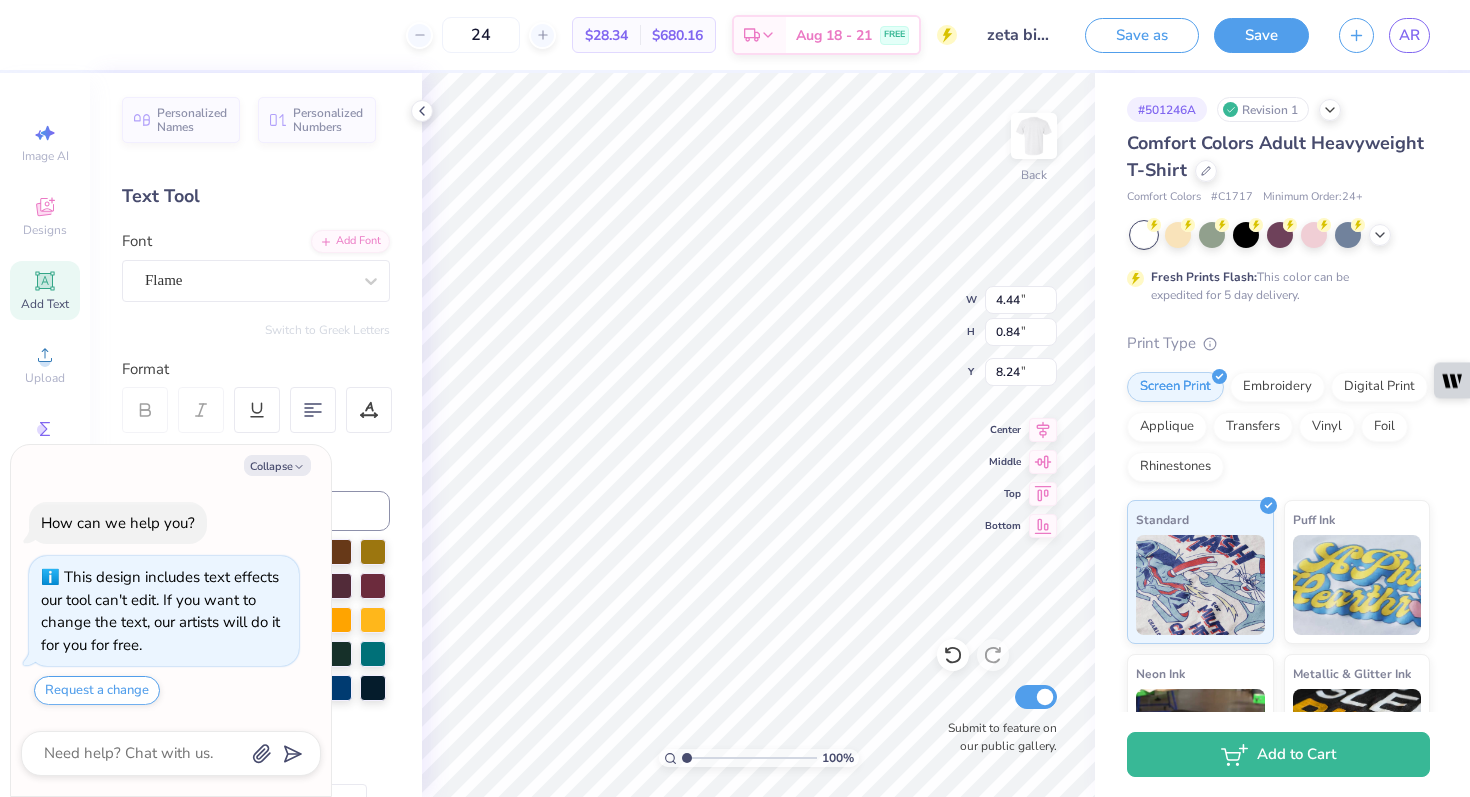 type on "x" 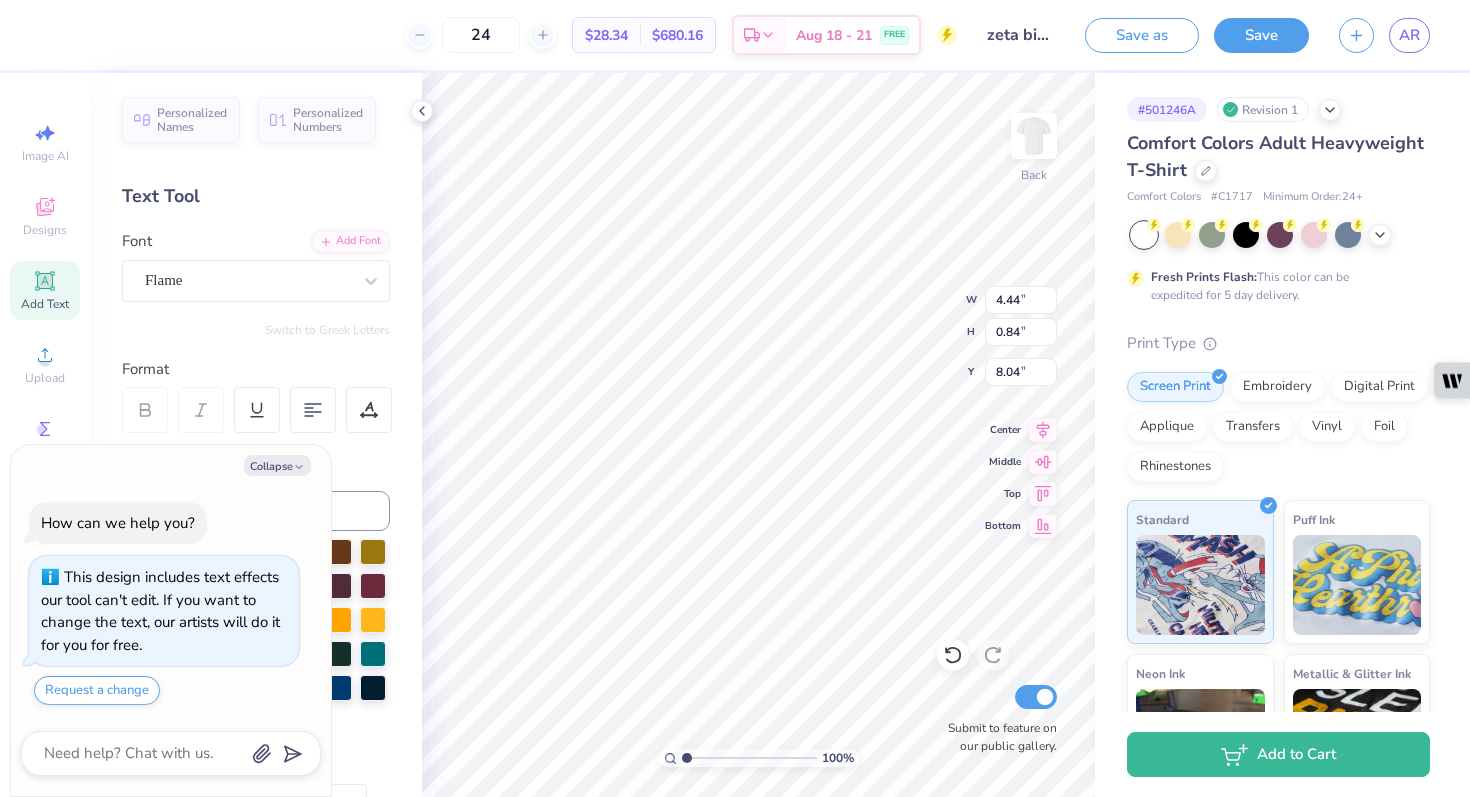 type on "x" 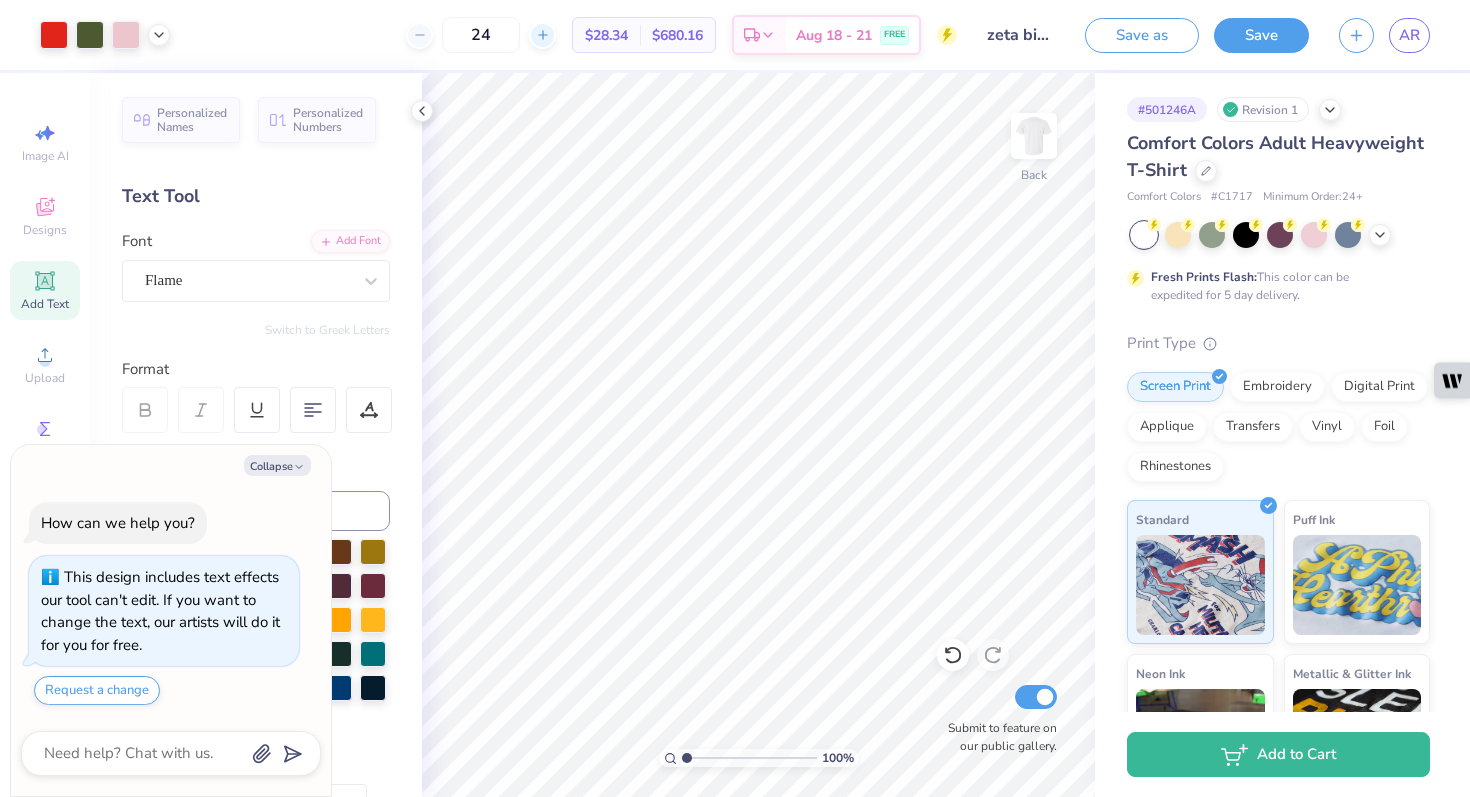 click 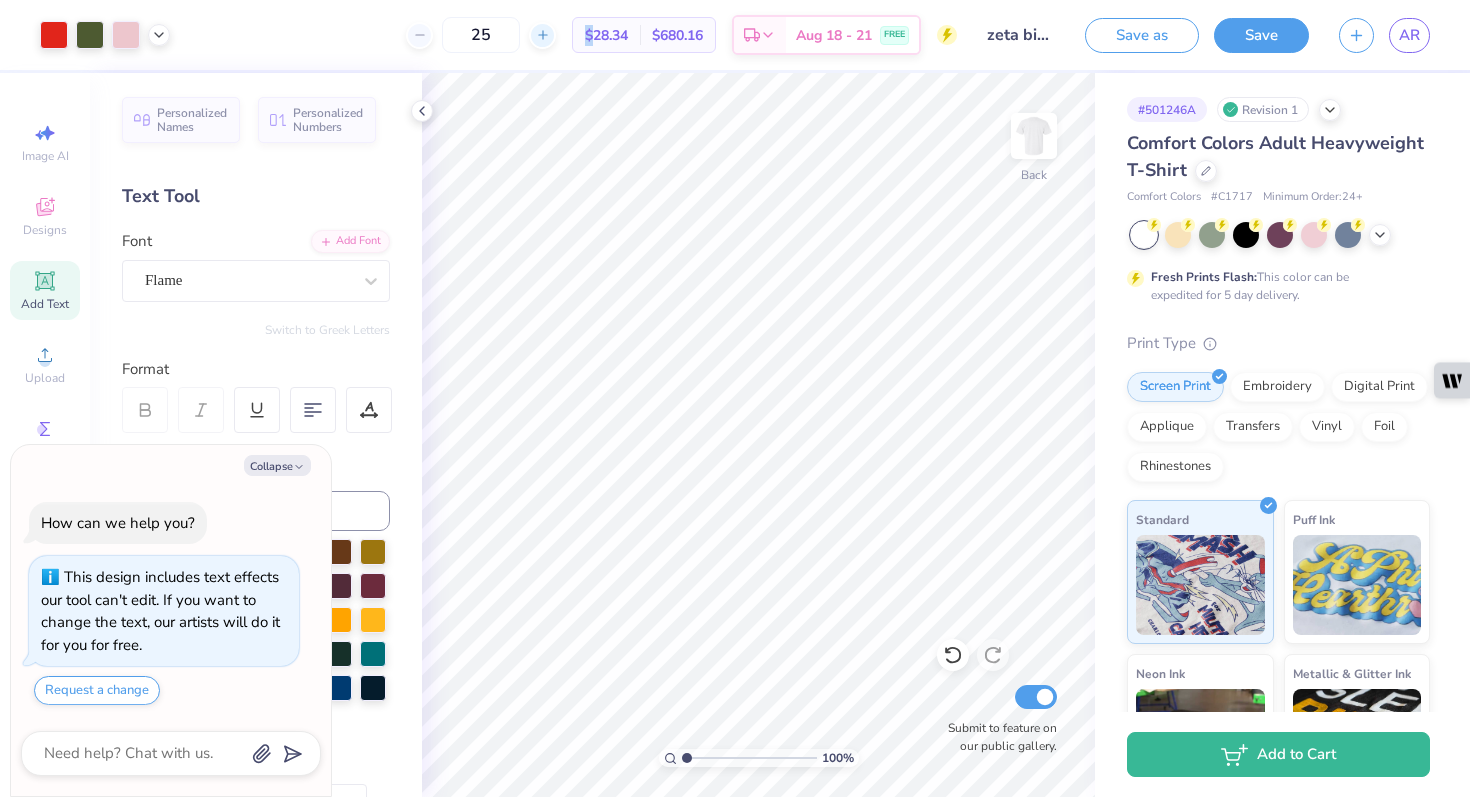 click 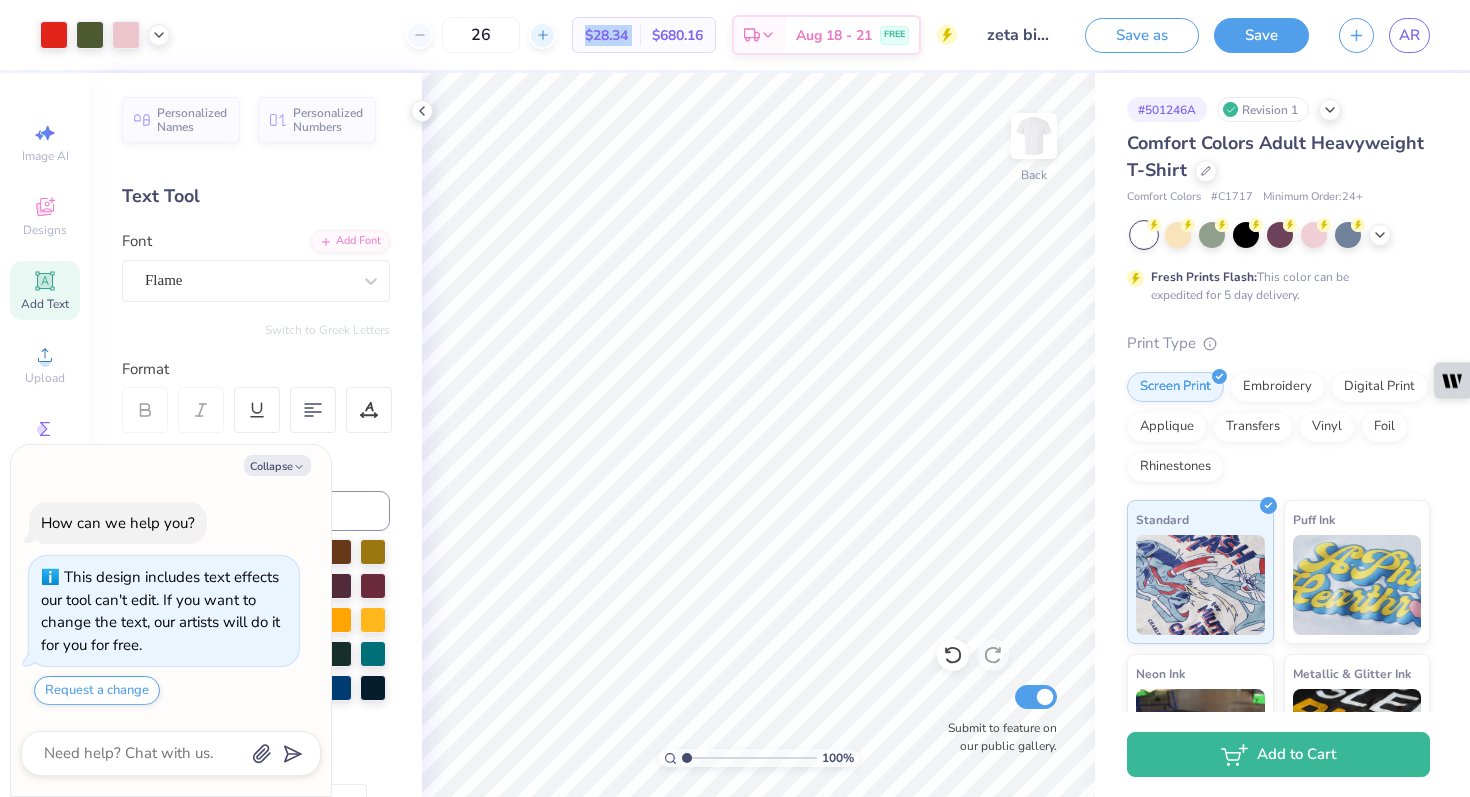click 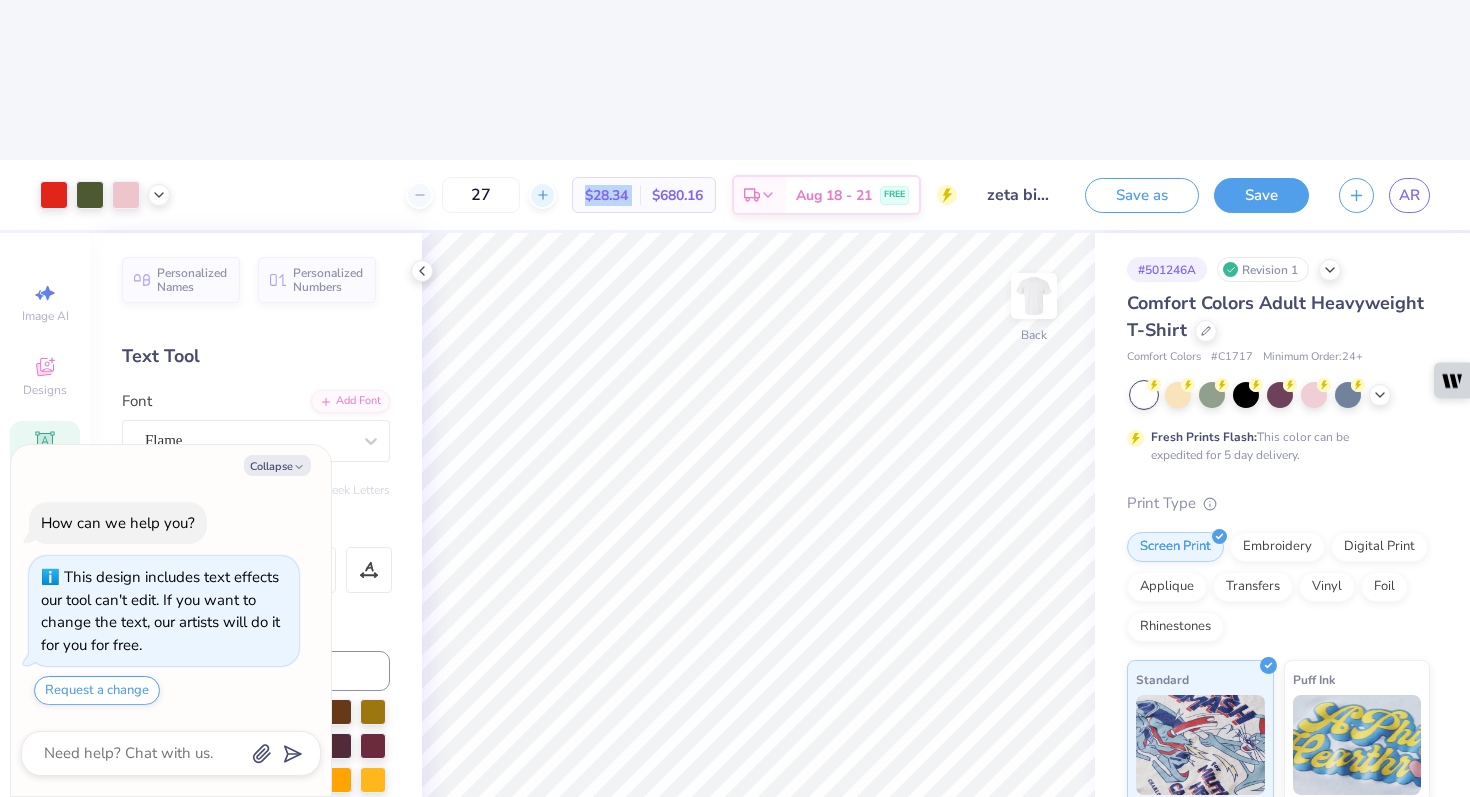 click 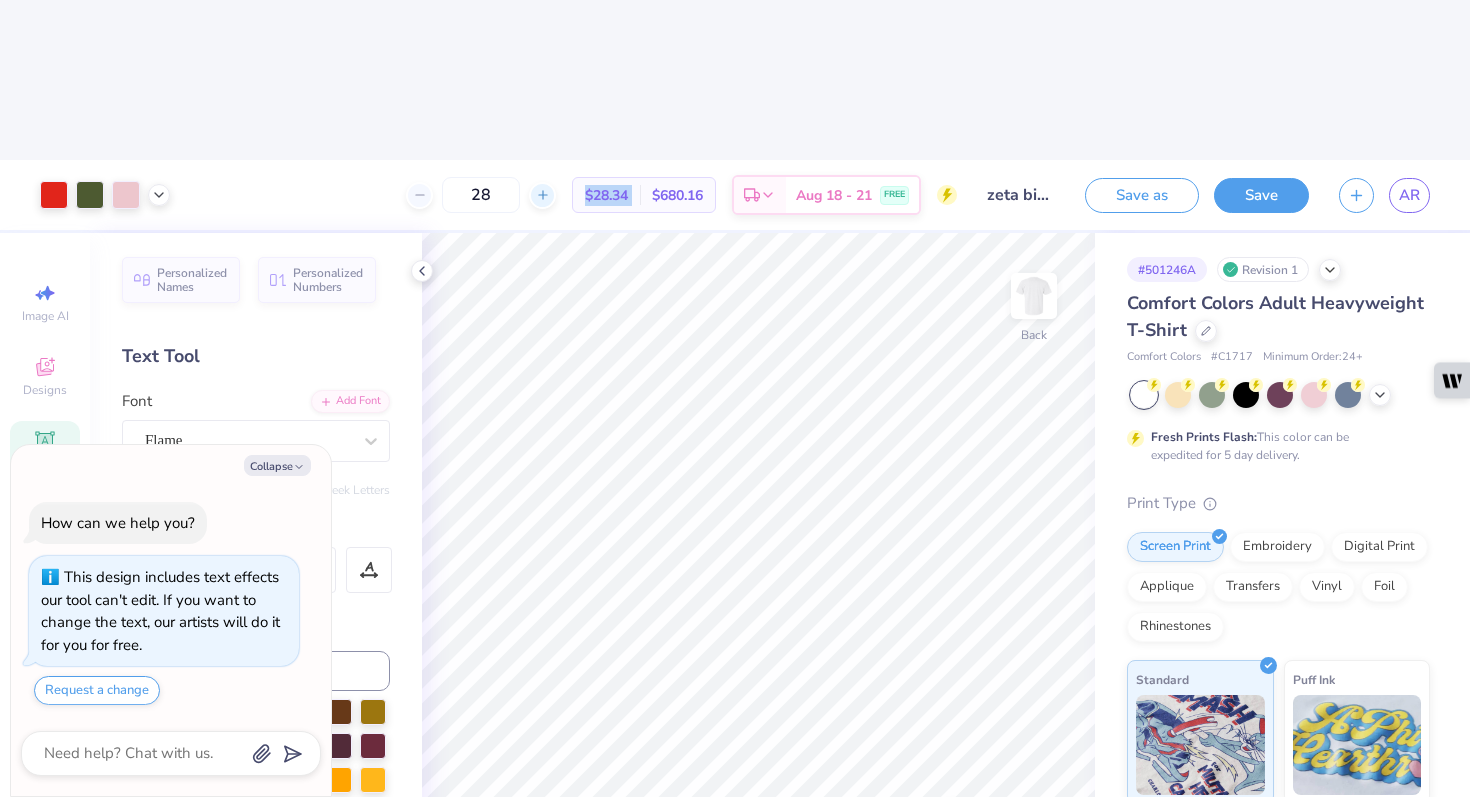 click 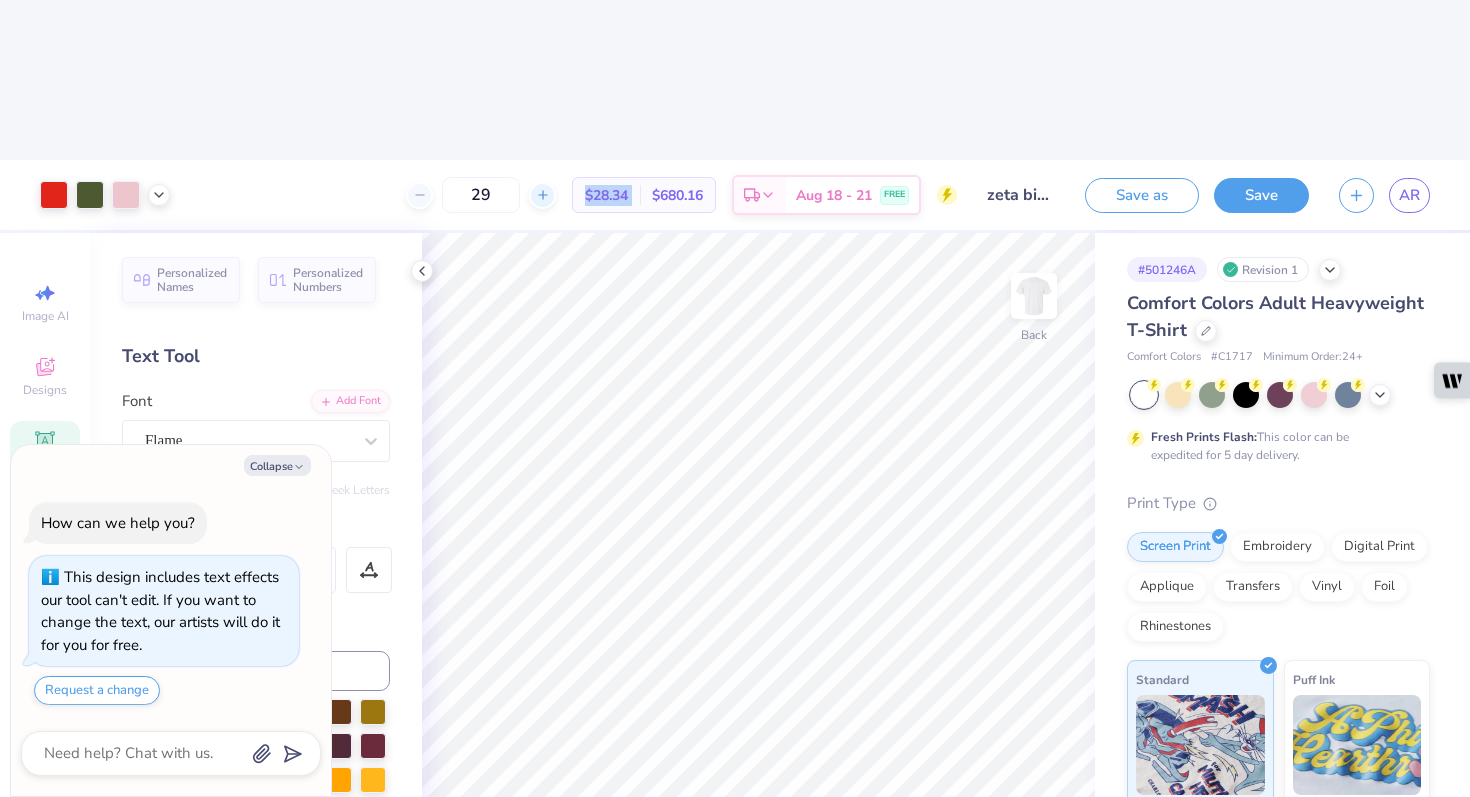 click 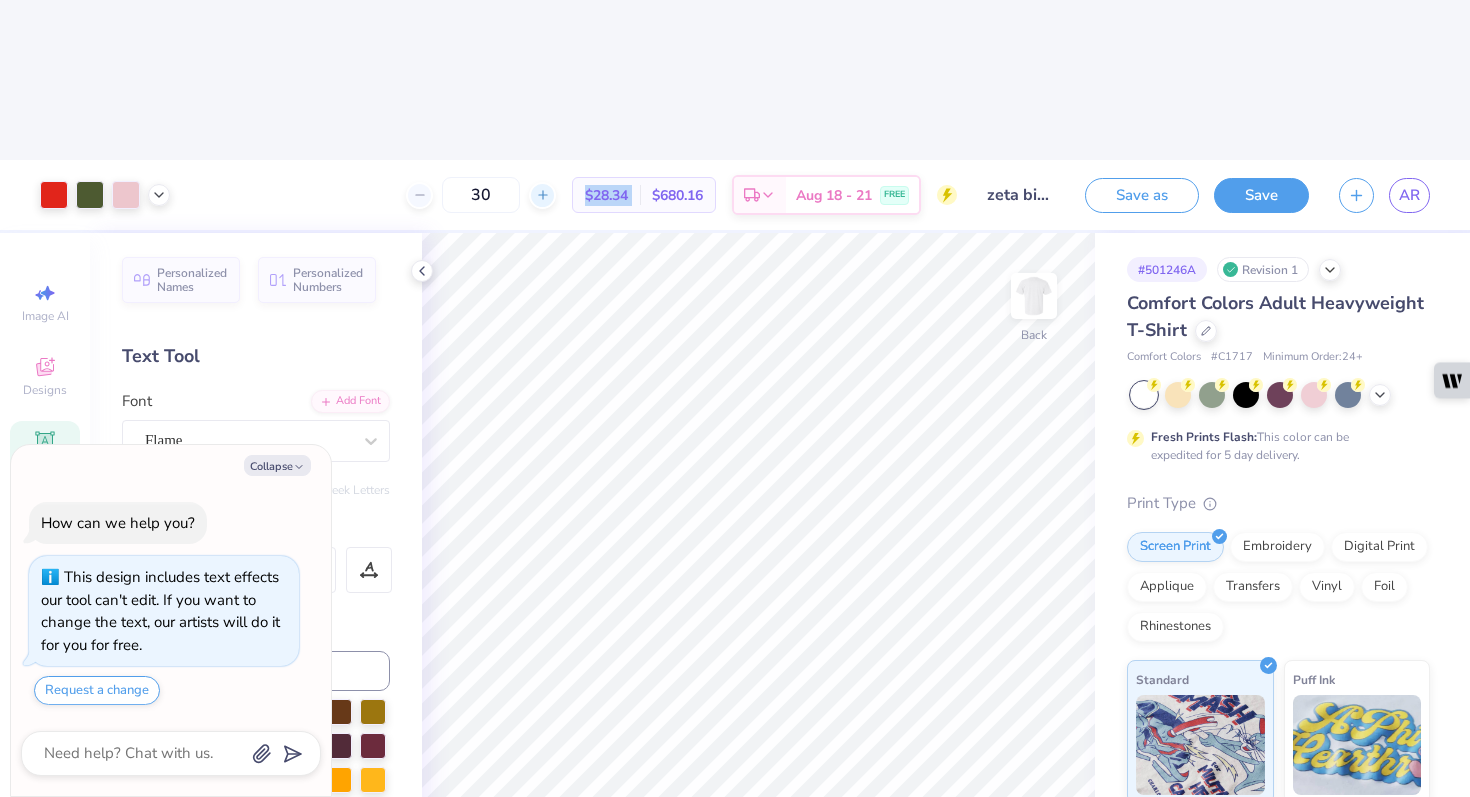 click 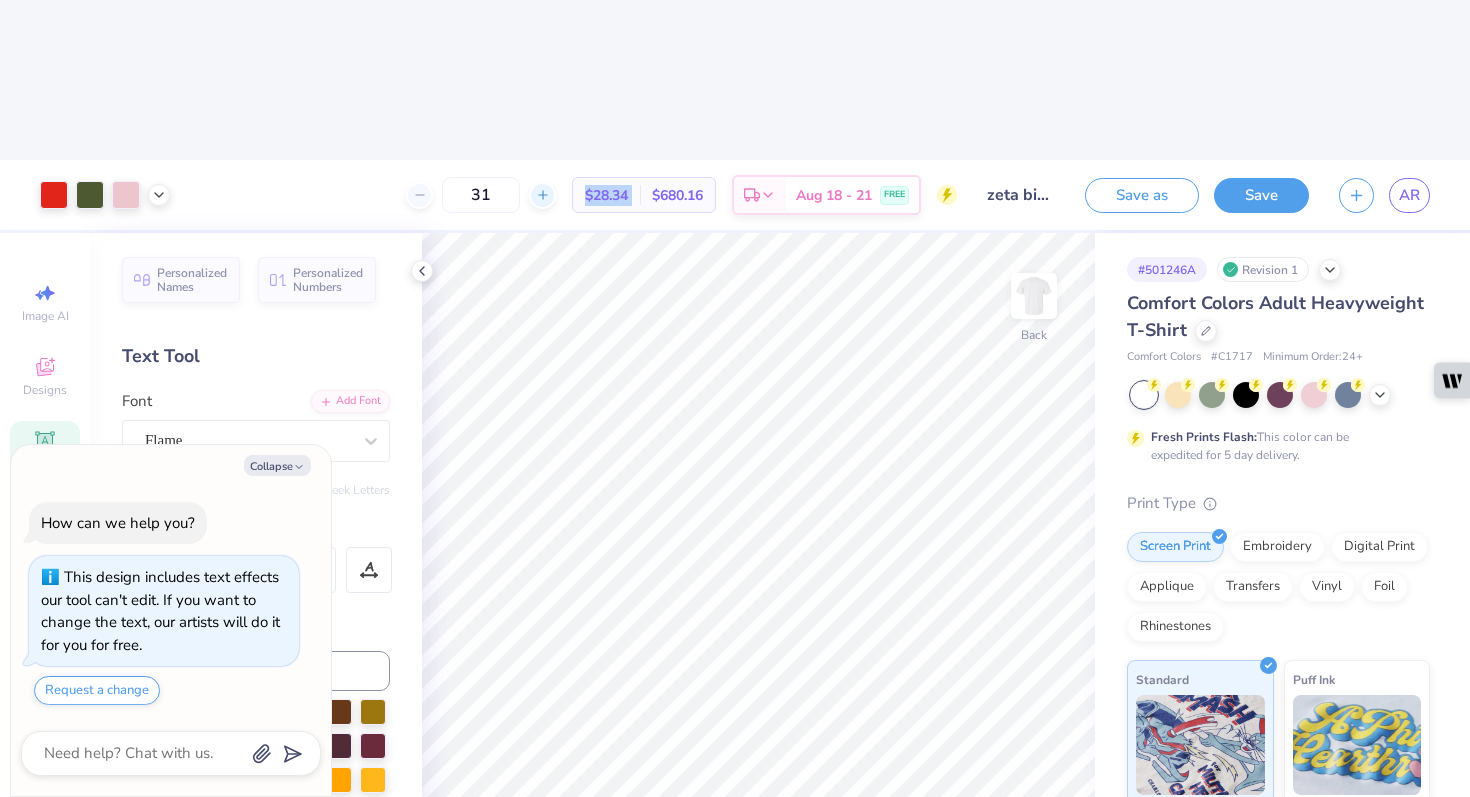 click 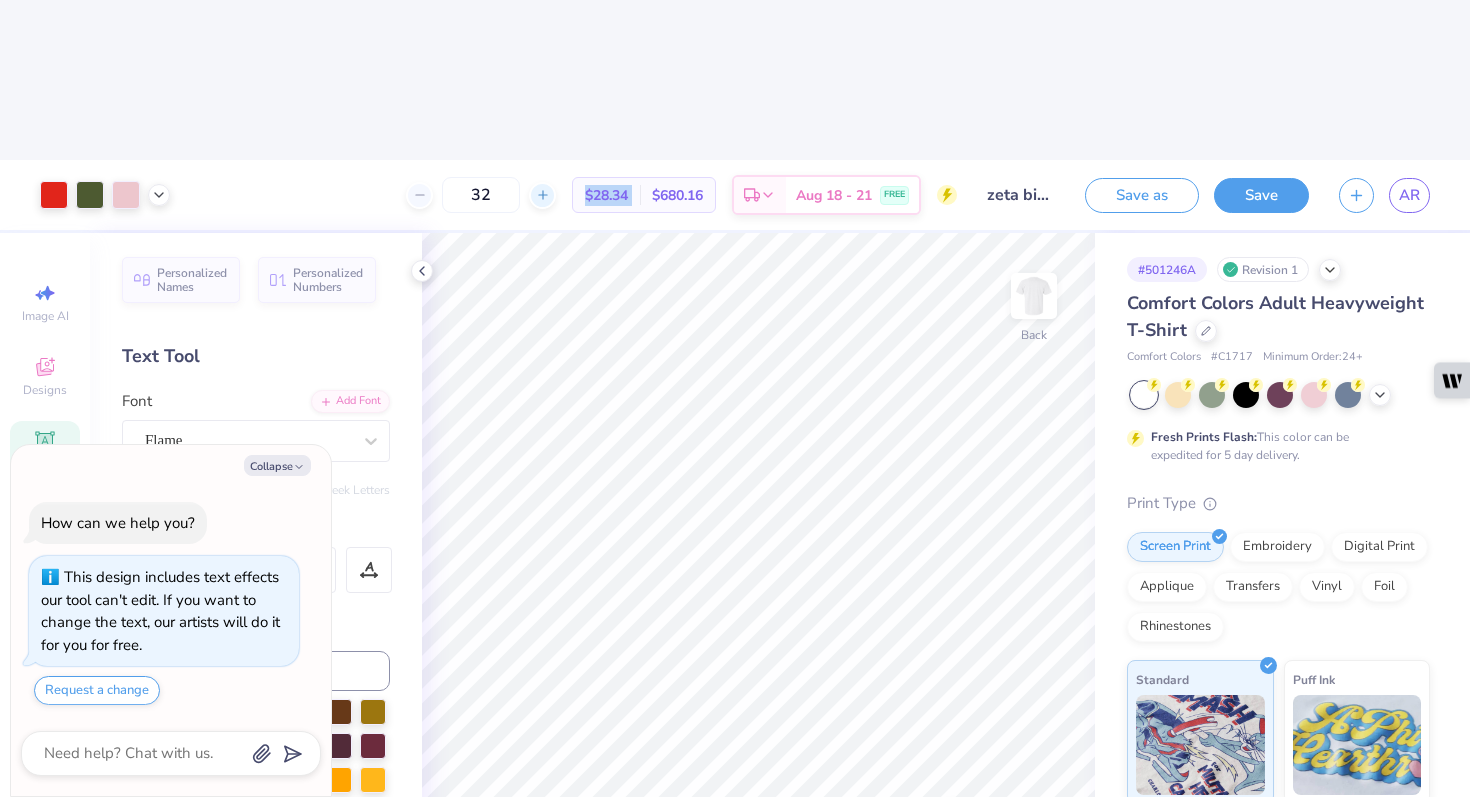 click 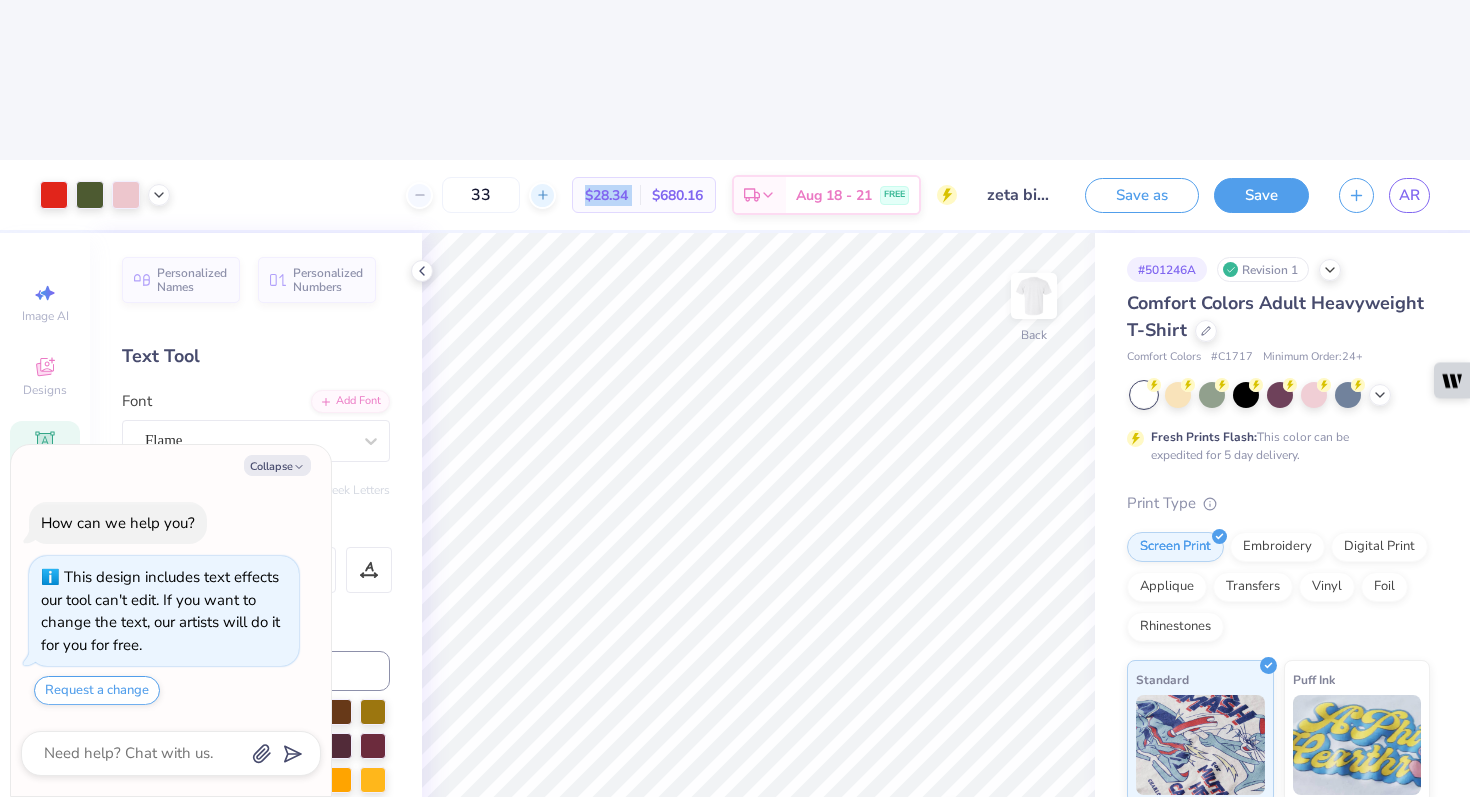 click 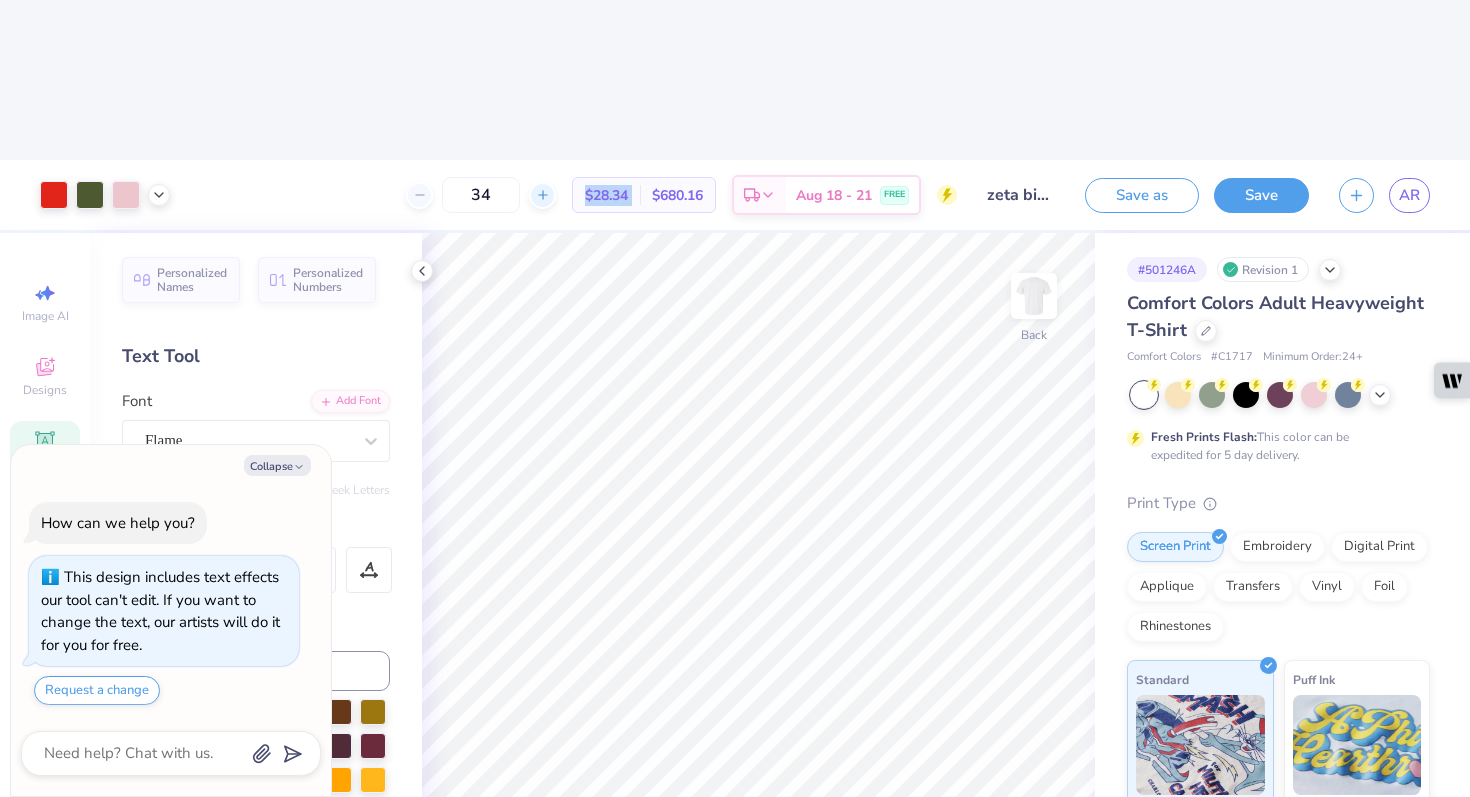 click 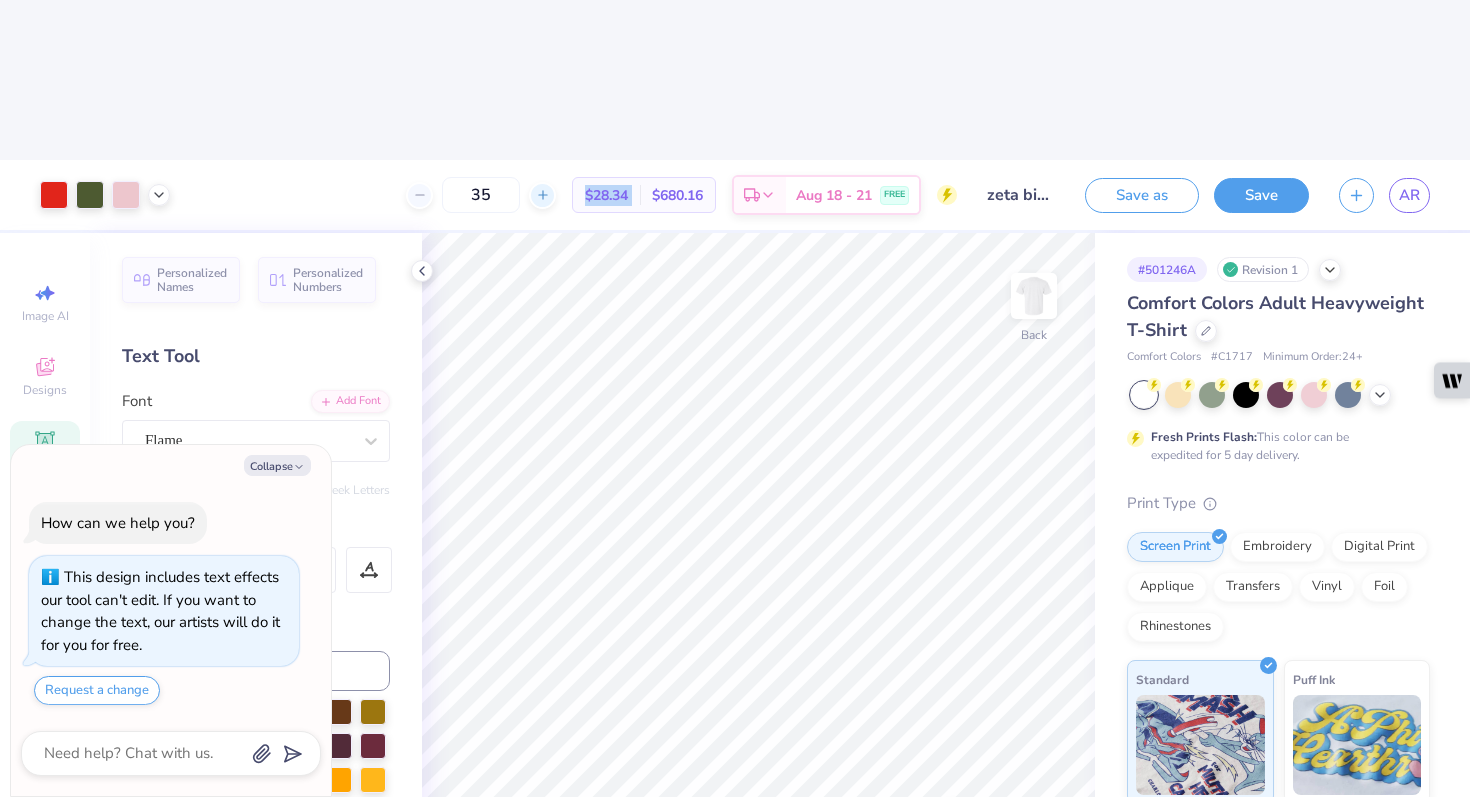 click 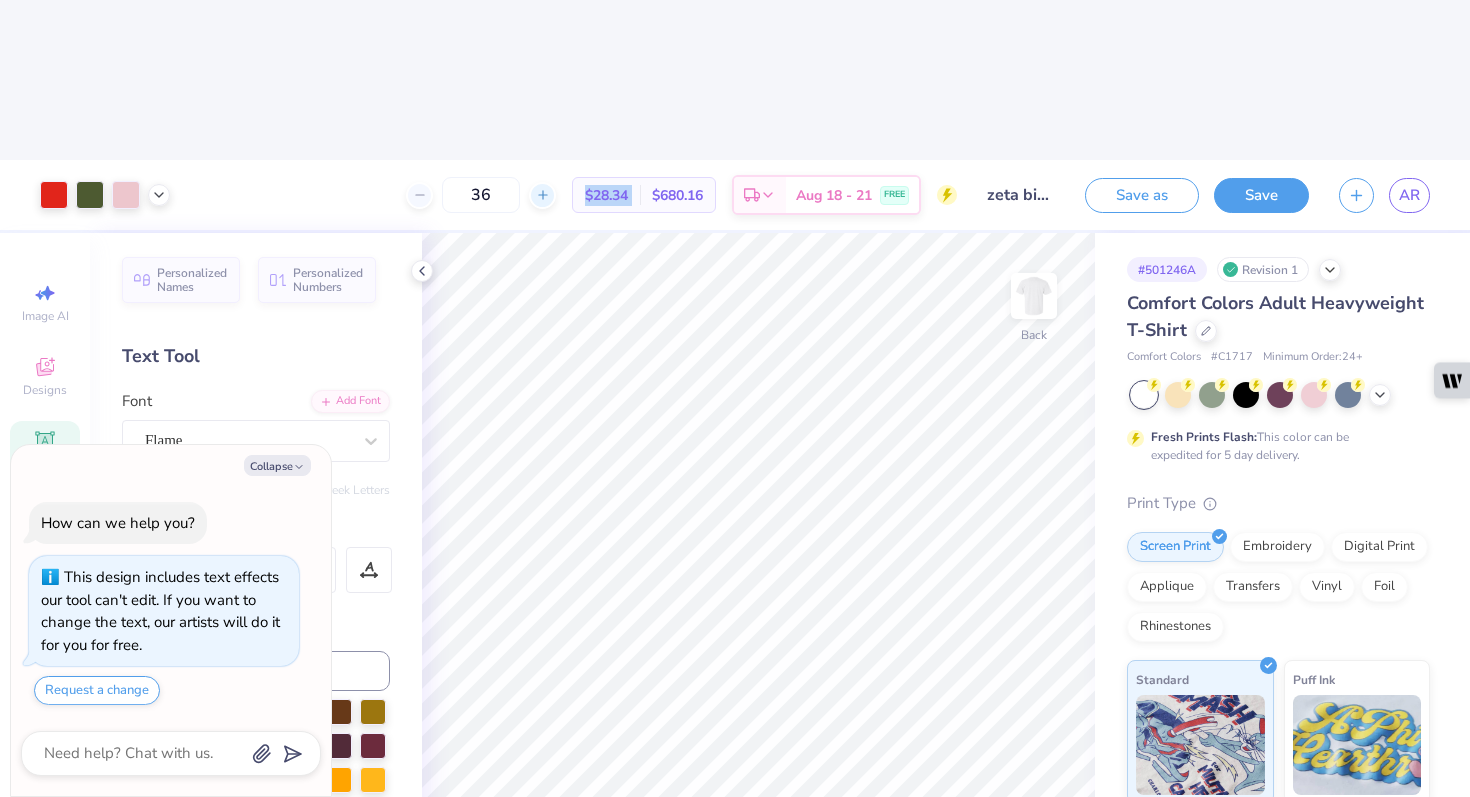 click 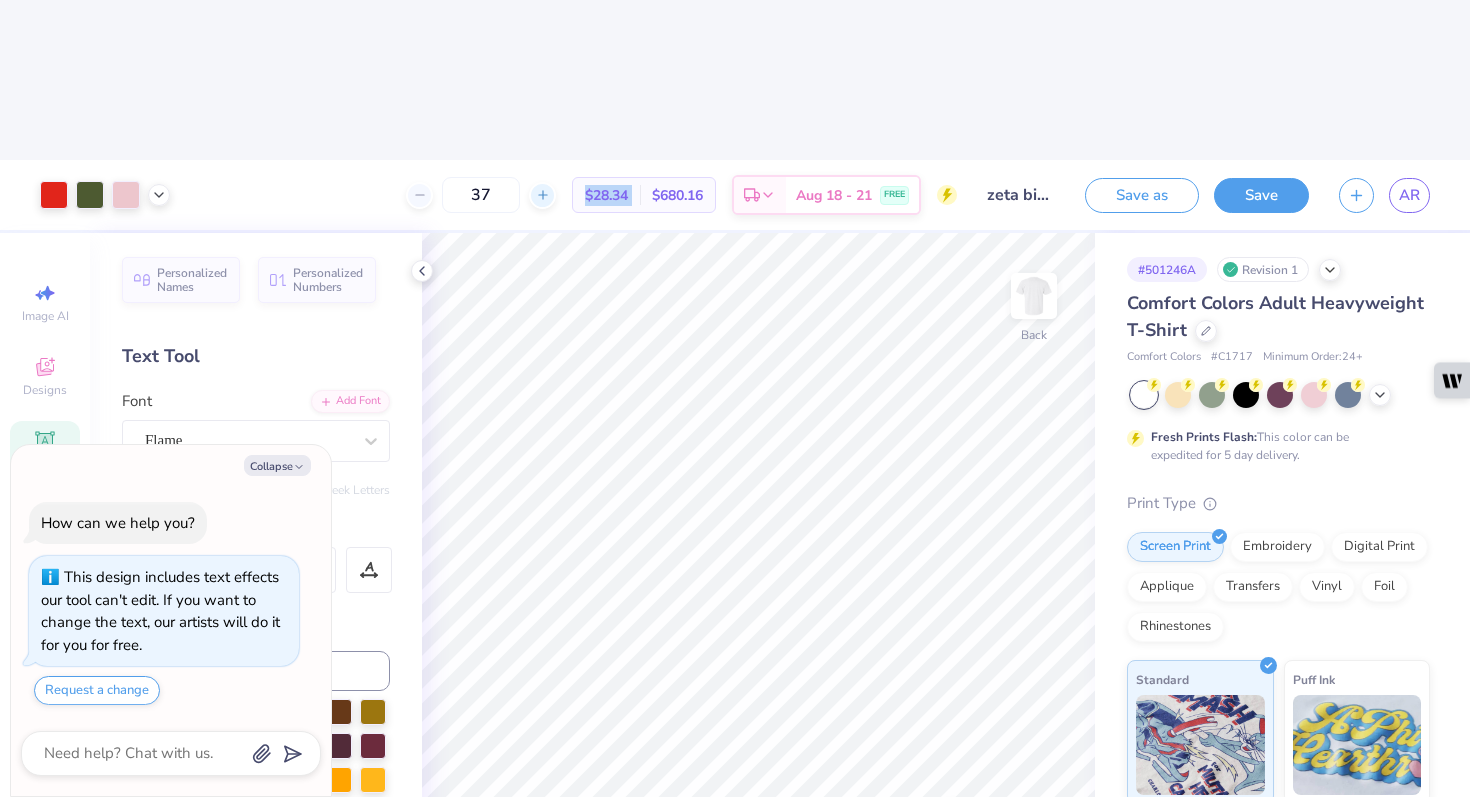 click 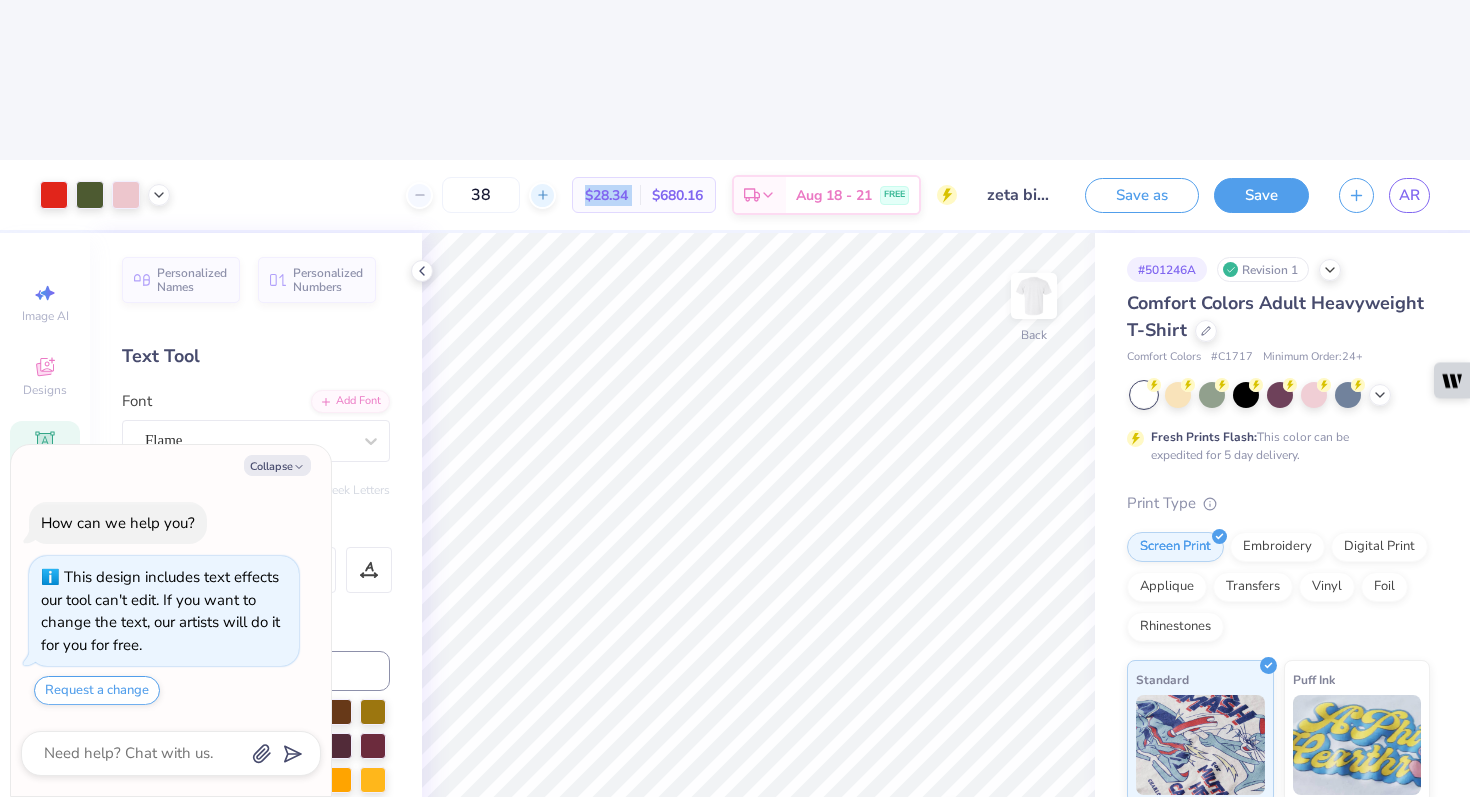 click 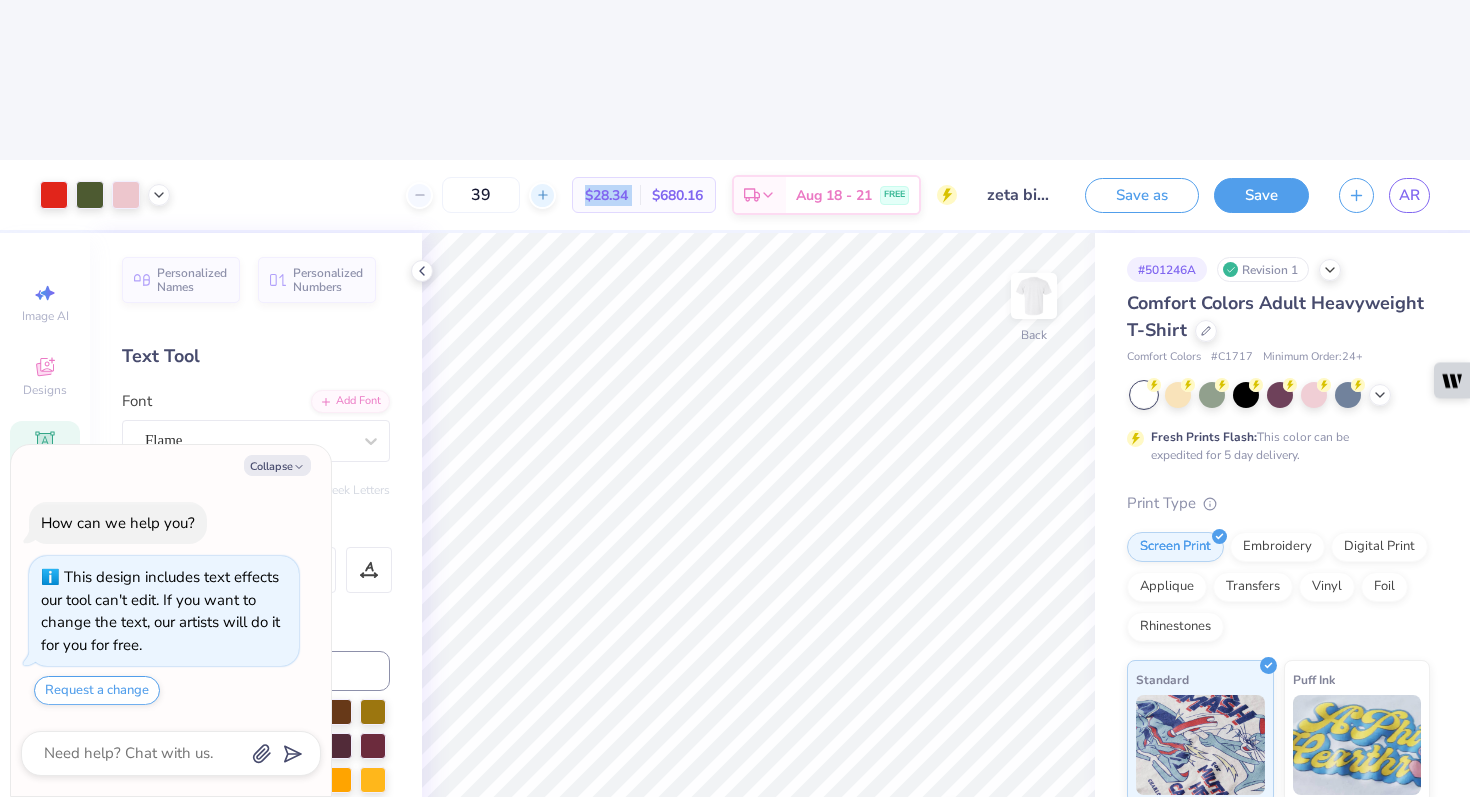 click 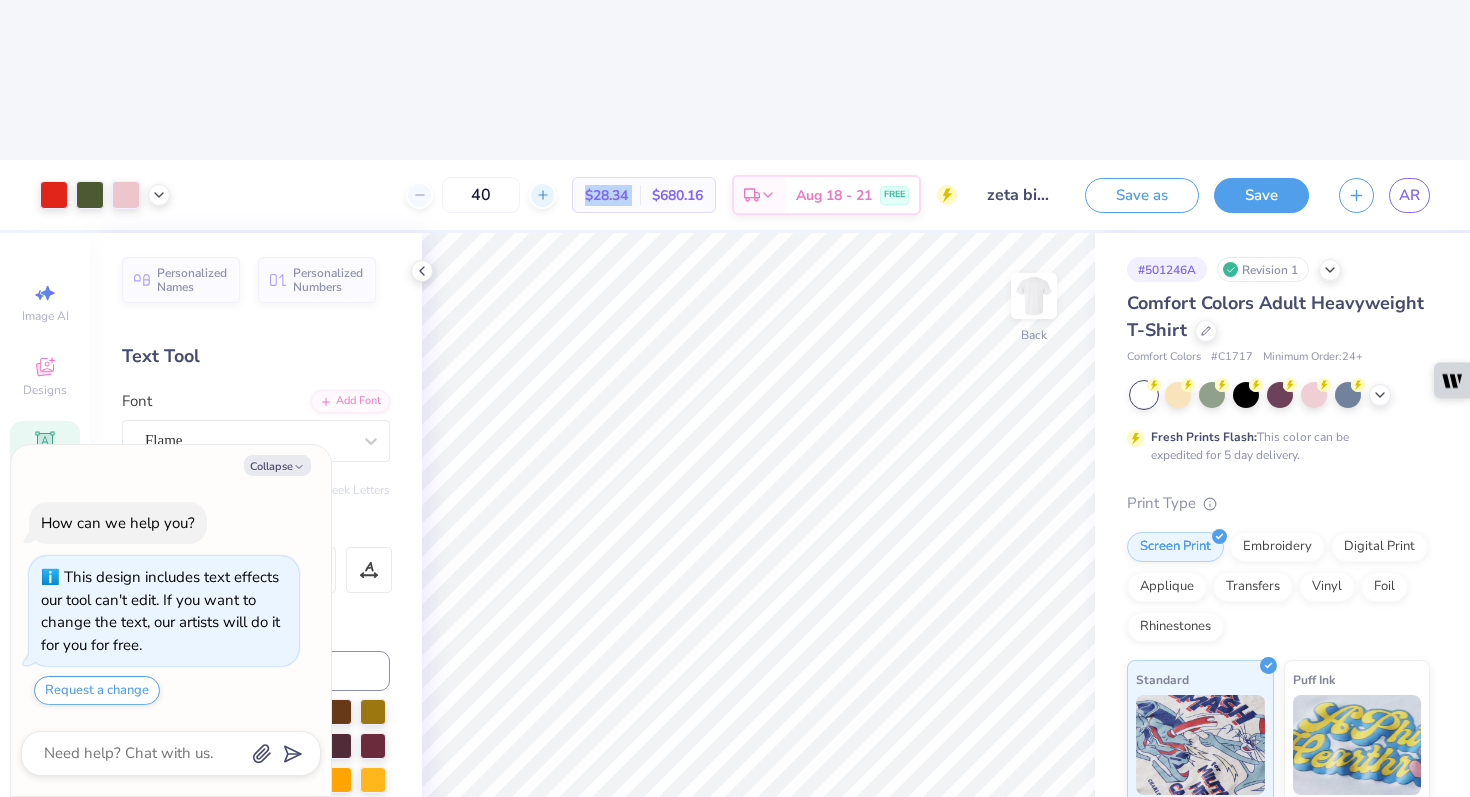 click 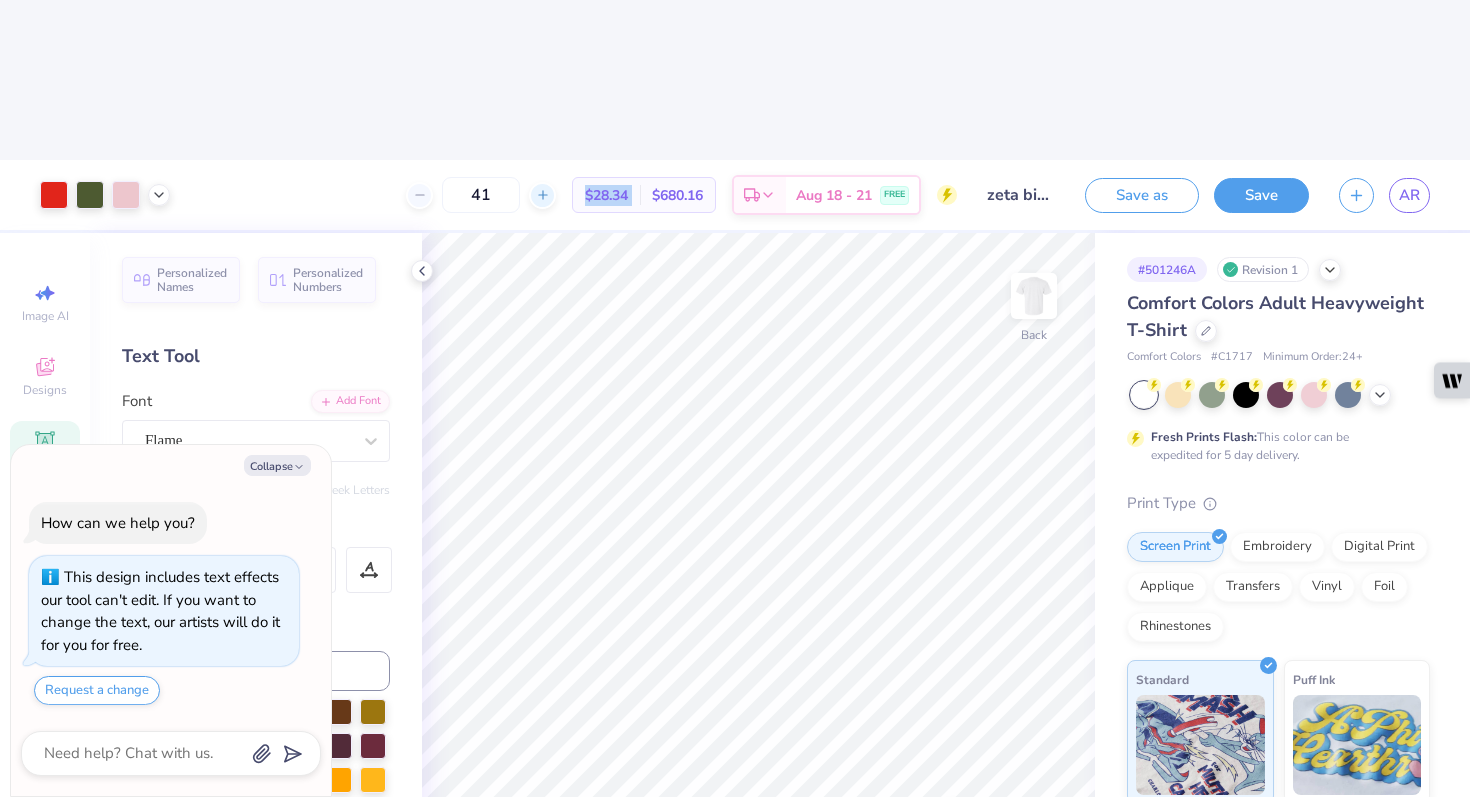 click 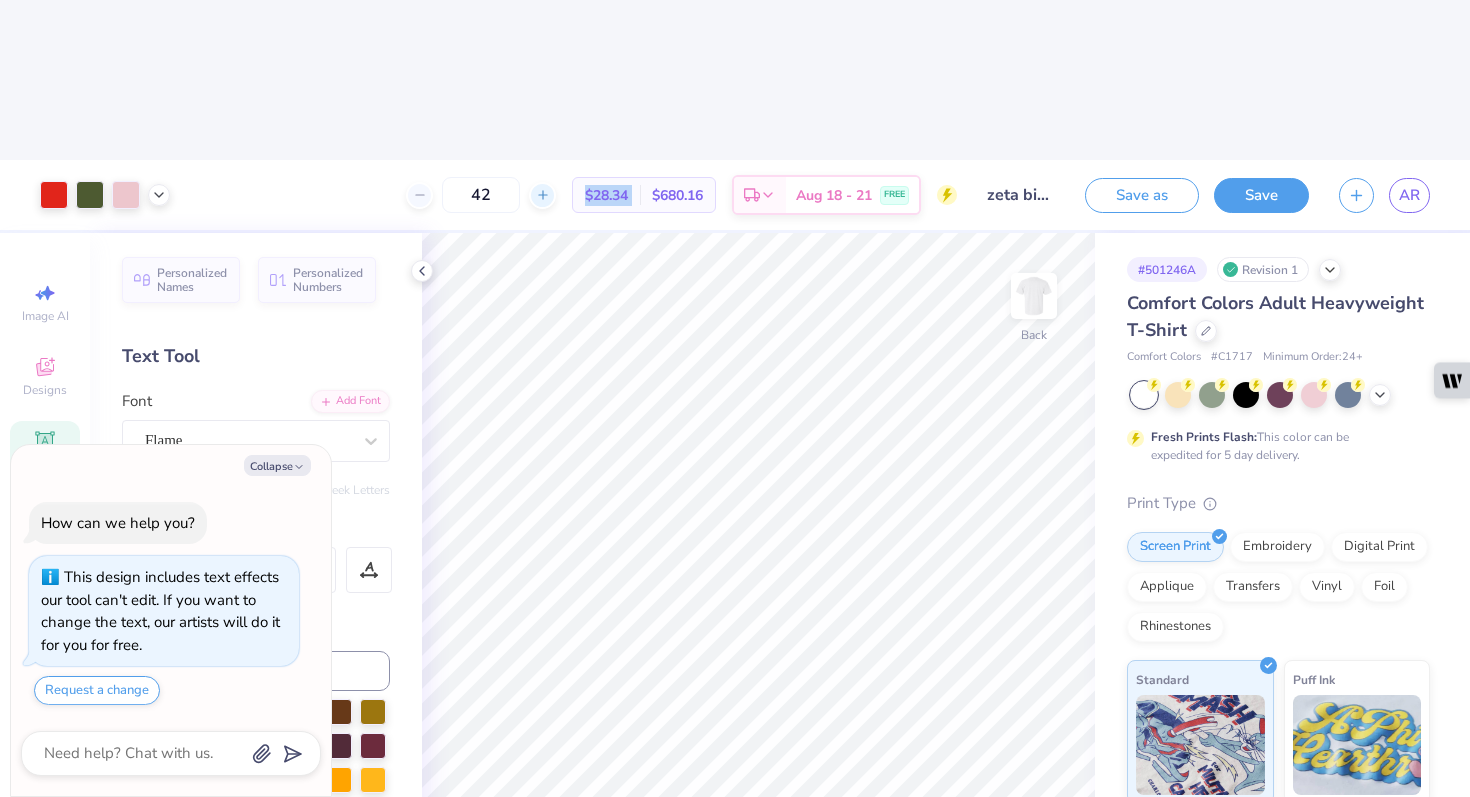 click 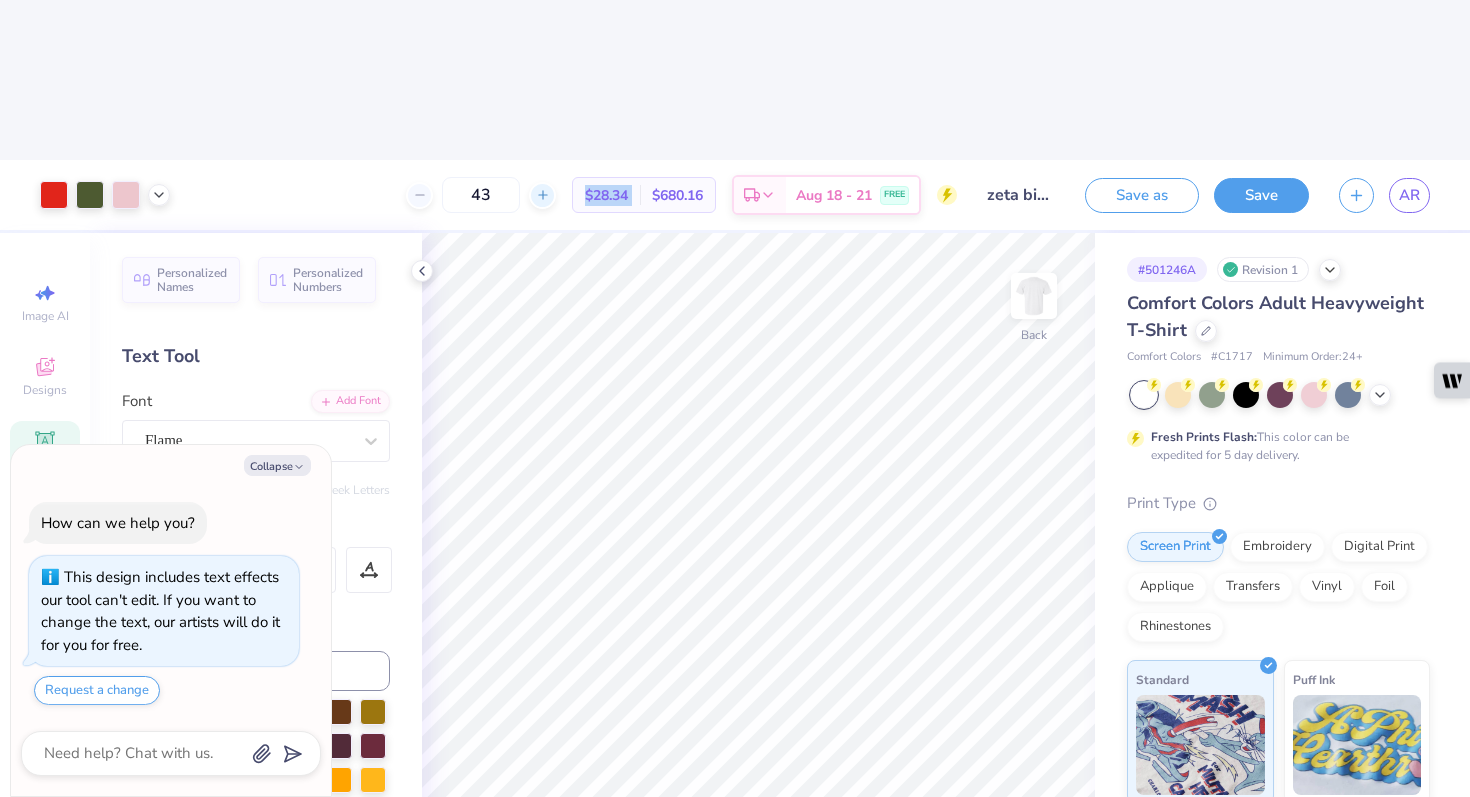 click 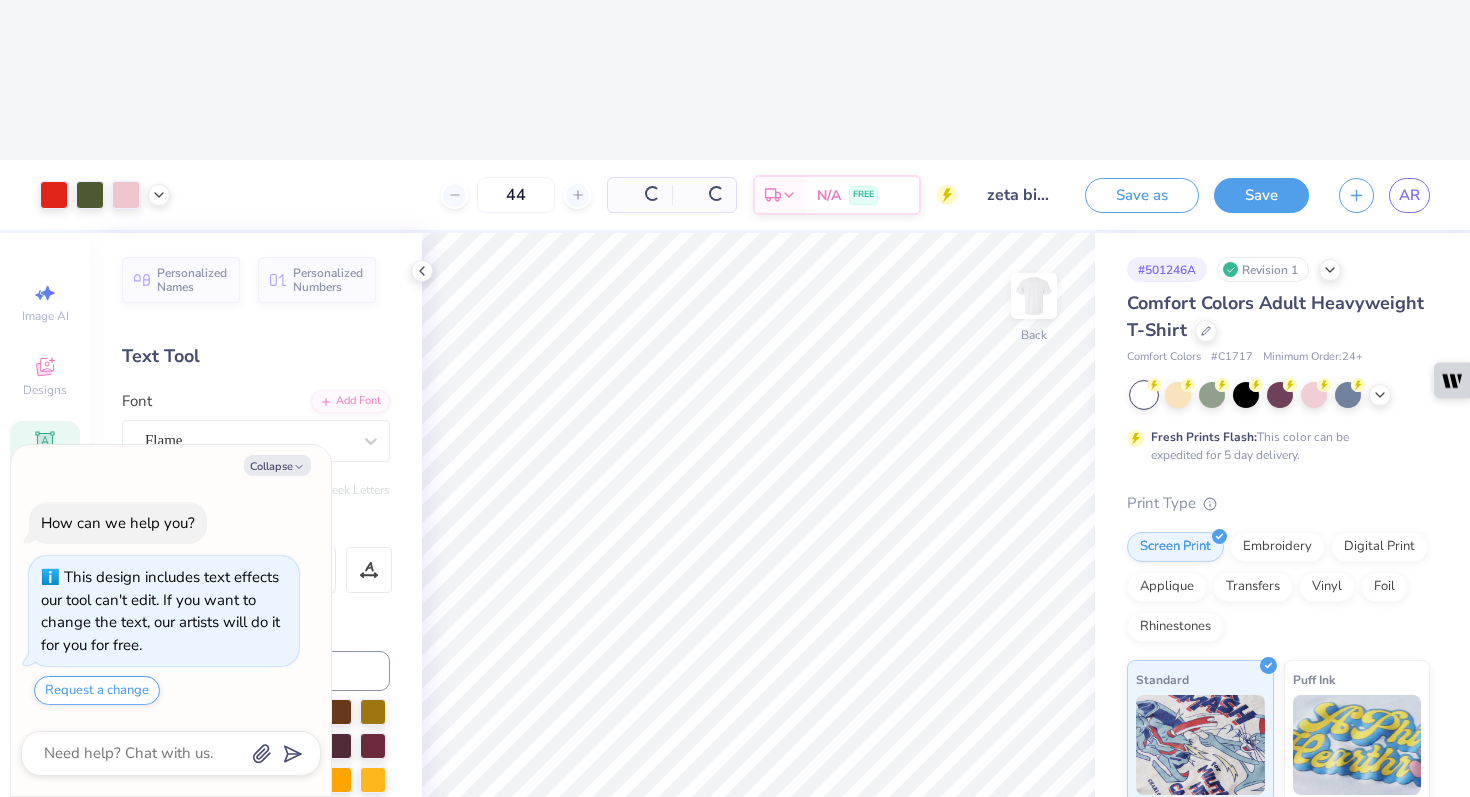 click on "44 Per Item Total Est.  Delivery N/A FREE" at bounding box center [571, 195] 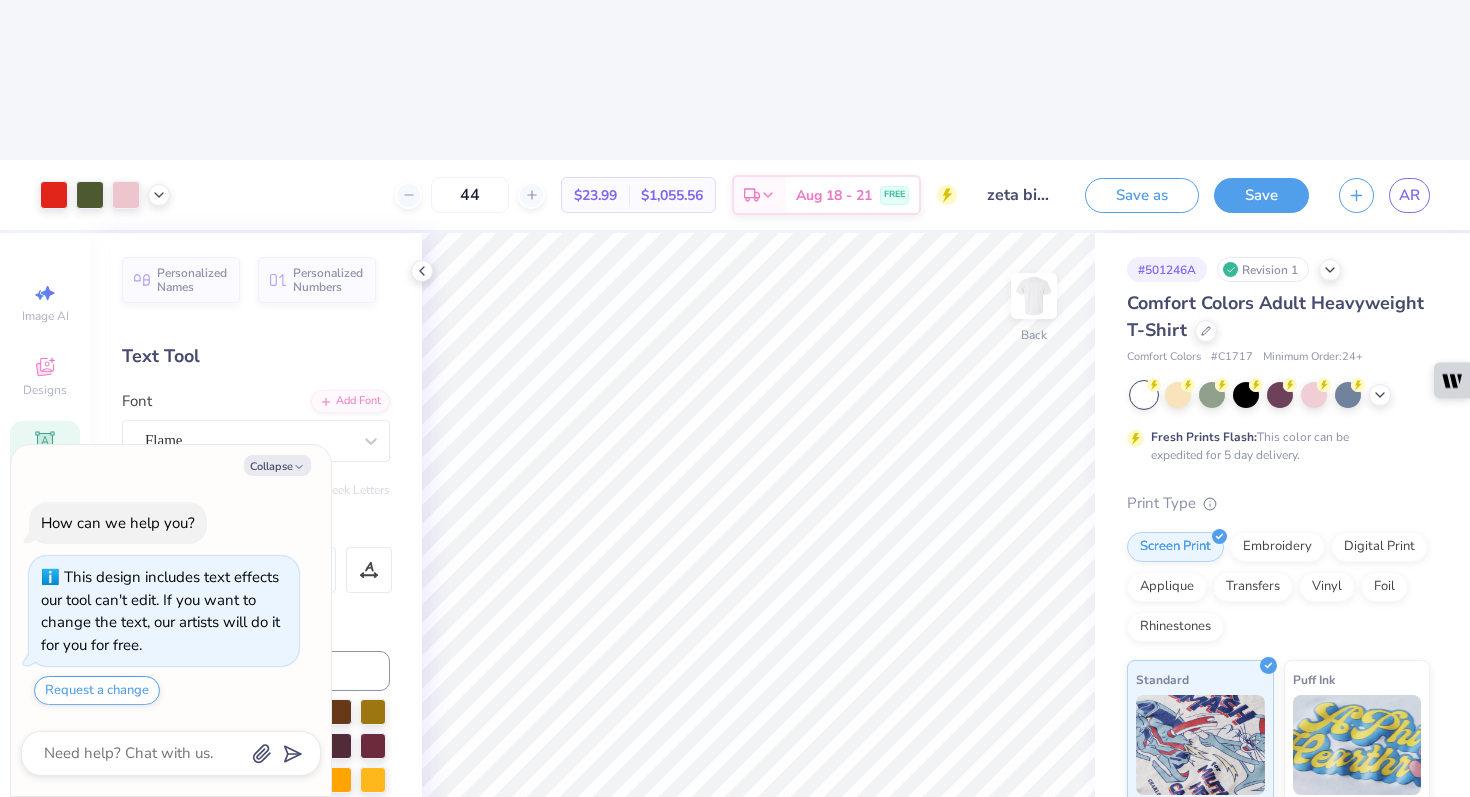 click on "44" at bounding box center [470, 195] 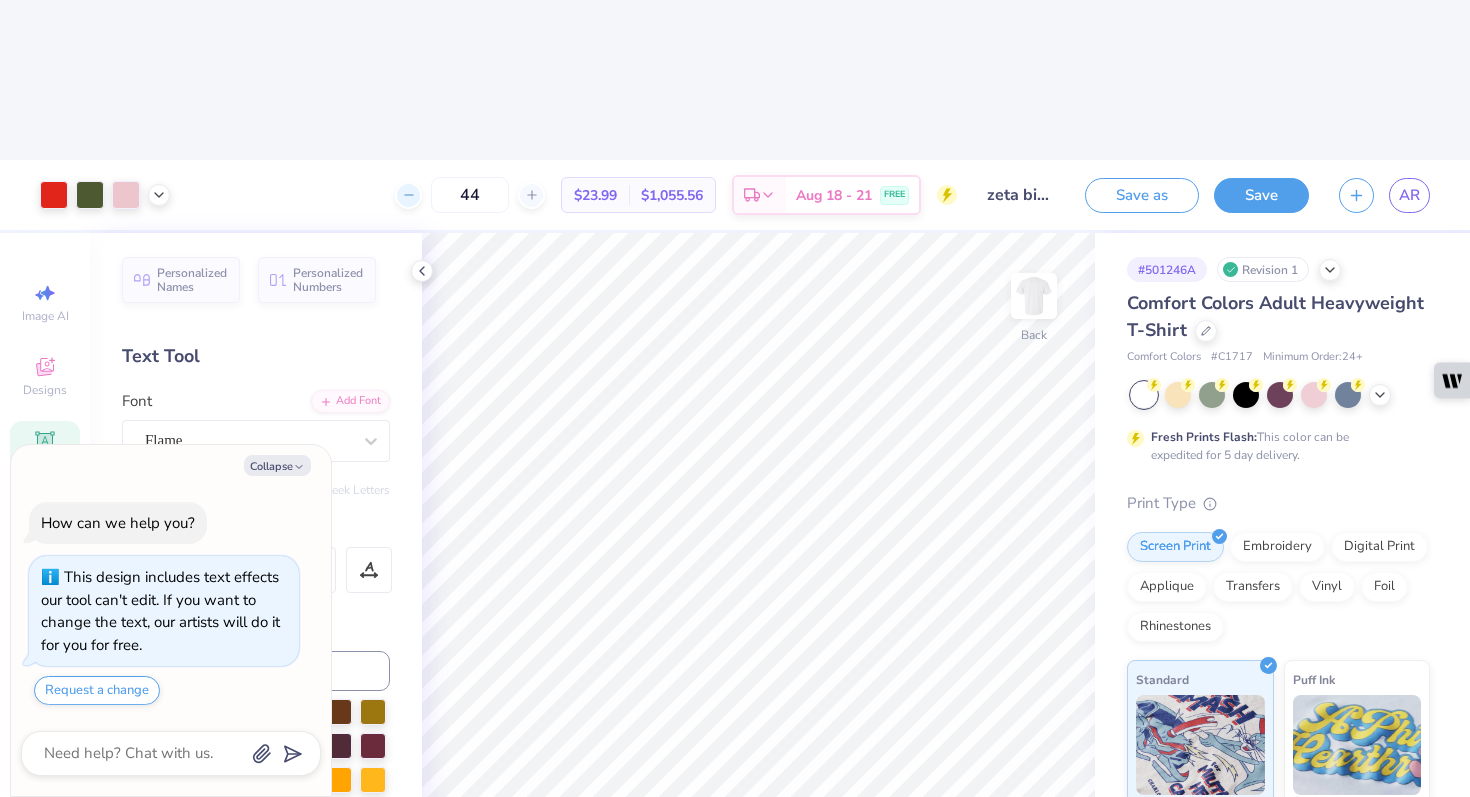 click 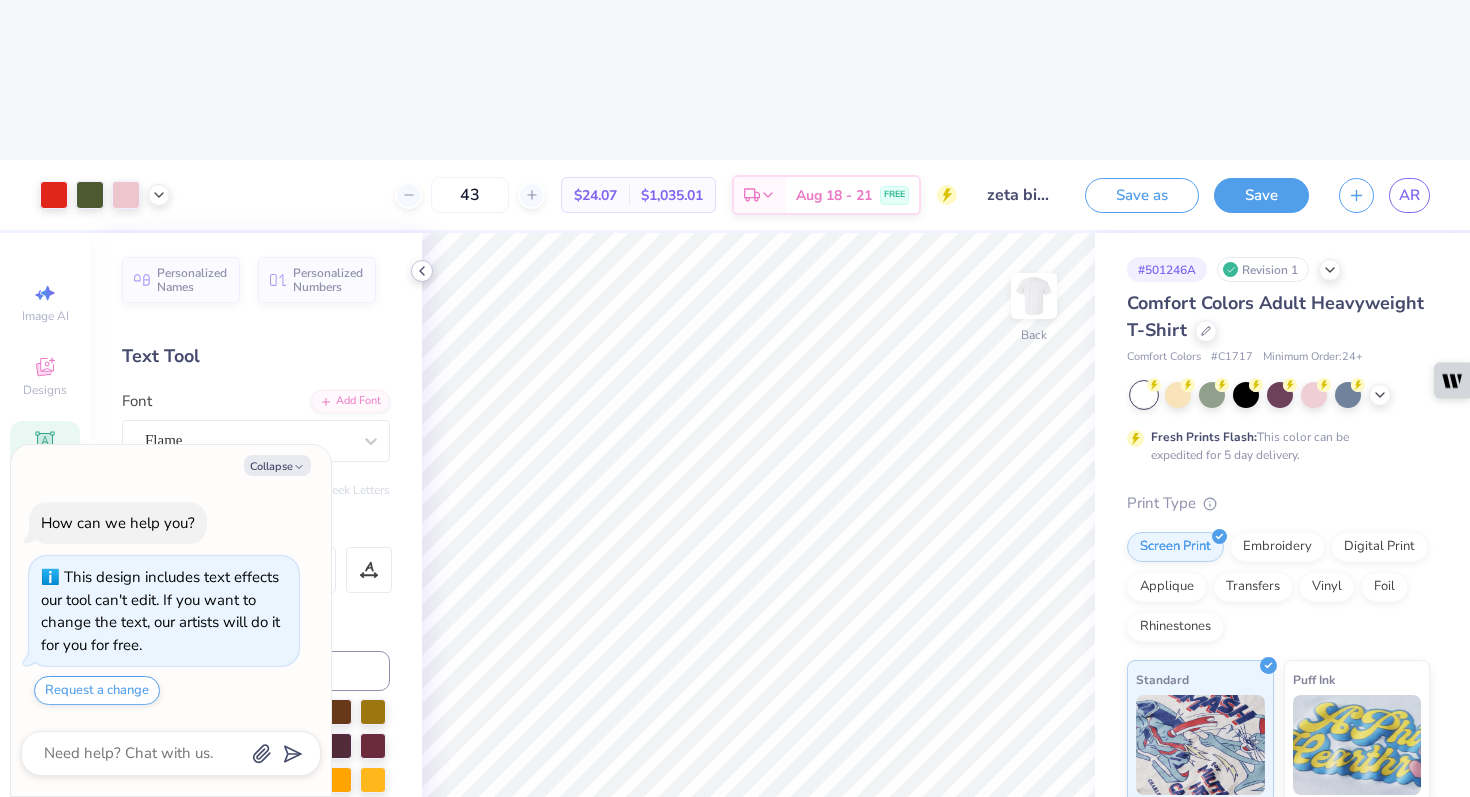 click at bounding box center [422, 271] 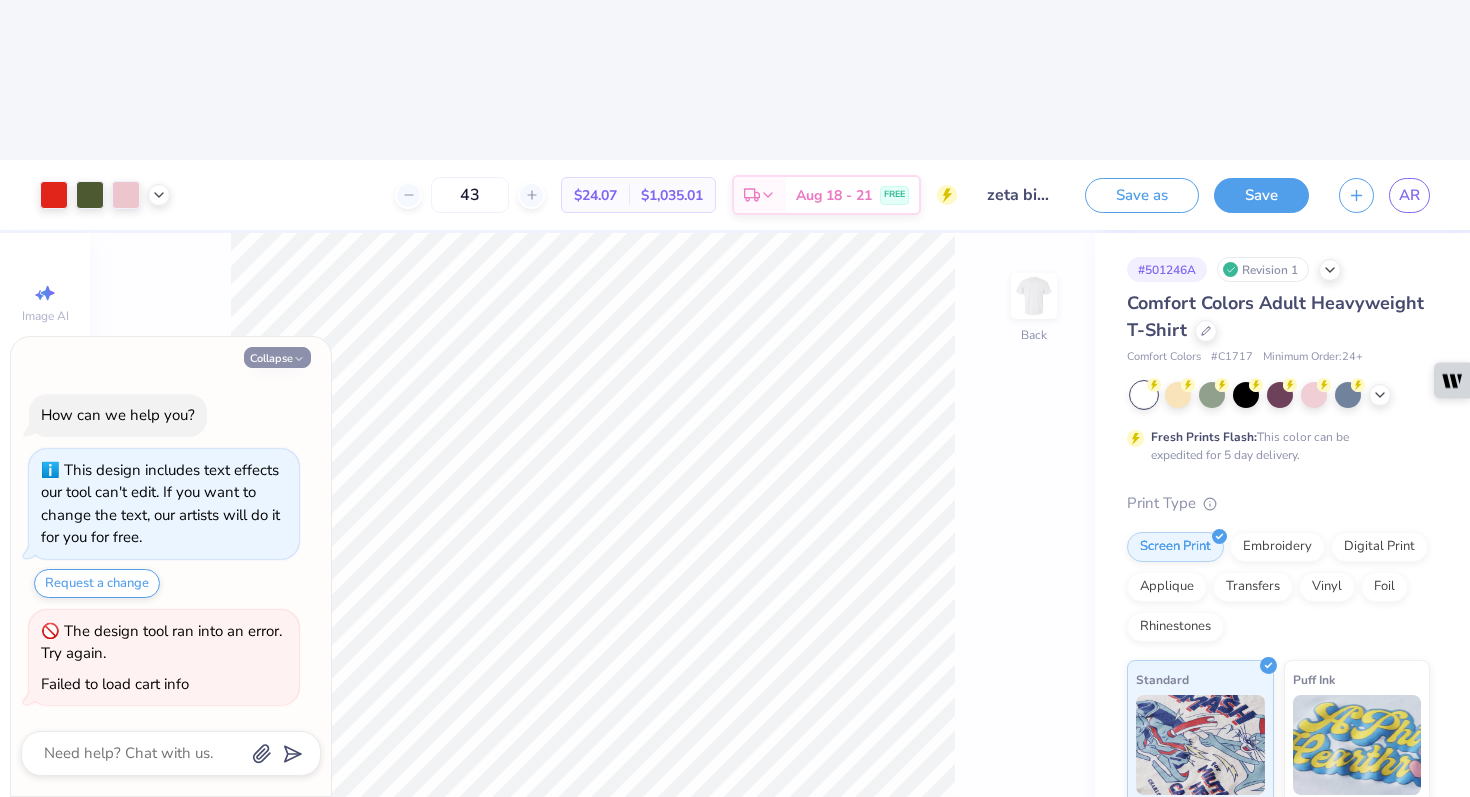 click 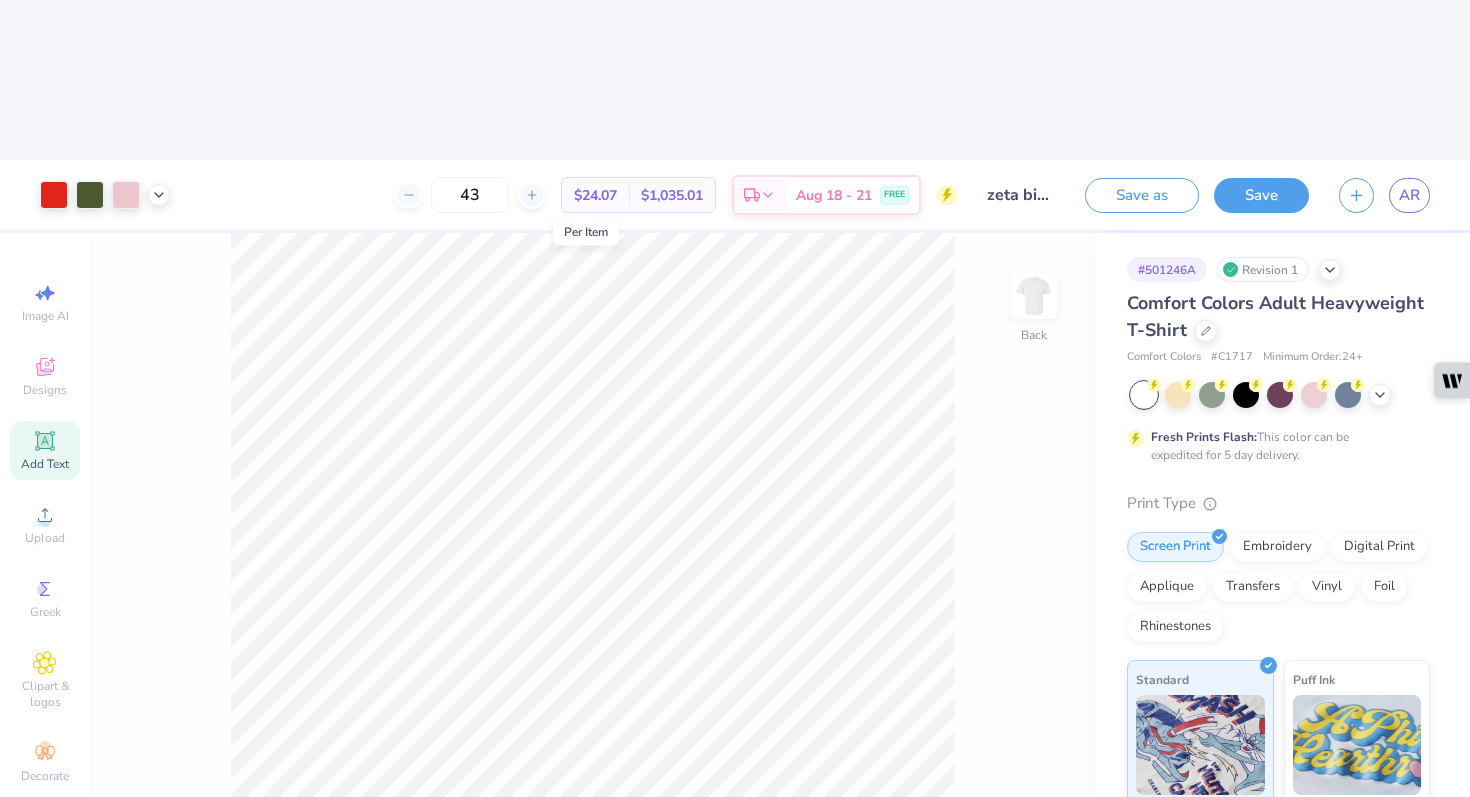 click on "$24.07" at bounding box center (595, 195) 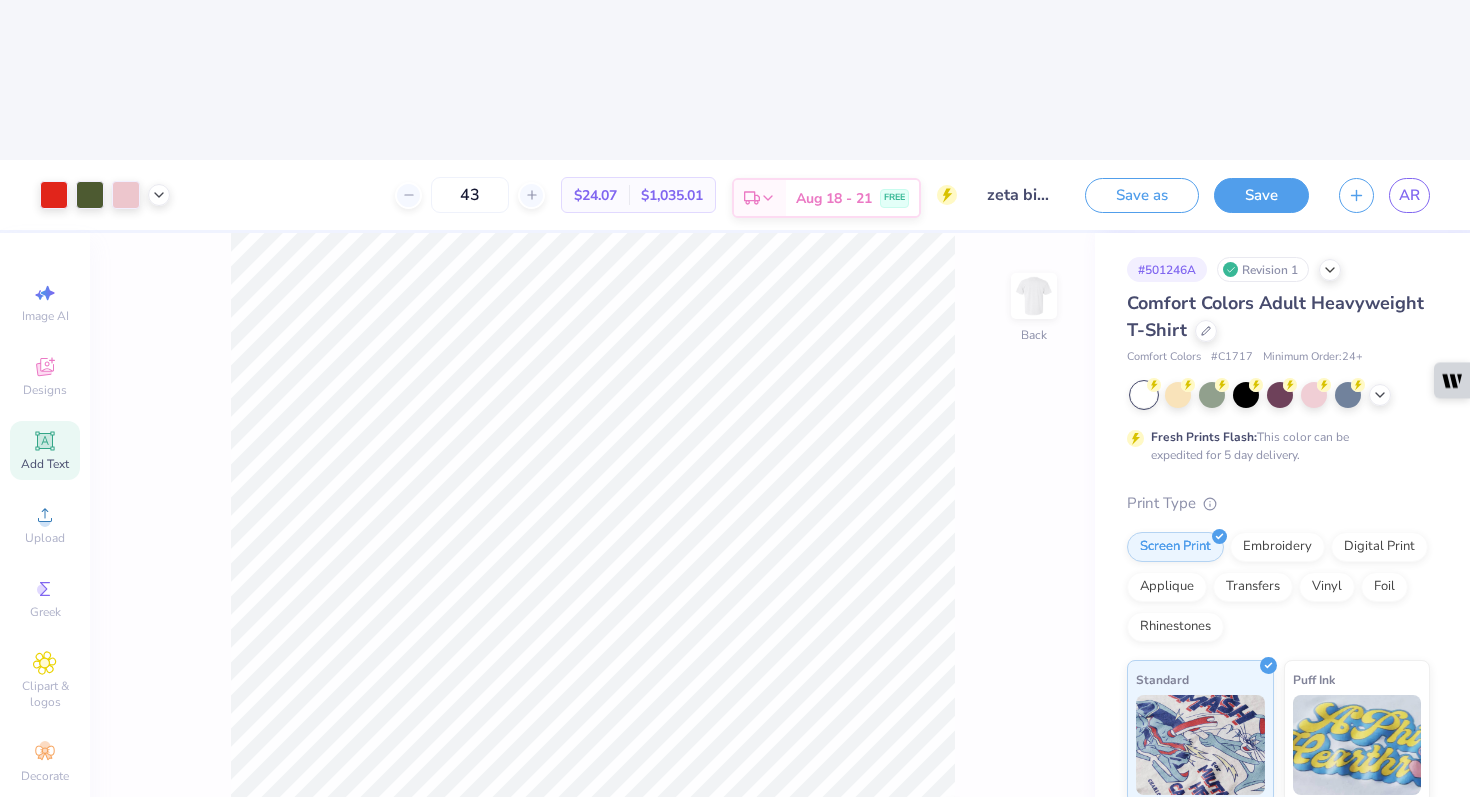 click 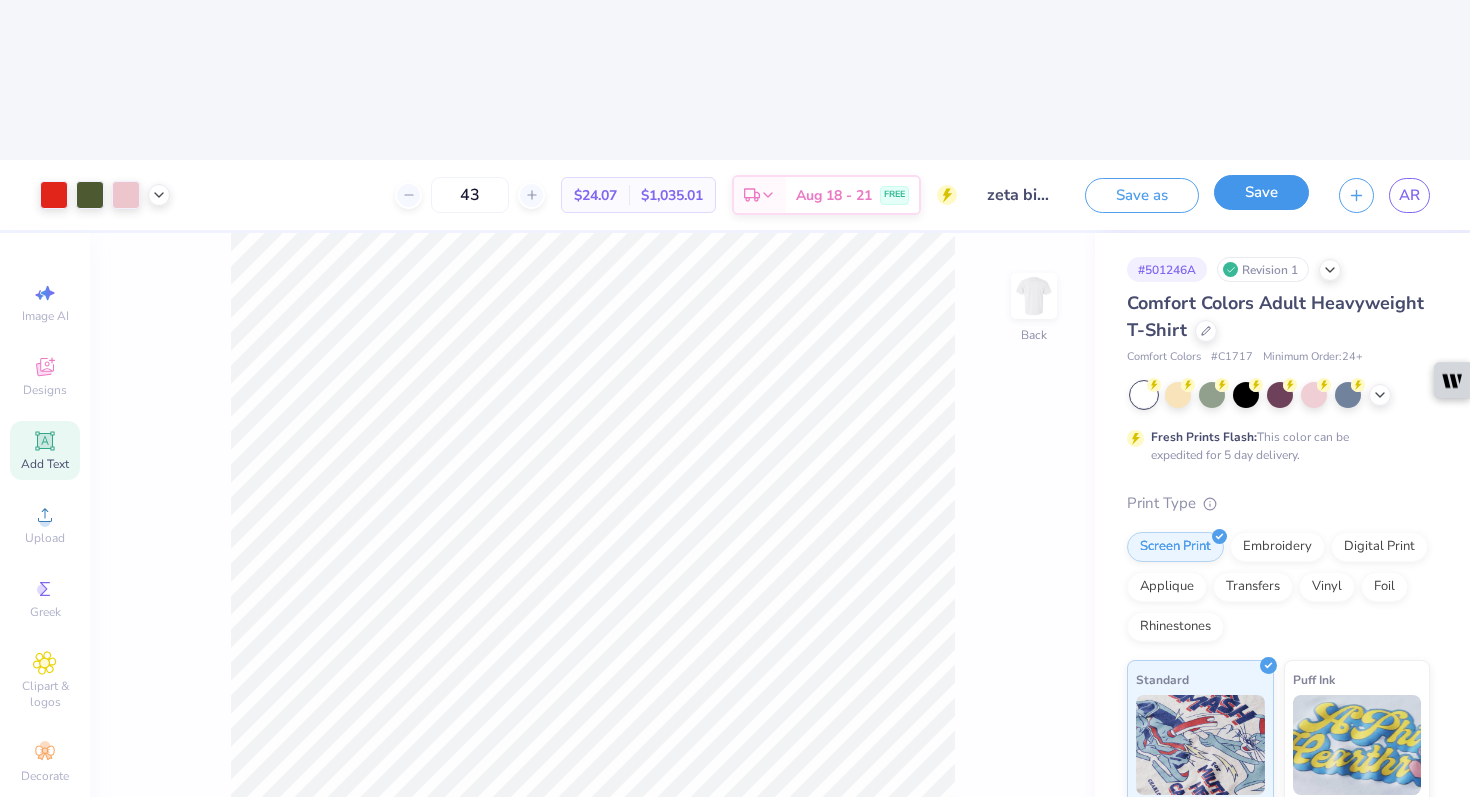 click on "Save" at bounding box center [1261, 192] 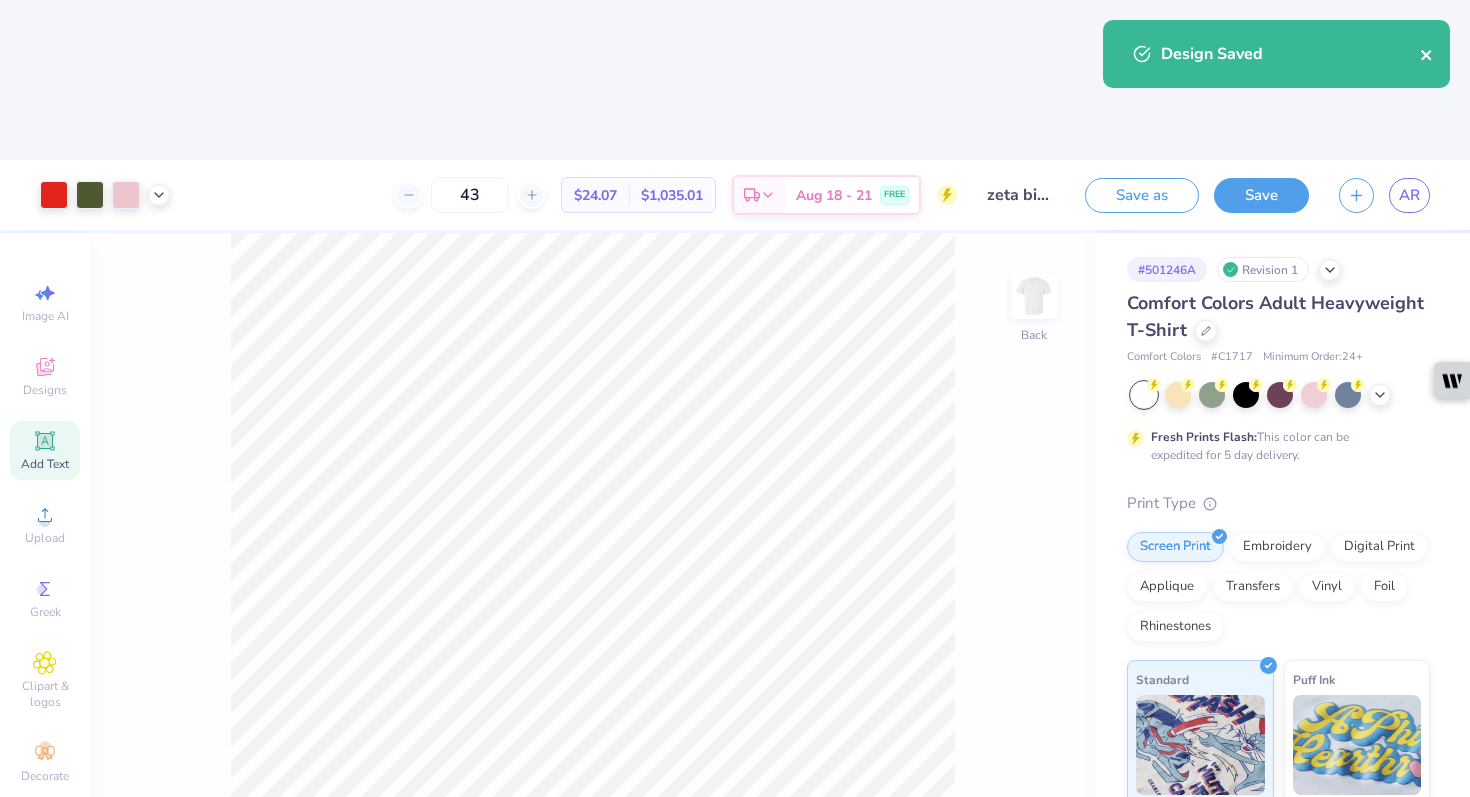 click 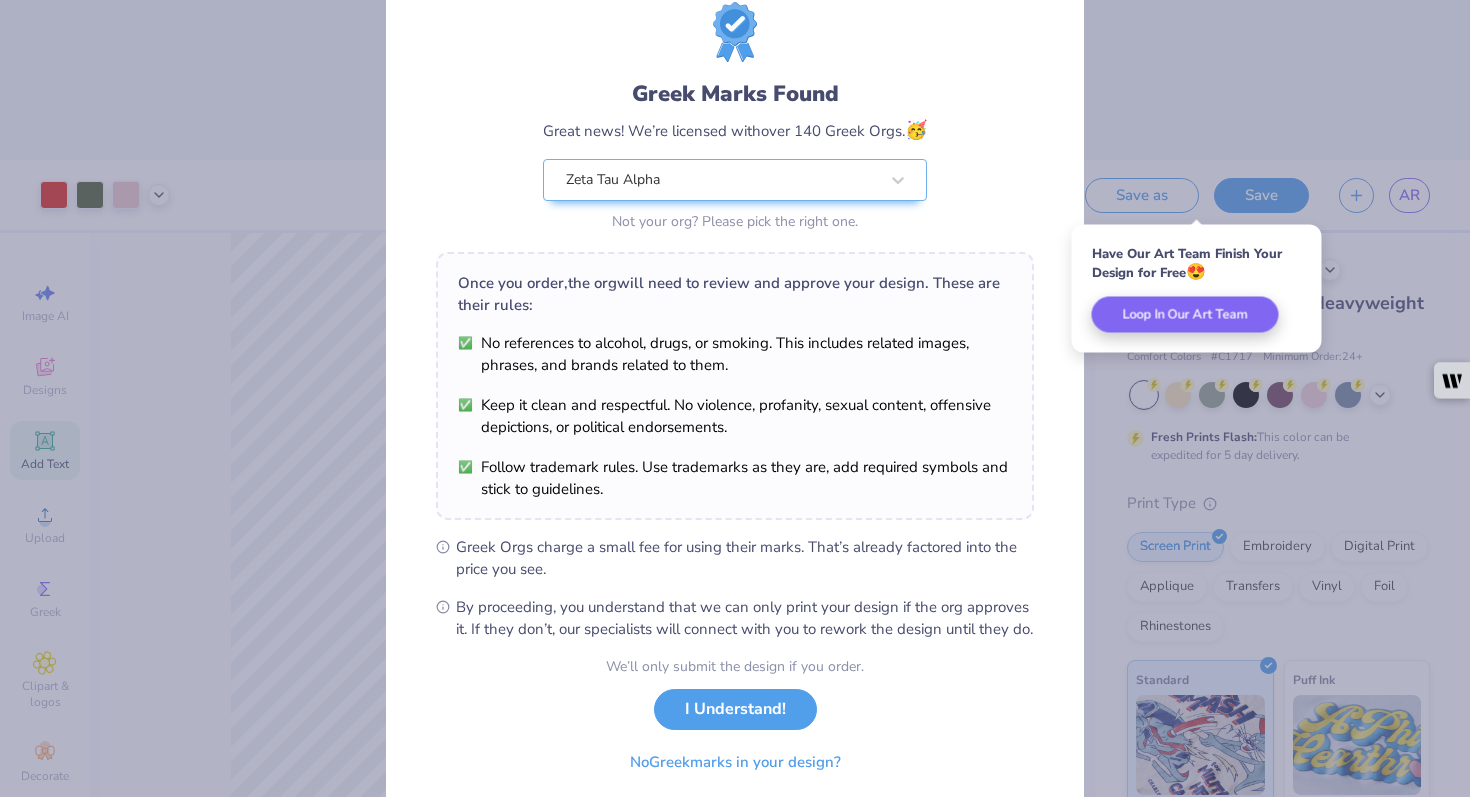 scroll, scrollTop: 139, scrollLeft: 0, axis: vertical 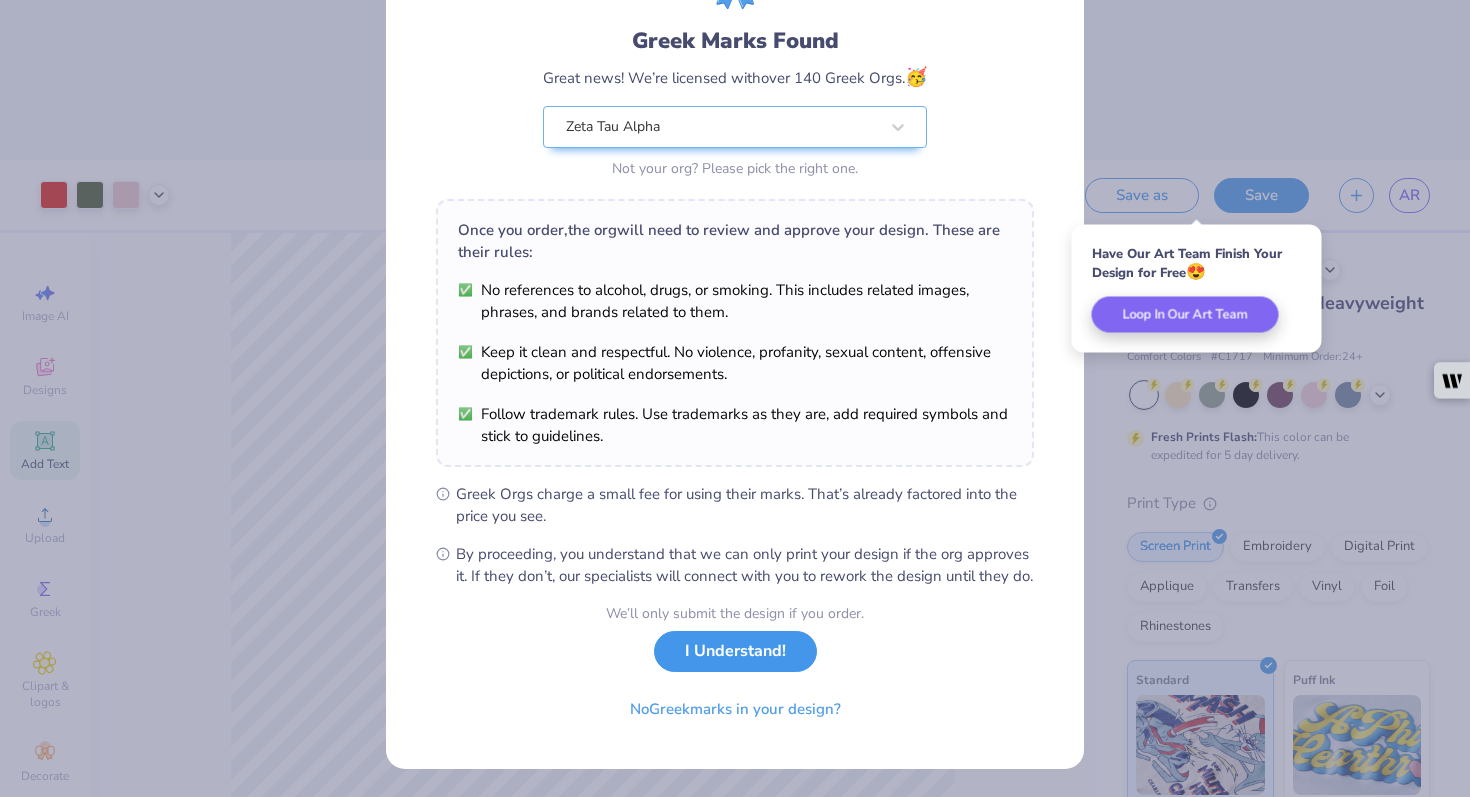 click on "I Understand!" at bounding box center (735, 651) 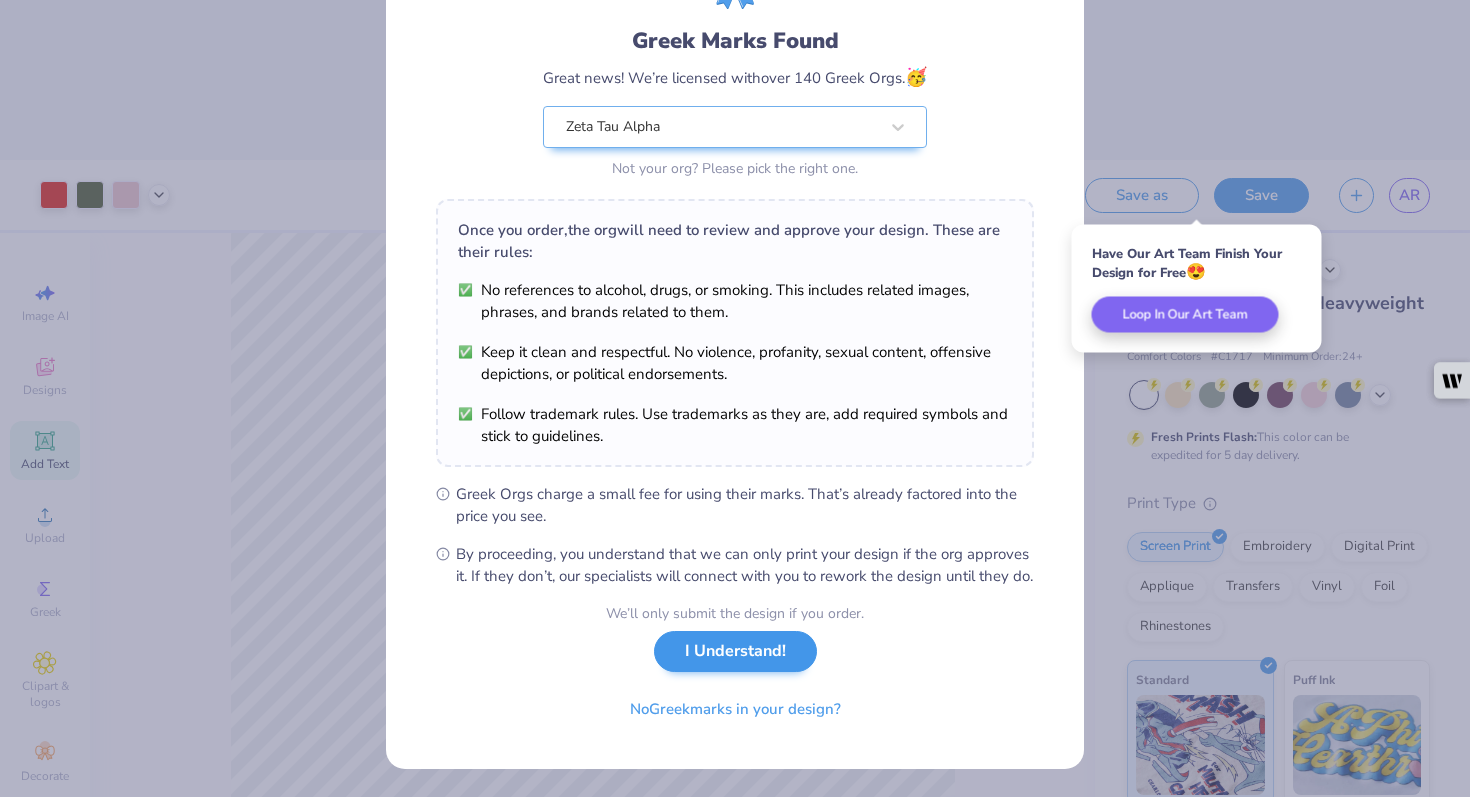 scroll, scrollTop: 0, scrollLeft: 0, axis: both 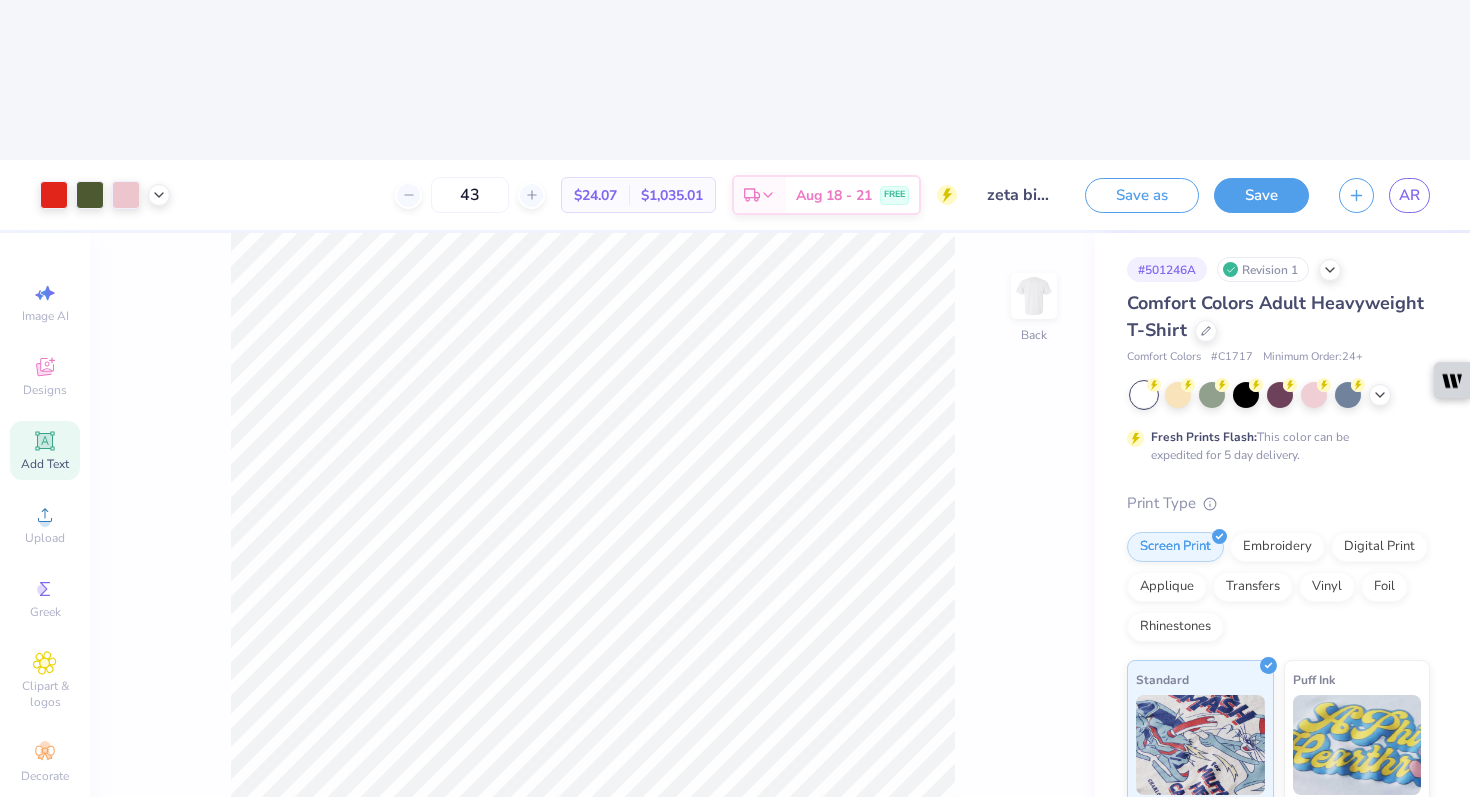 click on "100  % Back Submit to feature on our public gallery." at bounding box center (592, 595) 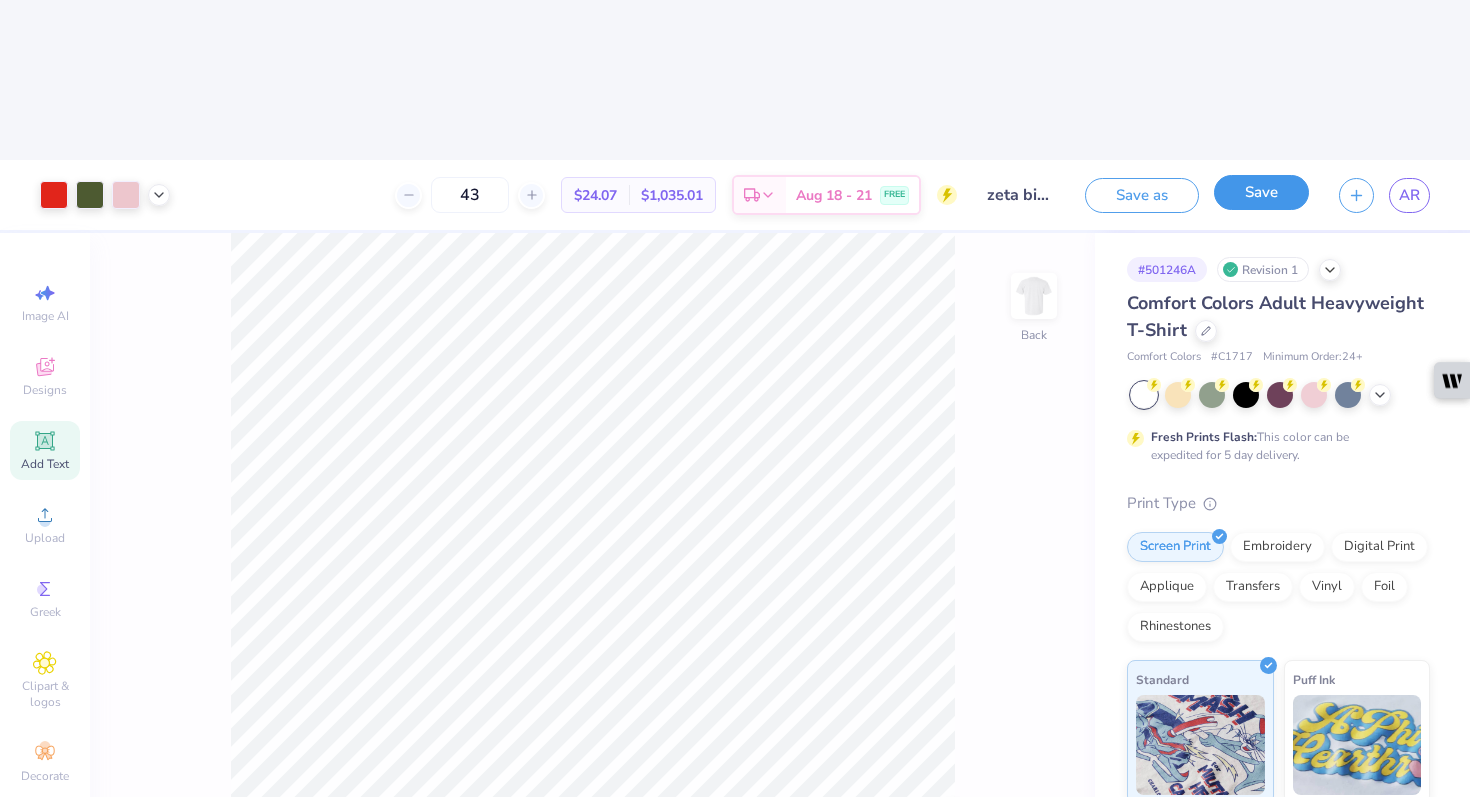 click on "Save" at bounding box center (1261, 192) 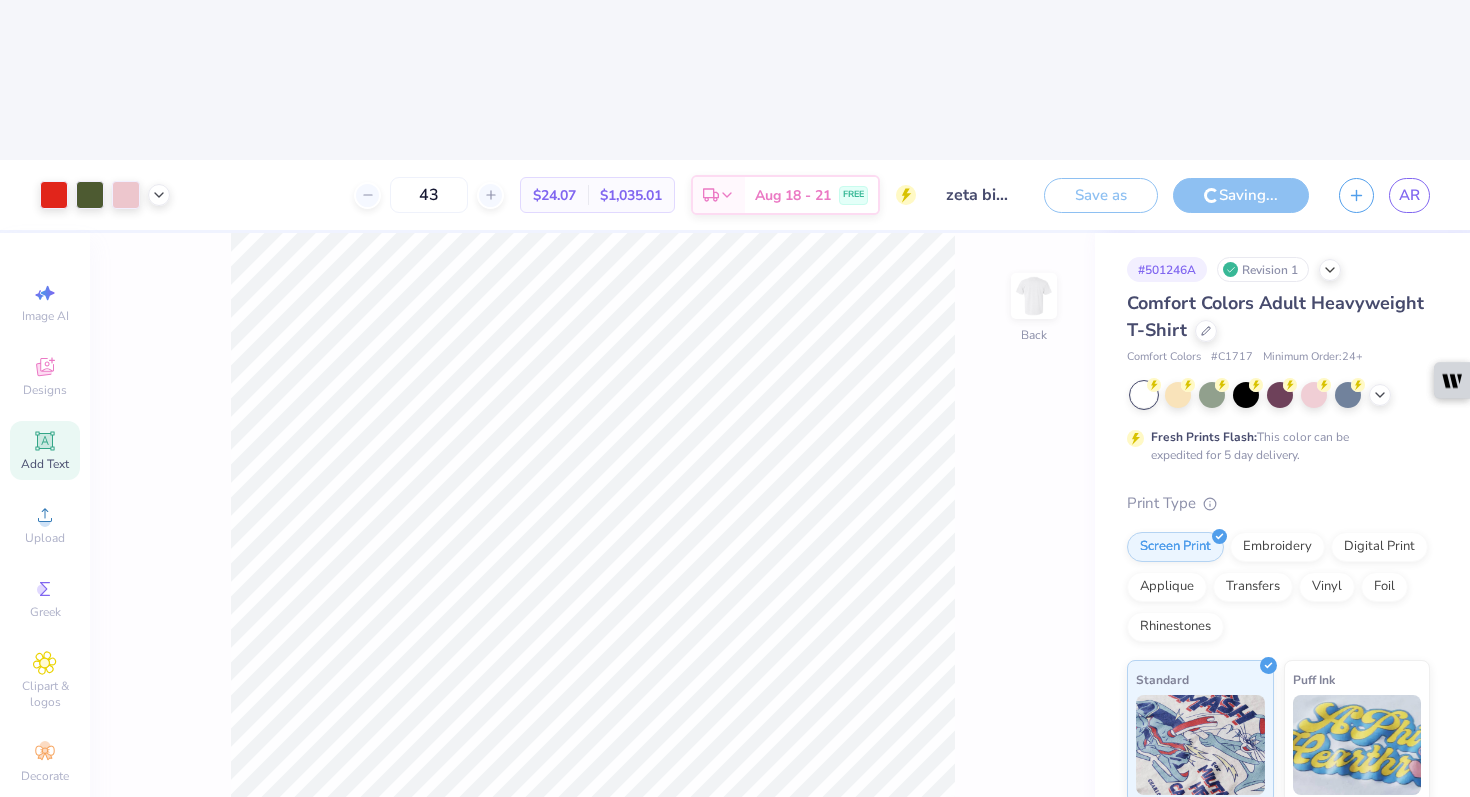 click on "Save as" at bounding box center (1101, 195) 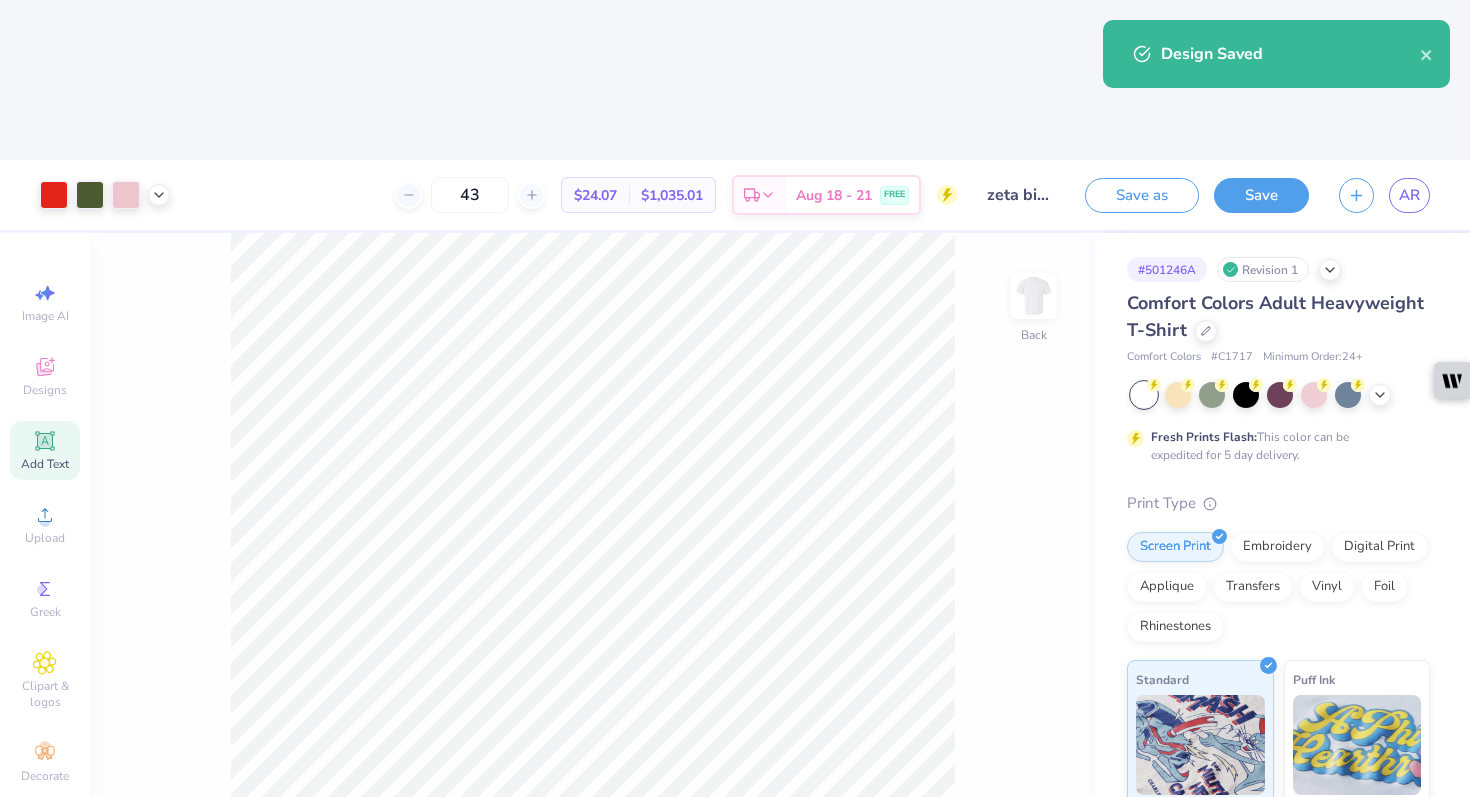 click on "Design Saved" at bounding box center (1290, 54) 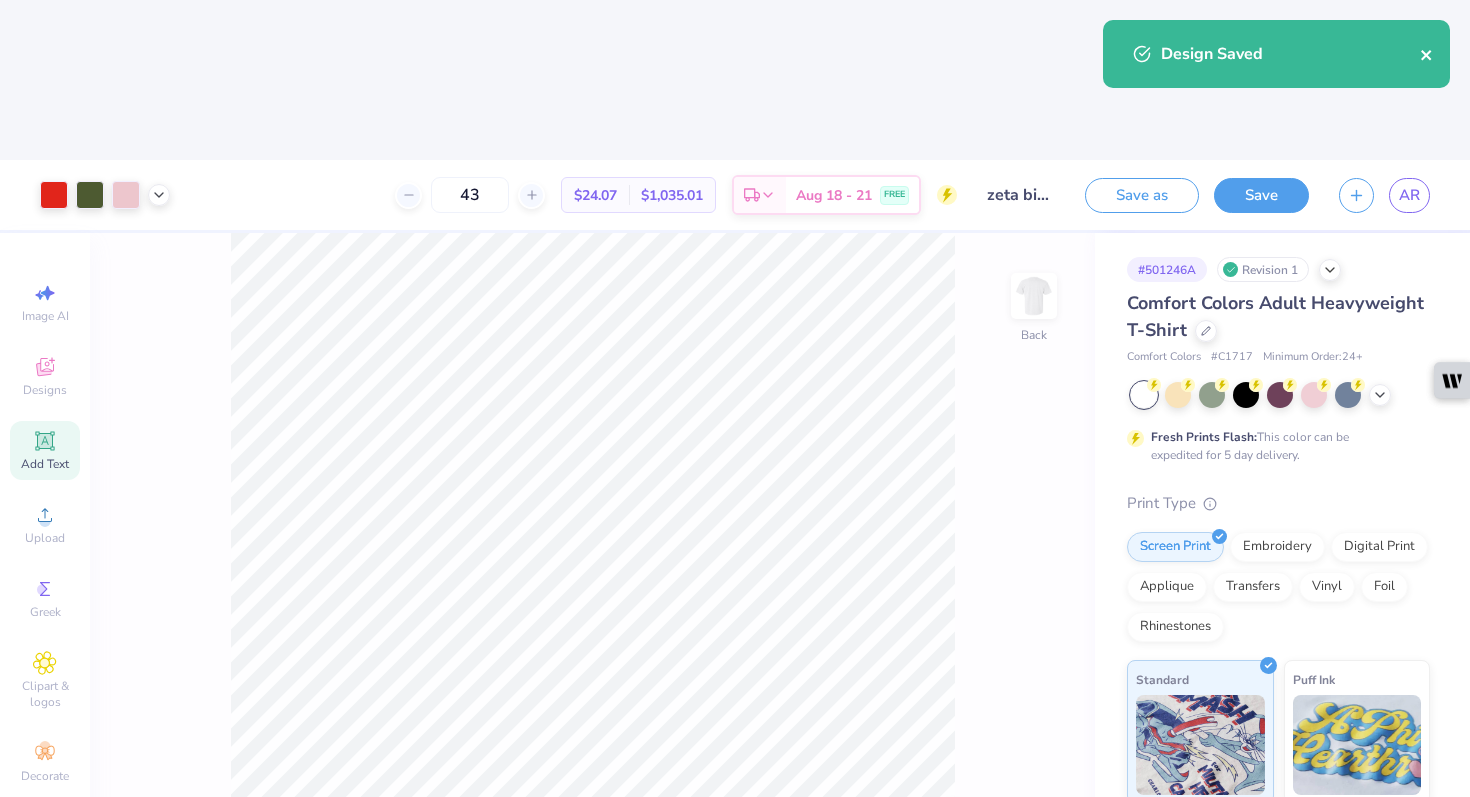click 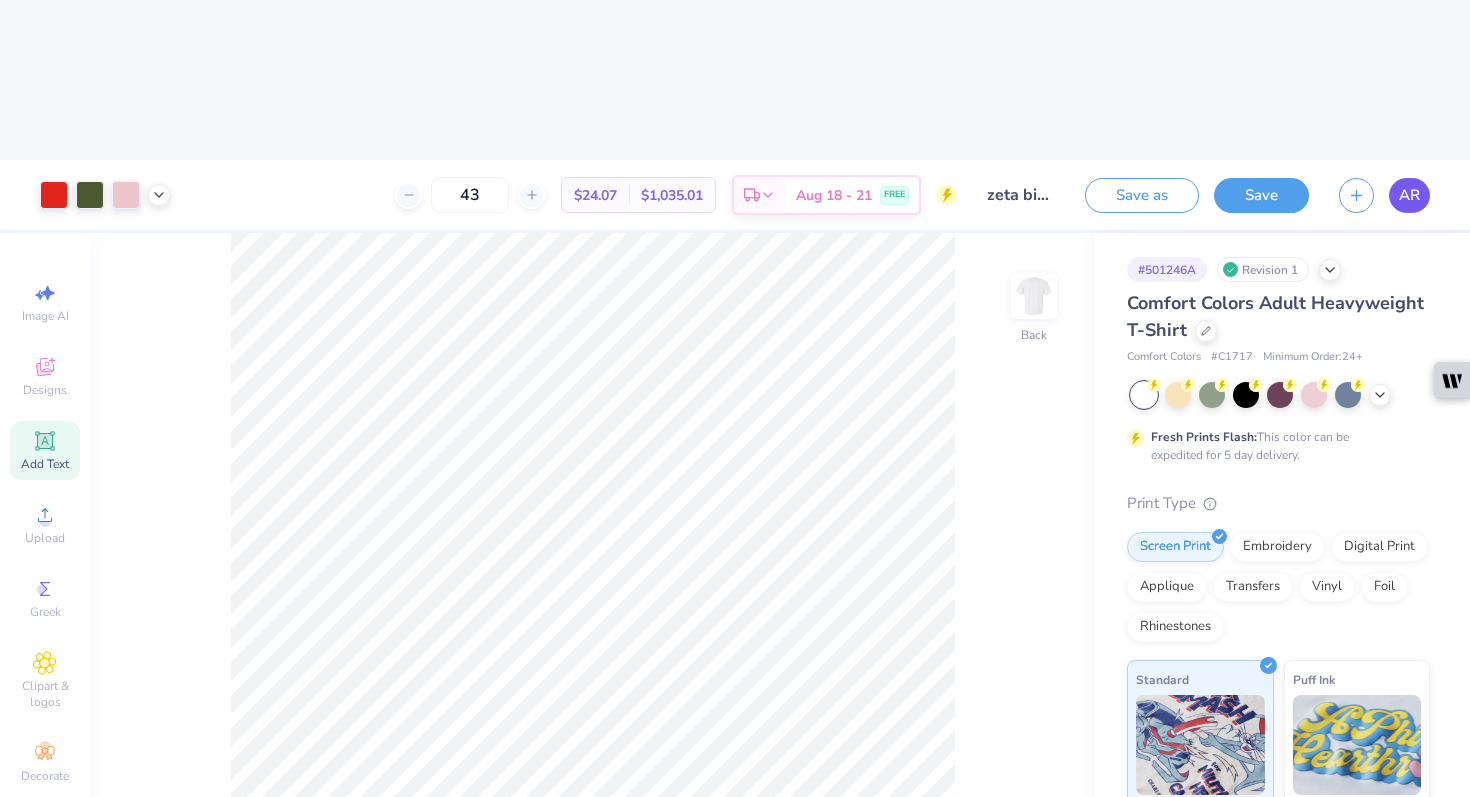 click on "AR" at bounding box center [1409, 195] 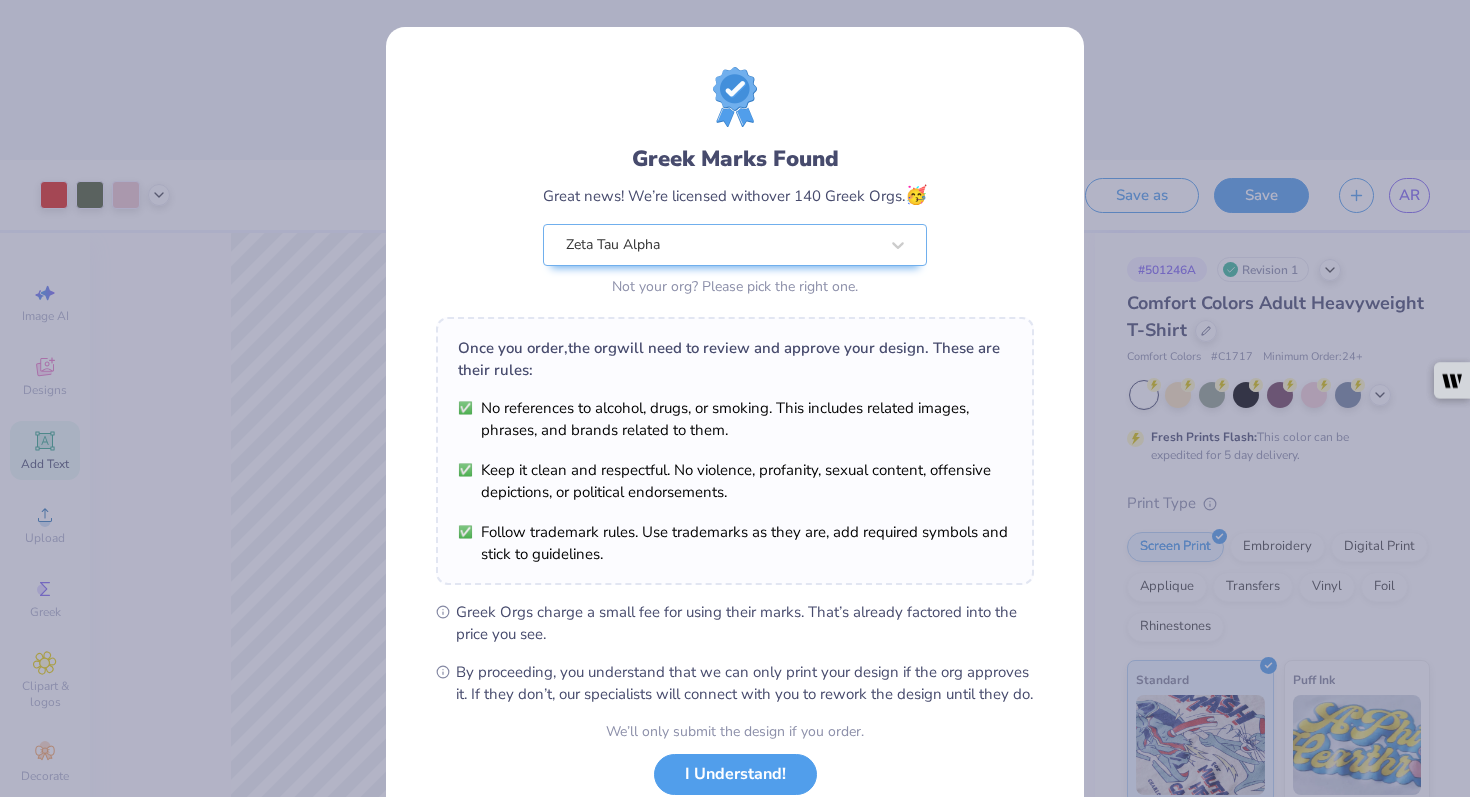 click on "Greek Marks Found Great news! We’re licensed with  over 140 Greek Orgs. 🥳 Zeta Tau Alpha Not your org? Please pick the right one. Once you order,  the org  will need to review and approve your design. These are their rules: No references to alcohol, drugs, or smoking. This includes related images, phrases, and brands related to them. Keep it clean and respectful. No violence, profanity, sexual content, offensive depictions, or political endorsements. Follow trademark rules. Use trademarks as they are, add required symbols and stick to guidelines. Greek Orgs charge a small fee for using their marks. That’s already factored into the price you see. By proceeding, you understand that we can only print your design if the org approves it. If they don’t, our specialists will connect with you to rework the design until they do. We’ll only submit the design if you order. I Understand! No  Greek  marks in your design?" at bounding box center [735, 457] 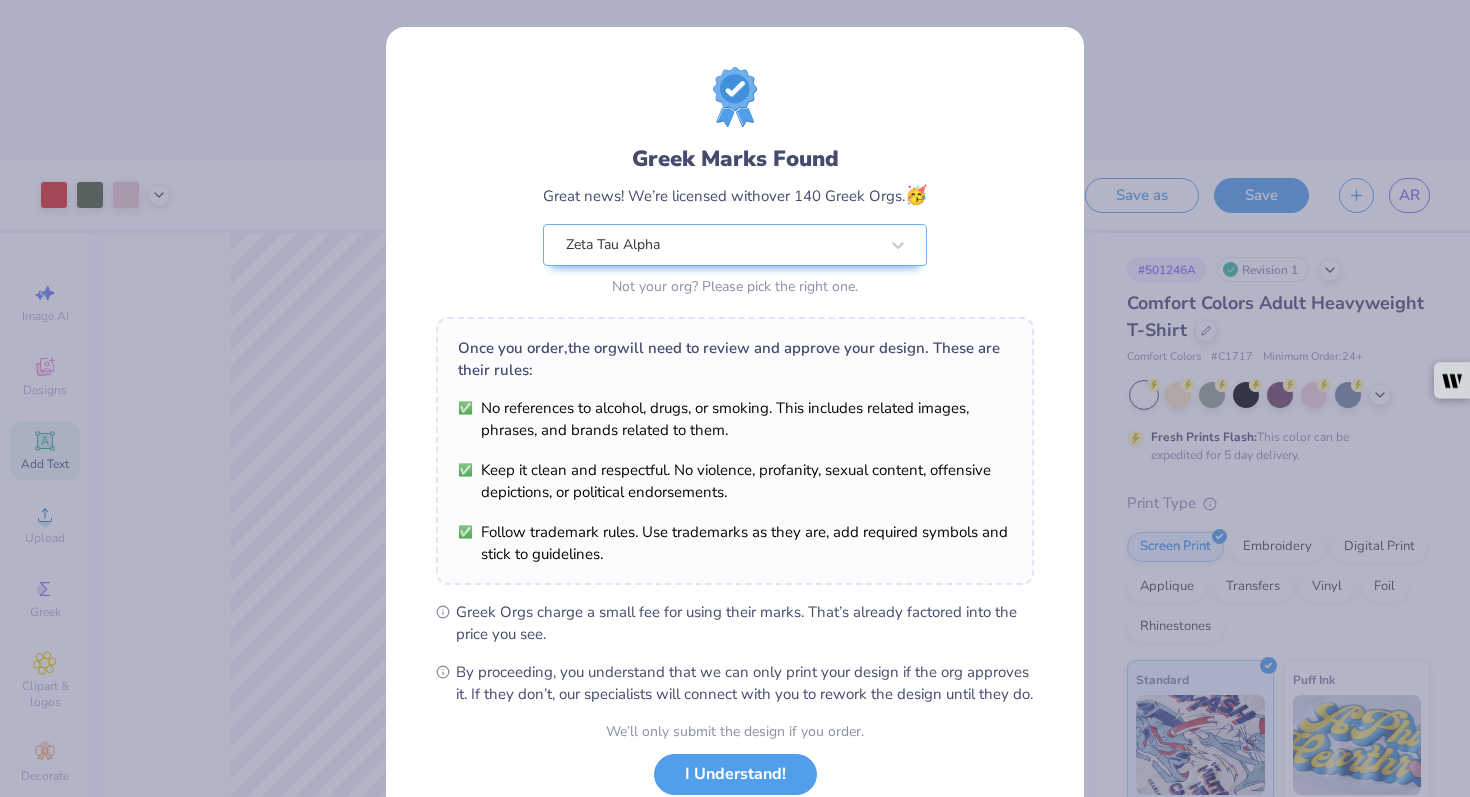 scroll, scrollTop: 119, scrollLeft: 0, axis: vertical 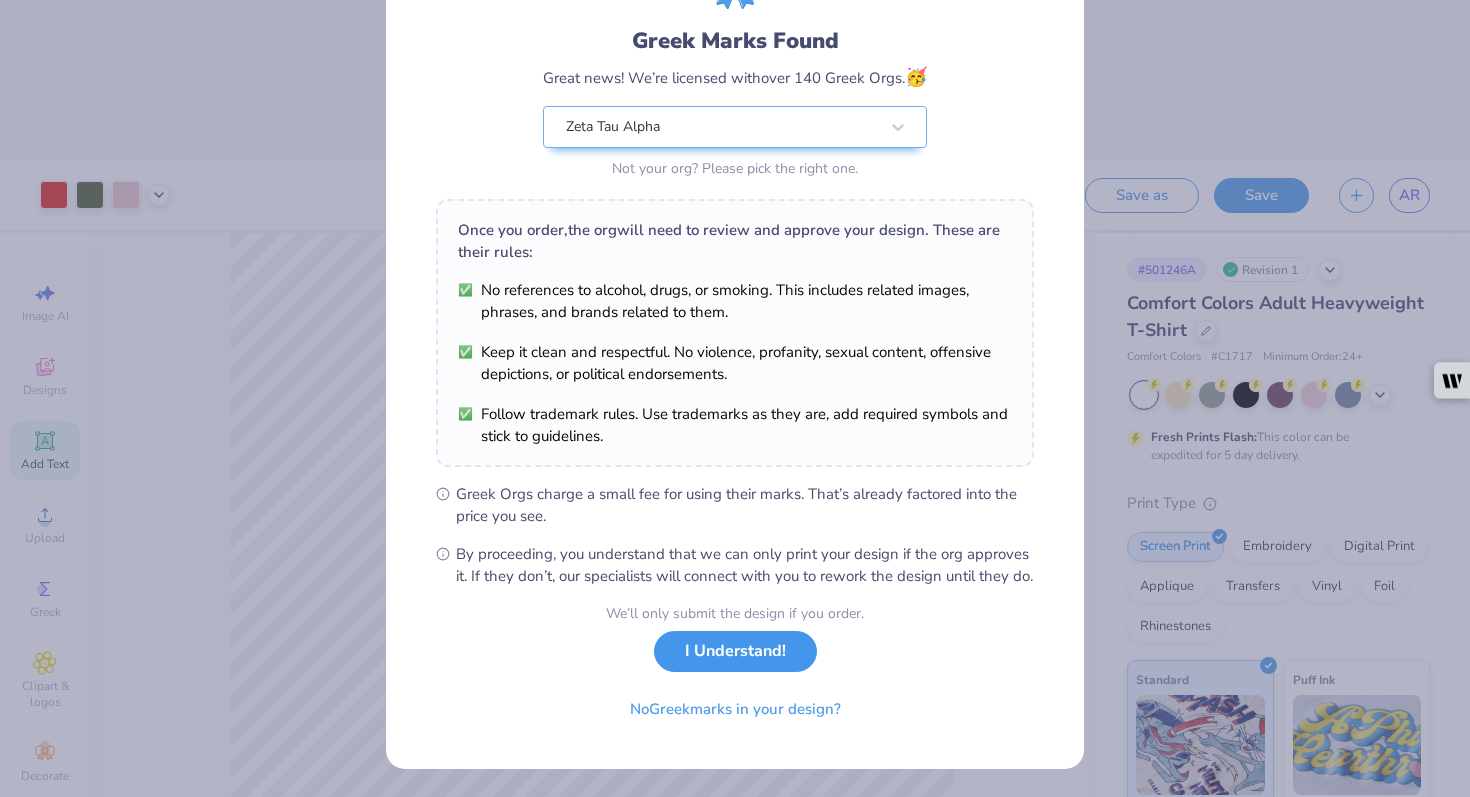 click on "We’ll only submit the design if you order. I Understand! No  Greek  marks in your design?" at bounding box center [735, 666] 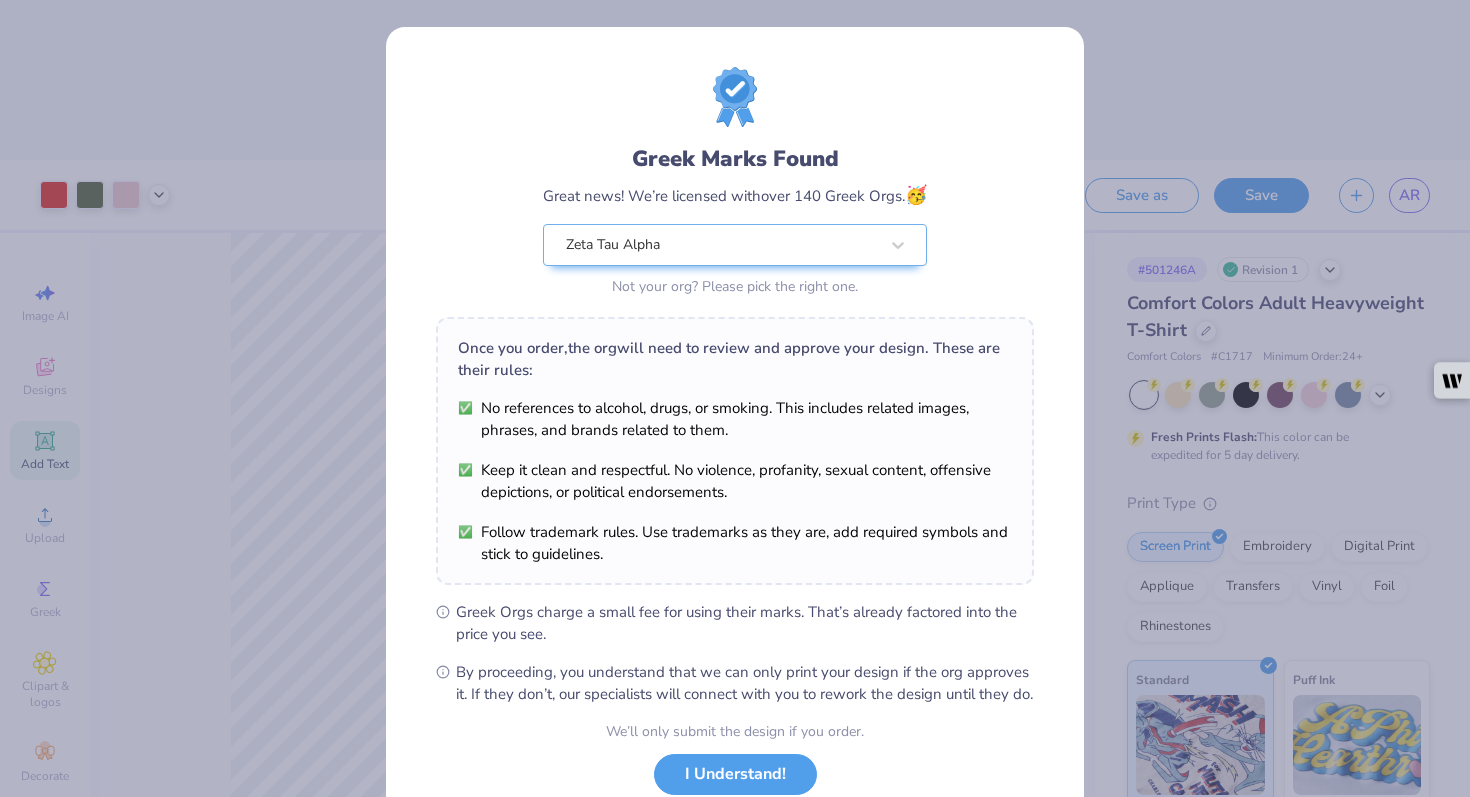 scroll, scrollTop: 139, scrollLeft: 0, axis: vertical 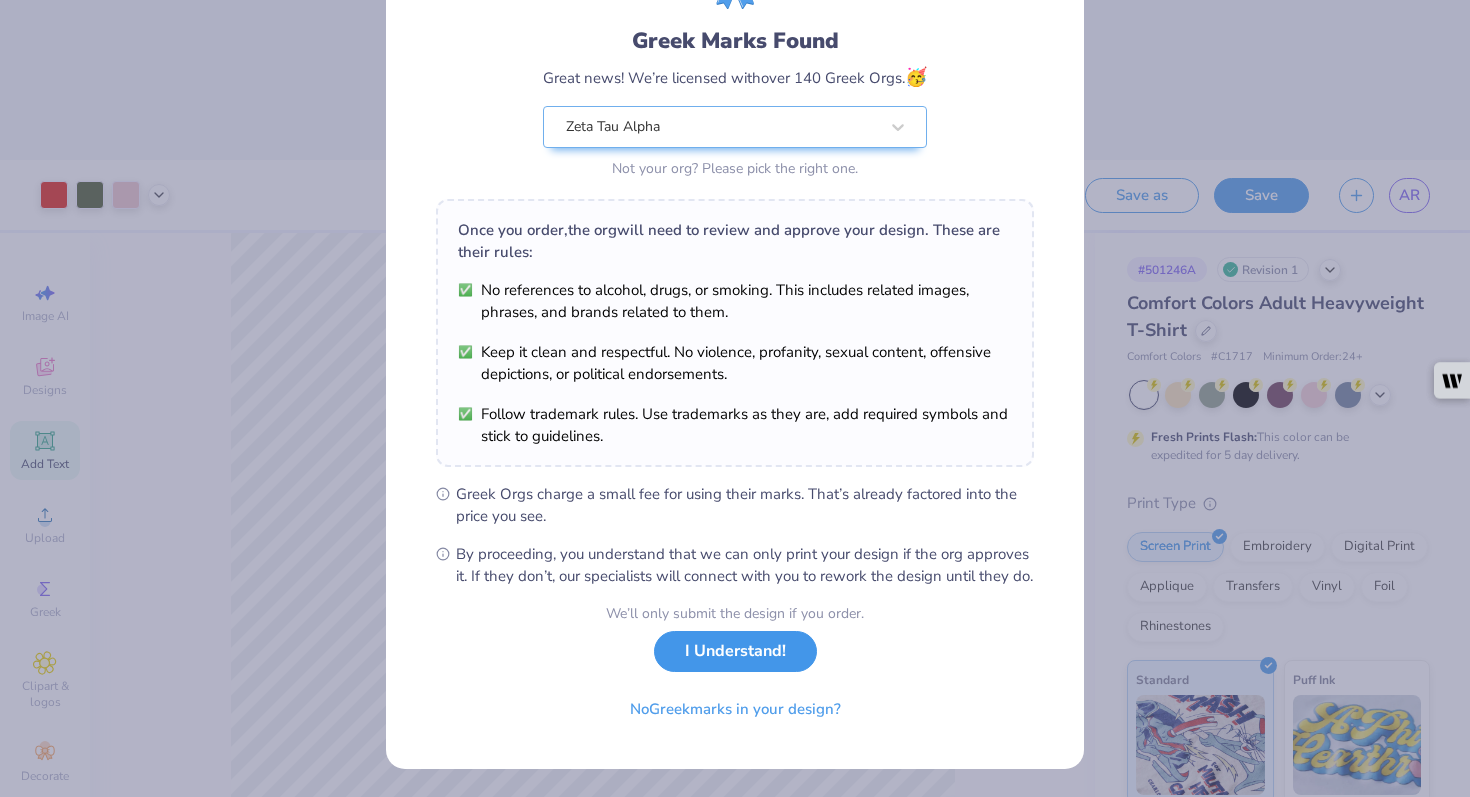 click on "I Understand!" at bounding box center (735, 651) 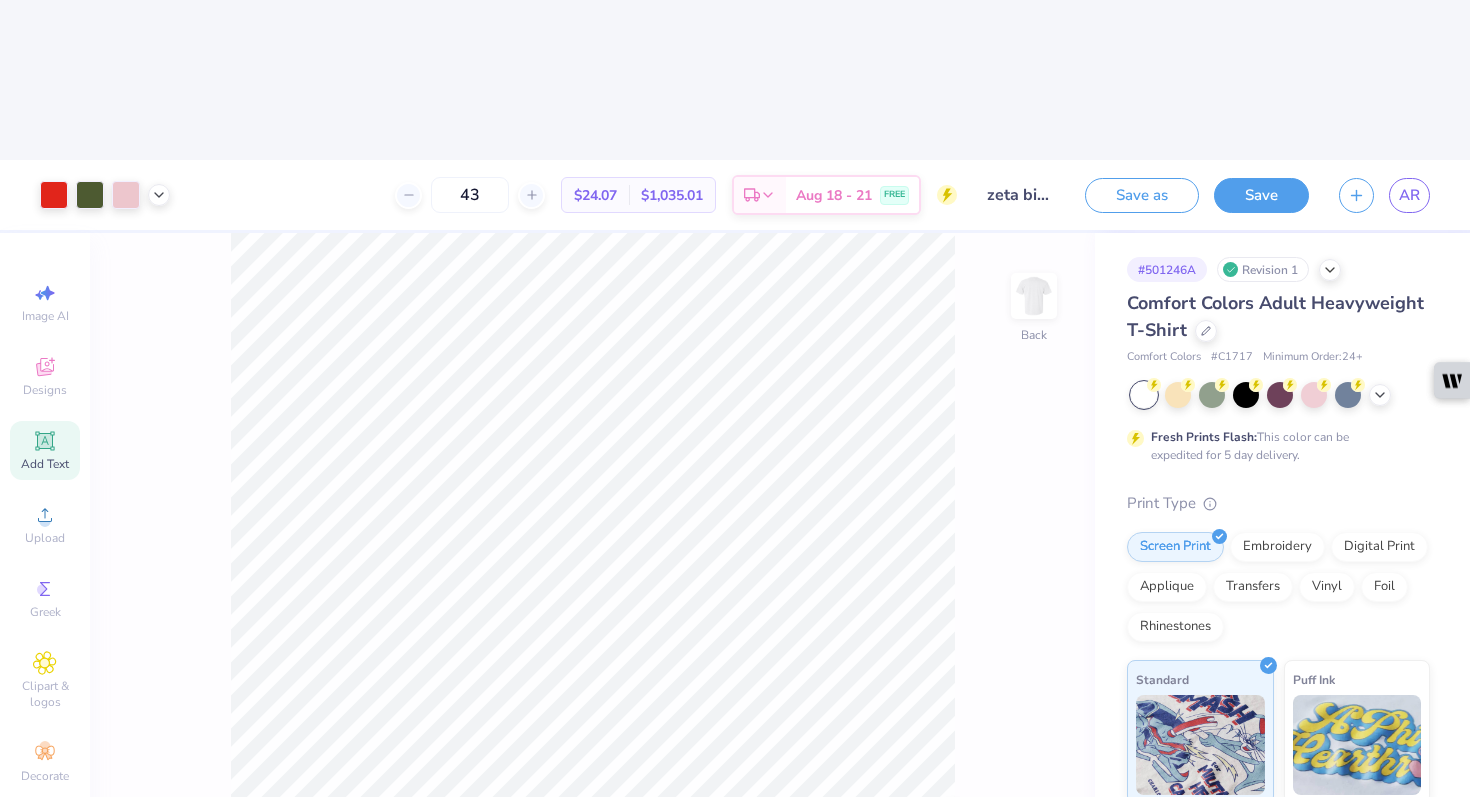 scroll, scrollTop: 0, scrollLeft: 0, axis: both 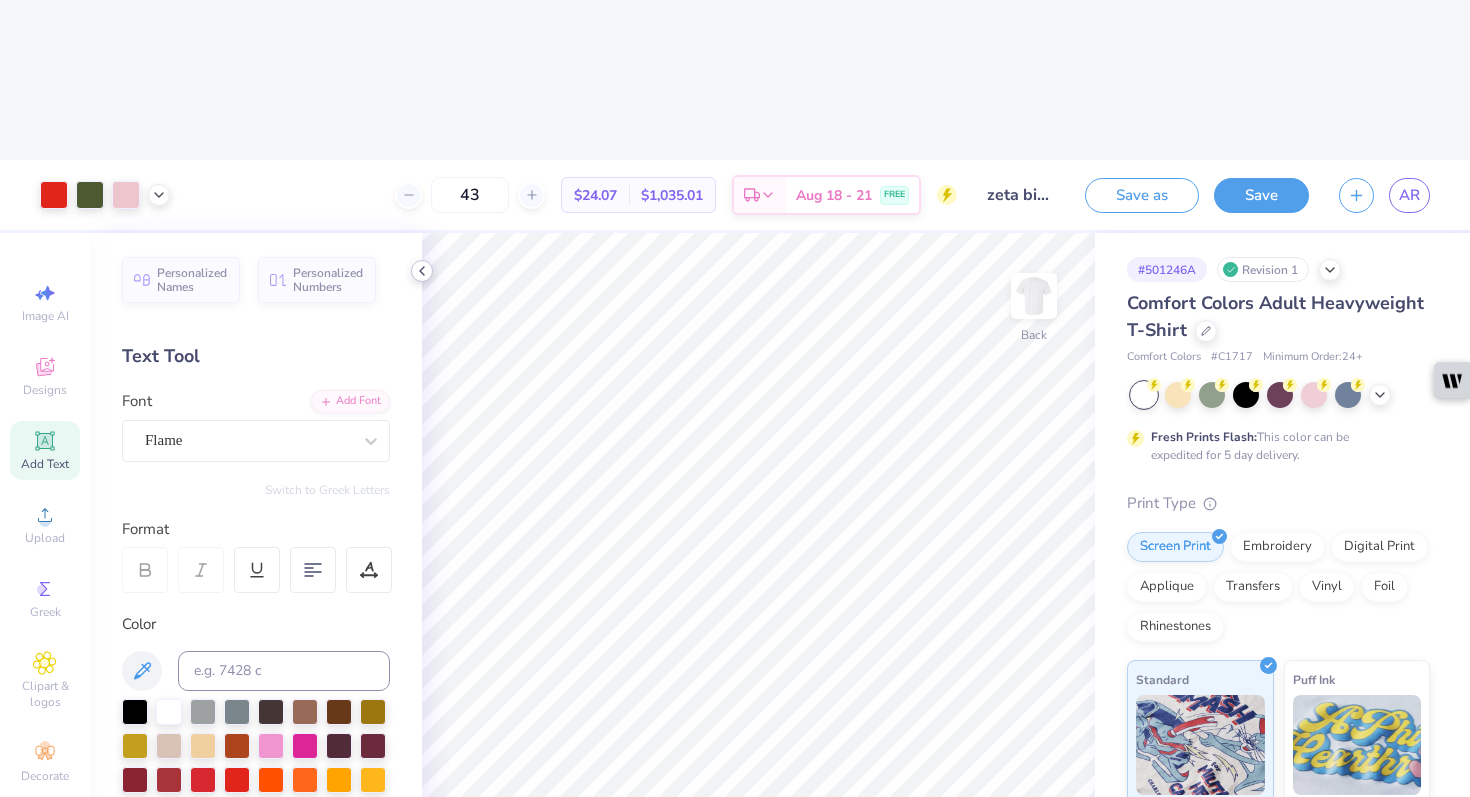 click 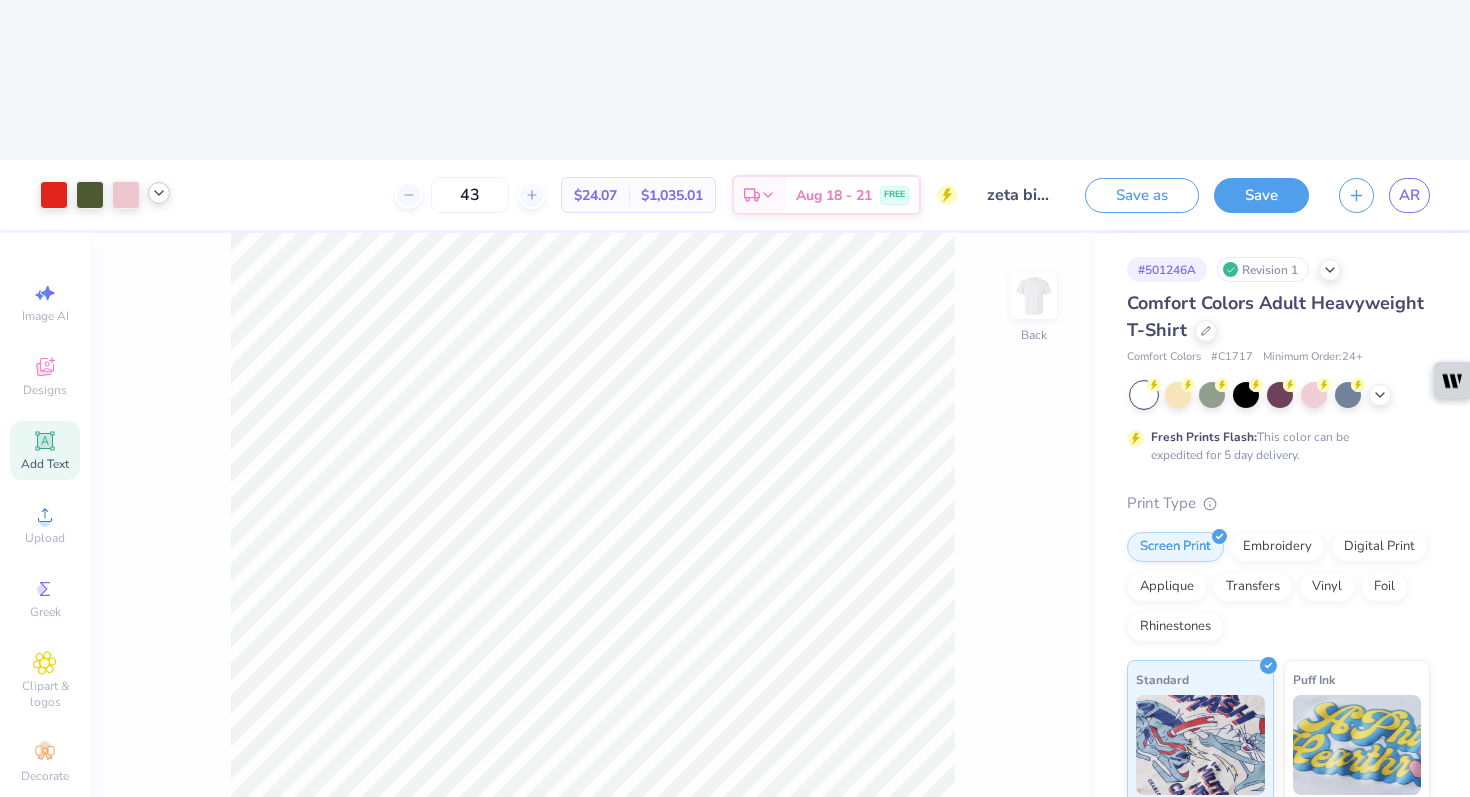 click 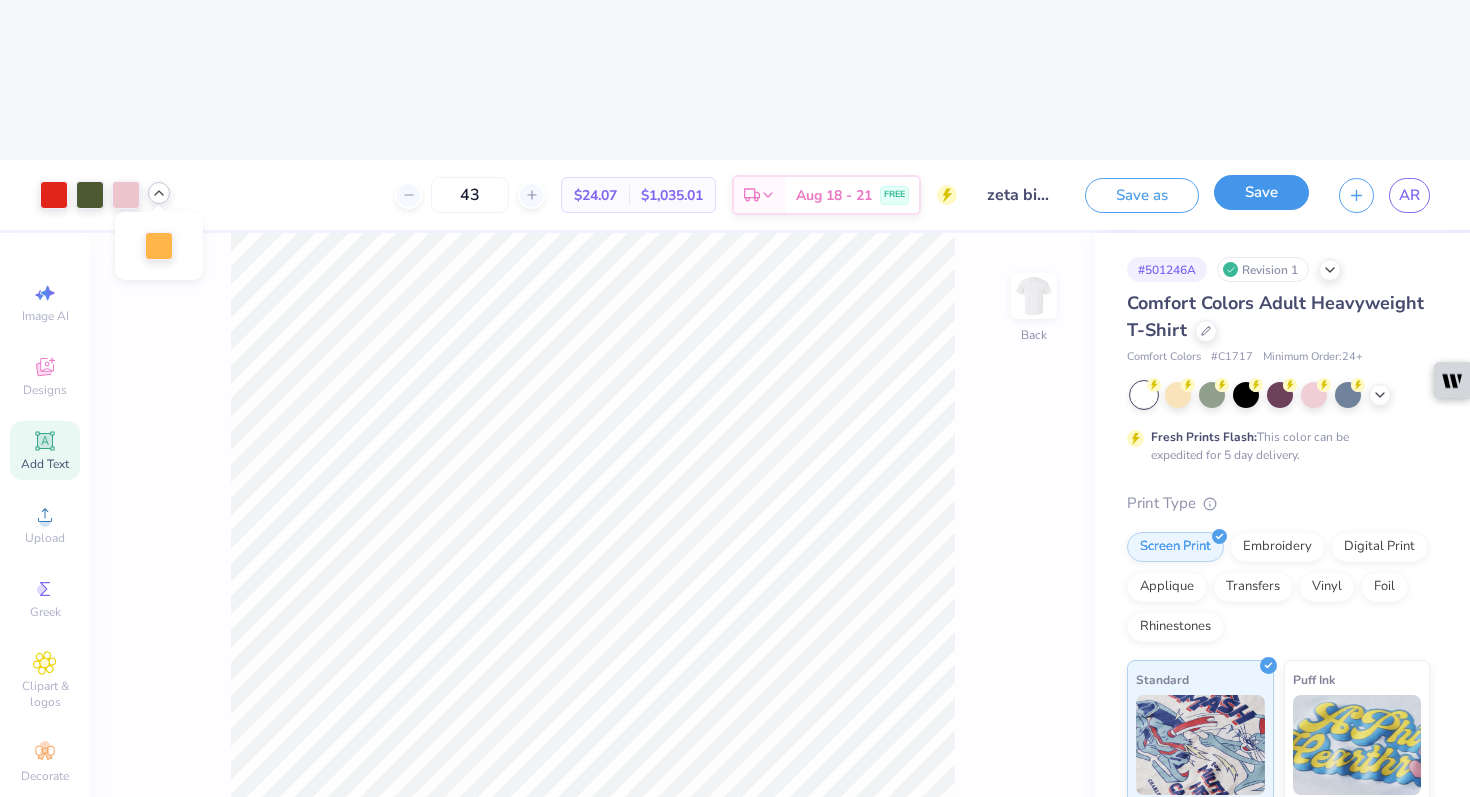 click on "Save" at bounding box center [1261, 192] 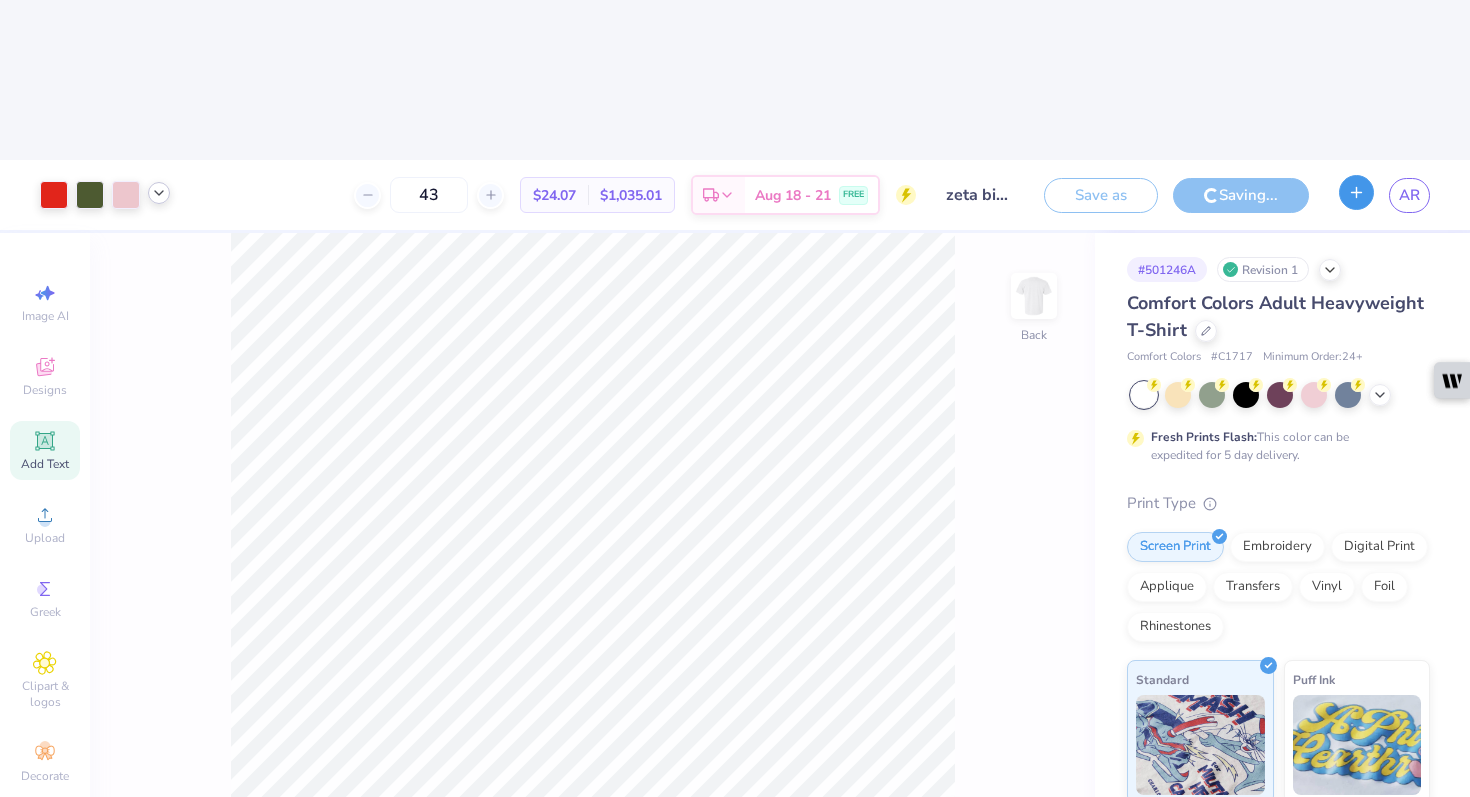 click at bounding box center (1356, 192) 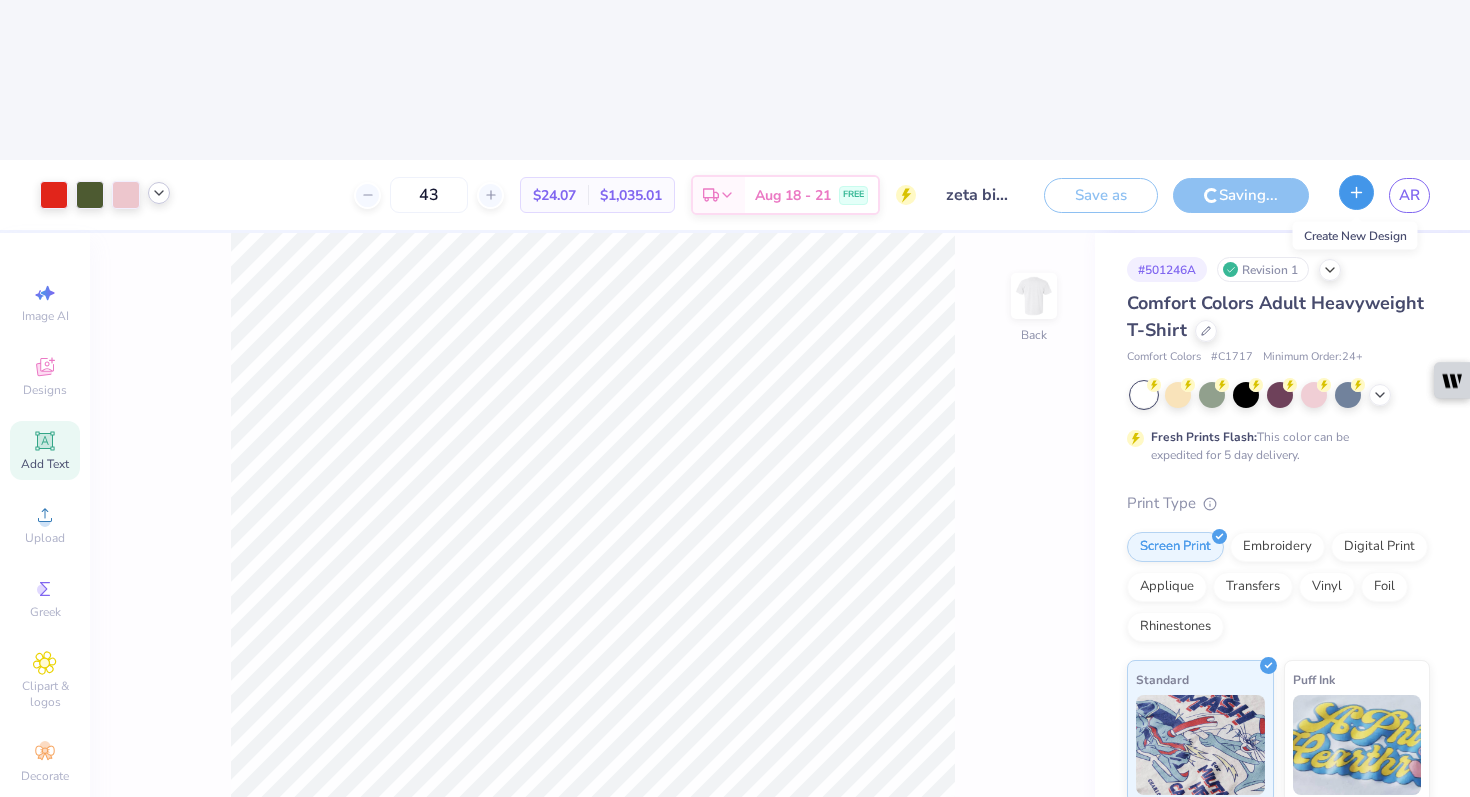 click on "Art colors 43 $24.07 Per Item $1,035.01 Total Est.  Delivery Aug 18 - 21 FREE Design Title zeta bid day Save as Saving... AR Image AI Designs Add Text Upload Greek Clipart & logos Decorate Personalized Names Personalized Numbers Text Tool  Add Font Font Flame Switch to Greek Letters Format Color Styles Text Shape 100  % Back Submit to feature on our public gallery. # 501246A Revision 1 Comfort Colors Adult Heavyweight T-Shirt Comfort Colors # C1717 Minimum Order:  24 +   Fresh Prints Flash:  This color can be expedited for 5 day delivery. Print Type Screen Print Embroidery Digital Print Applique Transfers Vinyl Foil Rhinestones Standard Puff Ink Neon Ink Metallic & Glitter Ink Glow in the Dark Ink Water based Ink Add to Cart Stuck?  Our Art team will finish your design for free. Need help?  Chat with us." at bounding box center (735, 558) 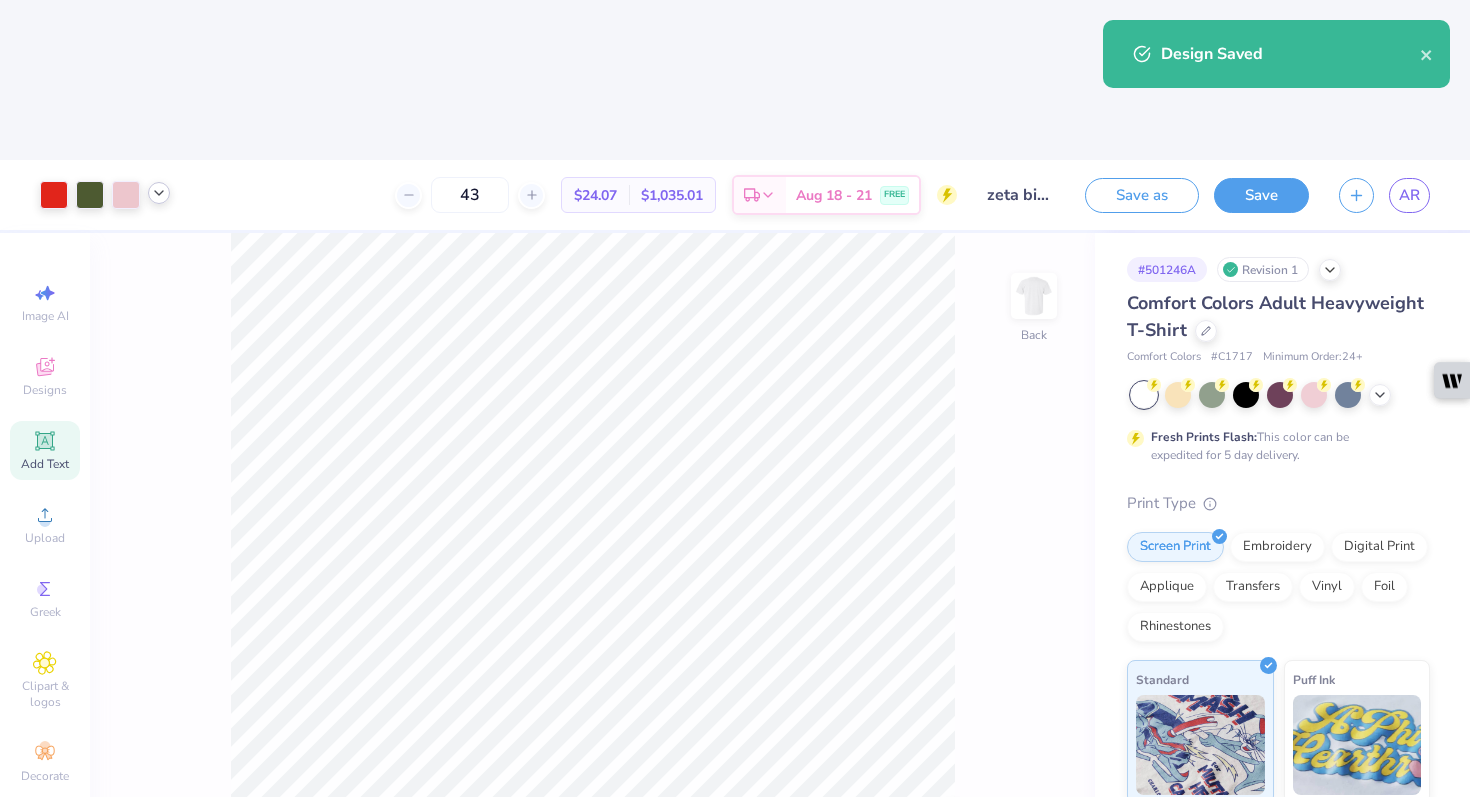 click on "Design Saved" at bounding box center [1276, 54] 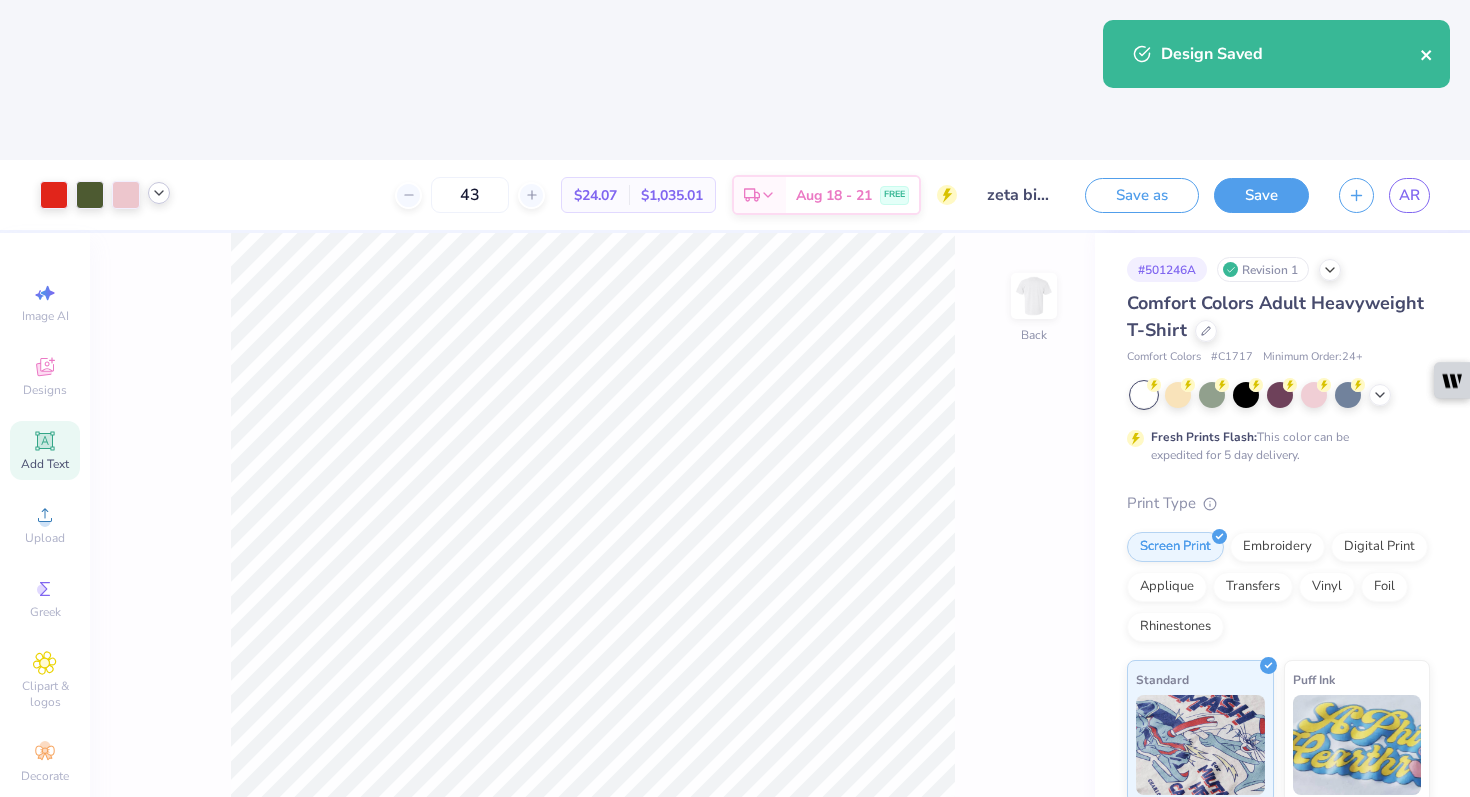 click 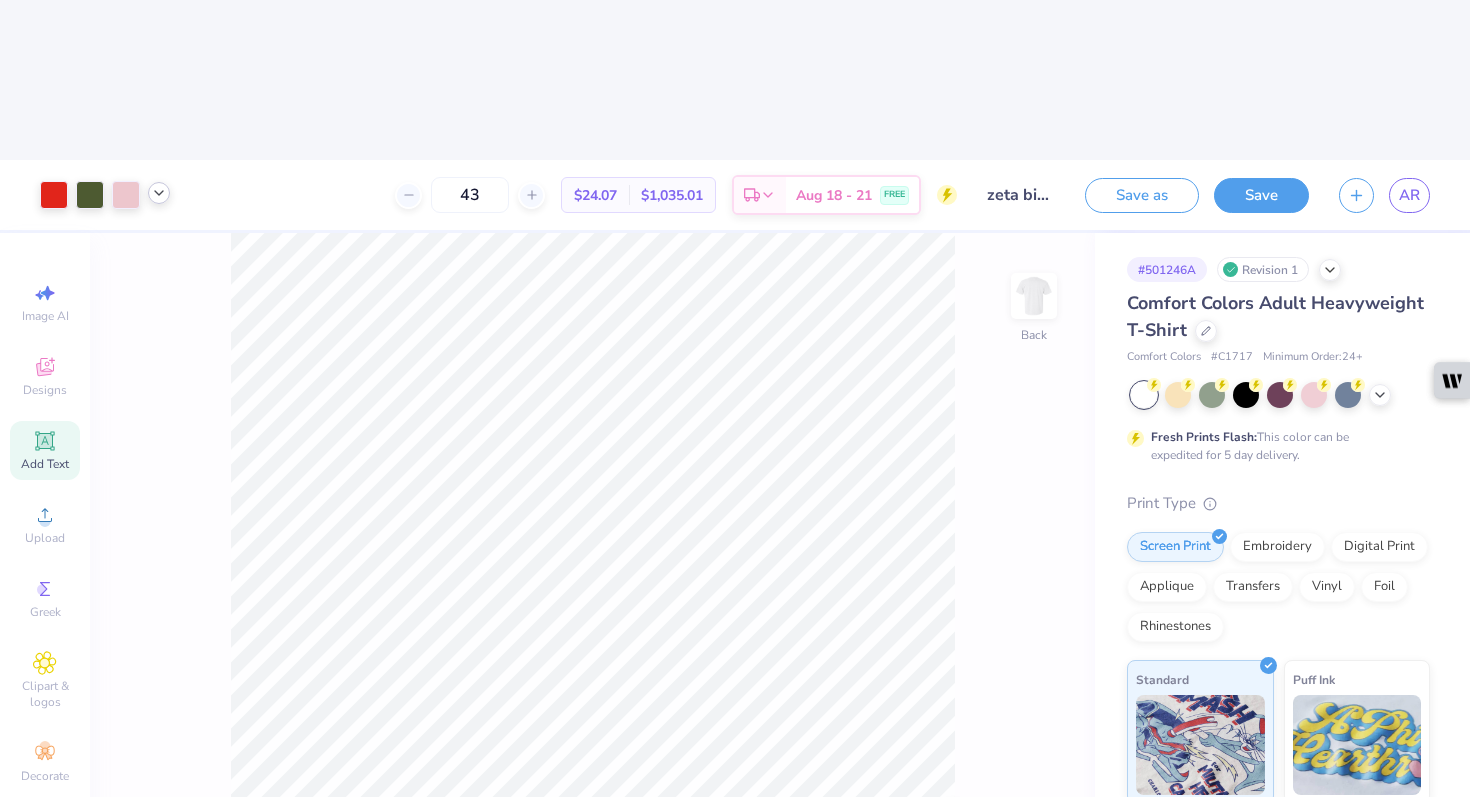 click on "Design Saved" at bounding box center (1276, 61) 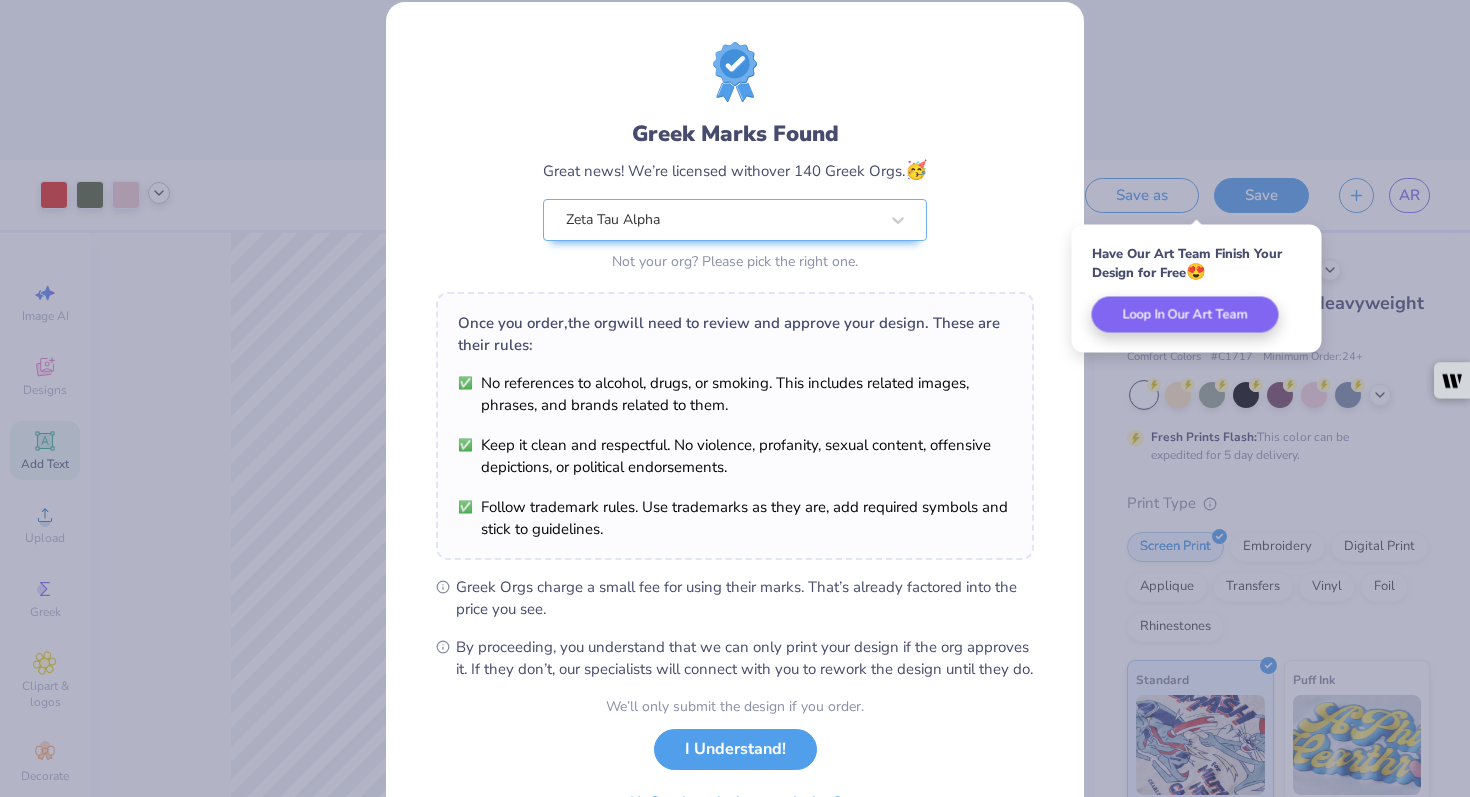 scroll, scrollTop: 36, scrollLeft: 0, axis: vertical 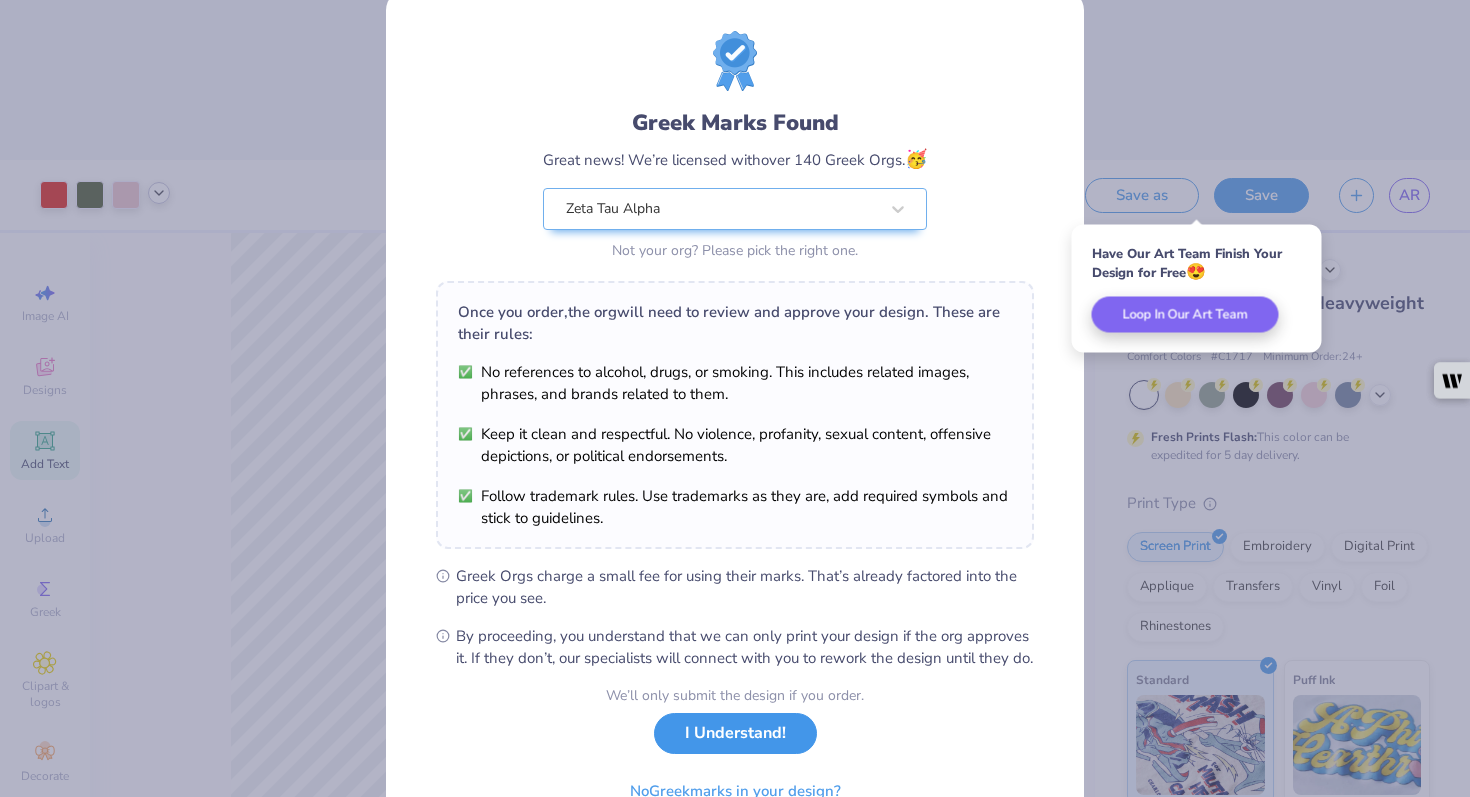 click on "I Understand!" at bounding box center [735, 733] 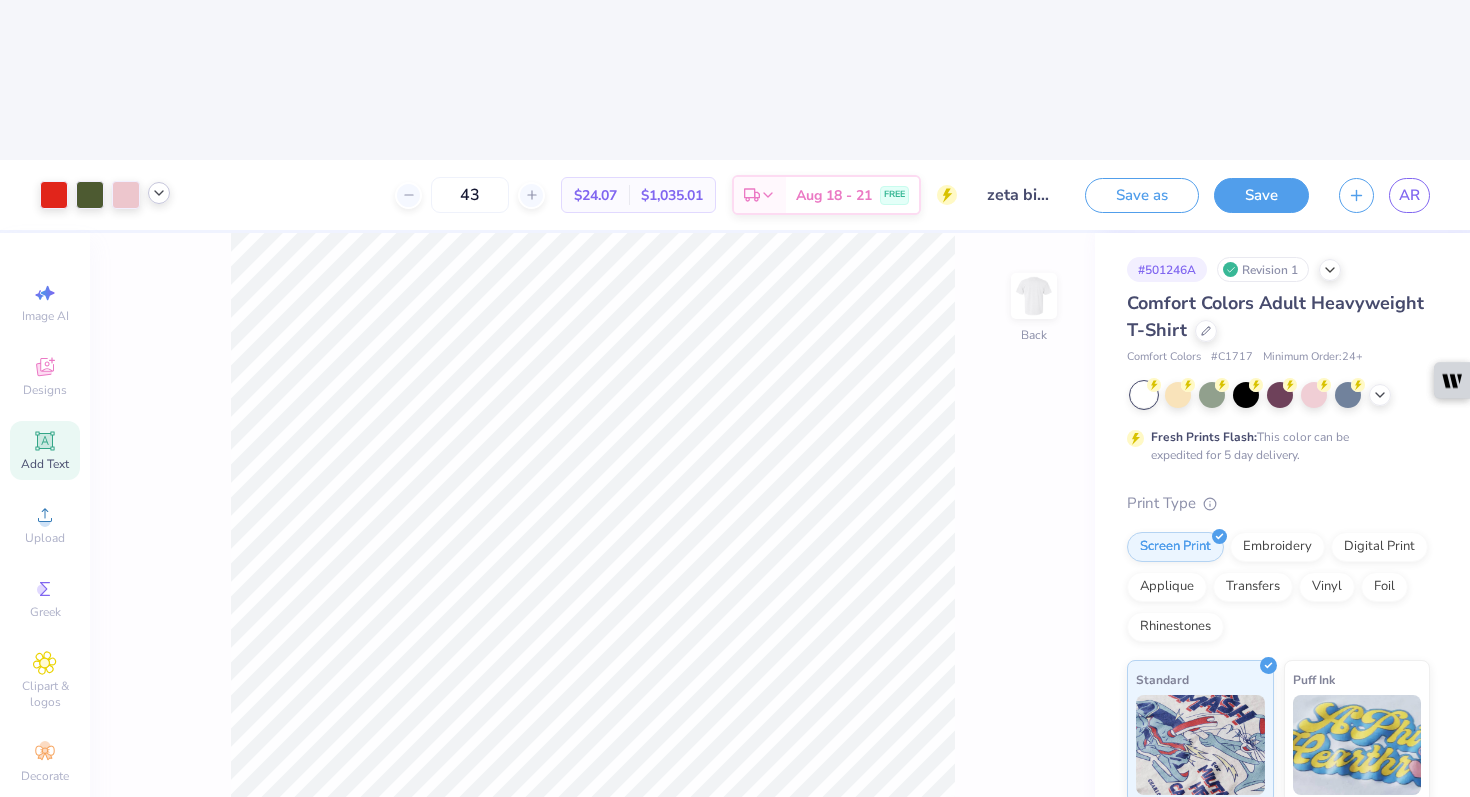 scroll, scrollTop: 0, scrollLeft: 0, axis: both 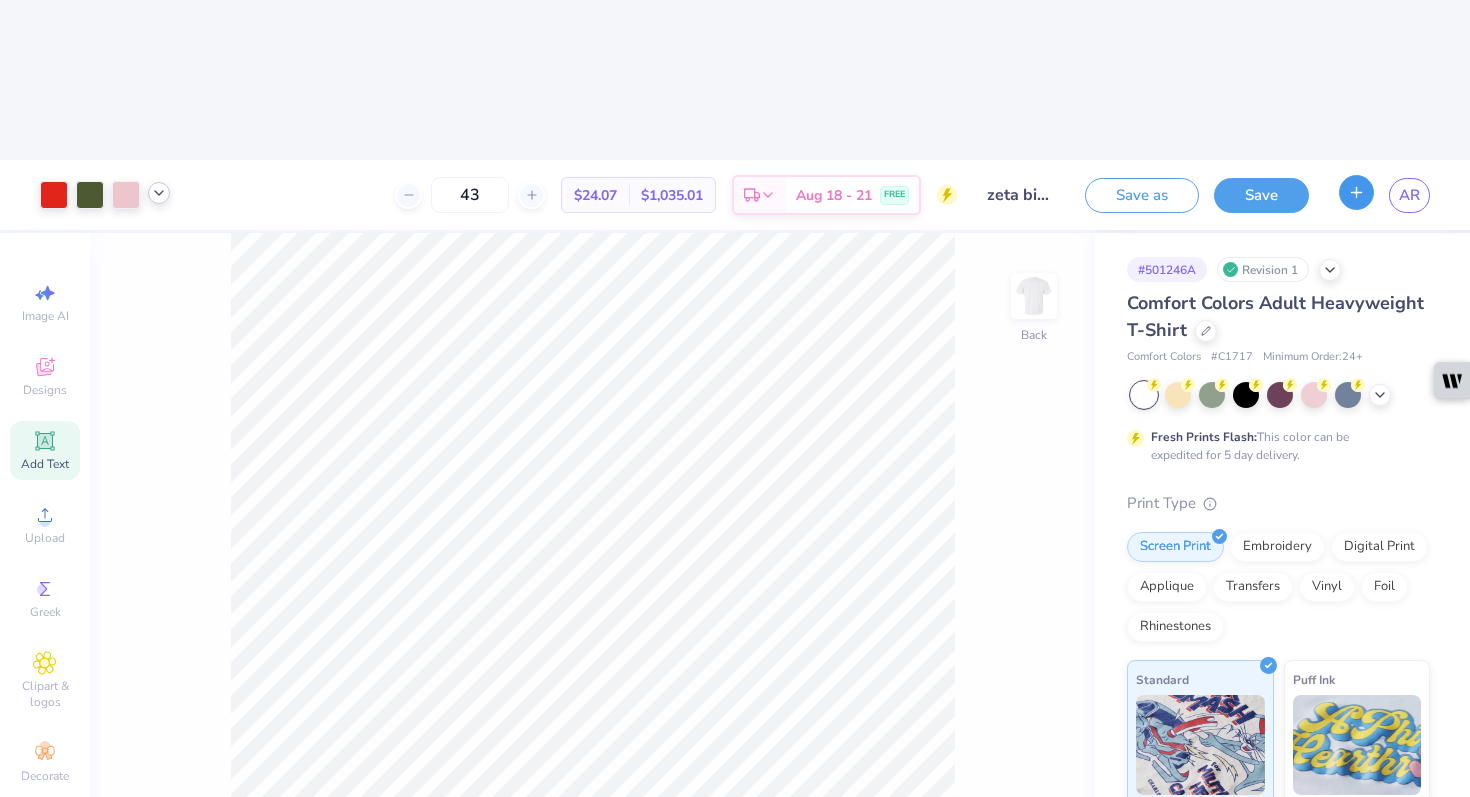 click at bounding box center [1356, 192] 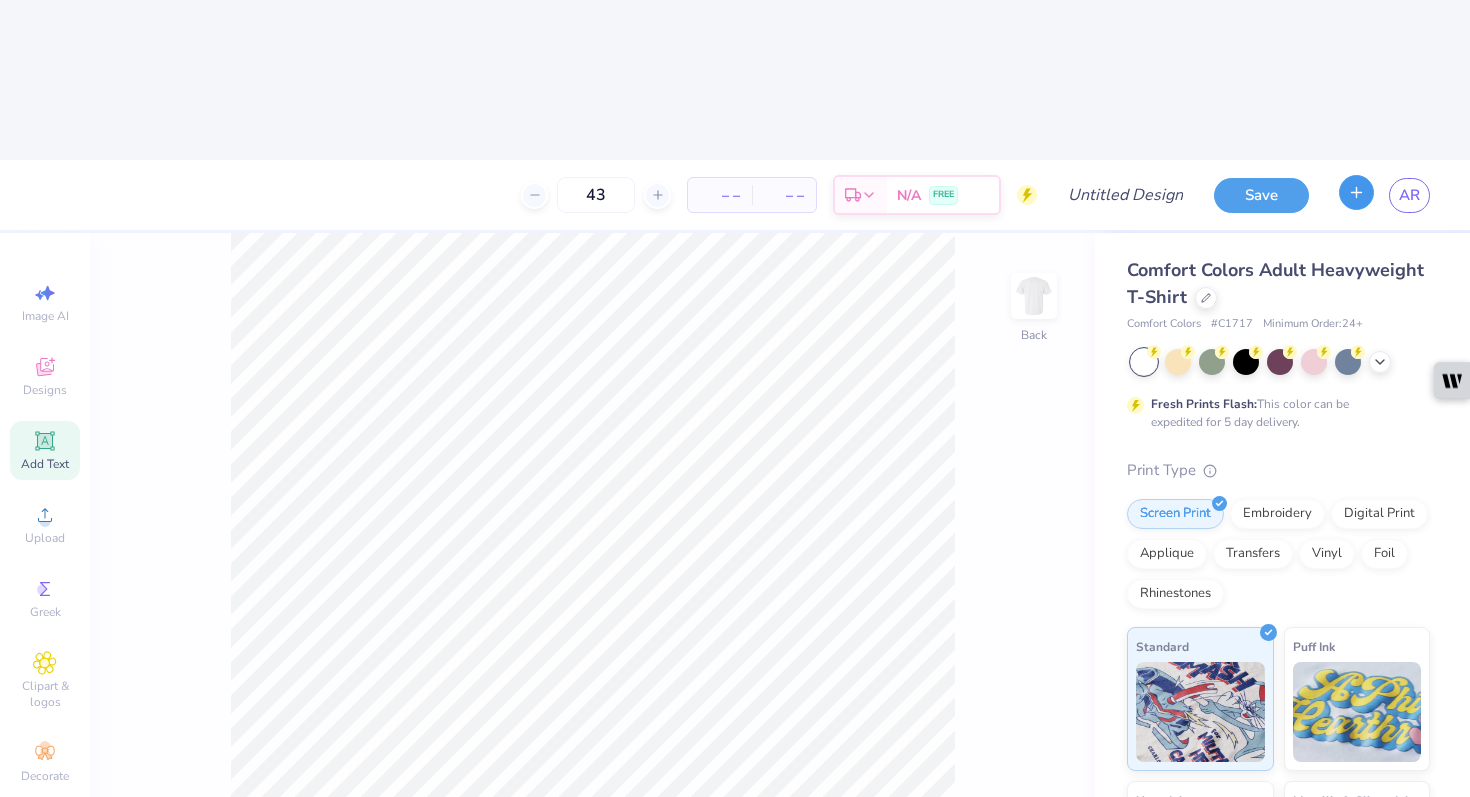 type 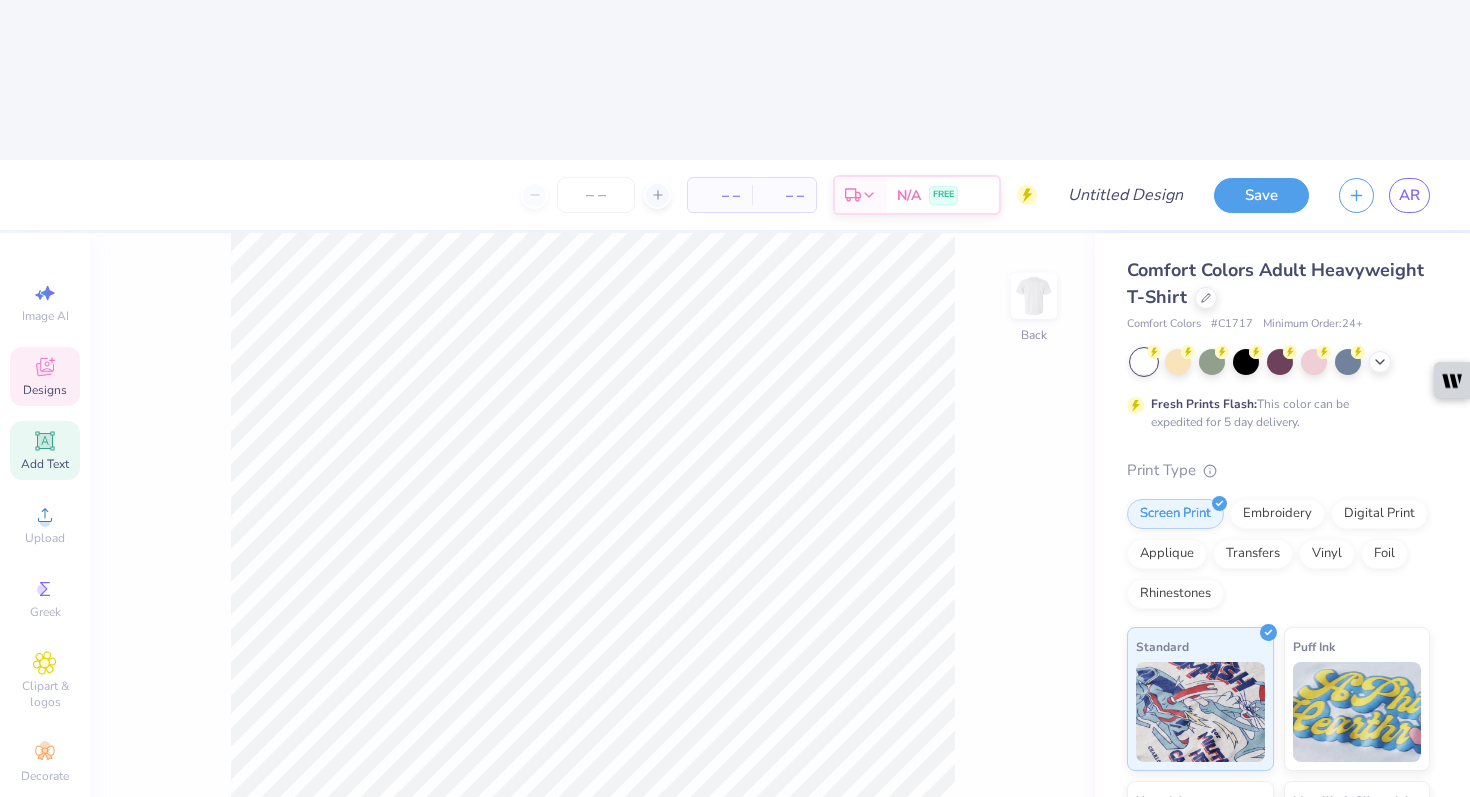 click 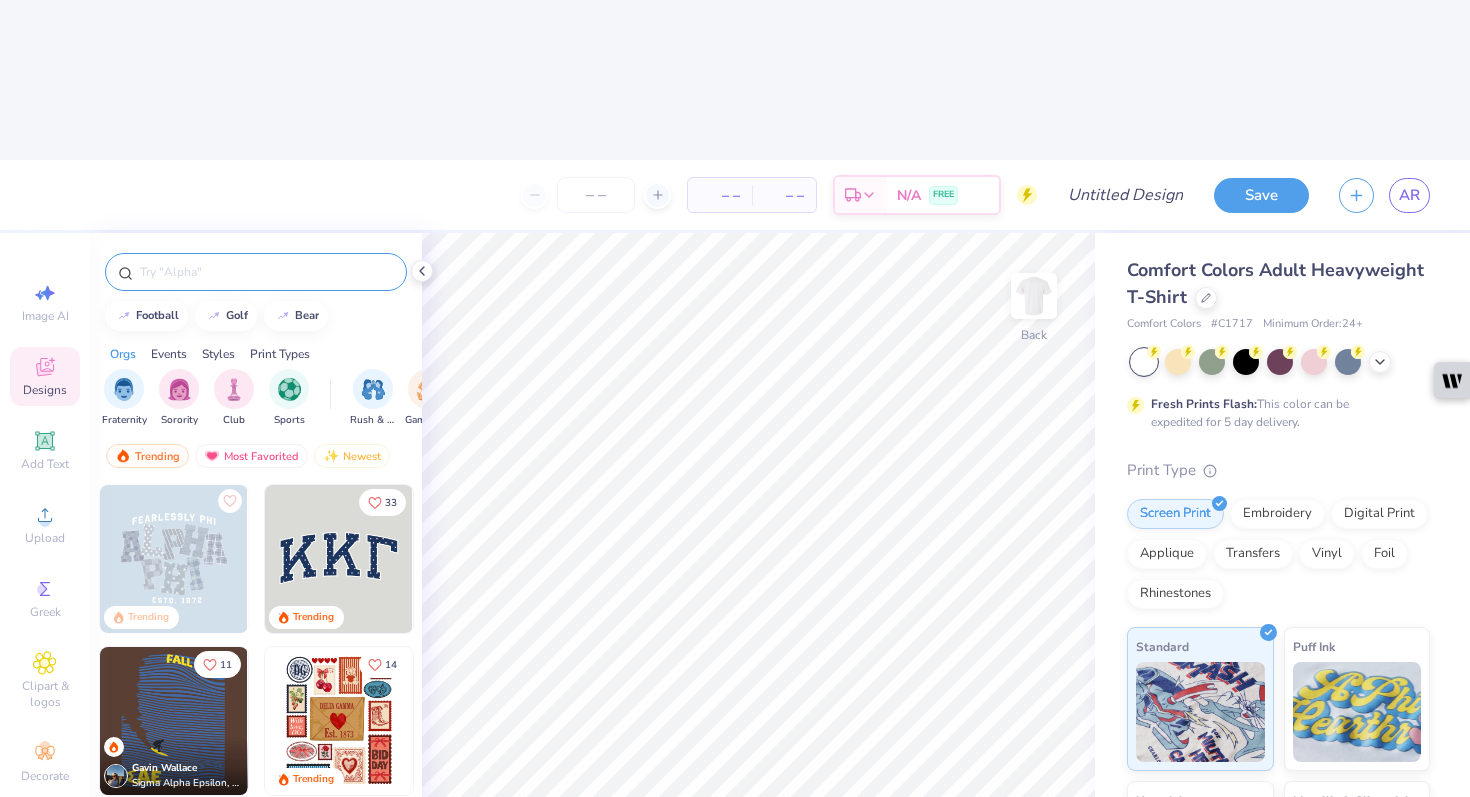 click at bounding box center (266, 272) 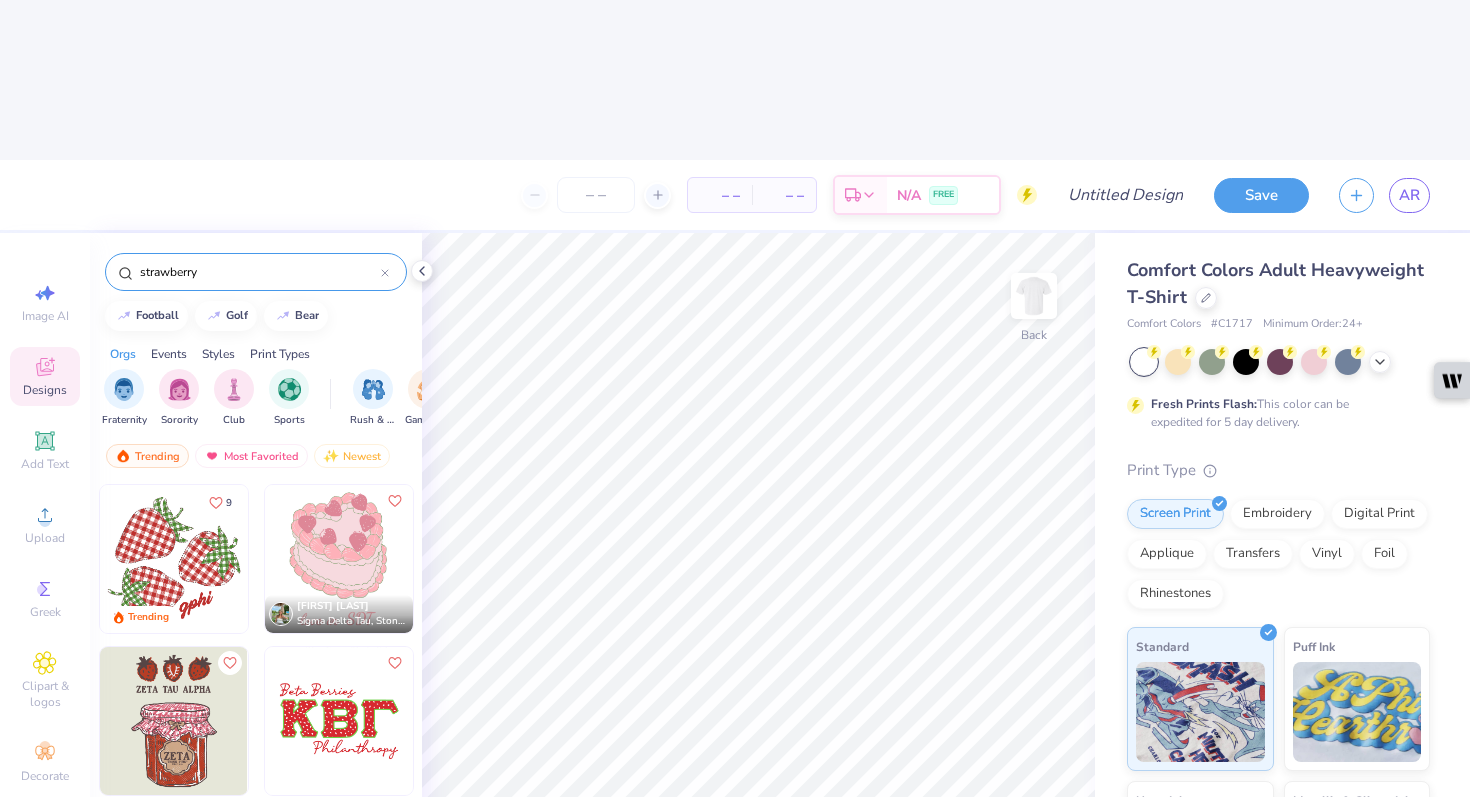 type on "strawberry" 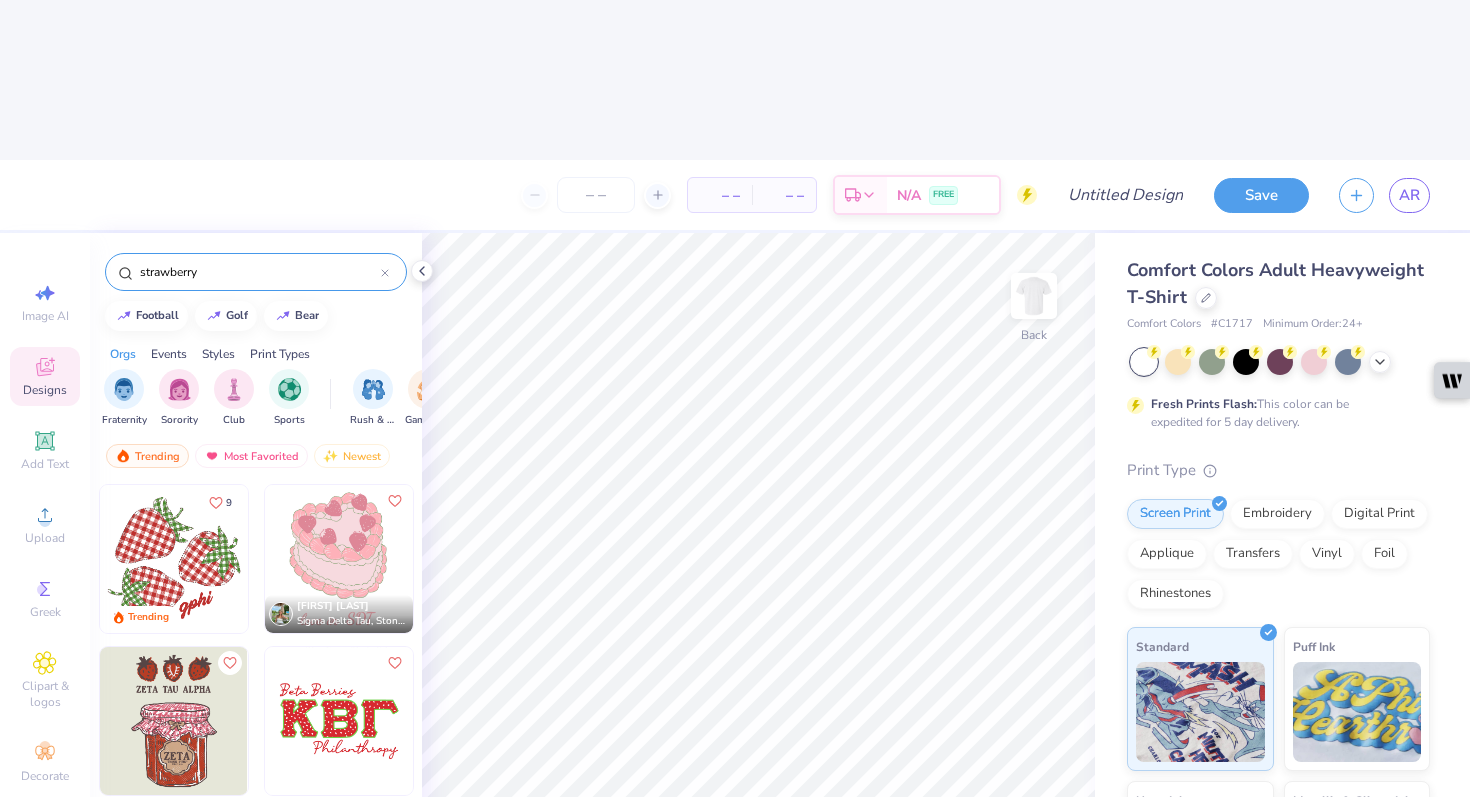 click at bounding box center (174, 559) 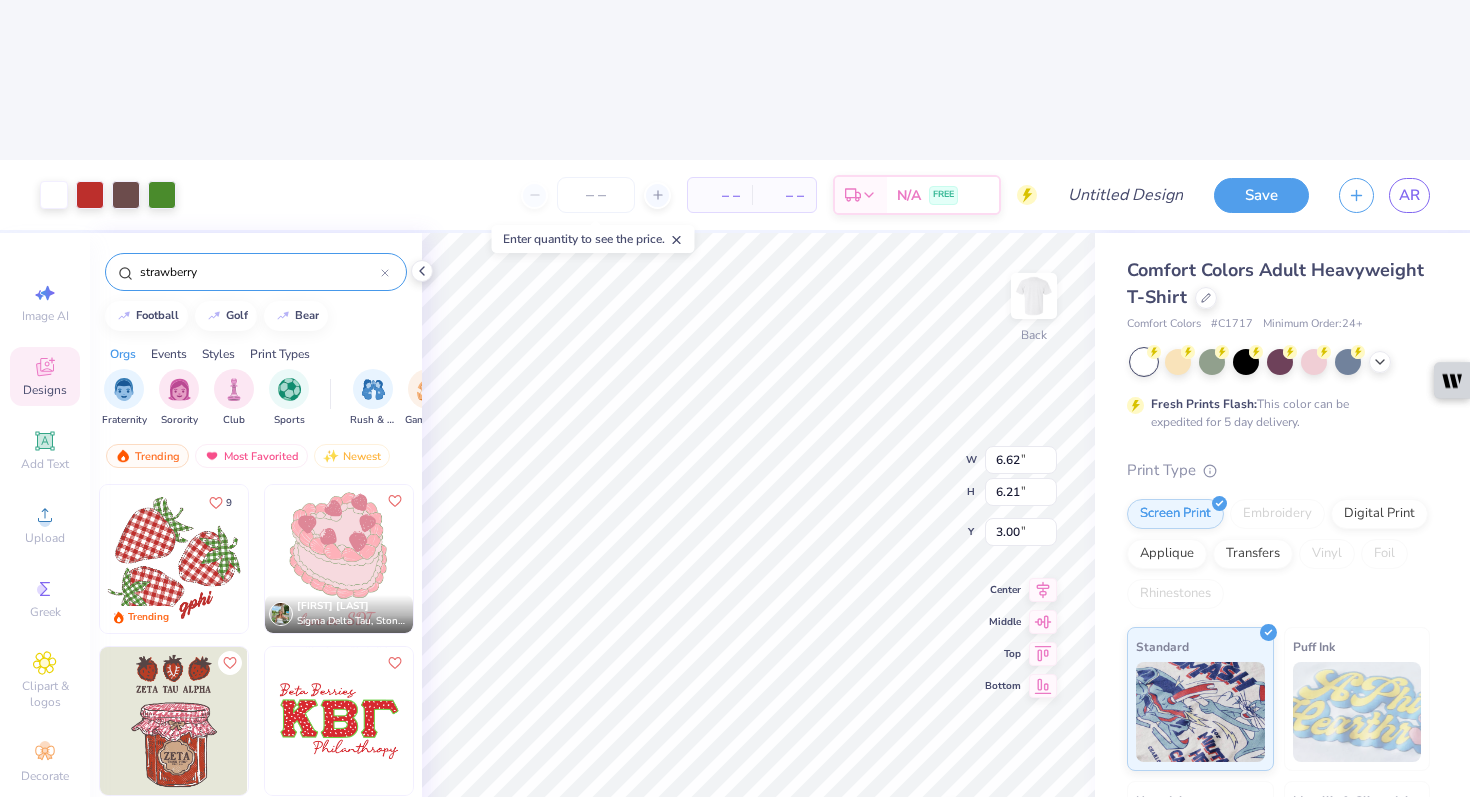 type on "6.62" 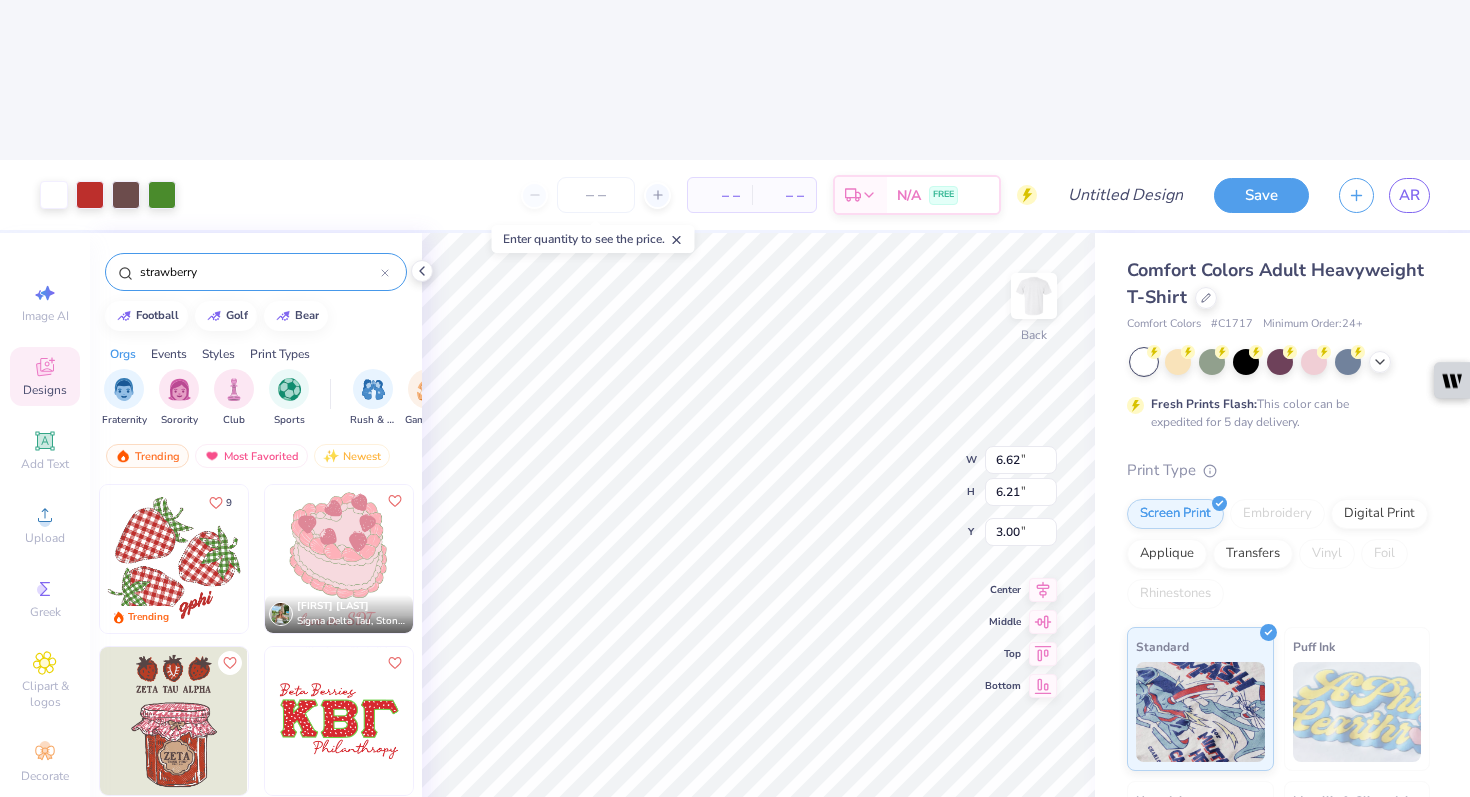 type on "6.21" 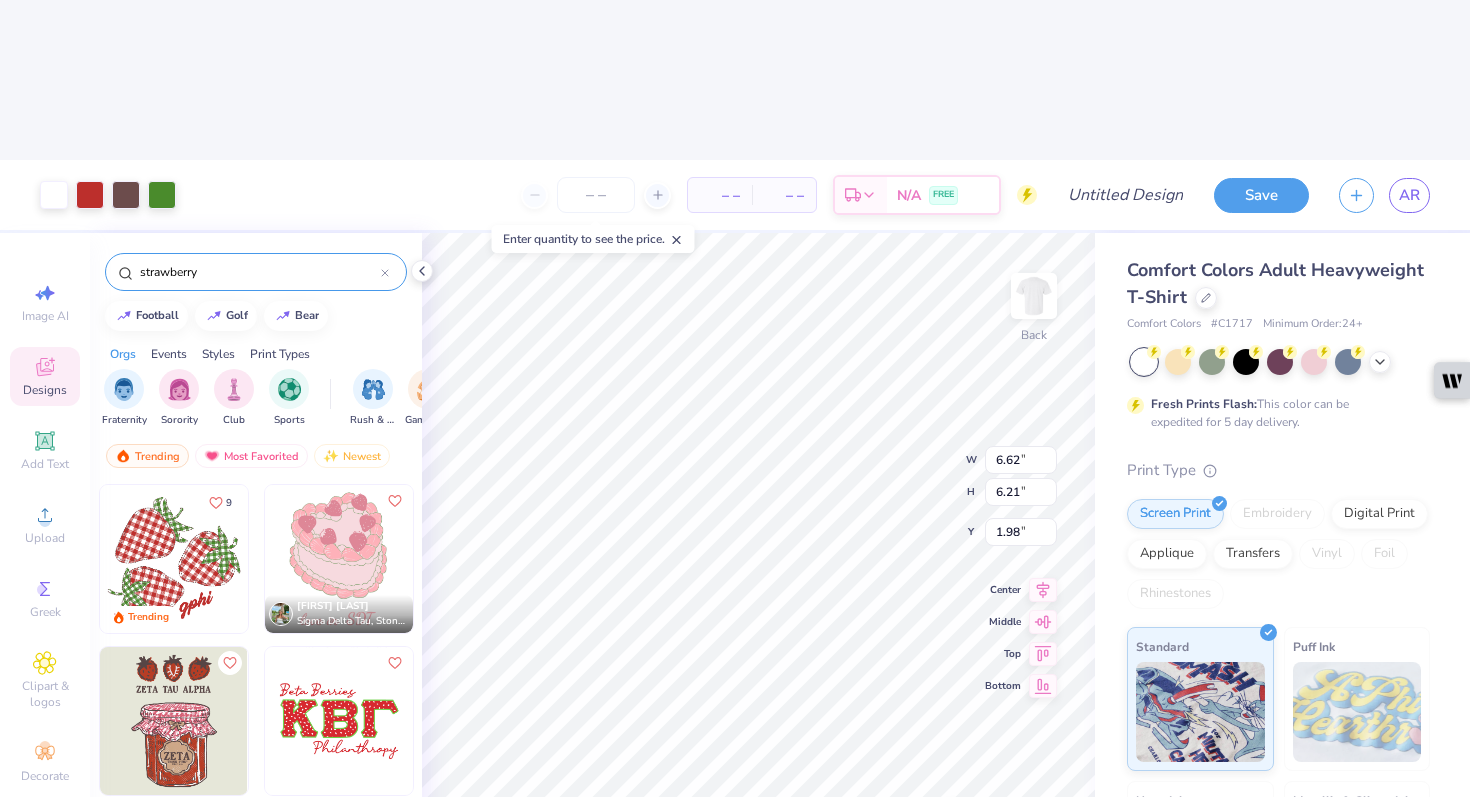 type on "1.99" 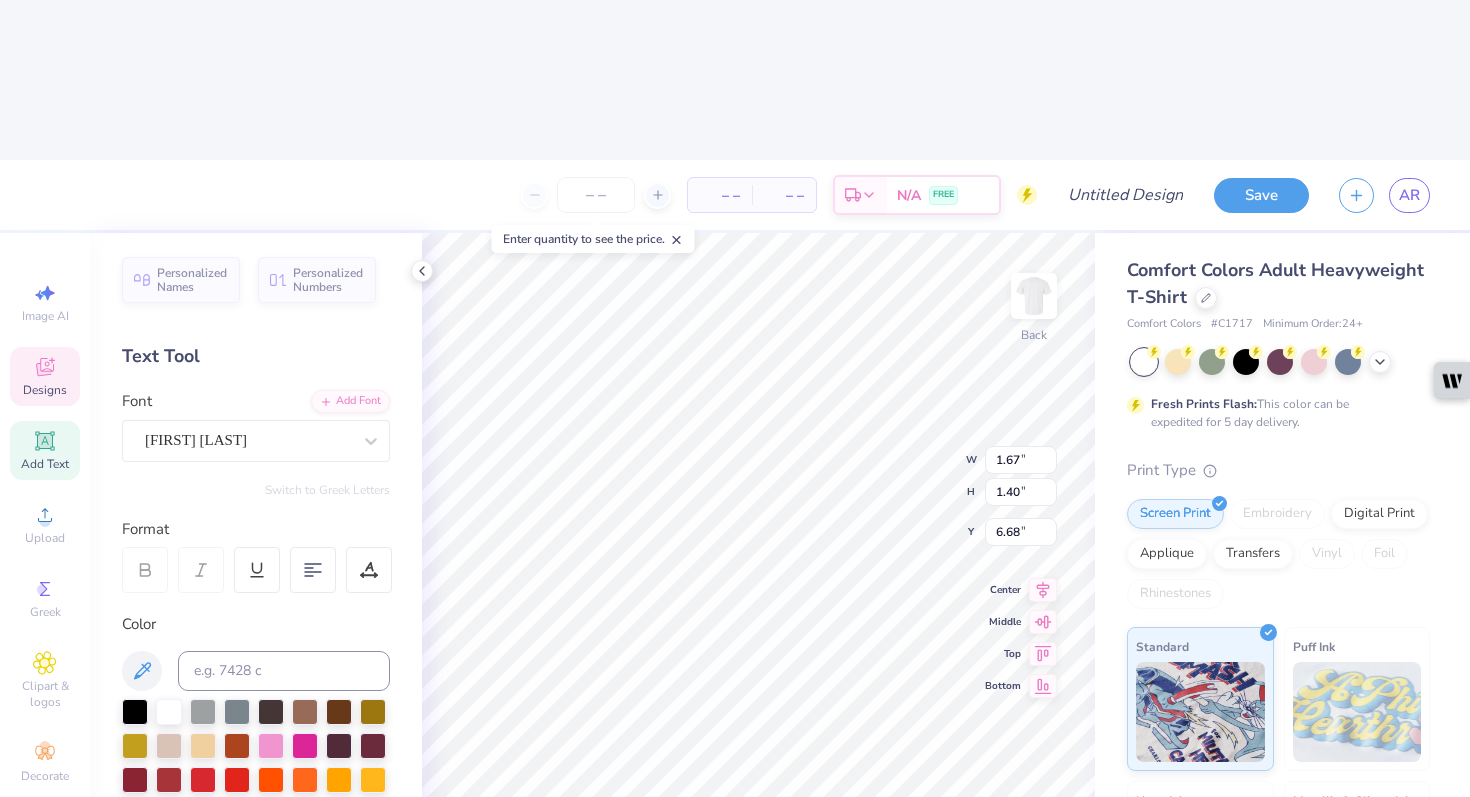 type on "g" 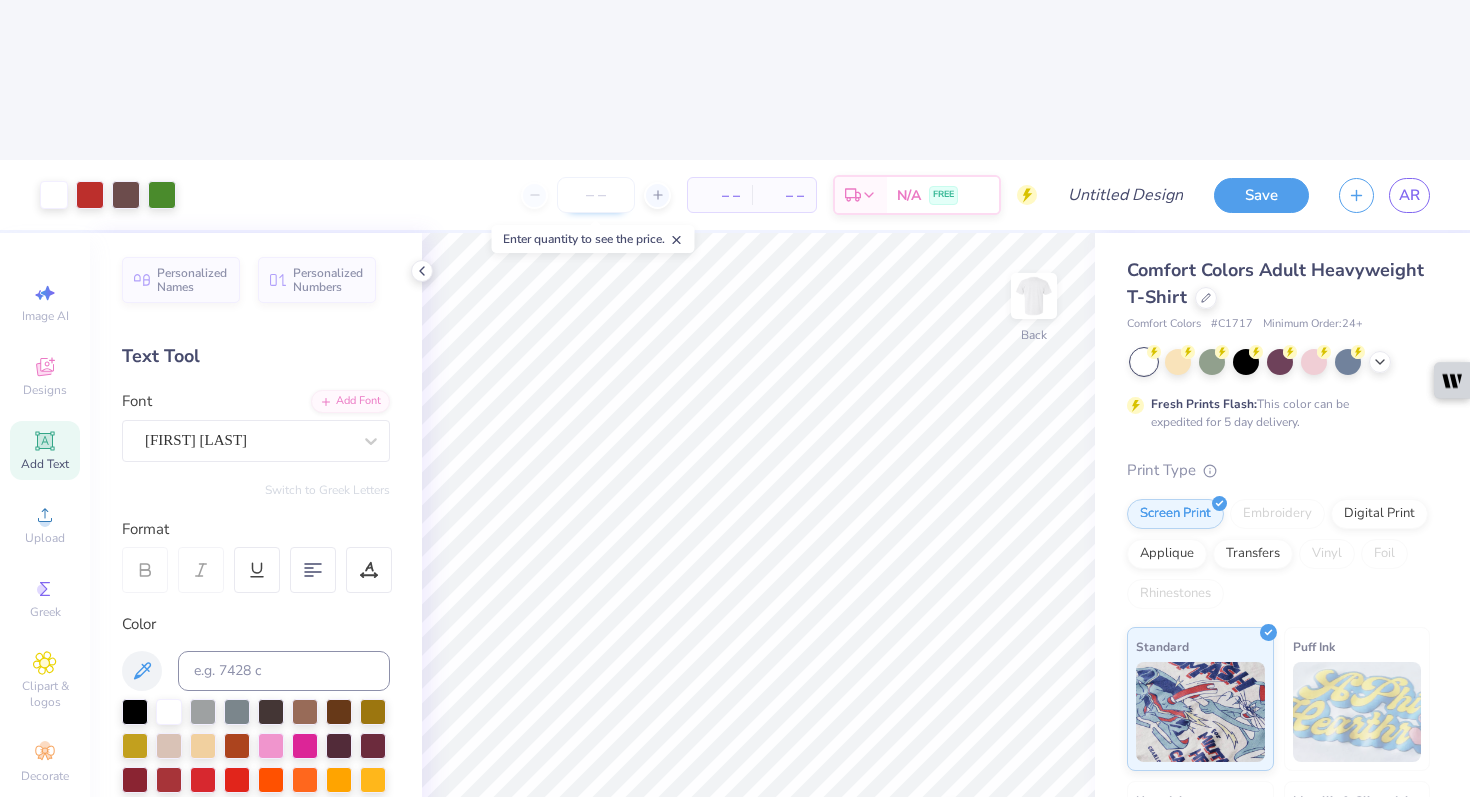 click at bounding box center [596, 195] 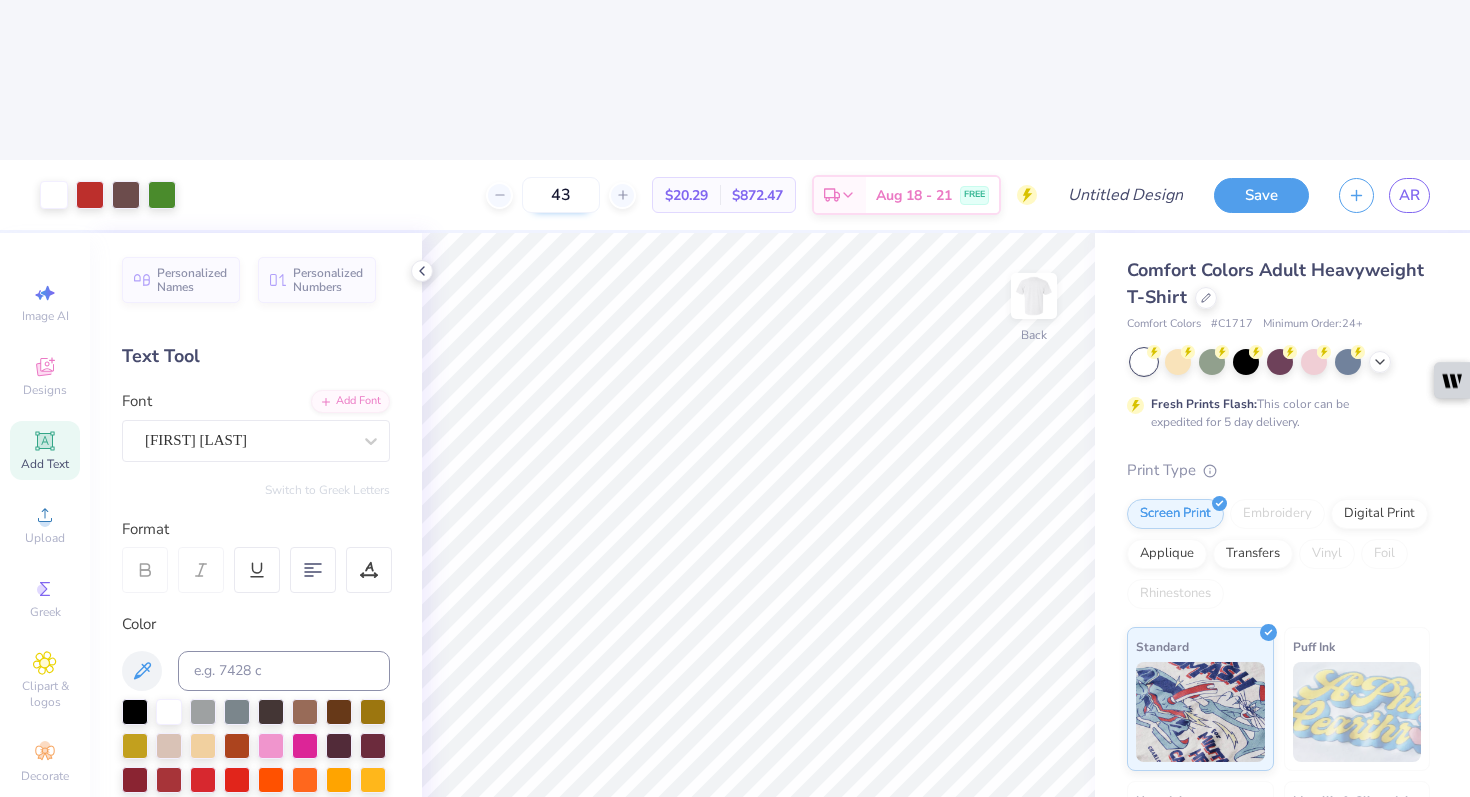 type on "43" 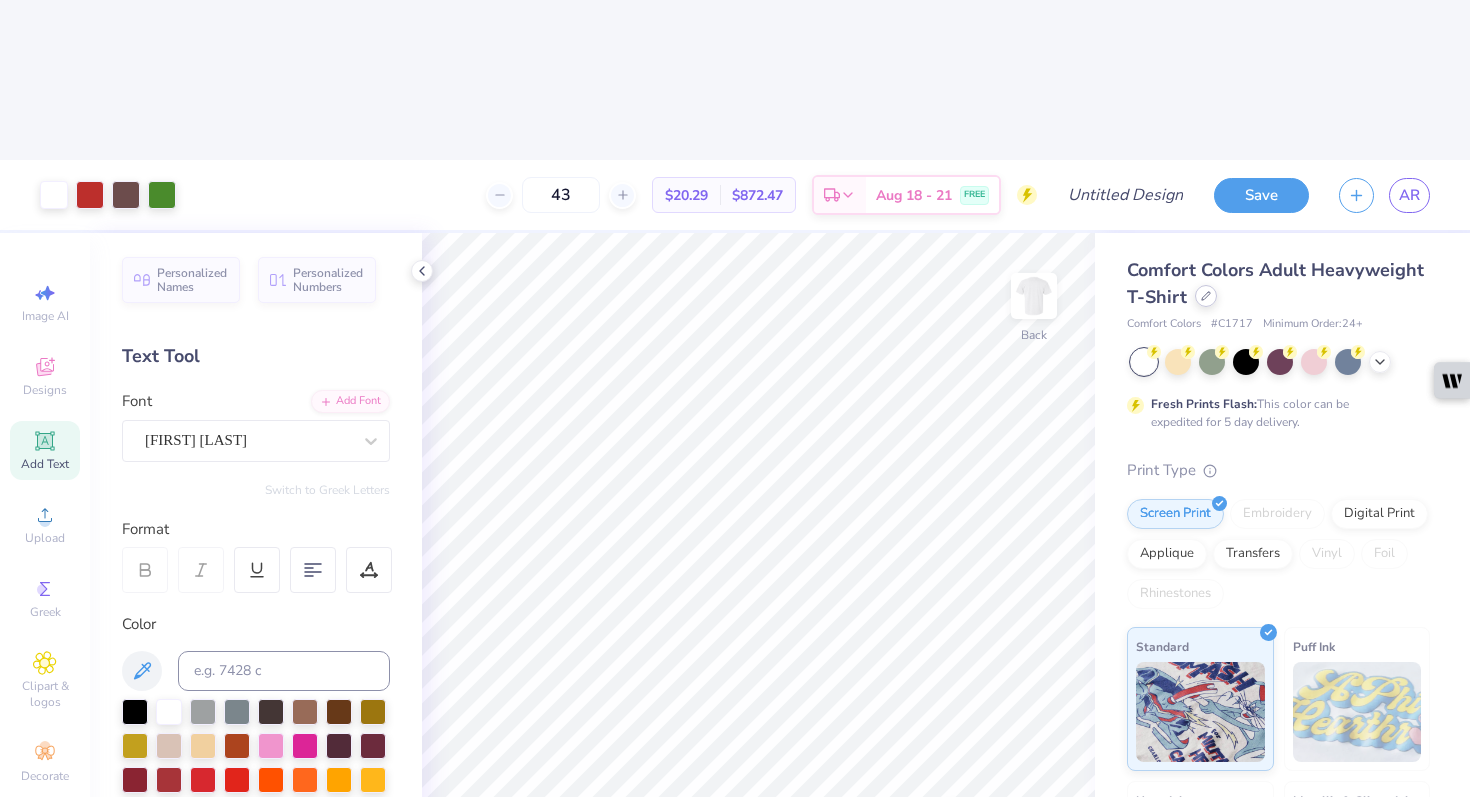 click at bounding box center [1206, 296] 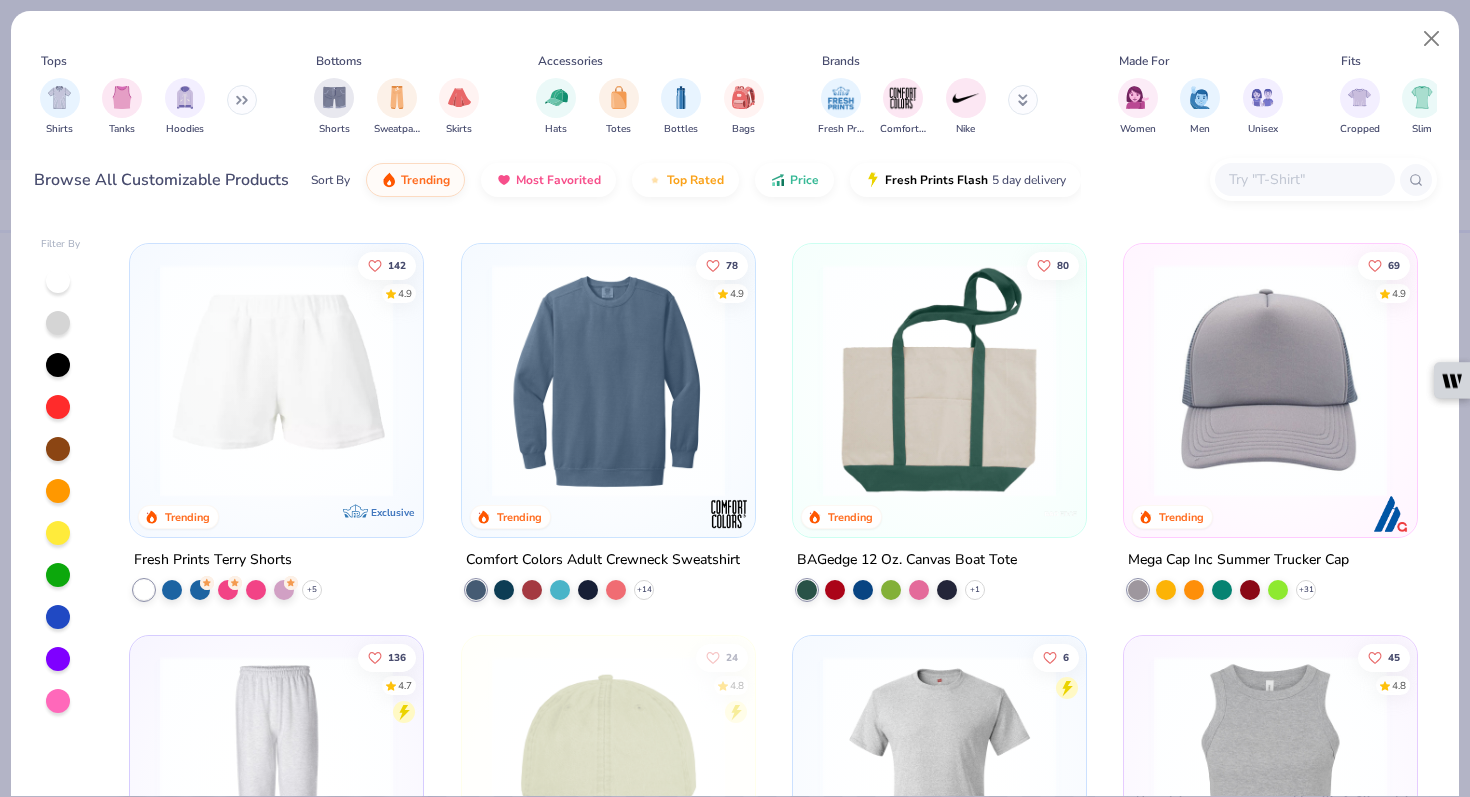scroll, scrollTop: 2348, scrollLeft: 0, axis: vertical 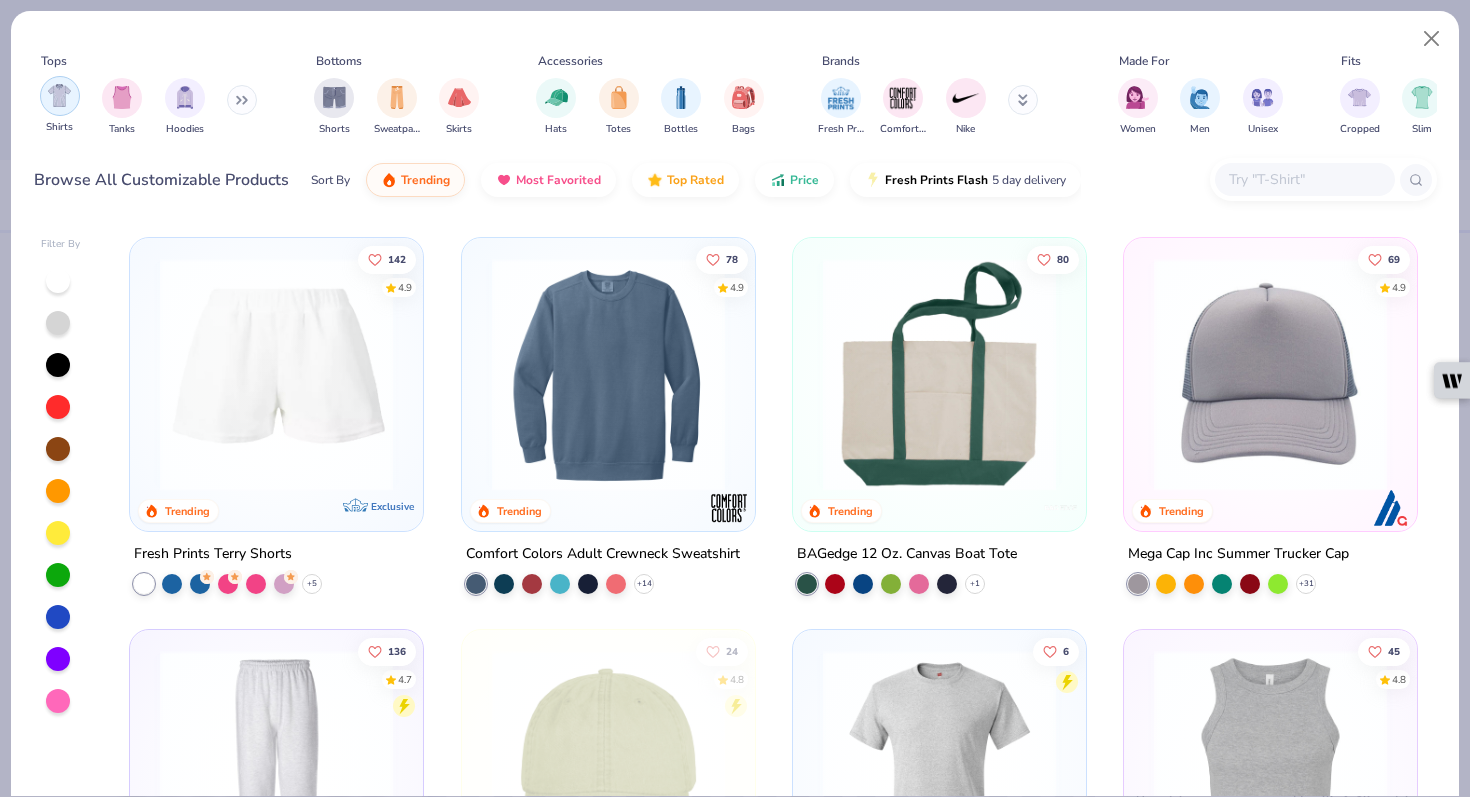 click at bounding box center [59, 95] 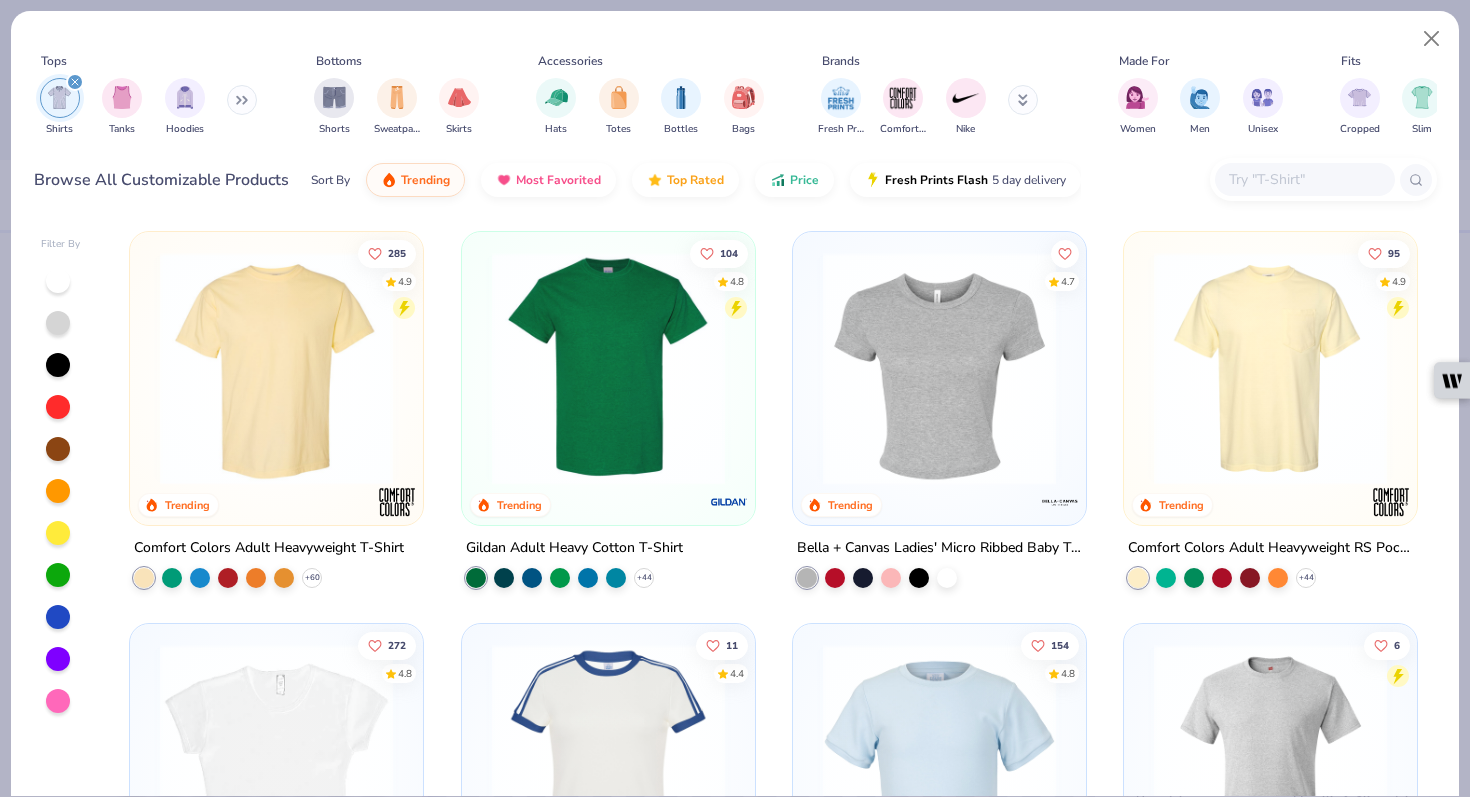click at bounding box center [608, 368] 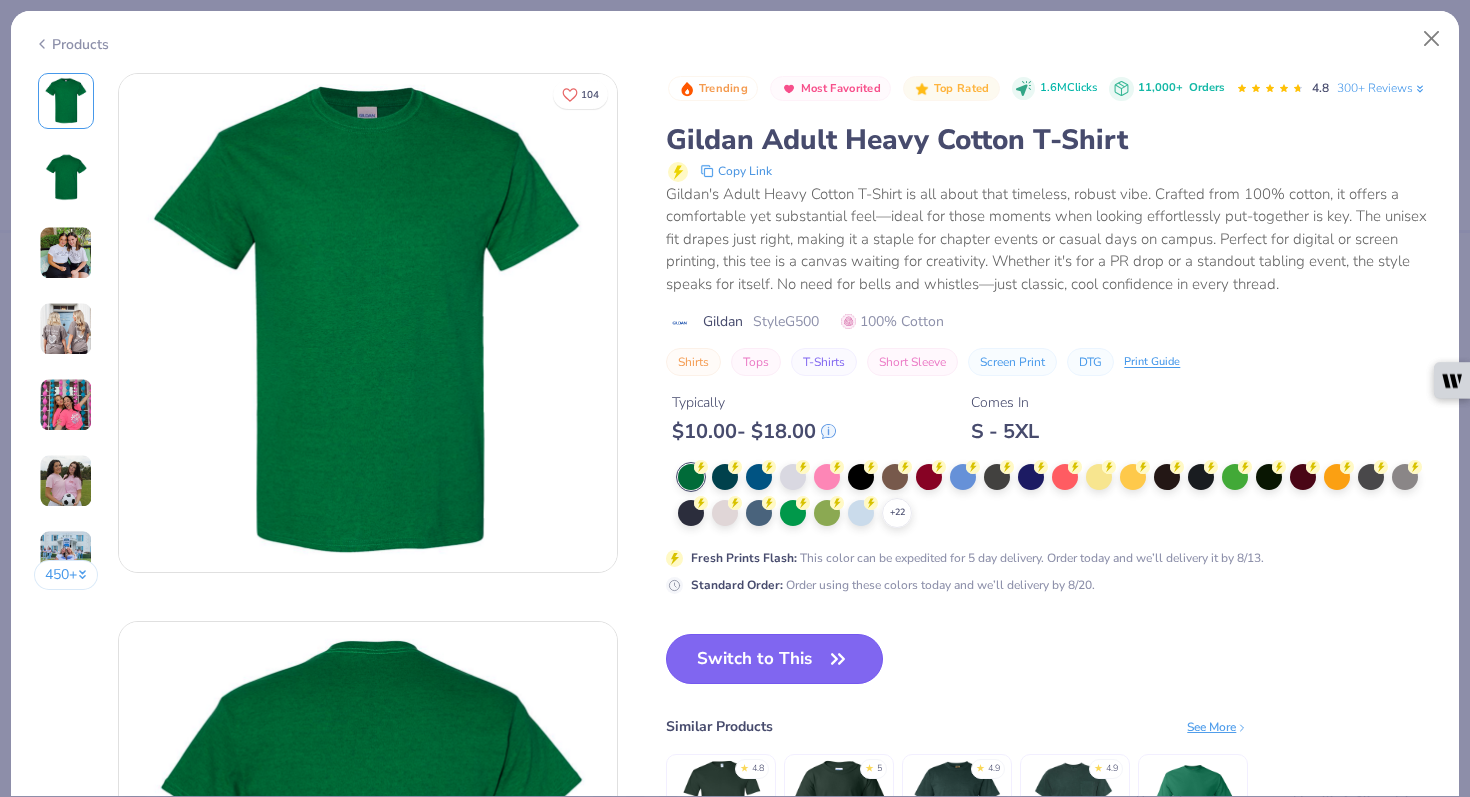 click on "Switch to This" at bounding box center [774, 659] 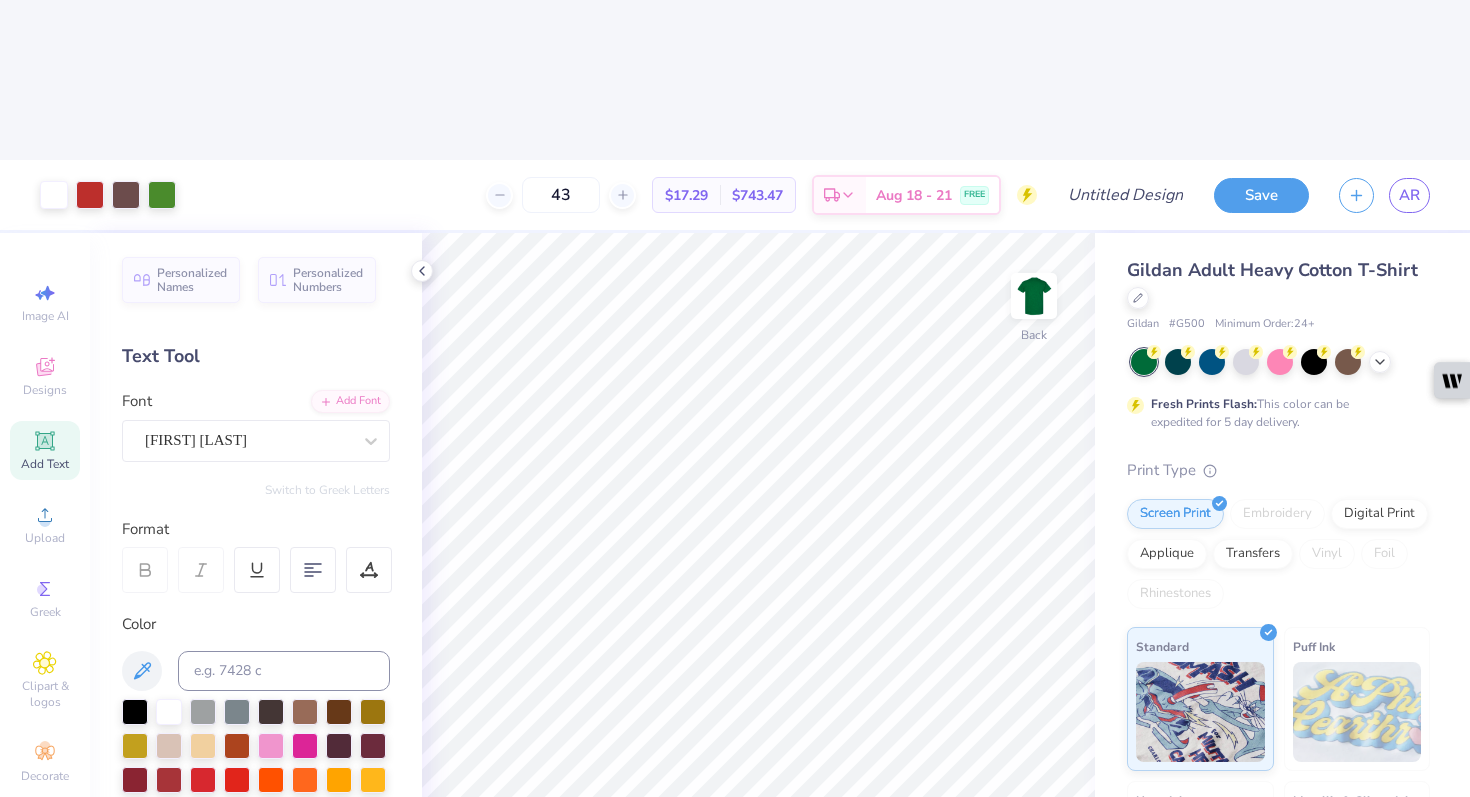 click at bounding box center (1280, 362) 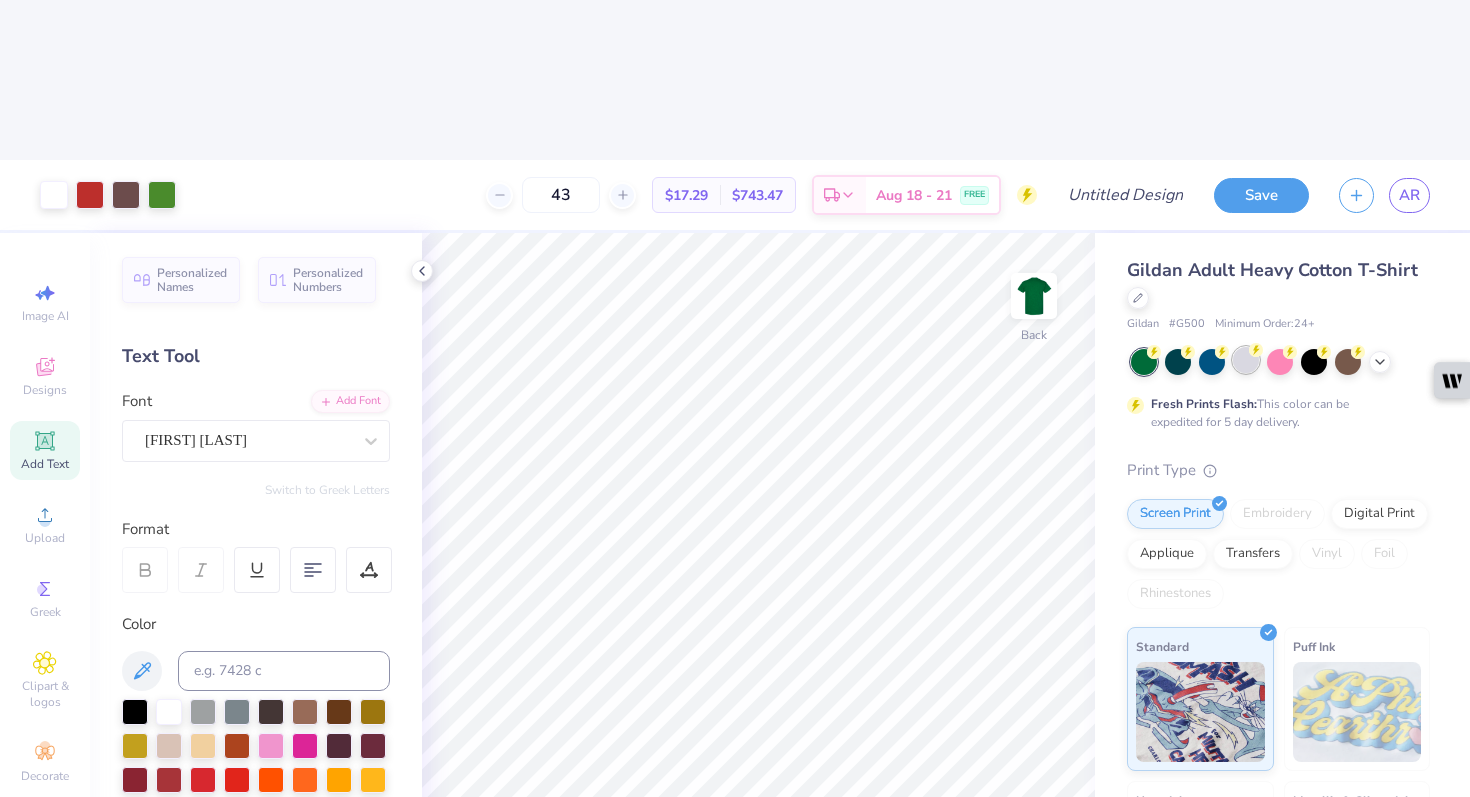 click at bounding box center [1246, 360] 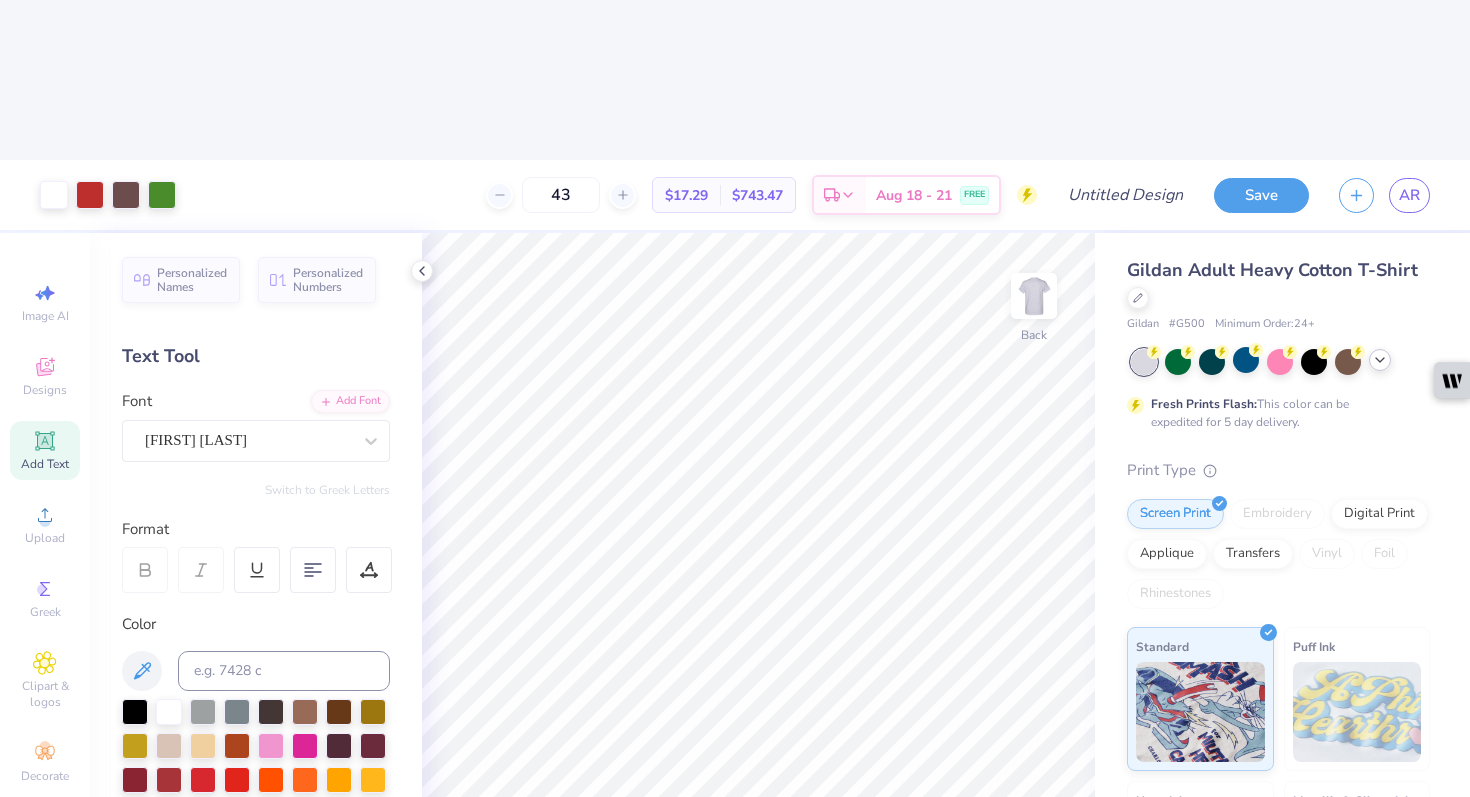 click 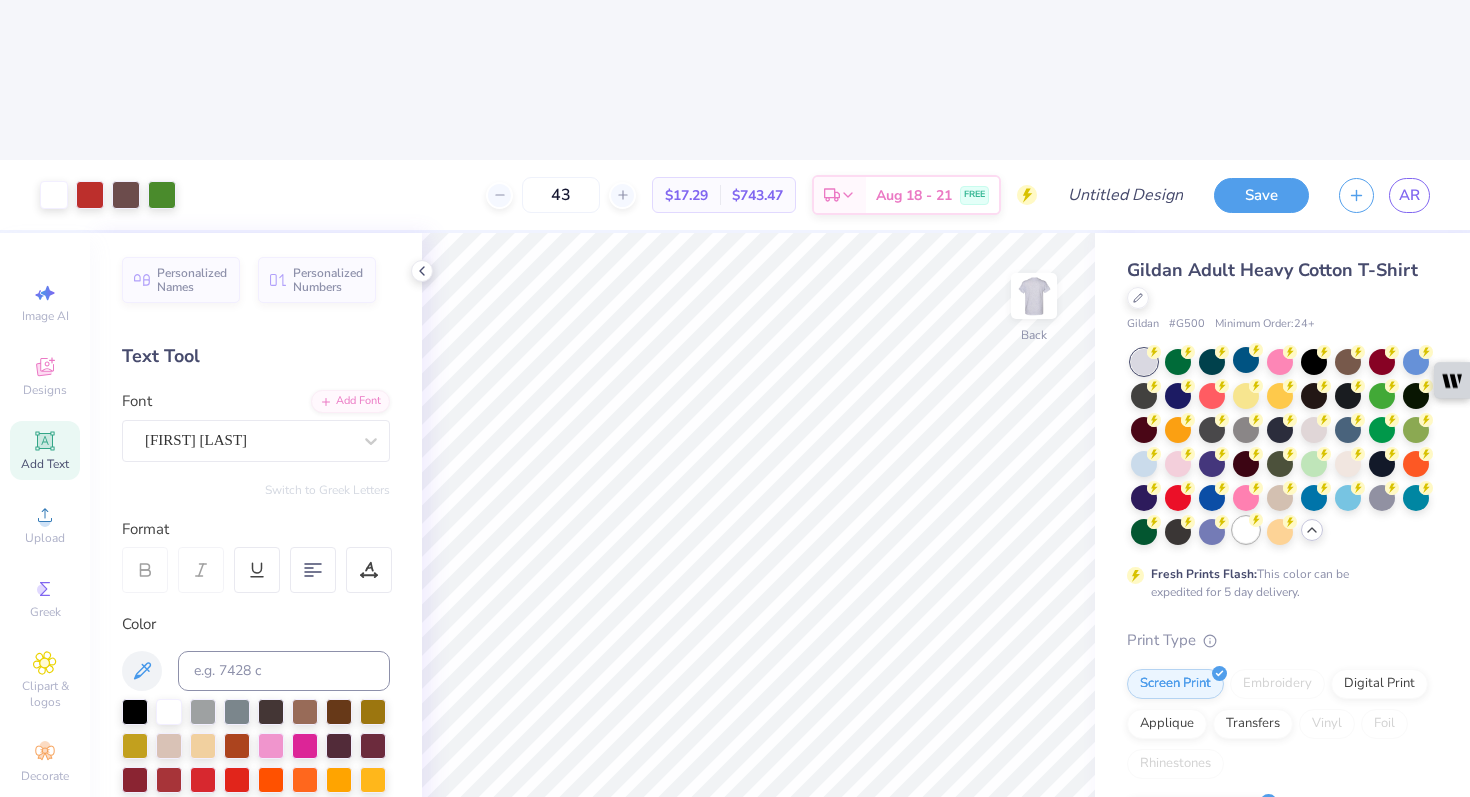 click at bounding box center (1246, 530) 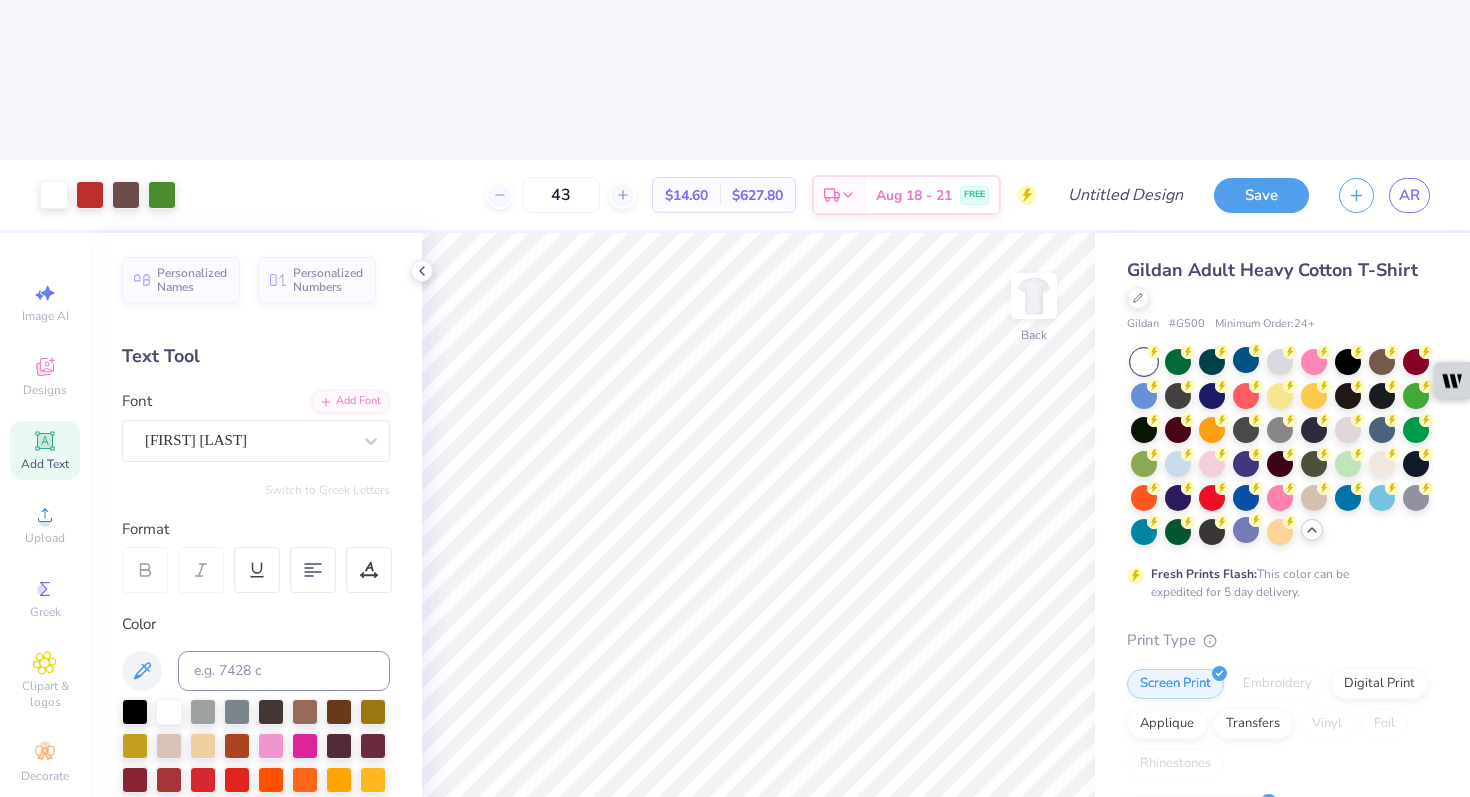 click at bounding box center (1144, 362) 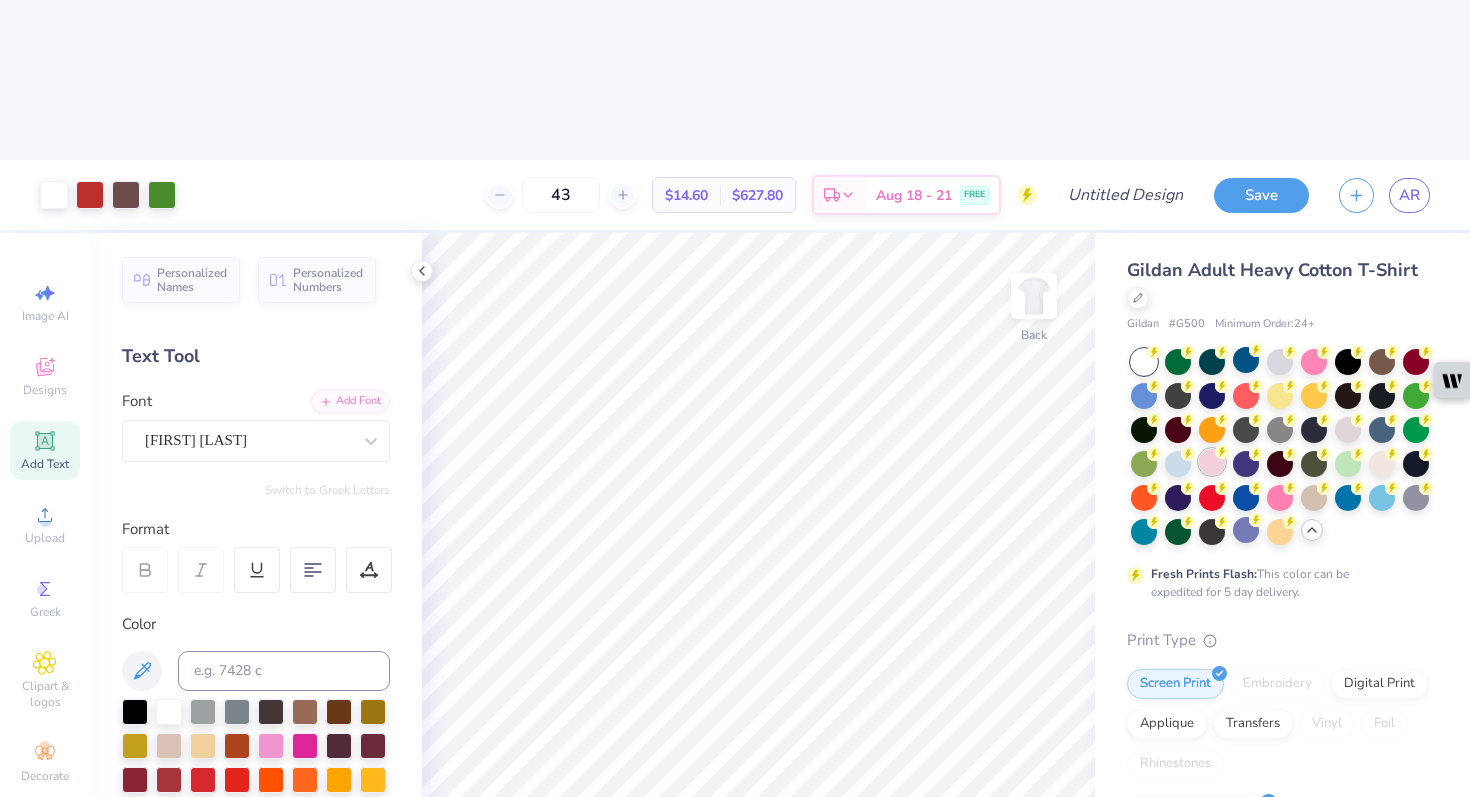 click at bounding box center [1212, 462] 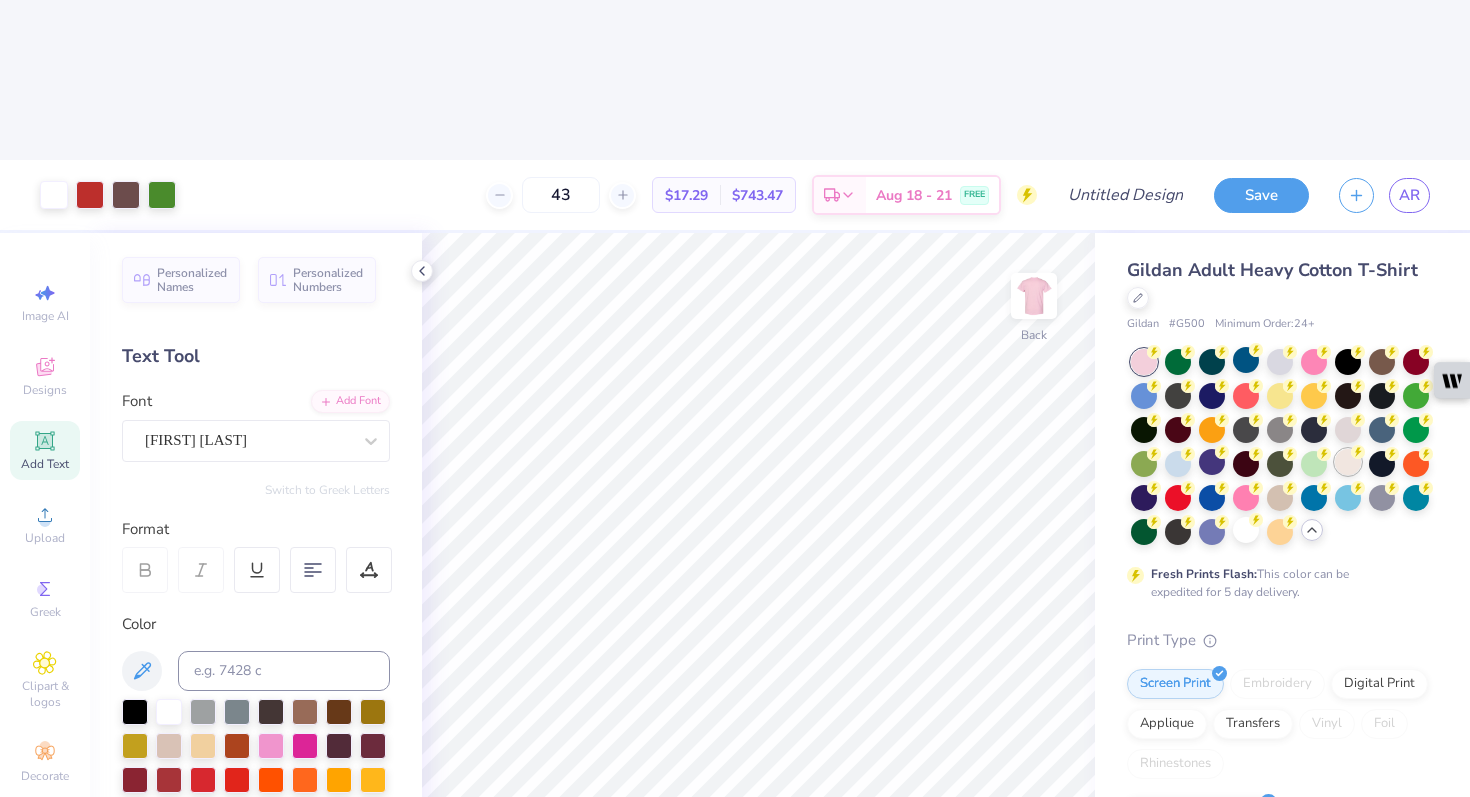 click at bounding box center [1348, 462] 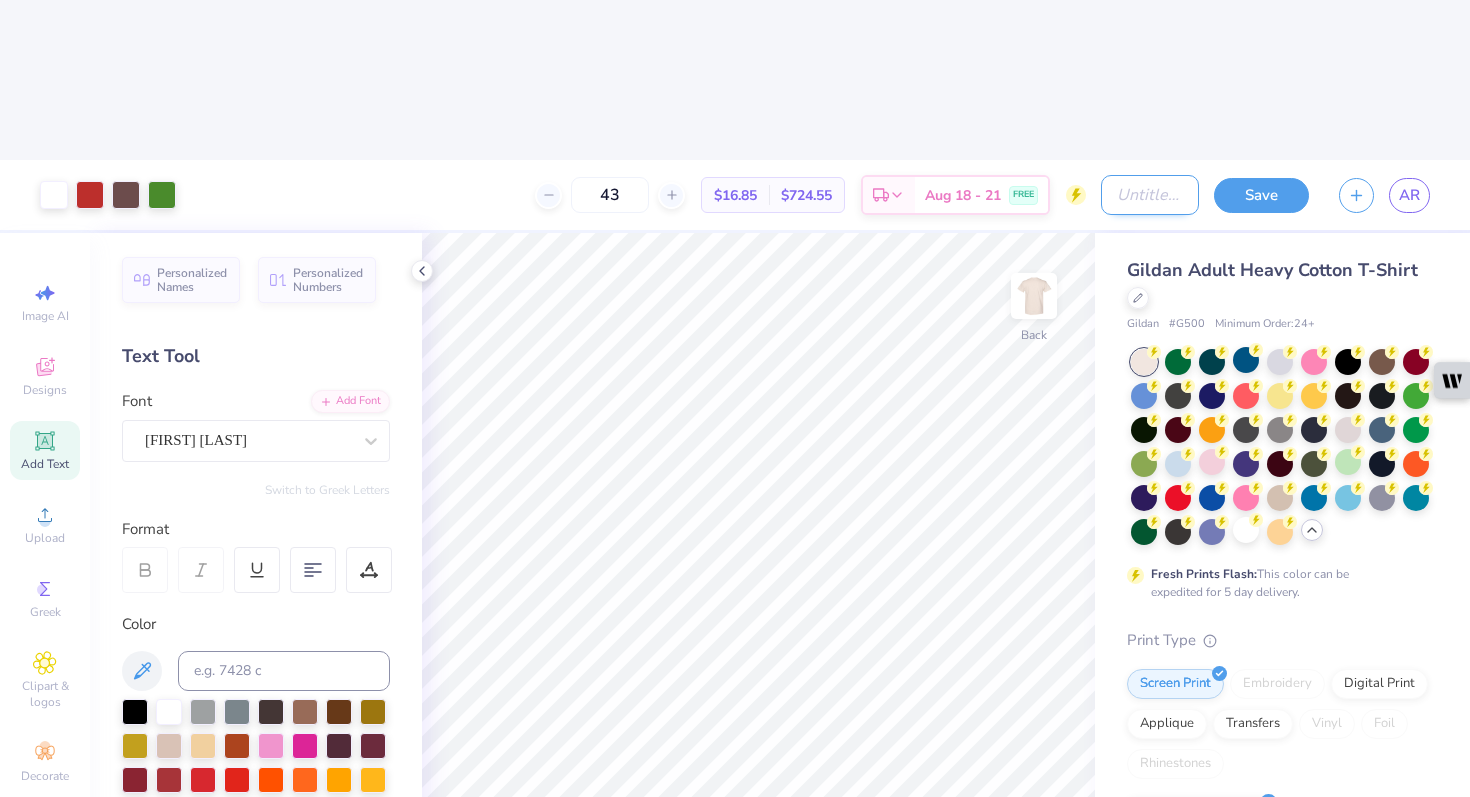 click on "Design Title" at bounding box center [1150, 195] 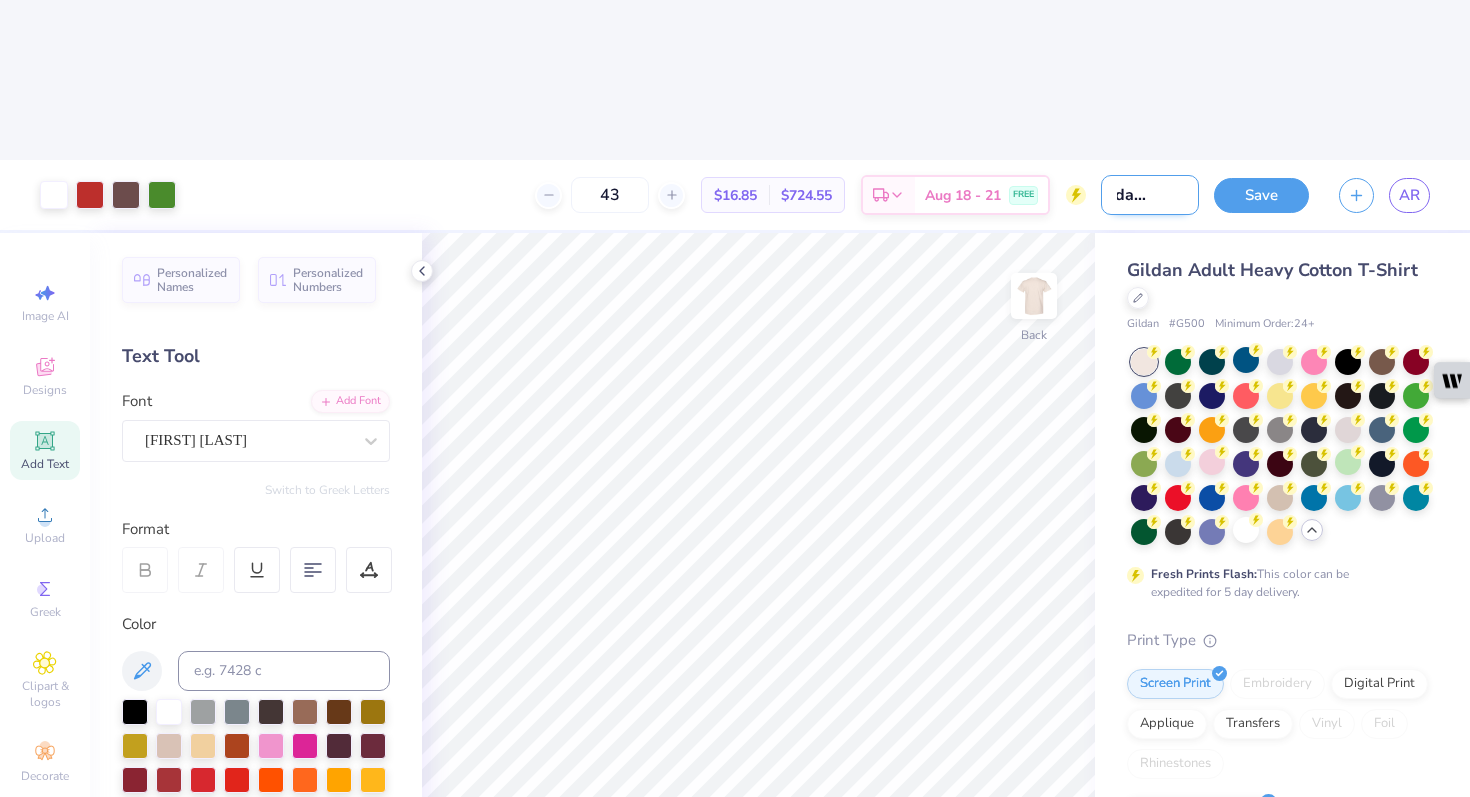 scroll, scrollTop: 0, scrollLeft: 40, axis: horizontal 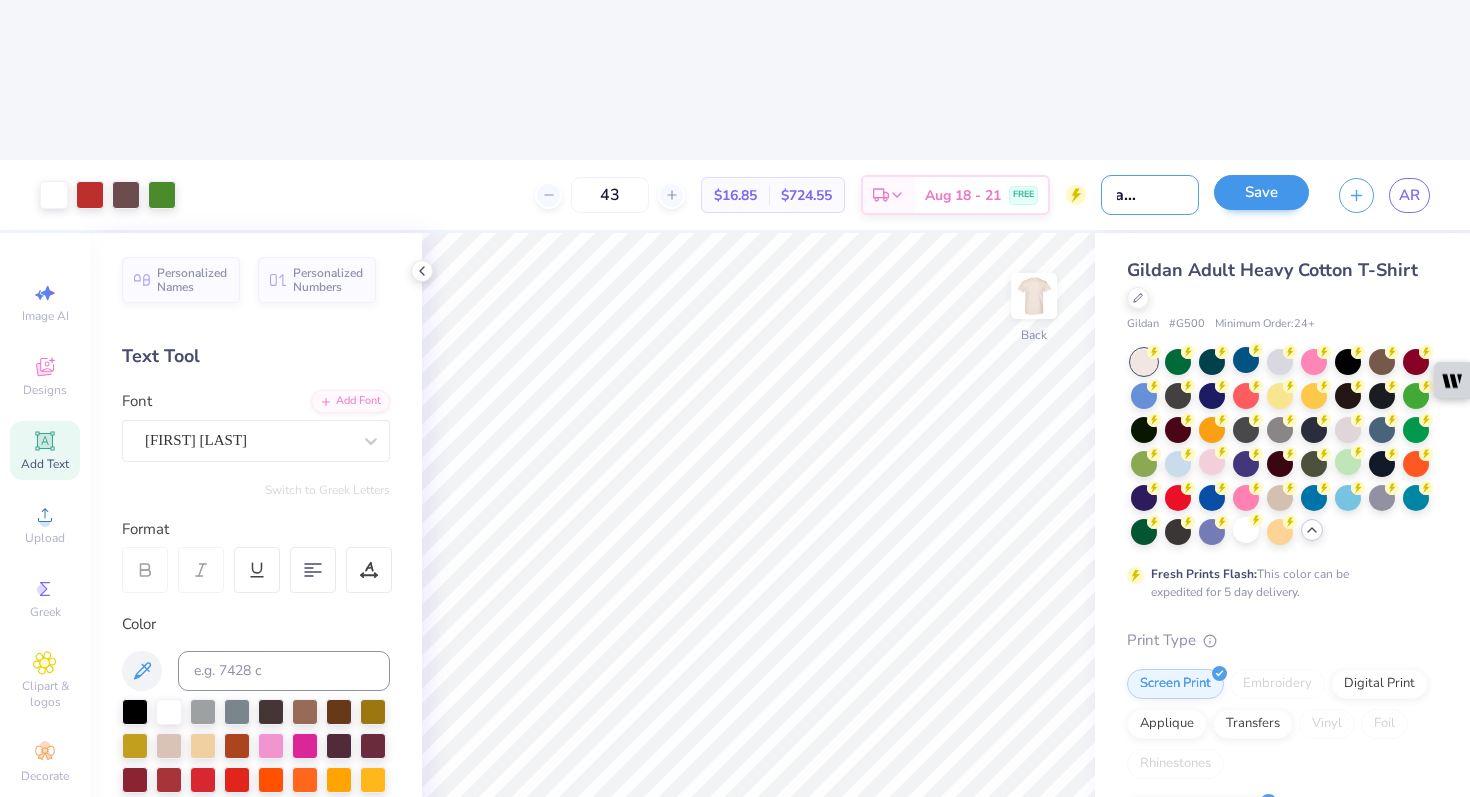 type on "bid day option" 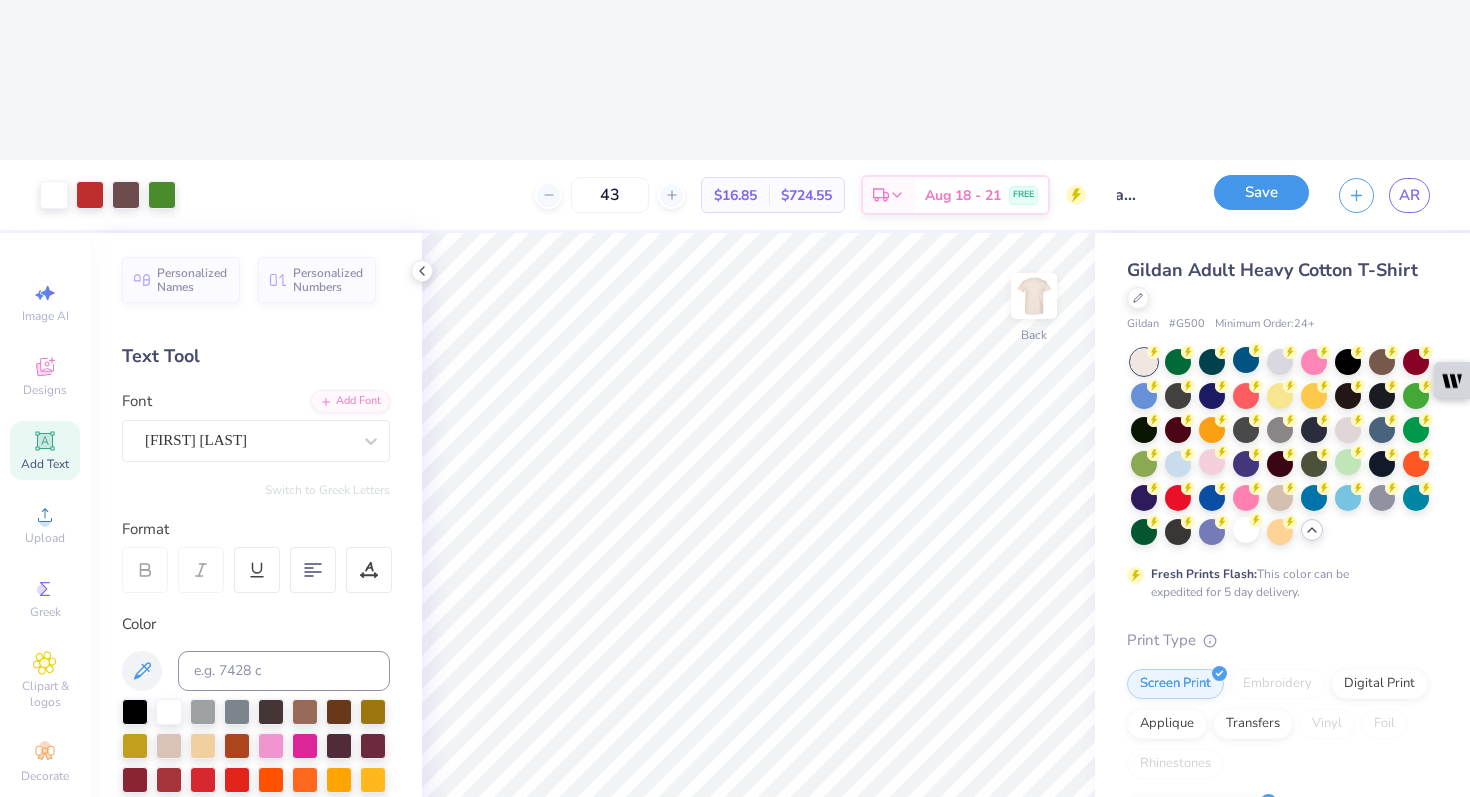 click on "Save" at bounding box center [1261, 192] 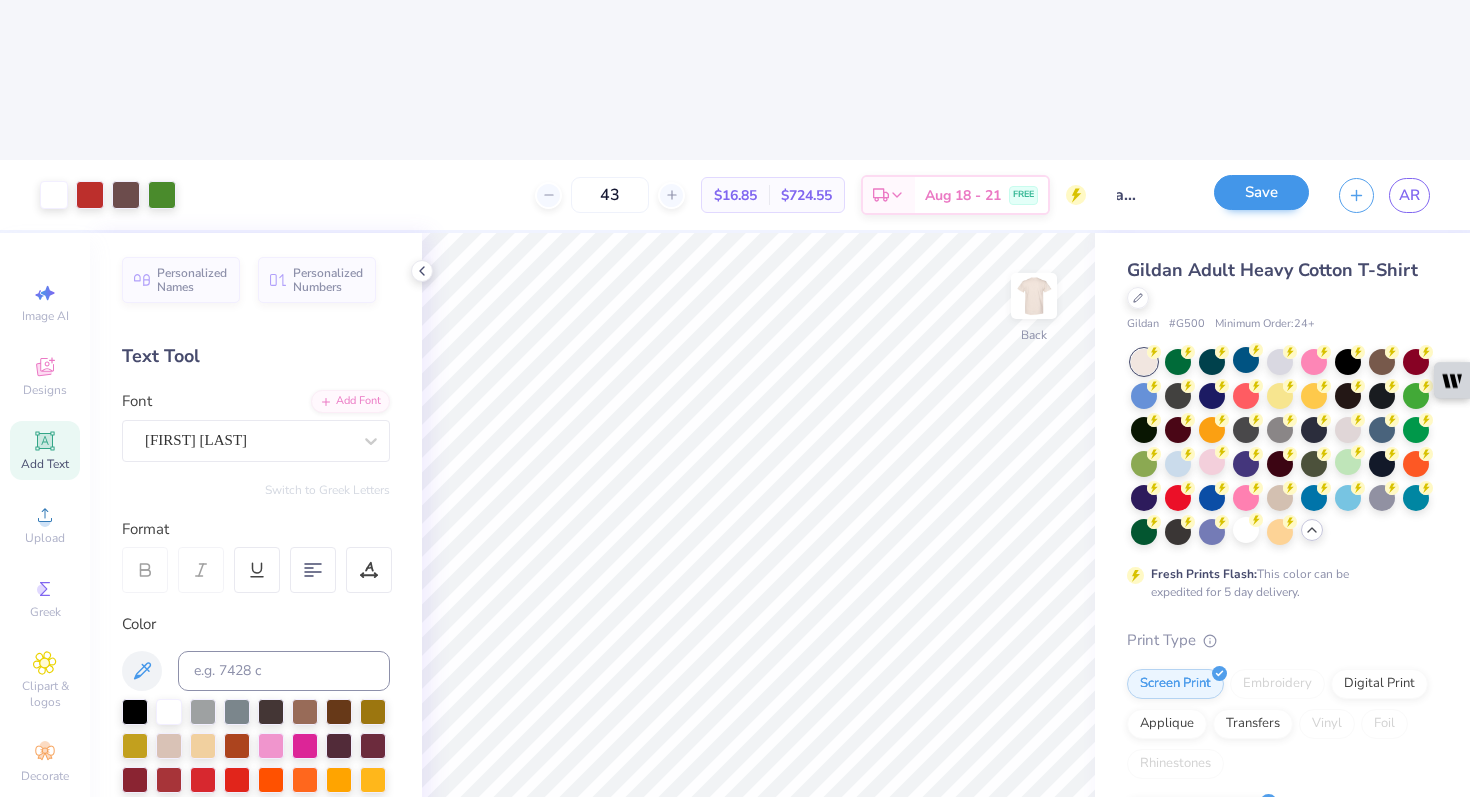 scroll, scrollTop: 0, scrollLeft: 0, axis: both 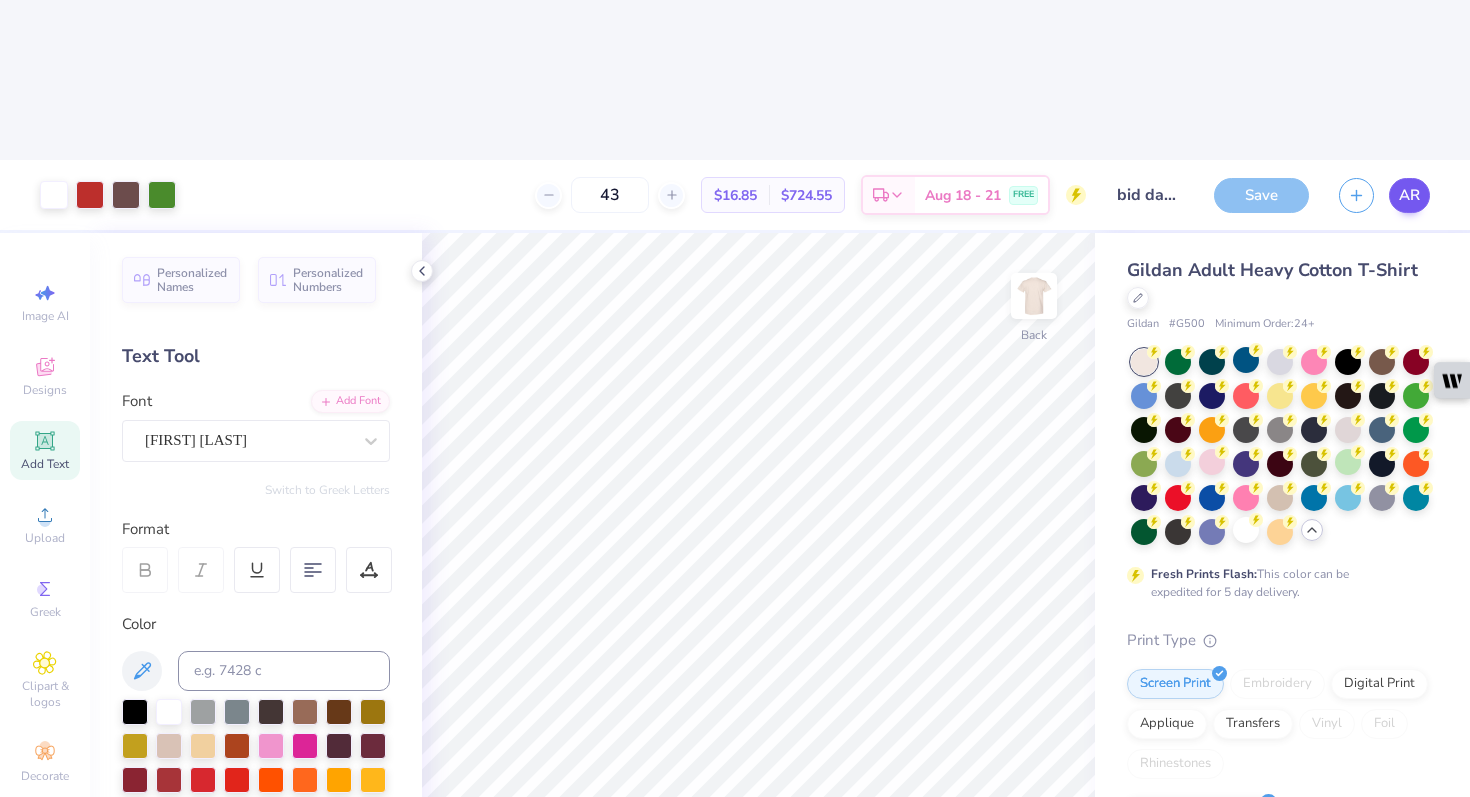 click 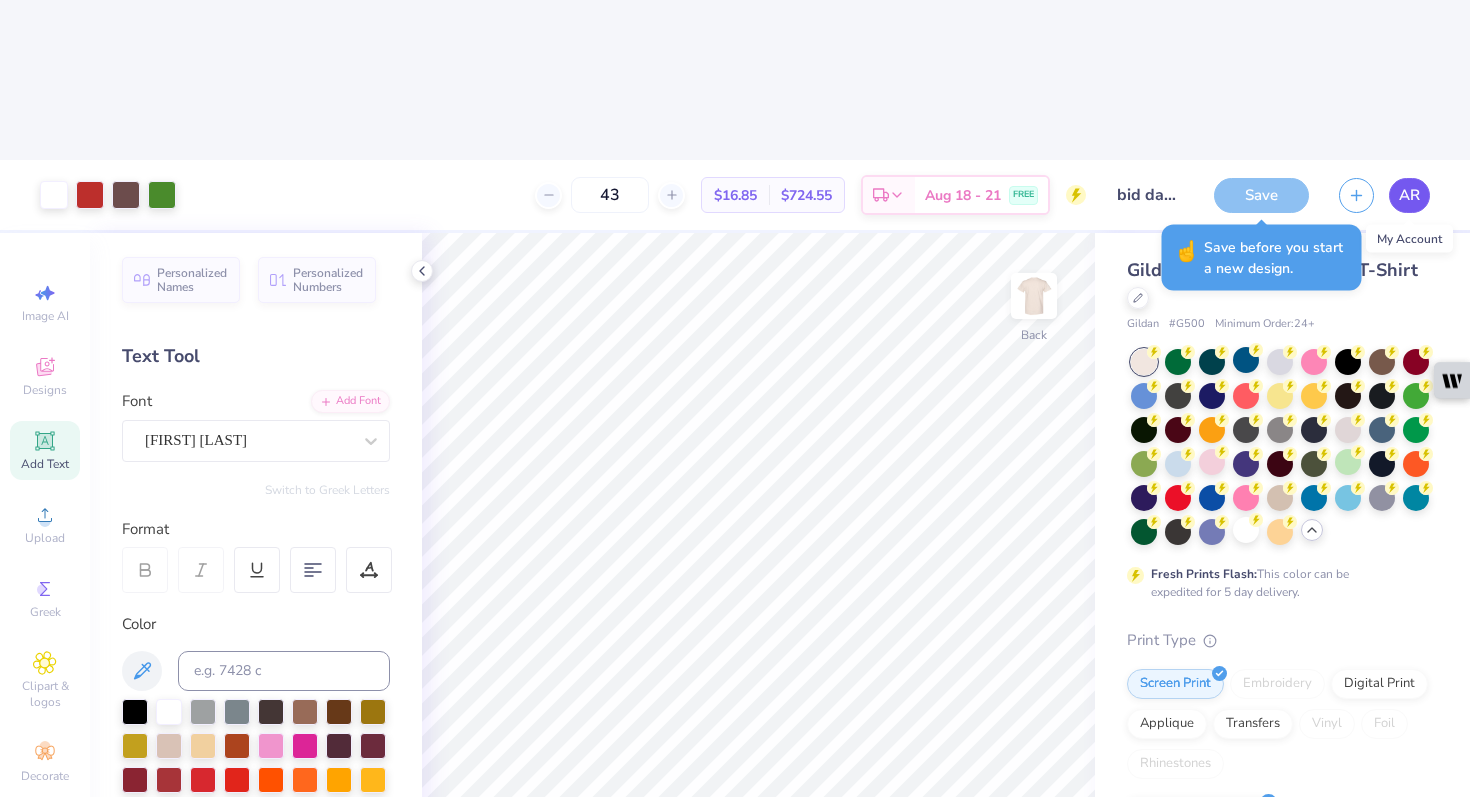click on "AR" at bounding box center [1409, 195] 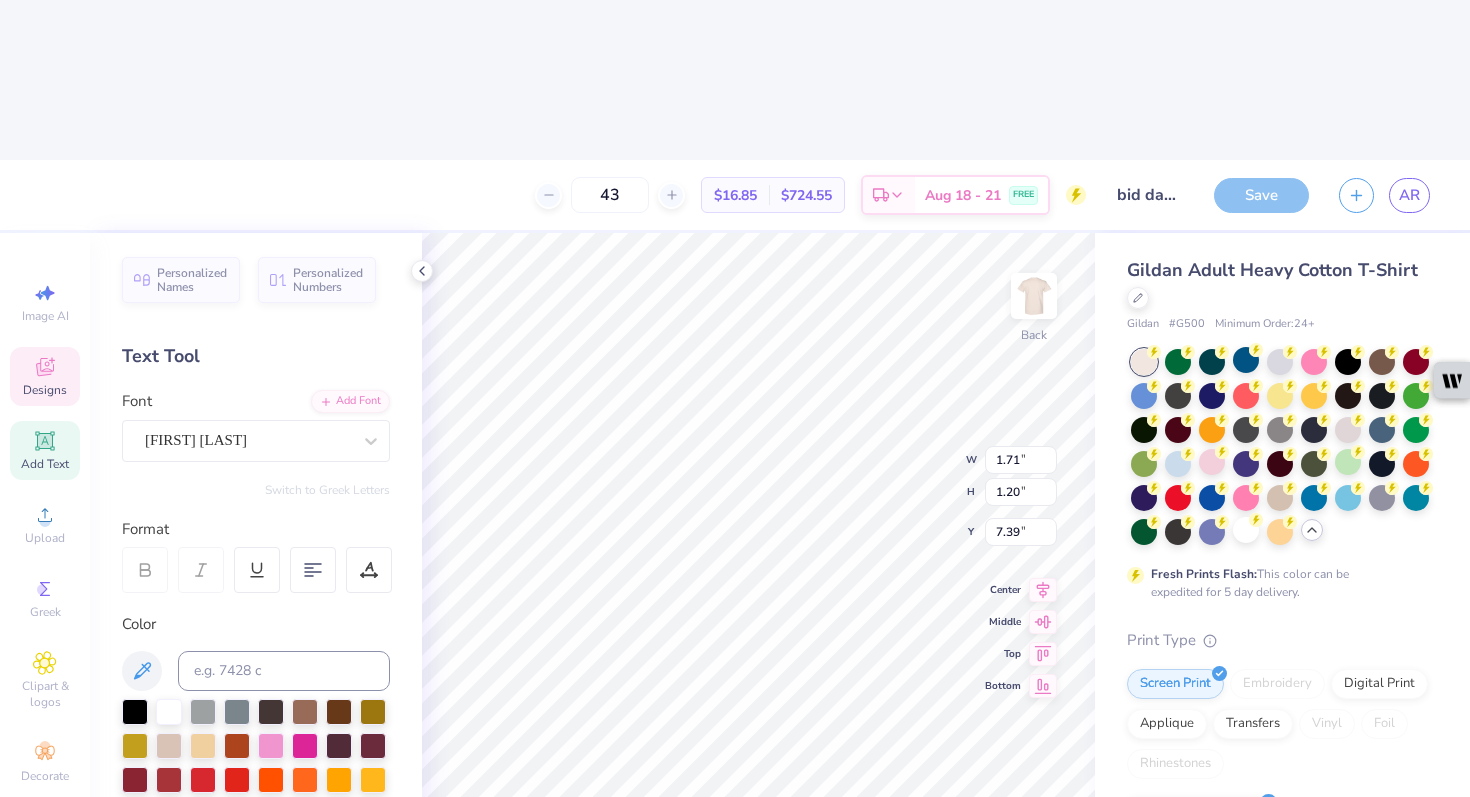 type on "zeta" 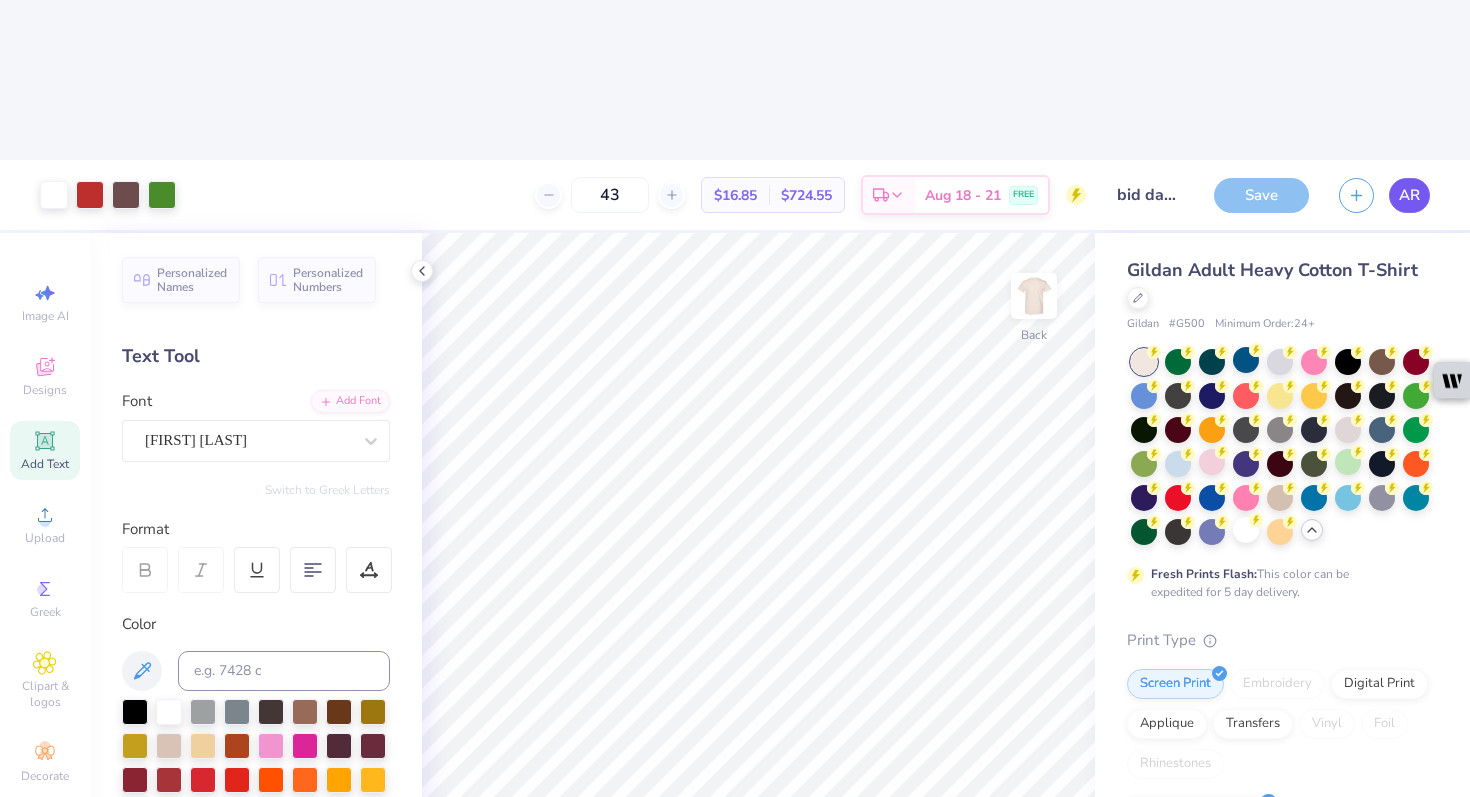 click on "AR" at bounding box center [1409, 195] 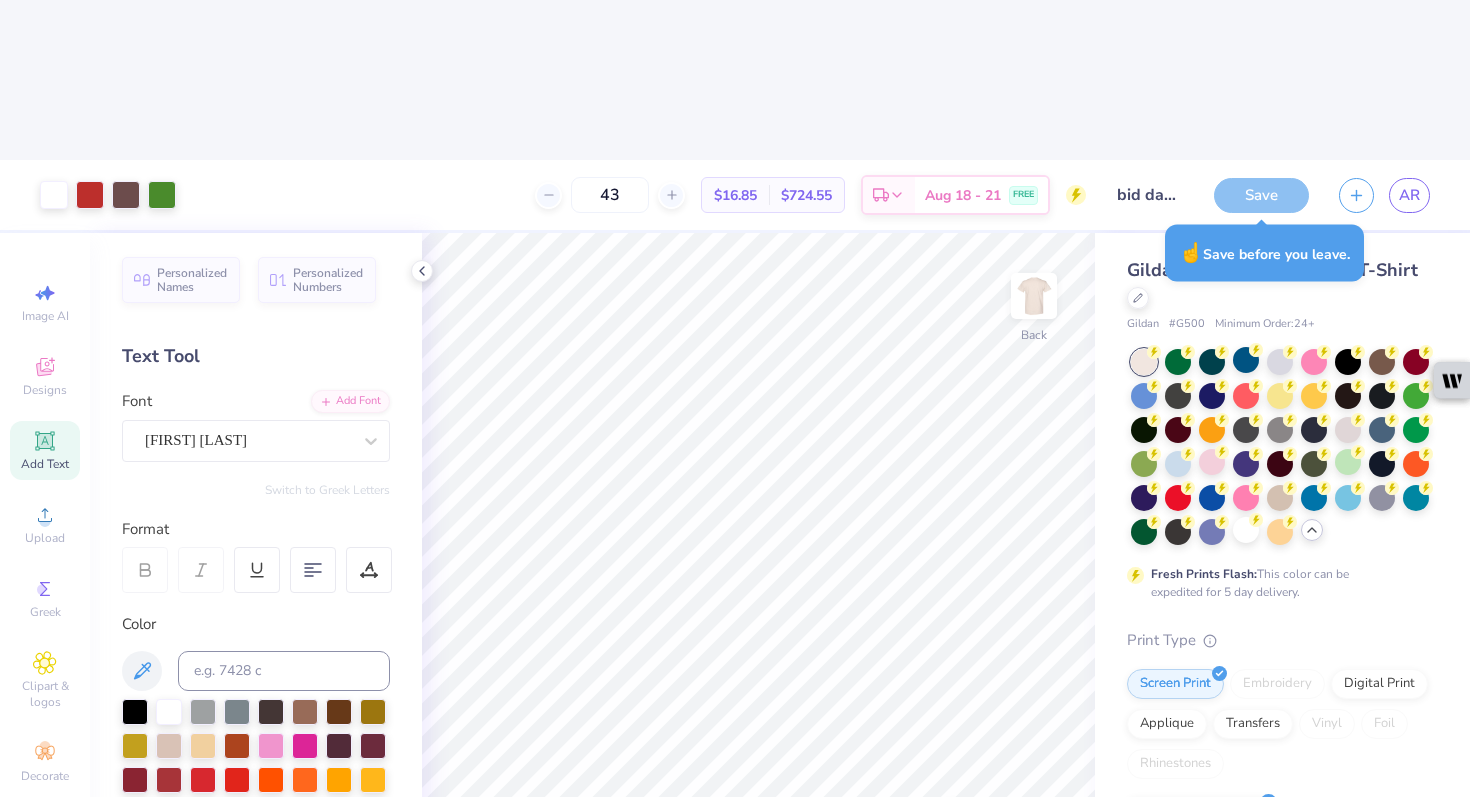 click on "AR" at bounding box center (1409, 195) 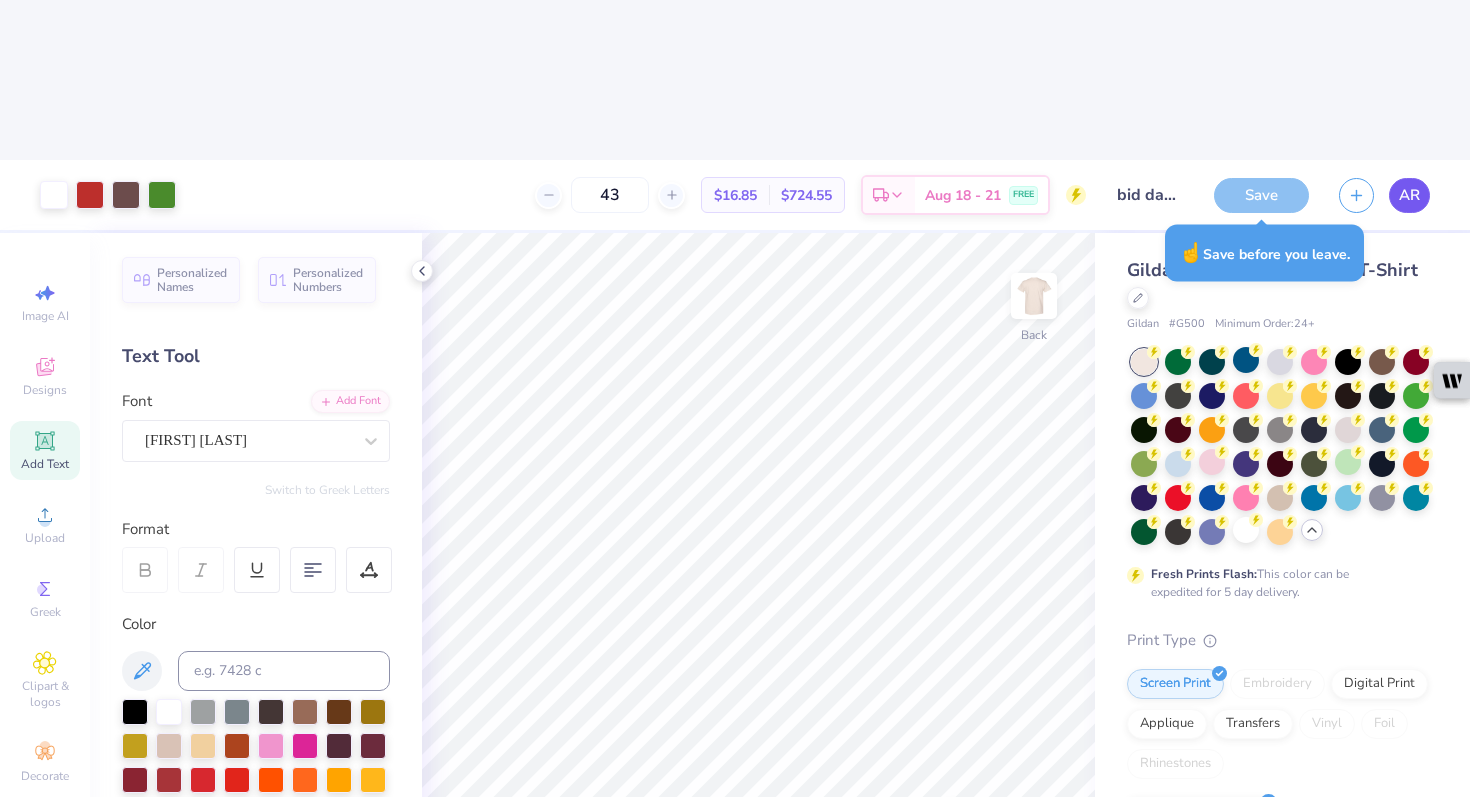 click on "AR" at bounding box center [1409, 195] 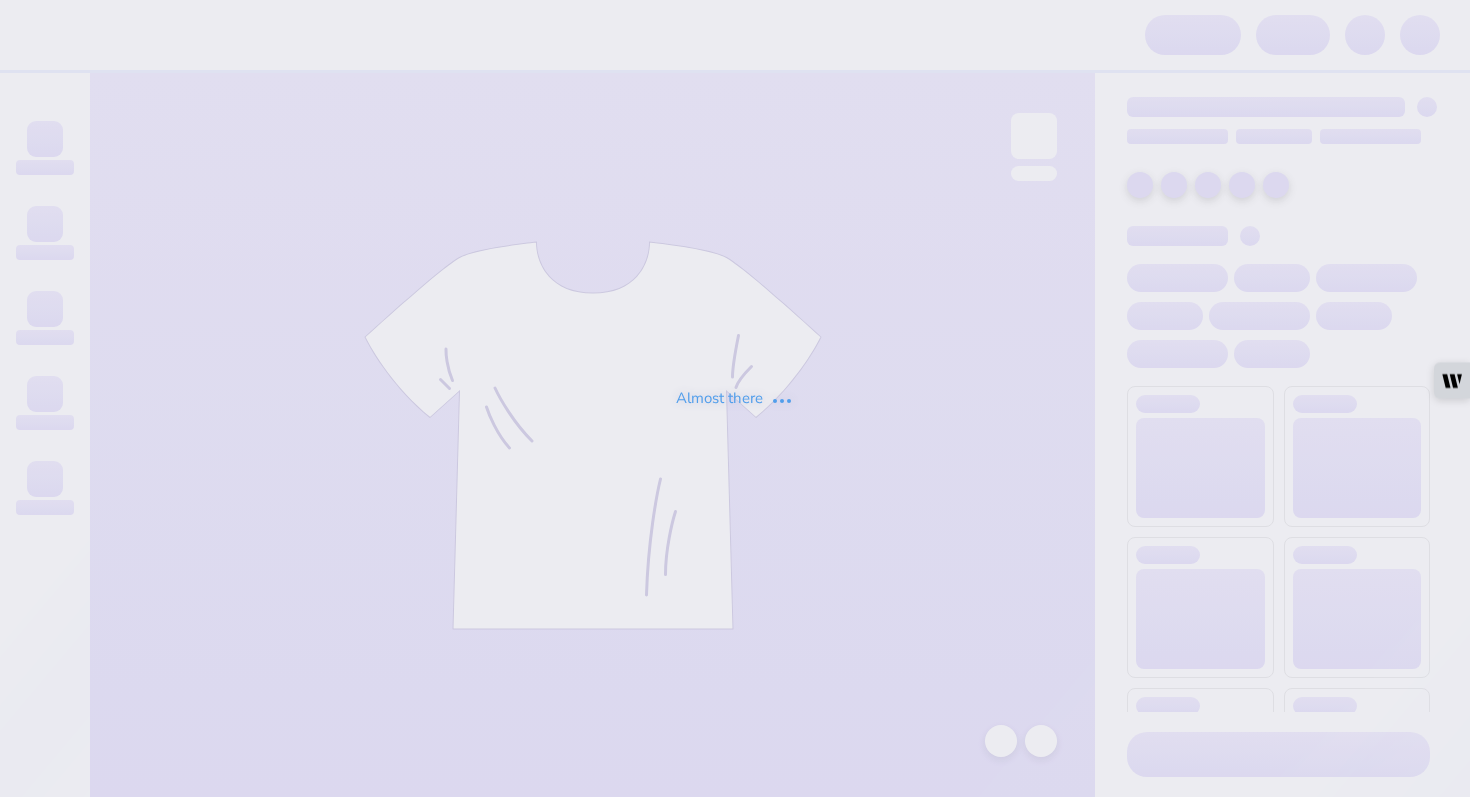 scroll, scrollTop: 0, scrollLeft: 0, axis: both 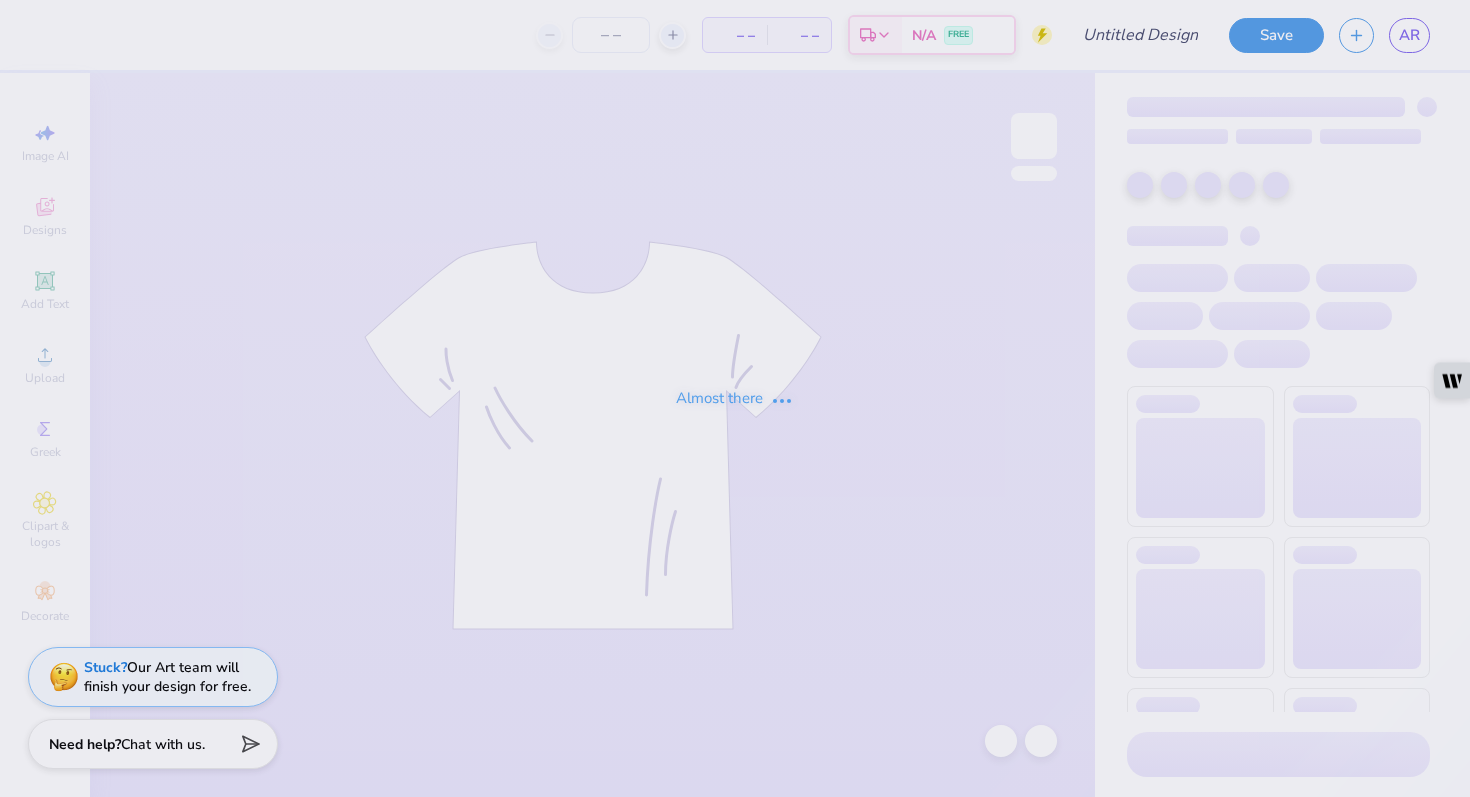 type on "zeta bid day" 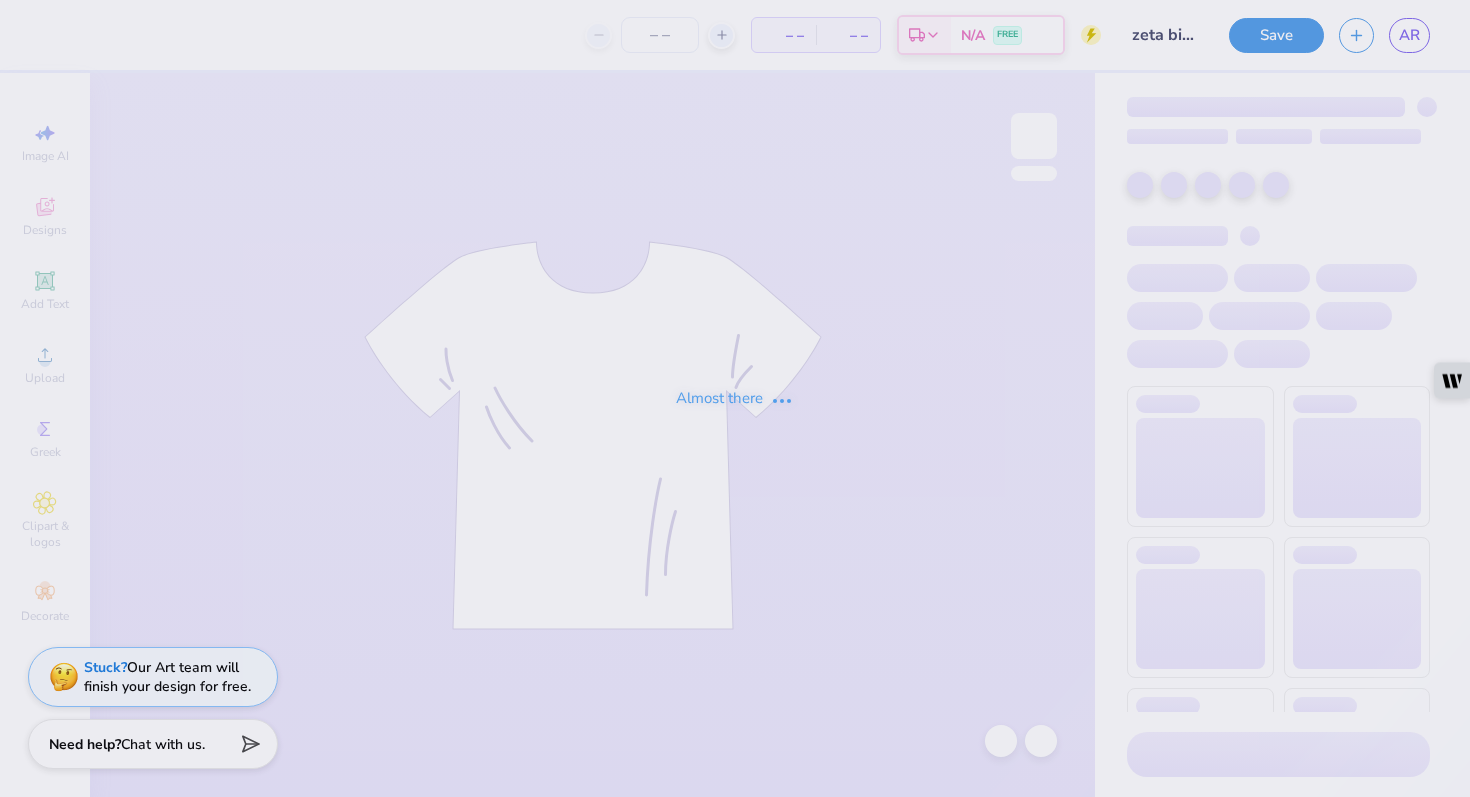 type on "43" 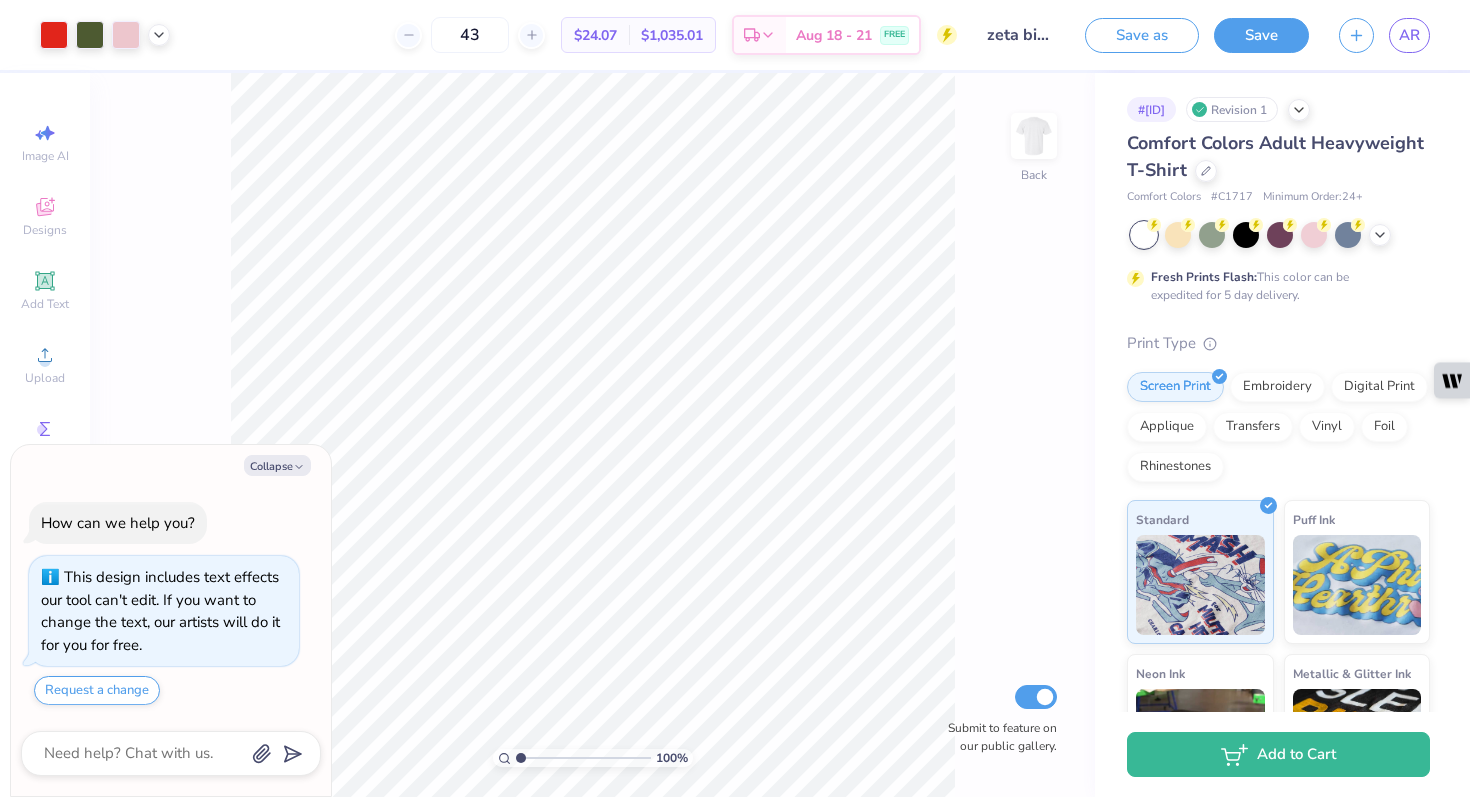 click on "Comfort Colors Adult Heavyweight T-Shirt Comfort Colors # C1717 Minimum Order:  24 +" at bounding box center [1278, 168] 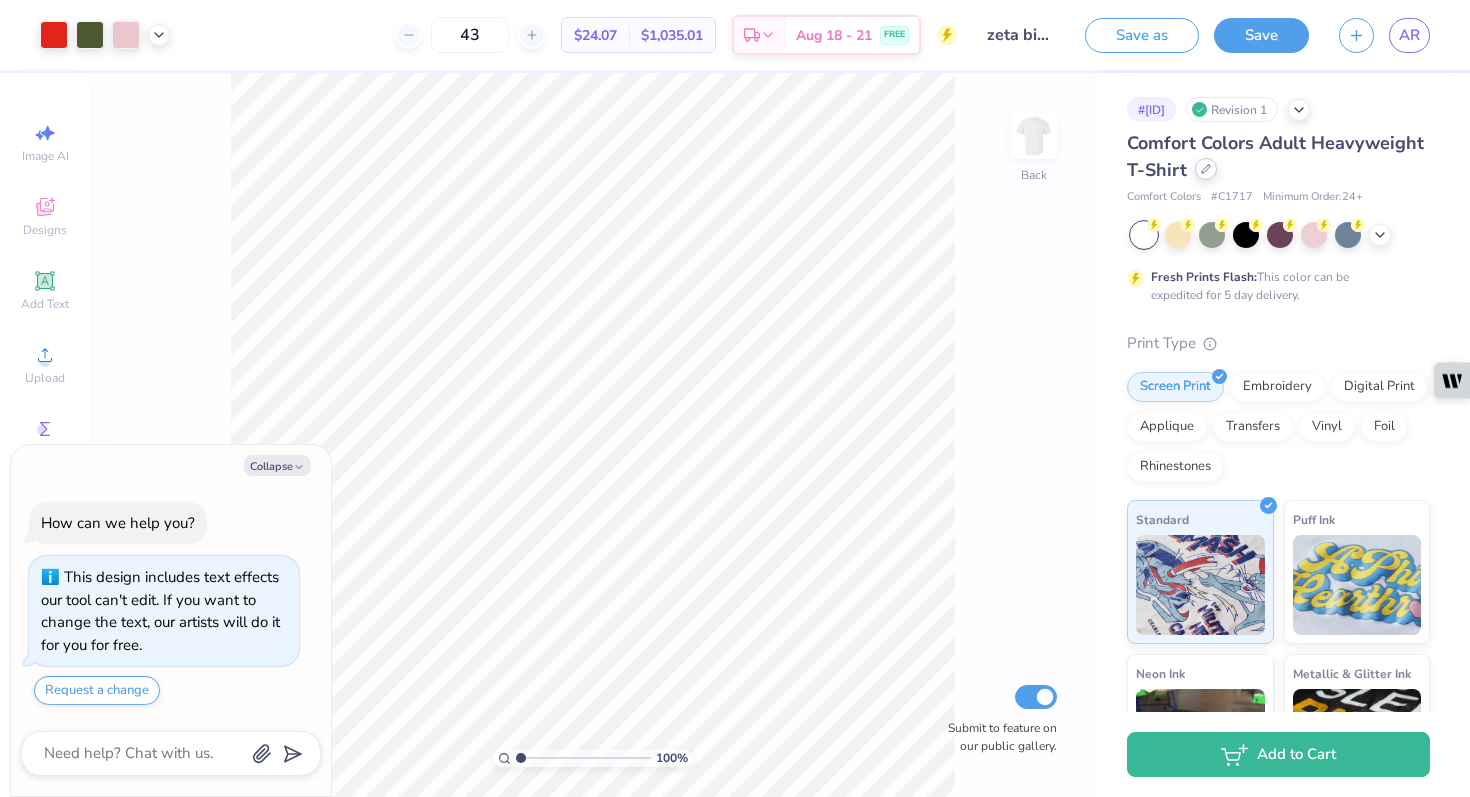 click at bounding box center [1206, 169] 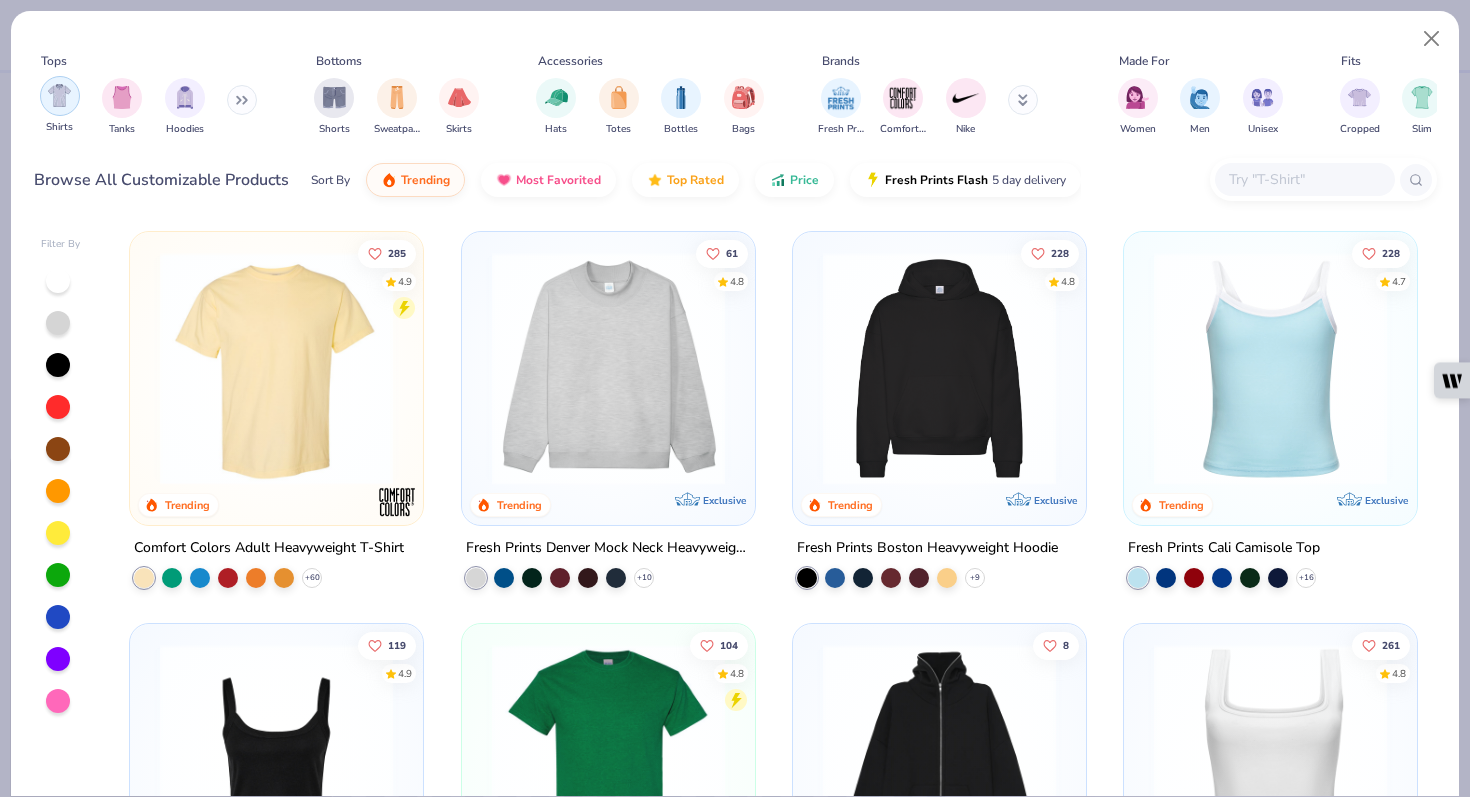 click at bounding box center [60, 96] 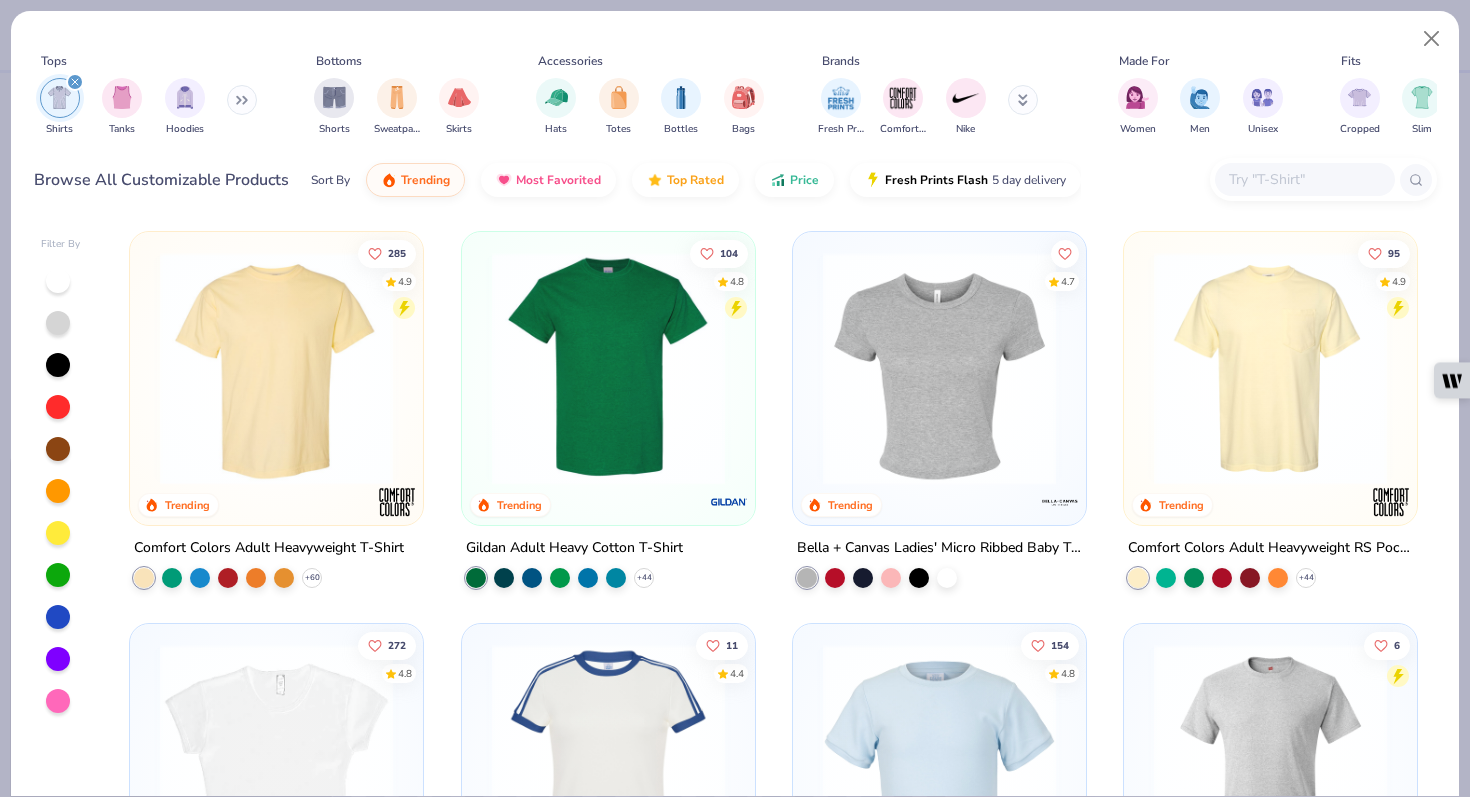 click at bounding box center (608, 368) 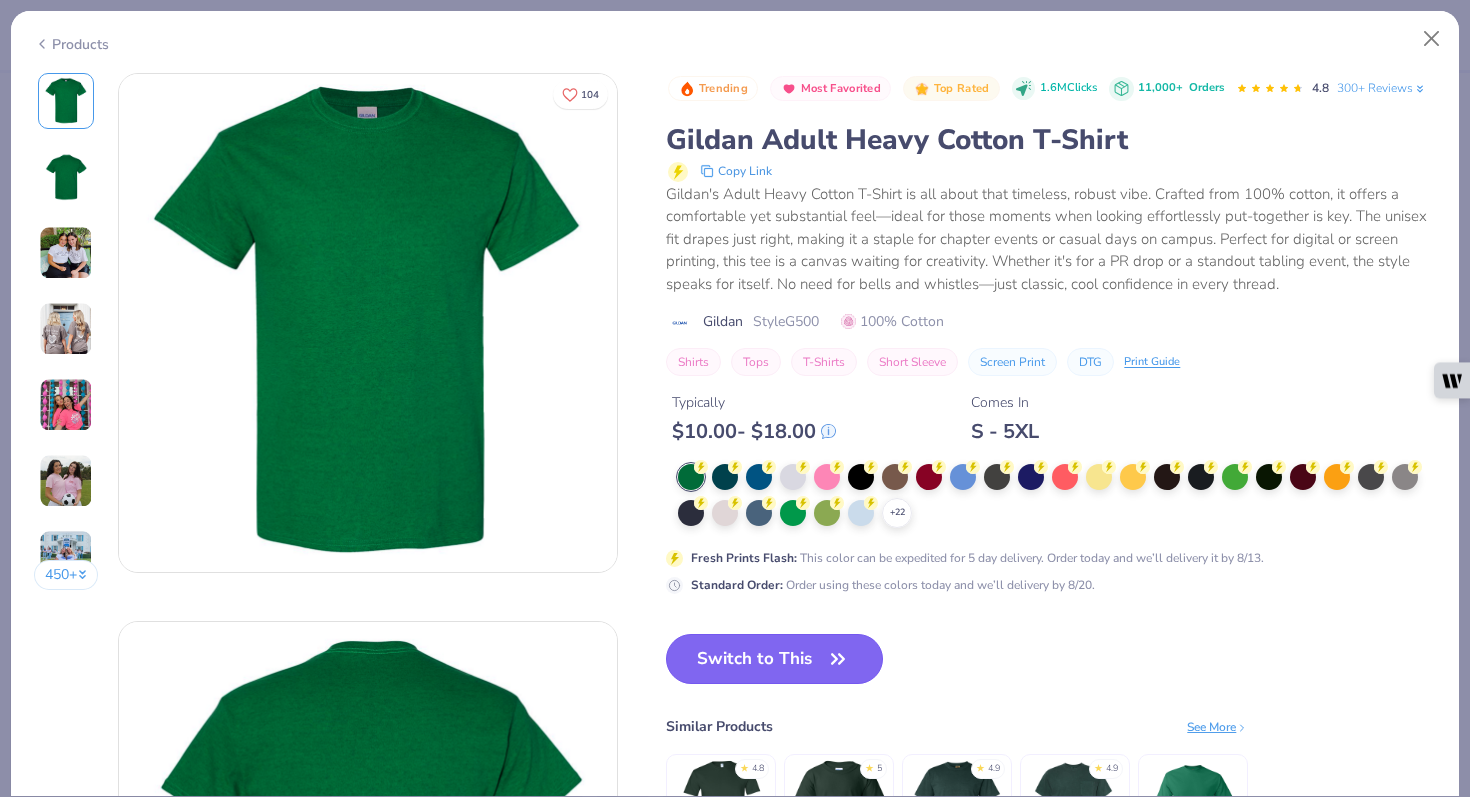 click on "Switch to This" at bounding box center (774, 659) 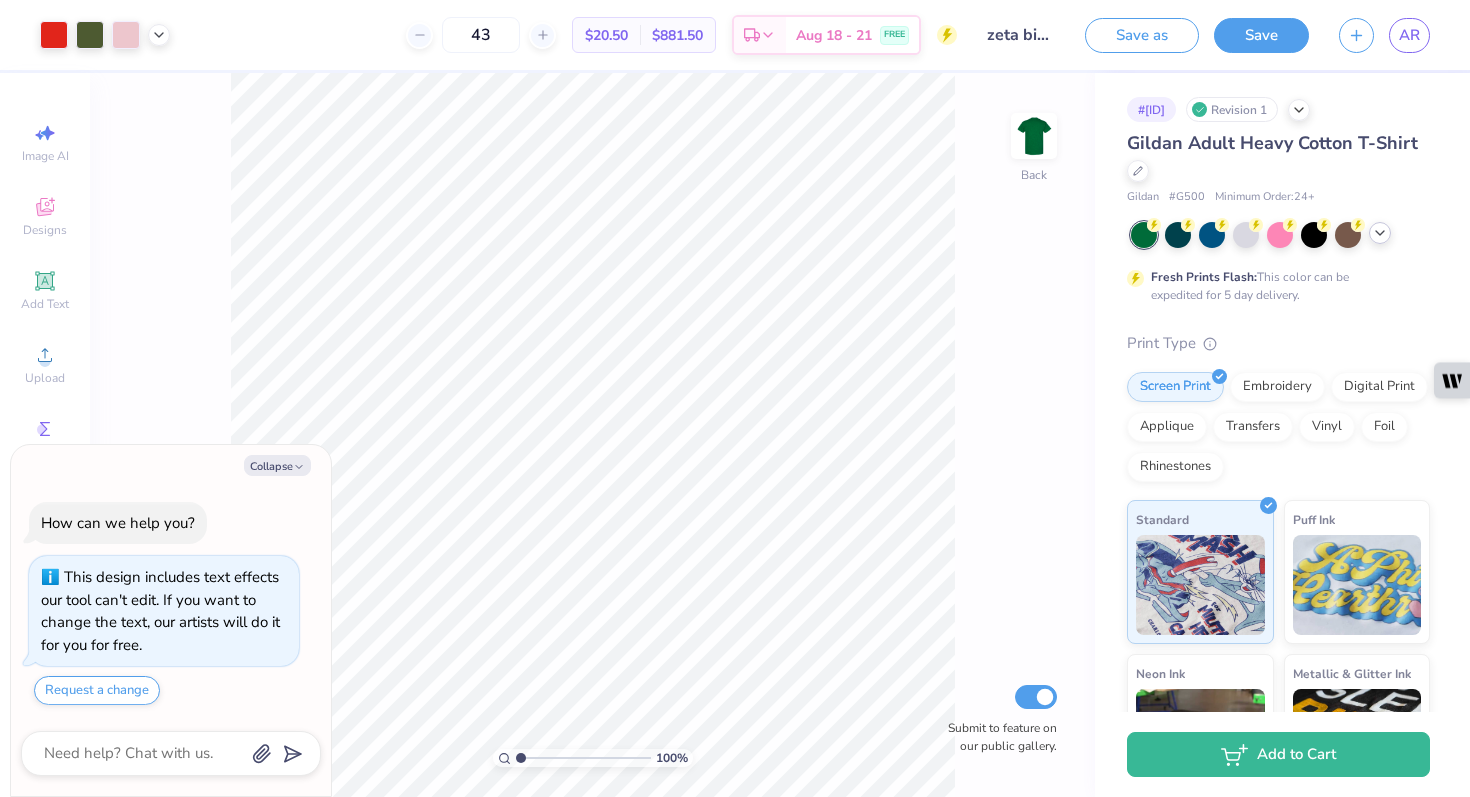 click 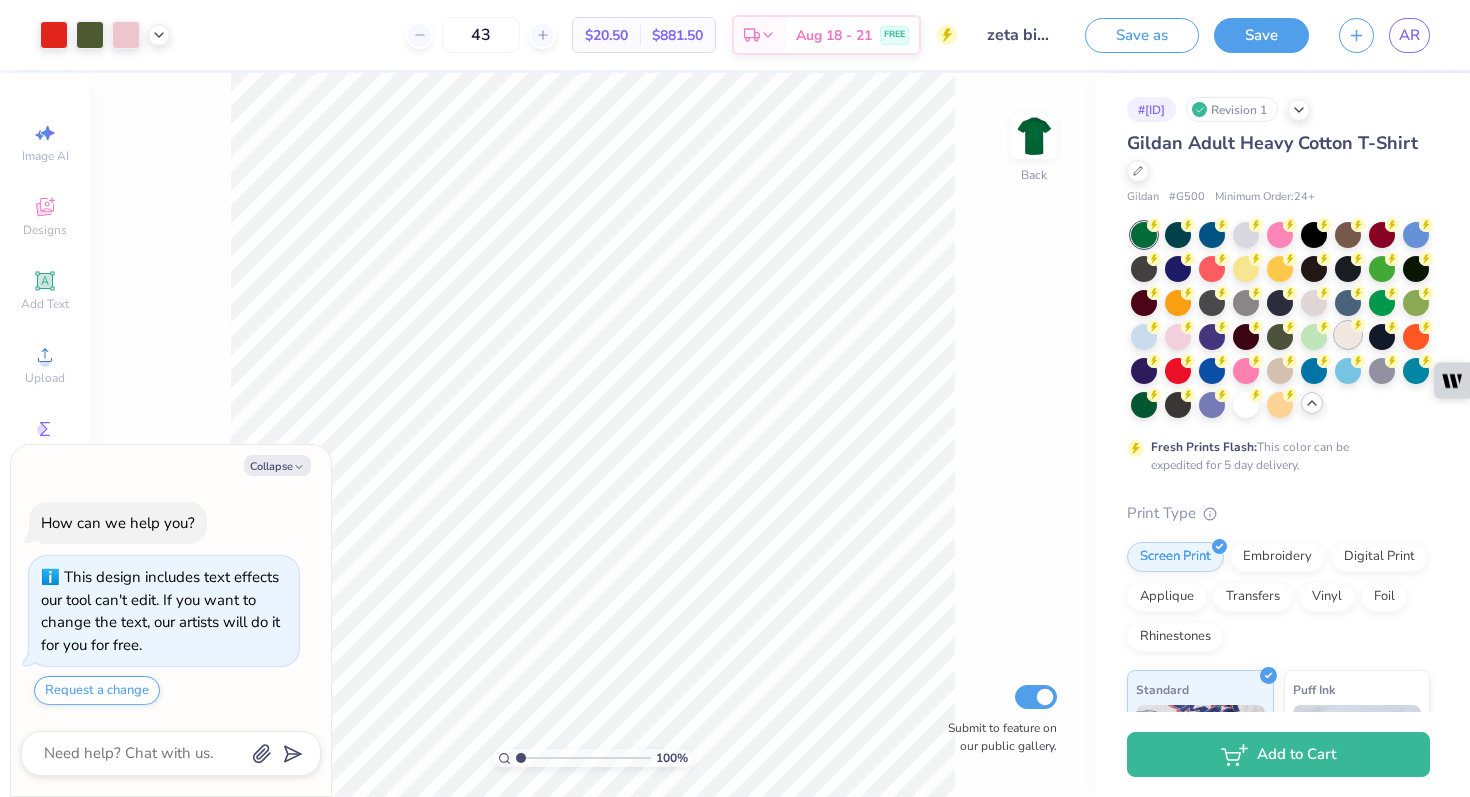 click at bounding box center [1348, 335] 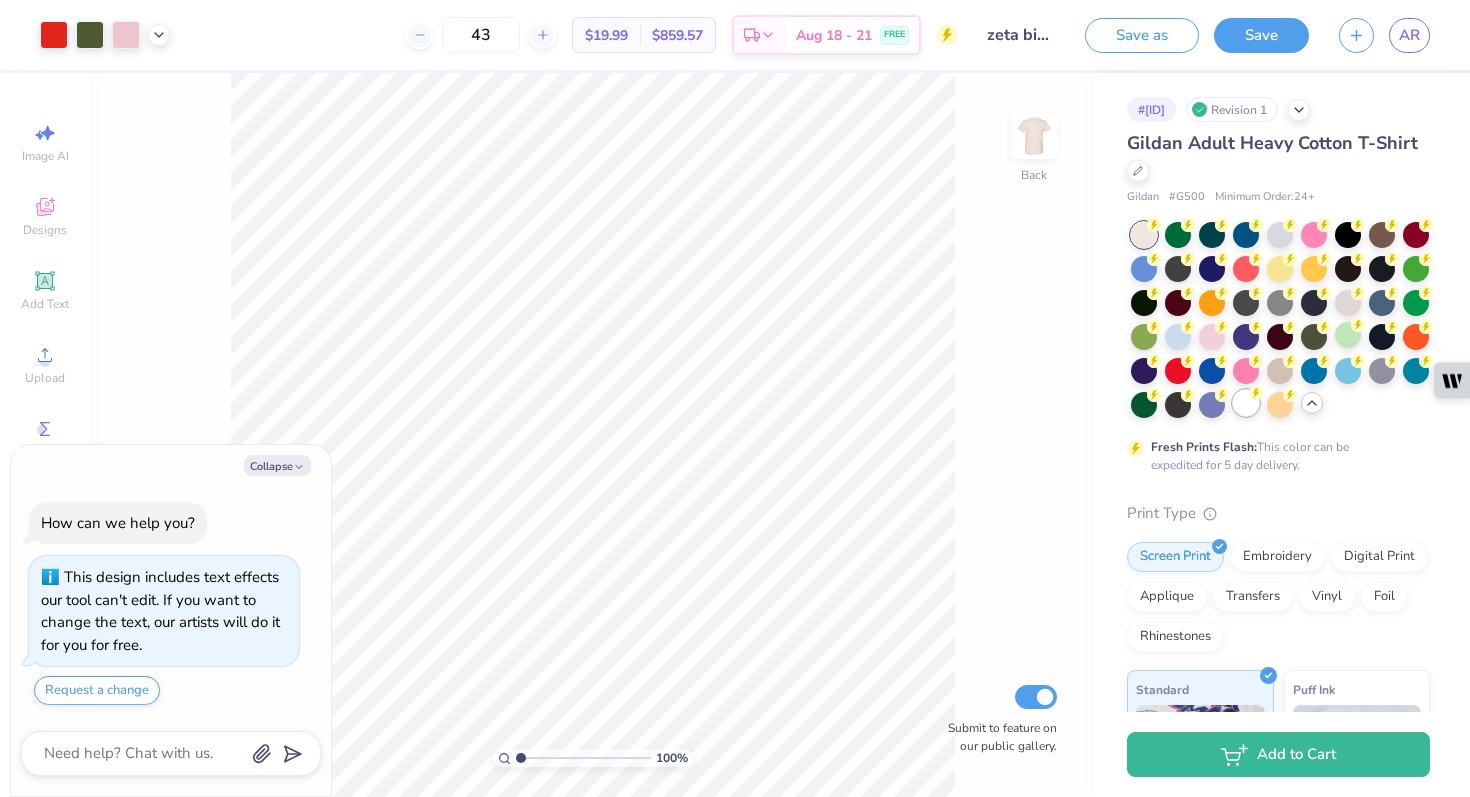 click at bounding box center [1246, 403] 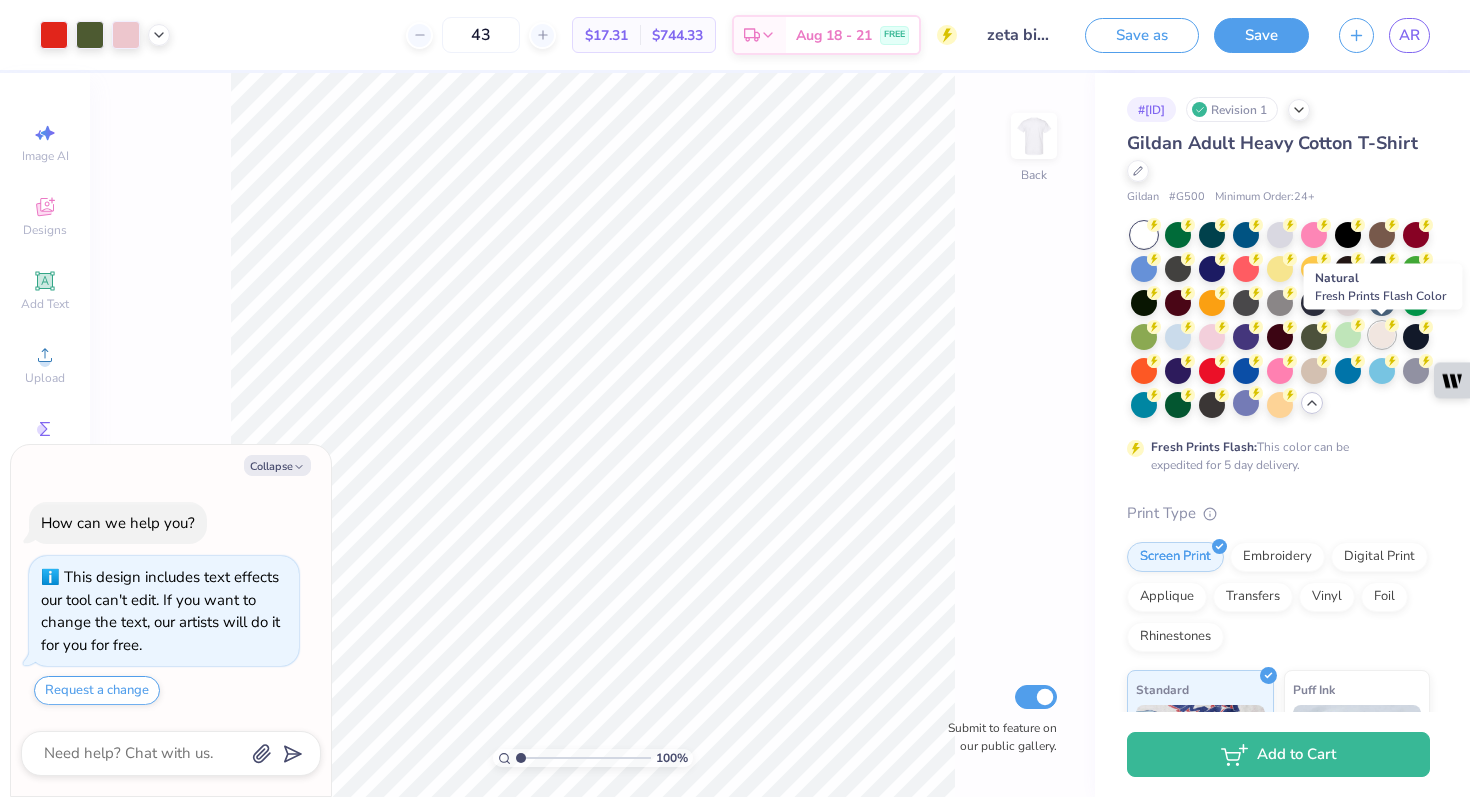 click at bounding box center [1382, 335] 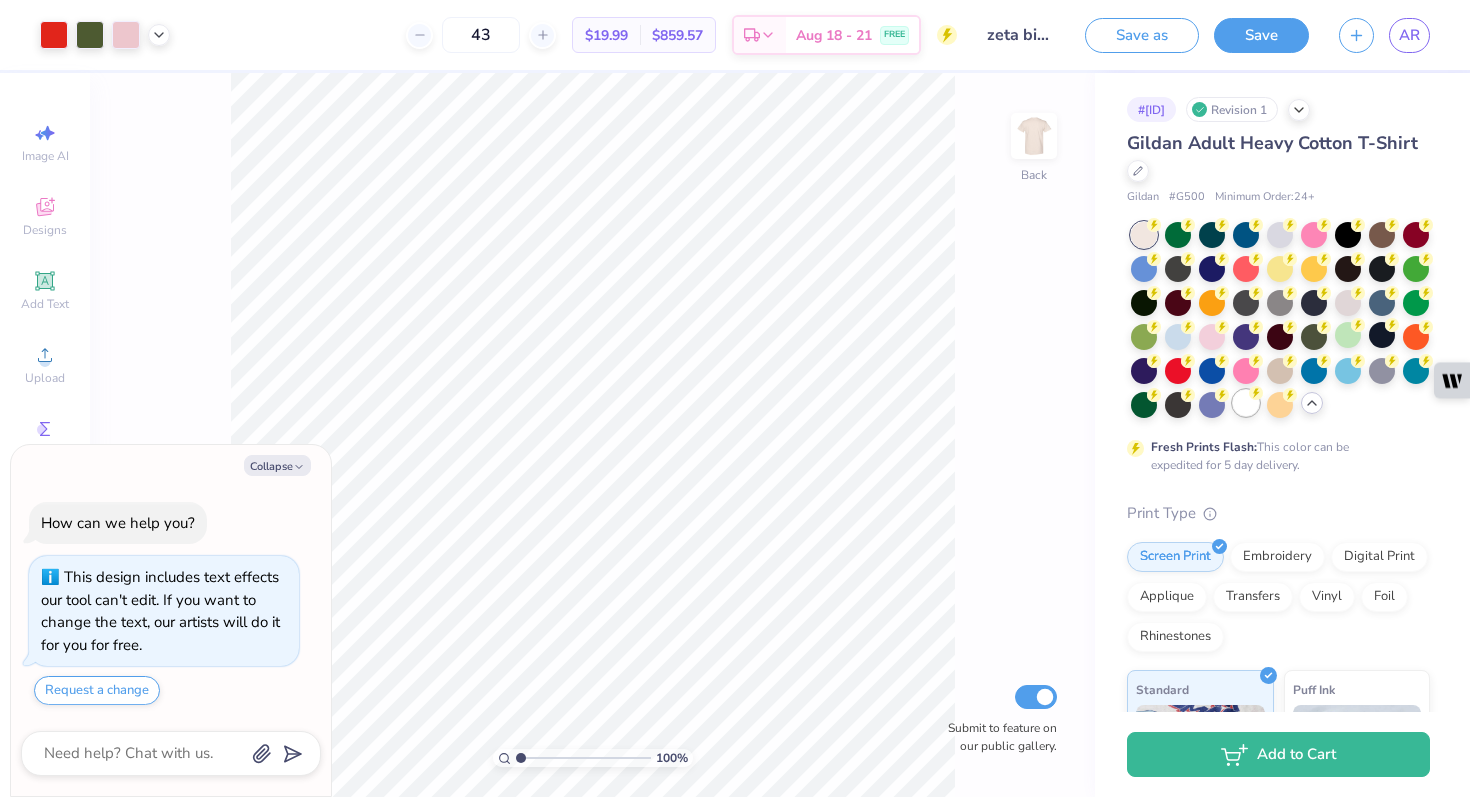 click at bounding box center [1246, 403] 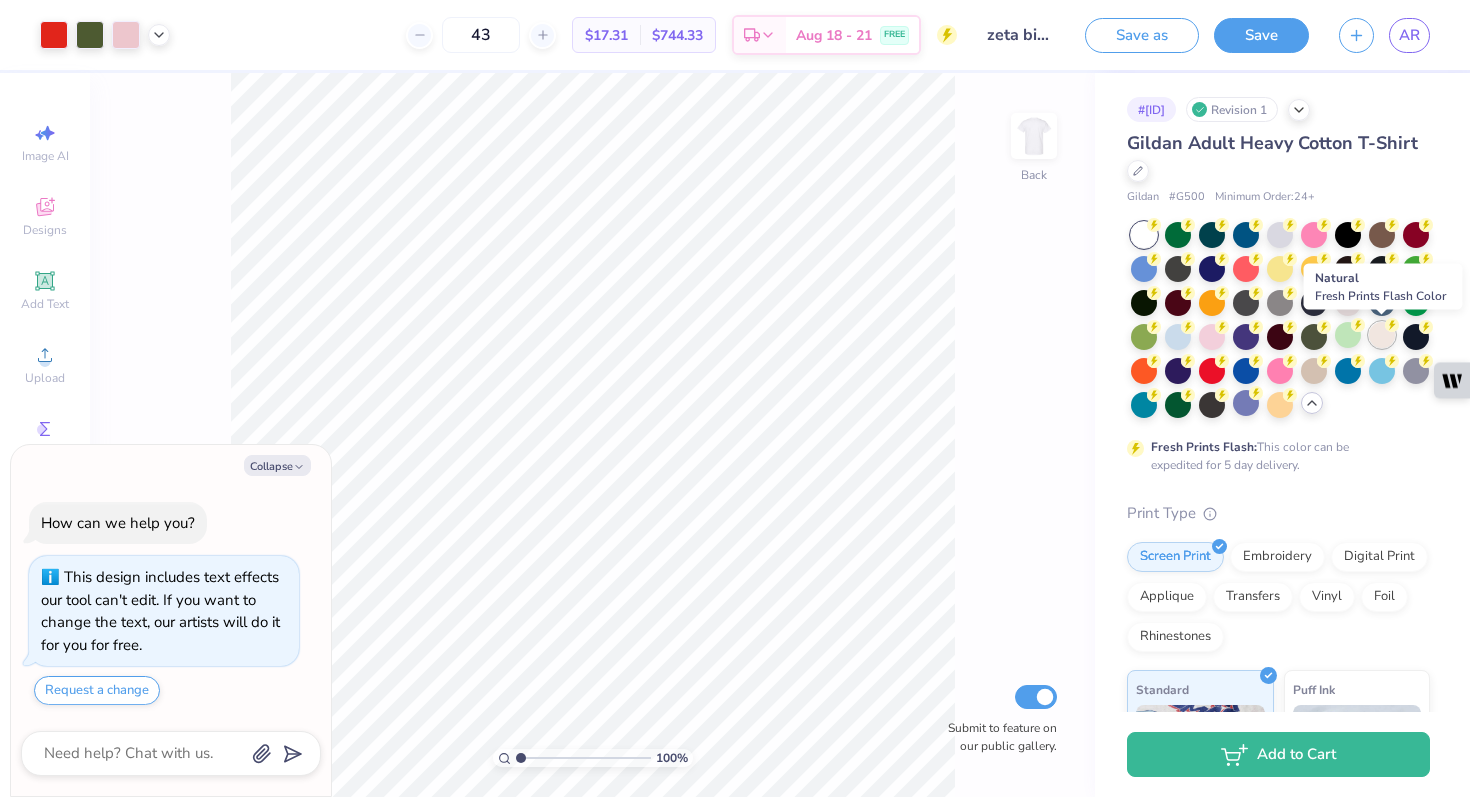 click at bounding box center (1382, 335) 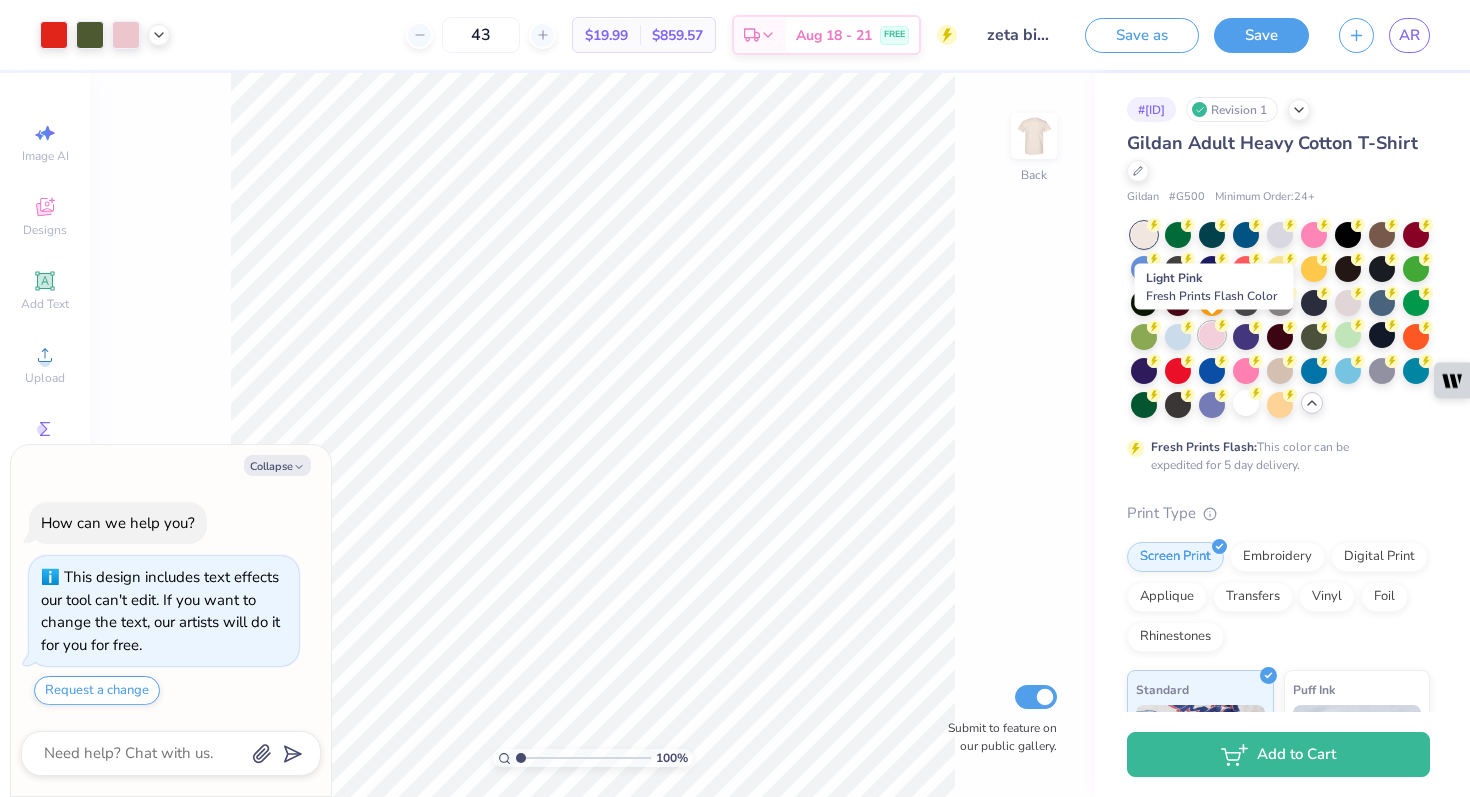 click at bounding box center (1212, 335) 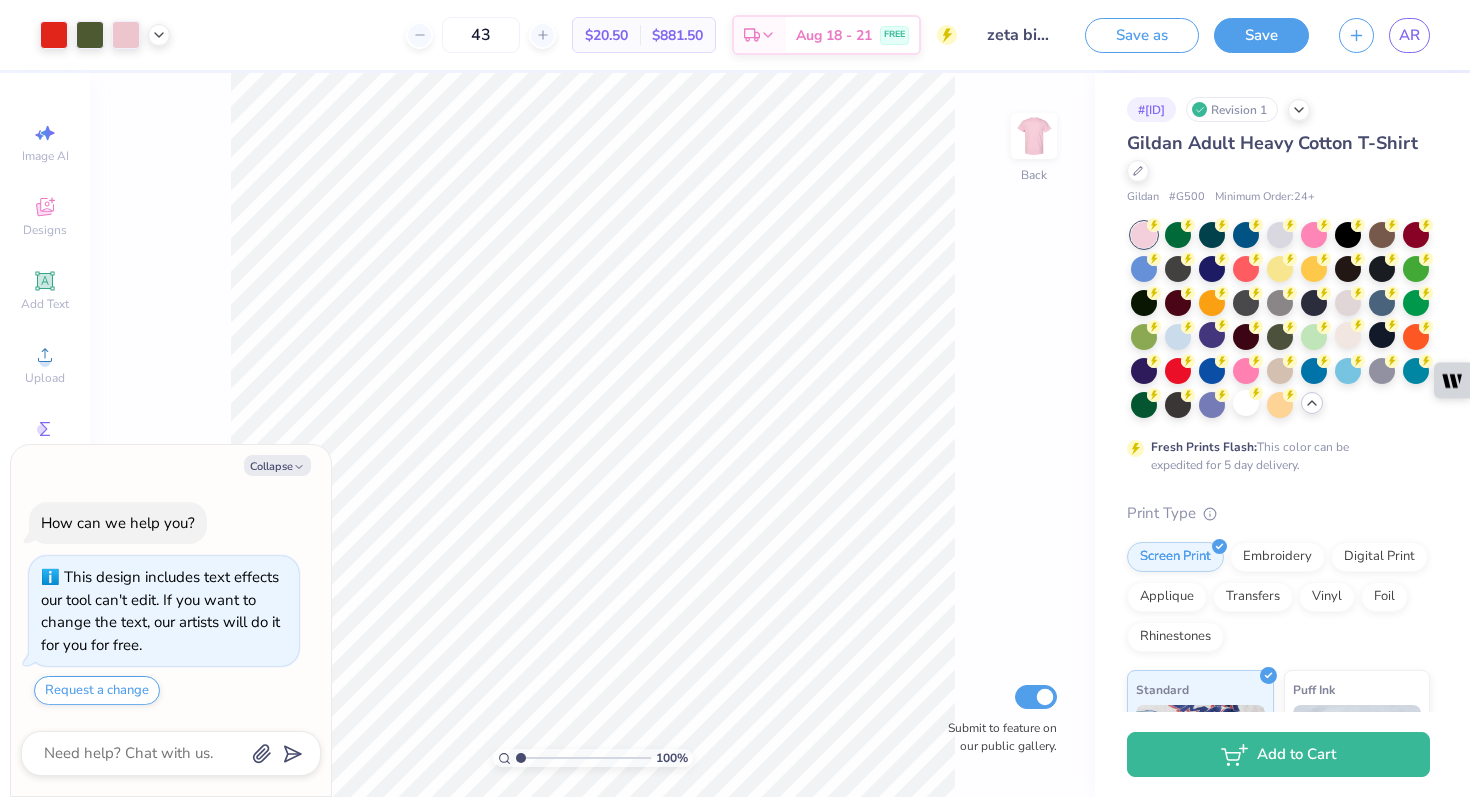 click at bounding box center [1348, 335] 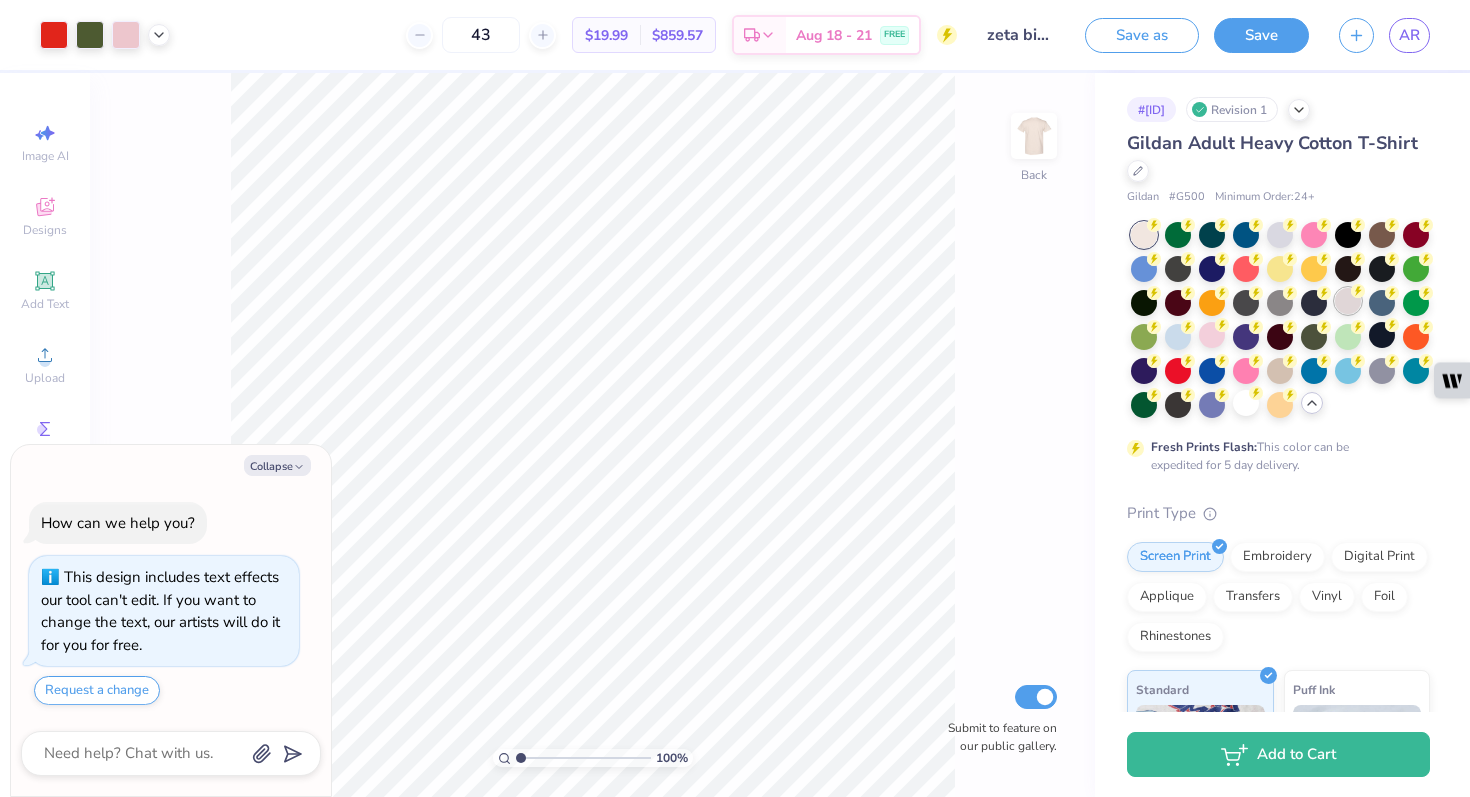 click at bounding box center (1348, 301) 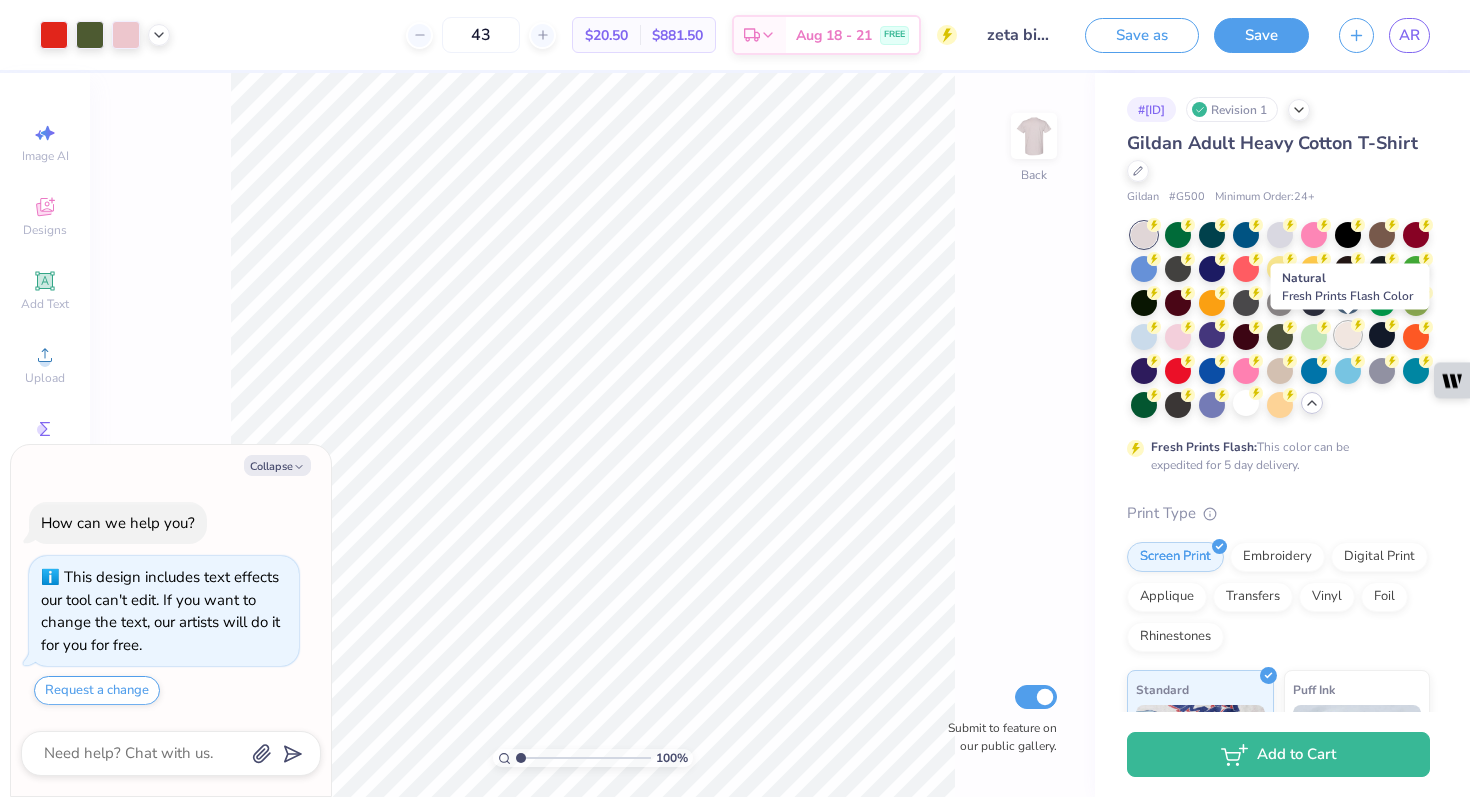 click at bounding box center [1348, 335] 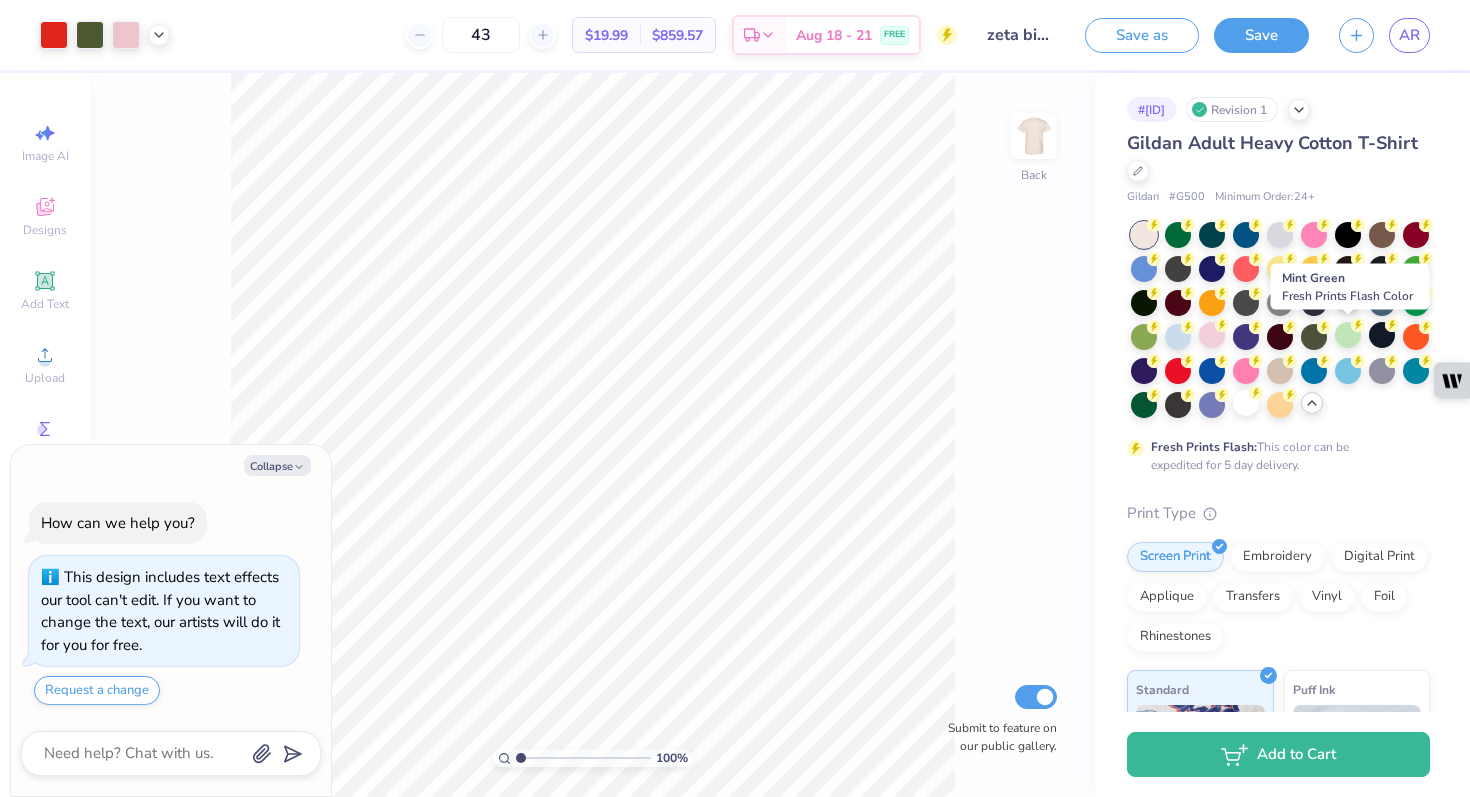 click at bounding box center [1348, 335] 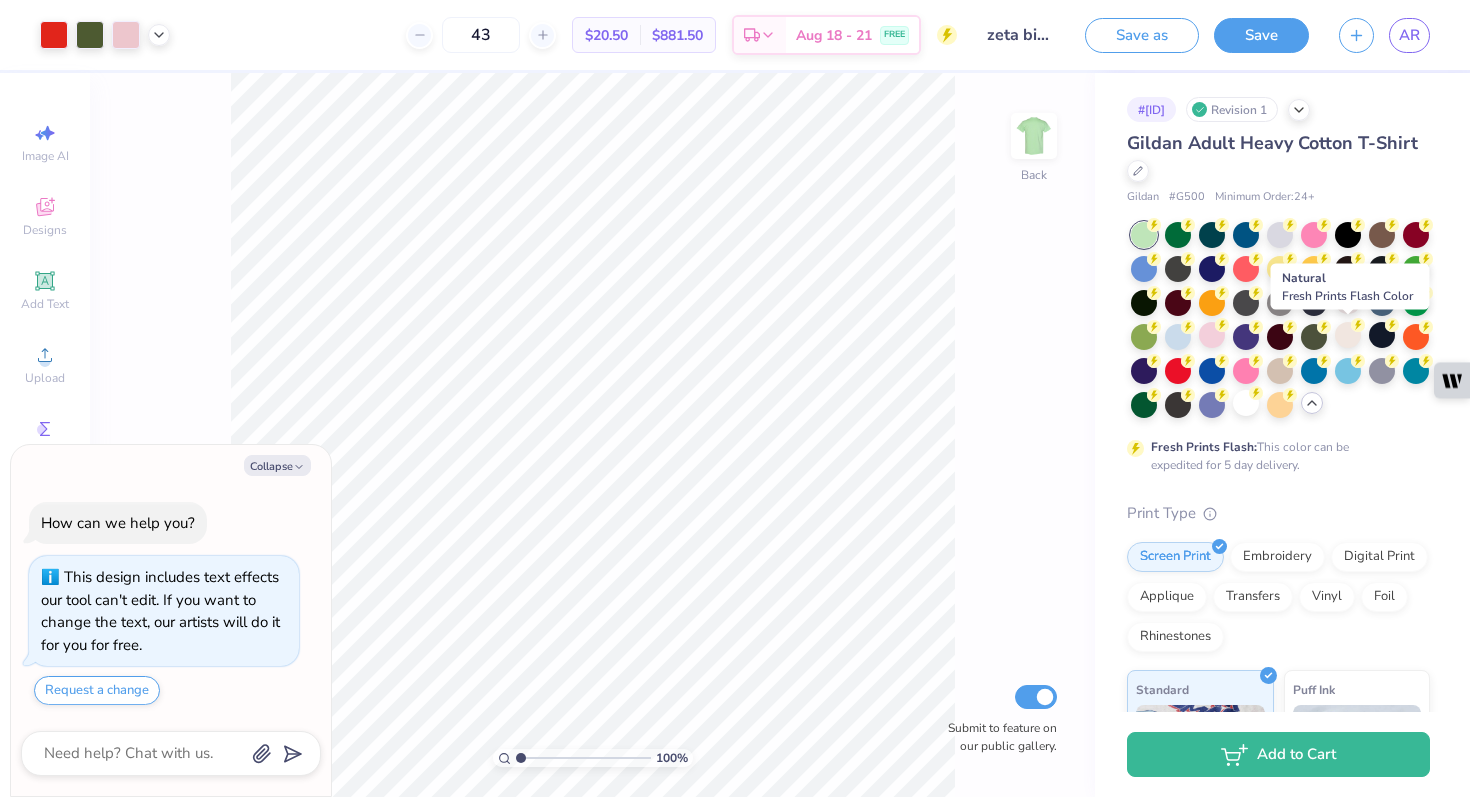 click at bounding box center [1348, 335] 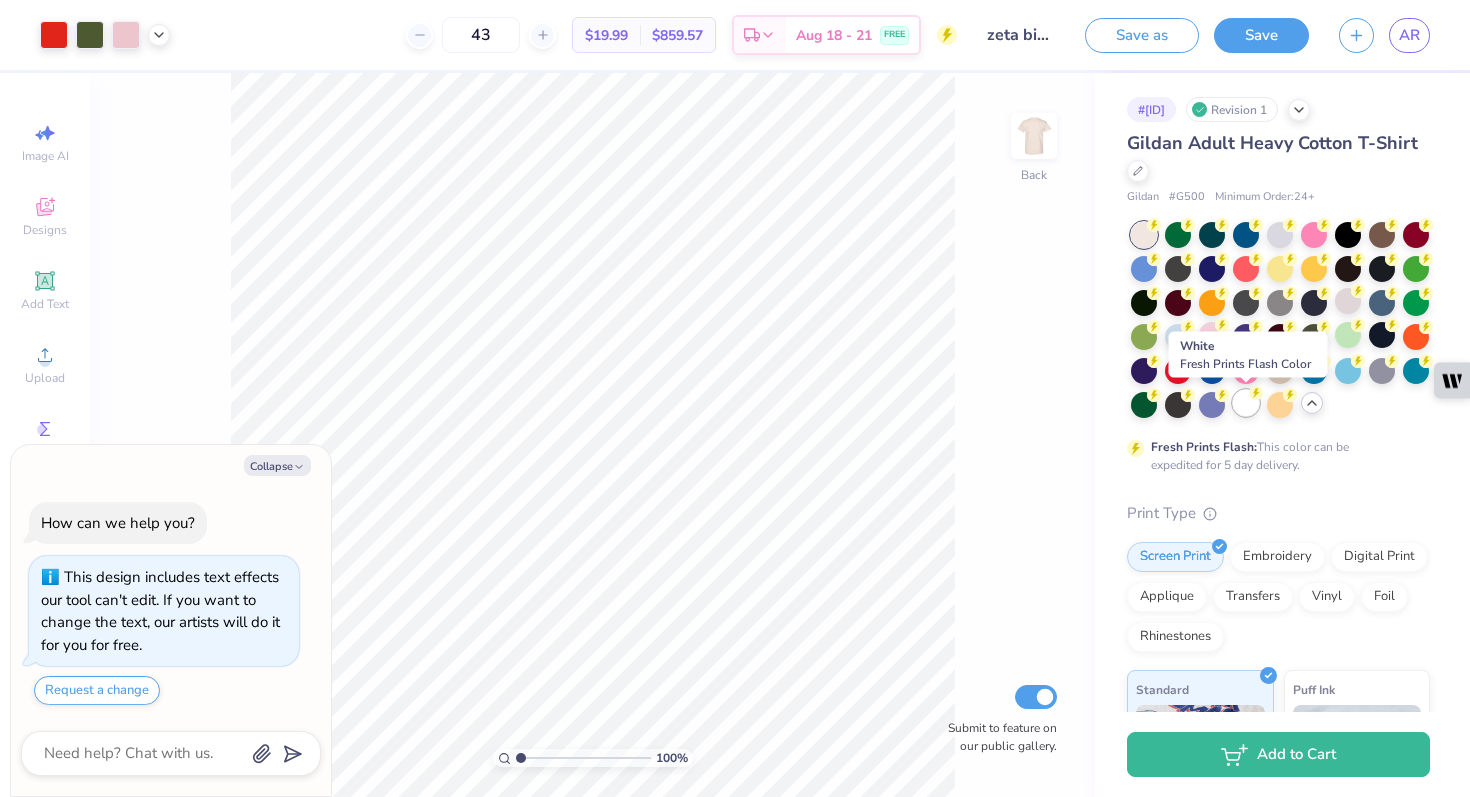 click 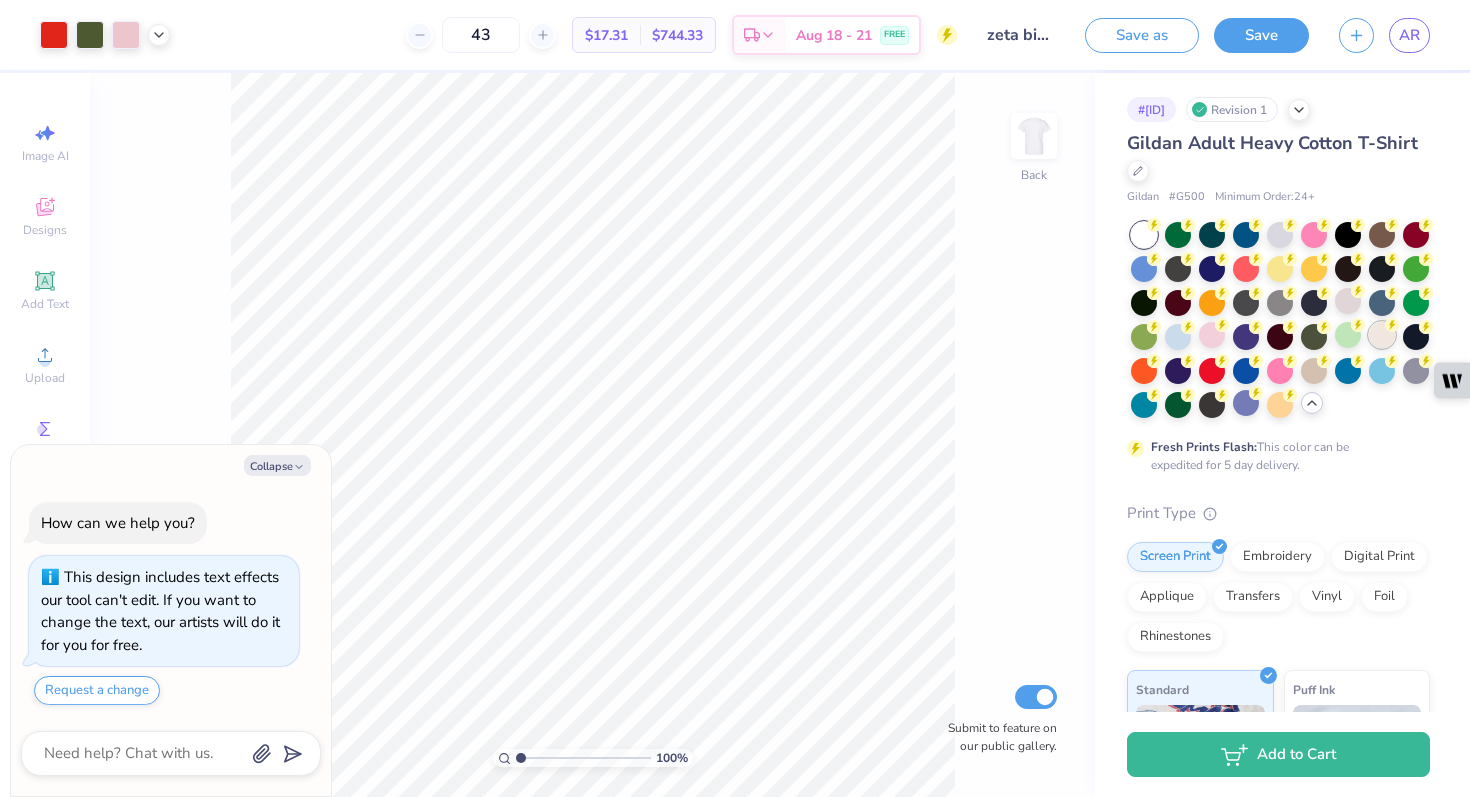 click at bounding box center (1382, 335) 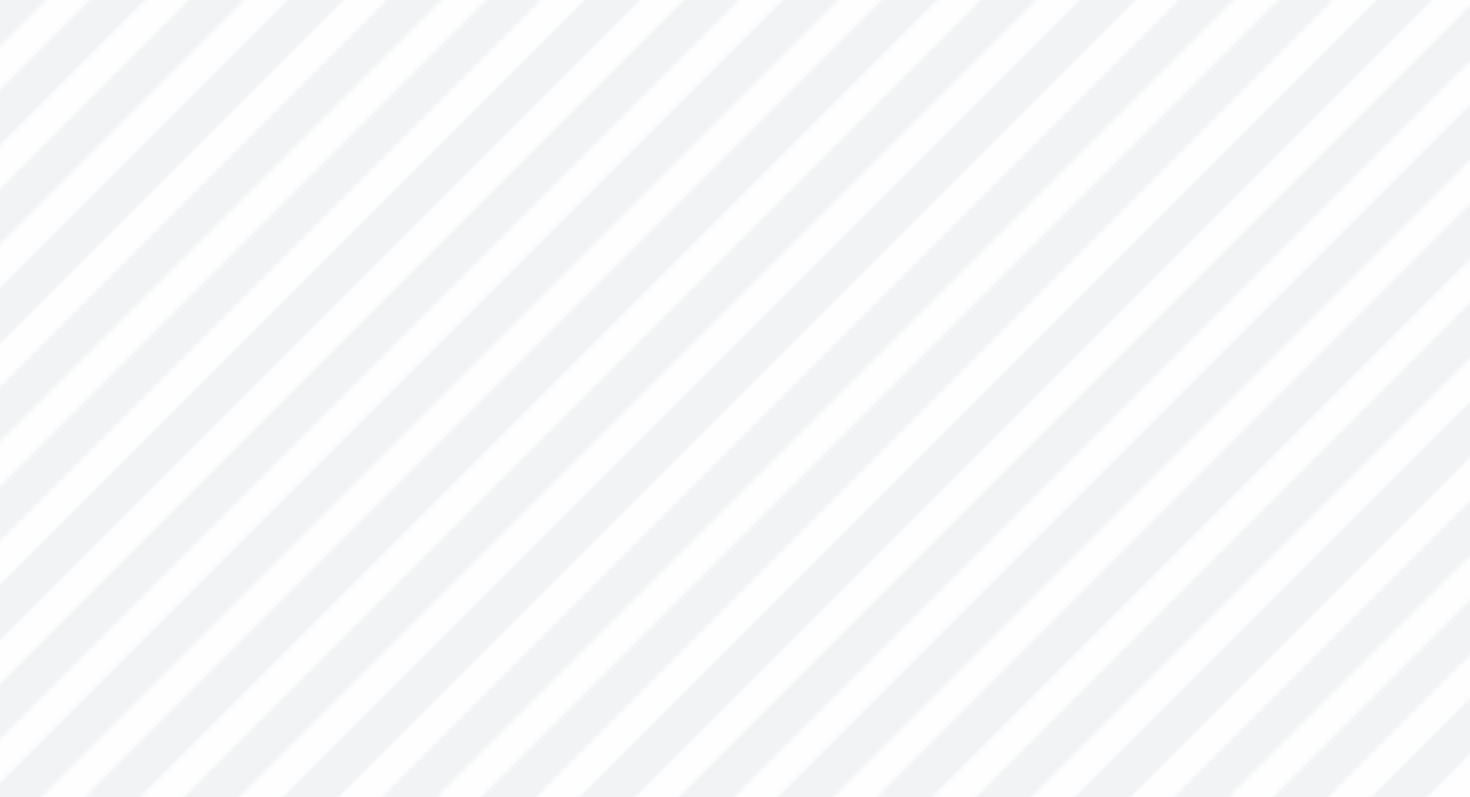 type on "x" 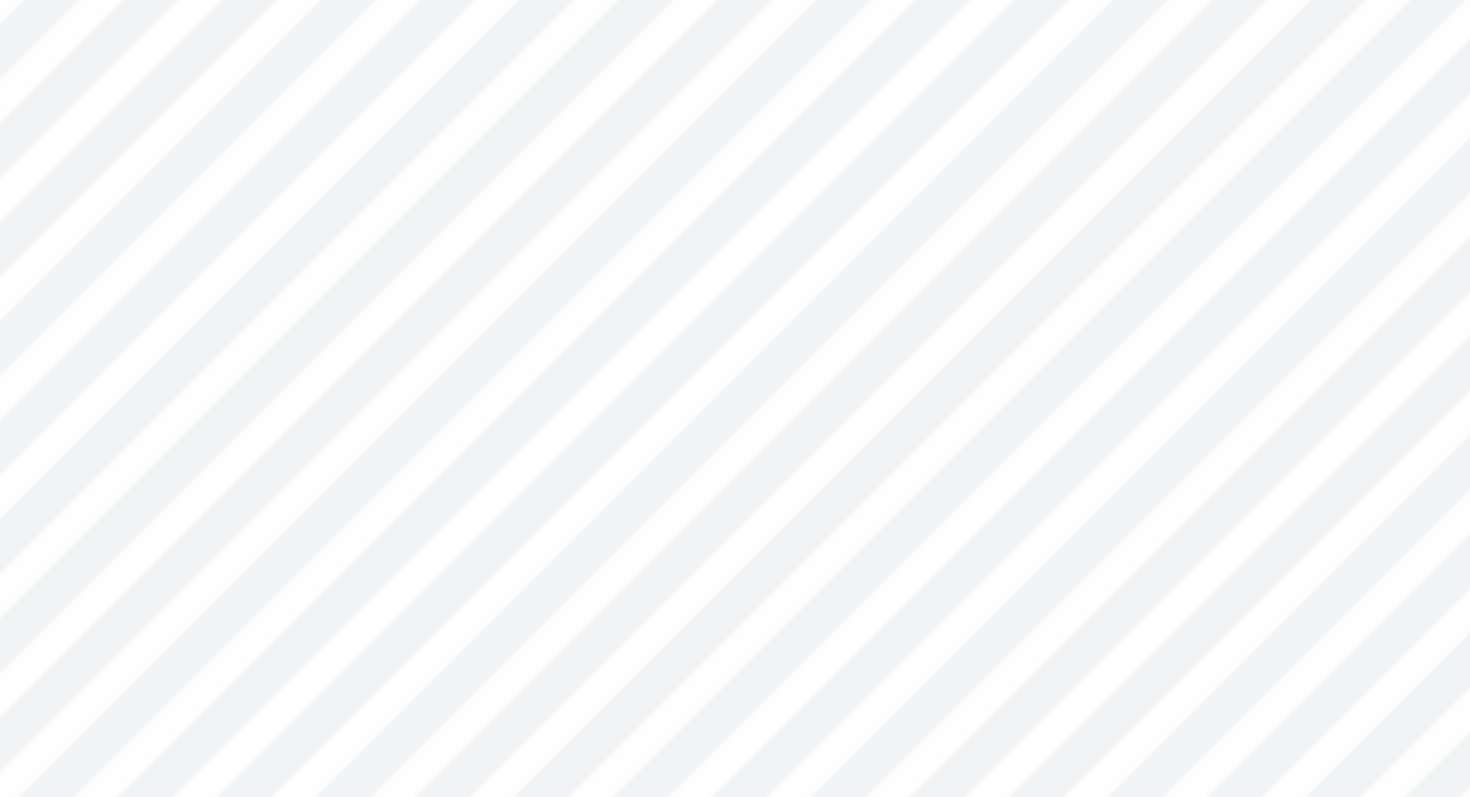 type on "x" 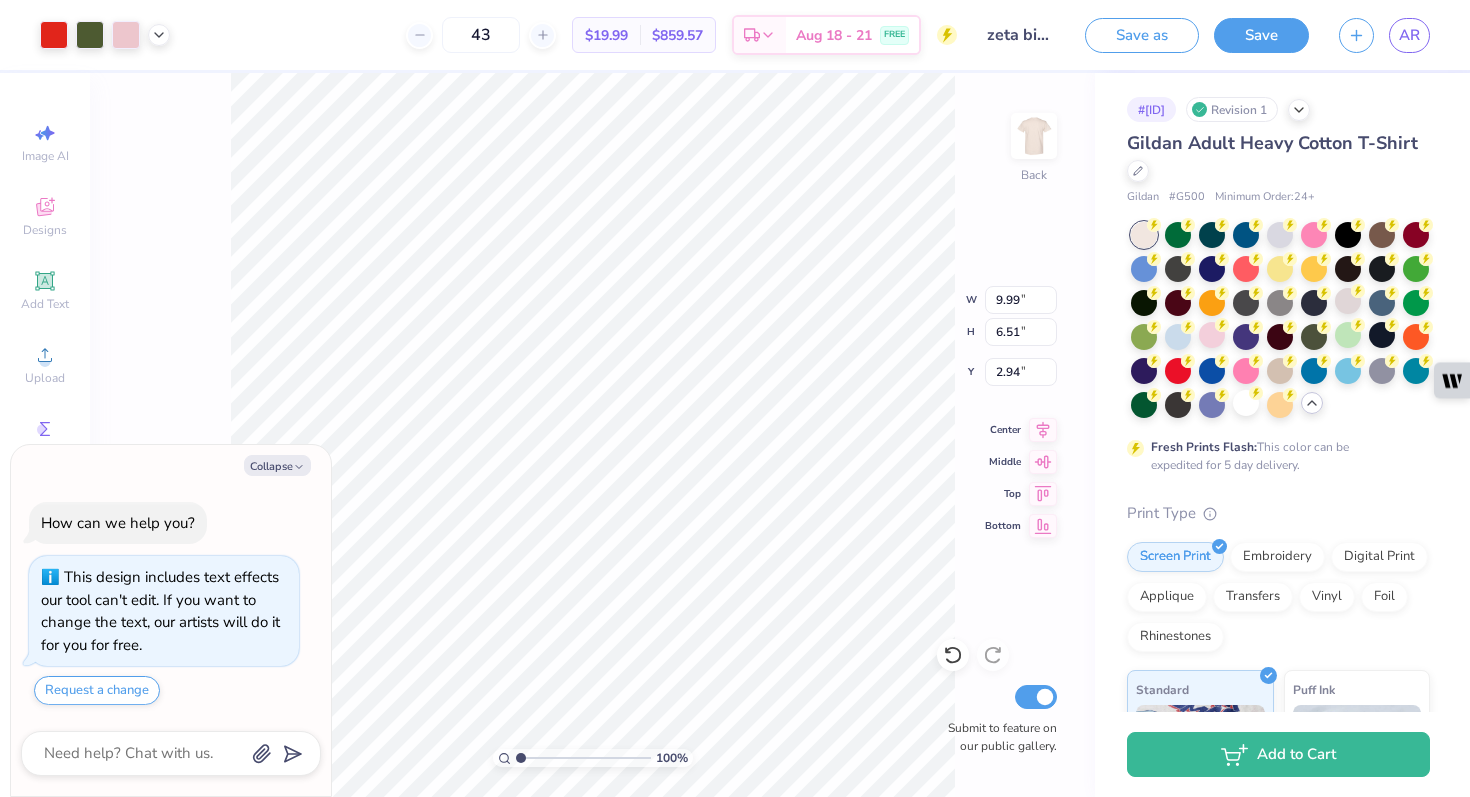 type on "x" 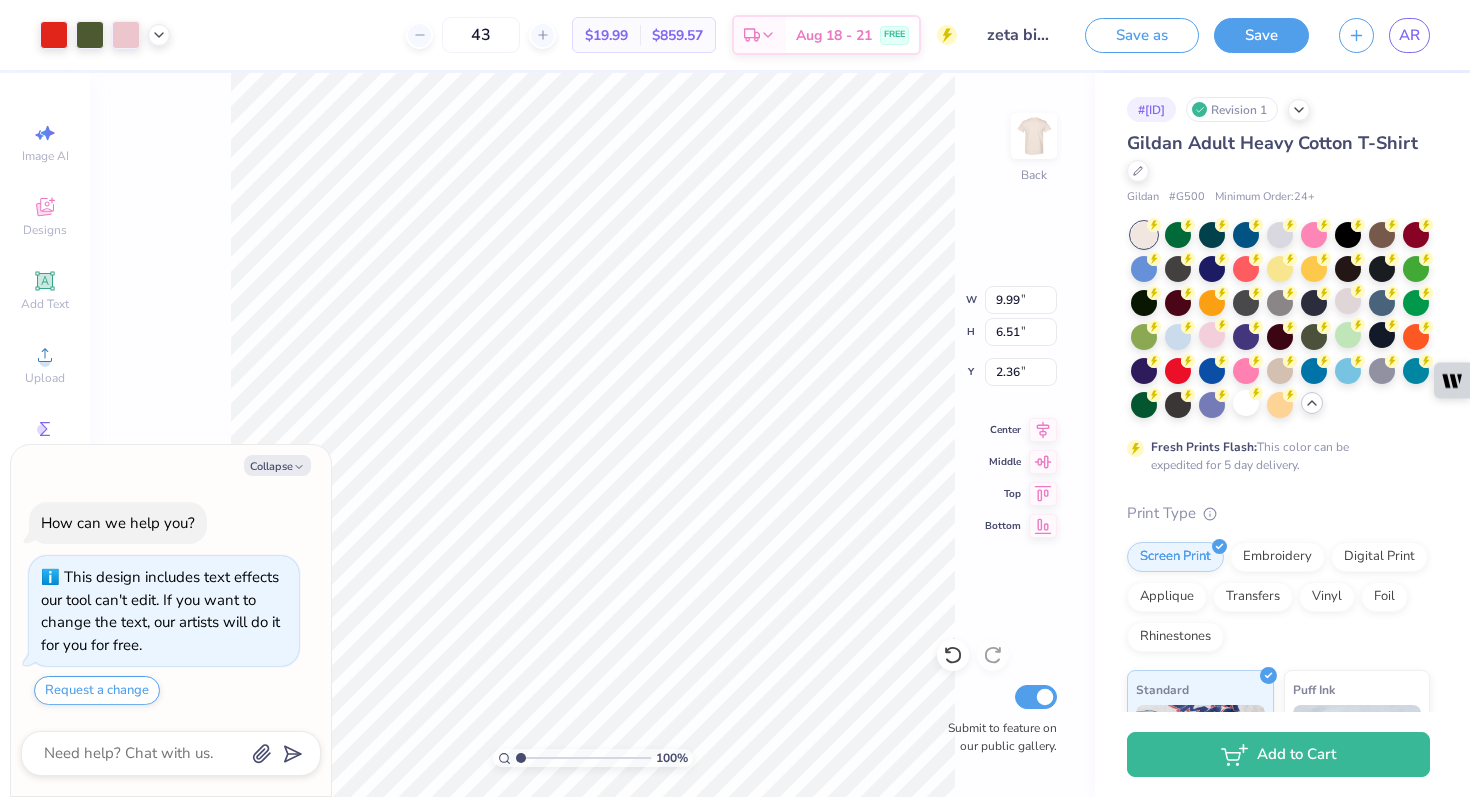 type on "x" 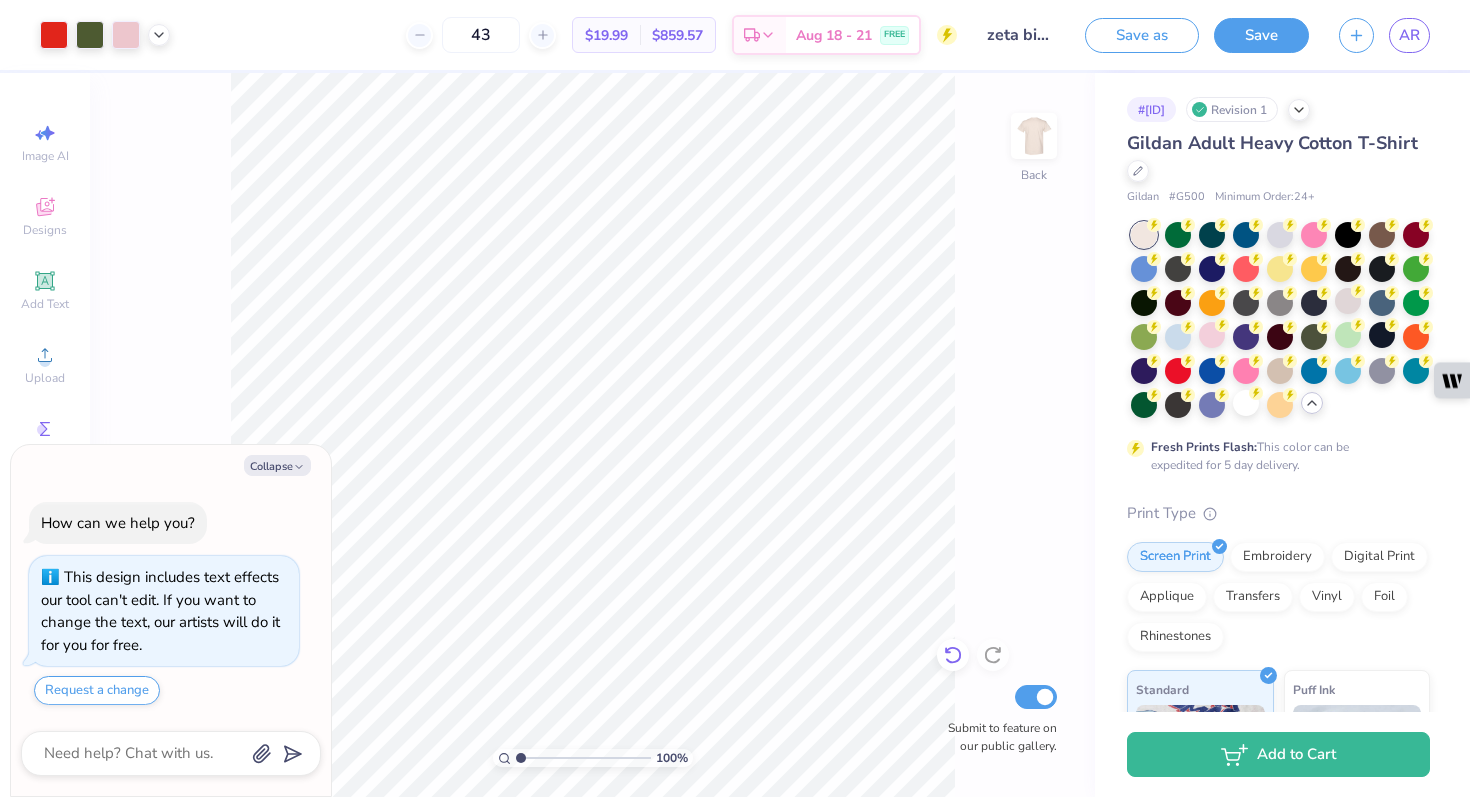 click 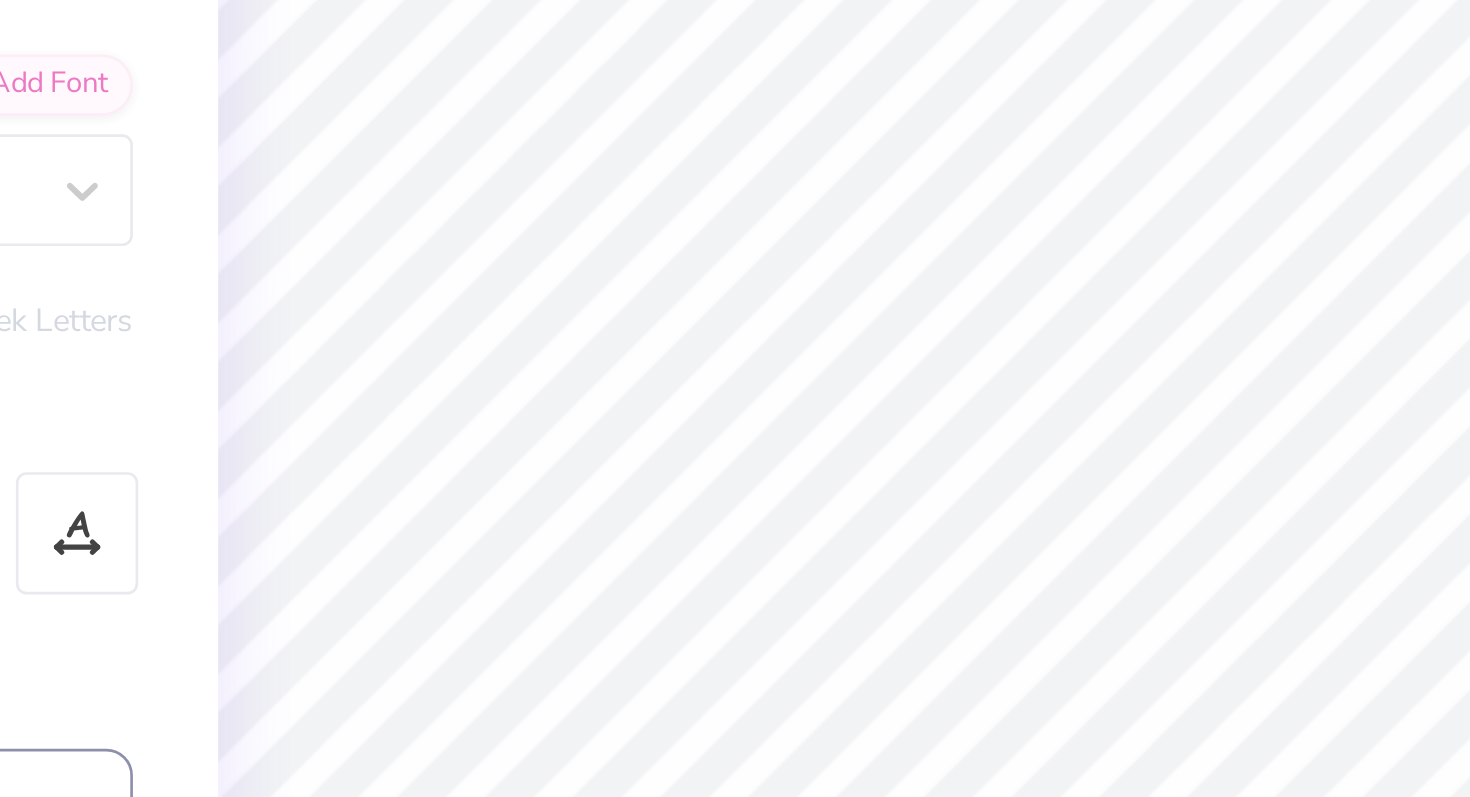 type on "x" 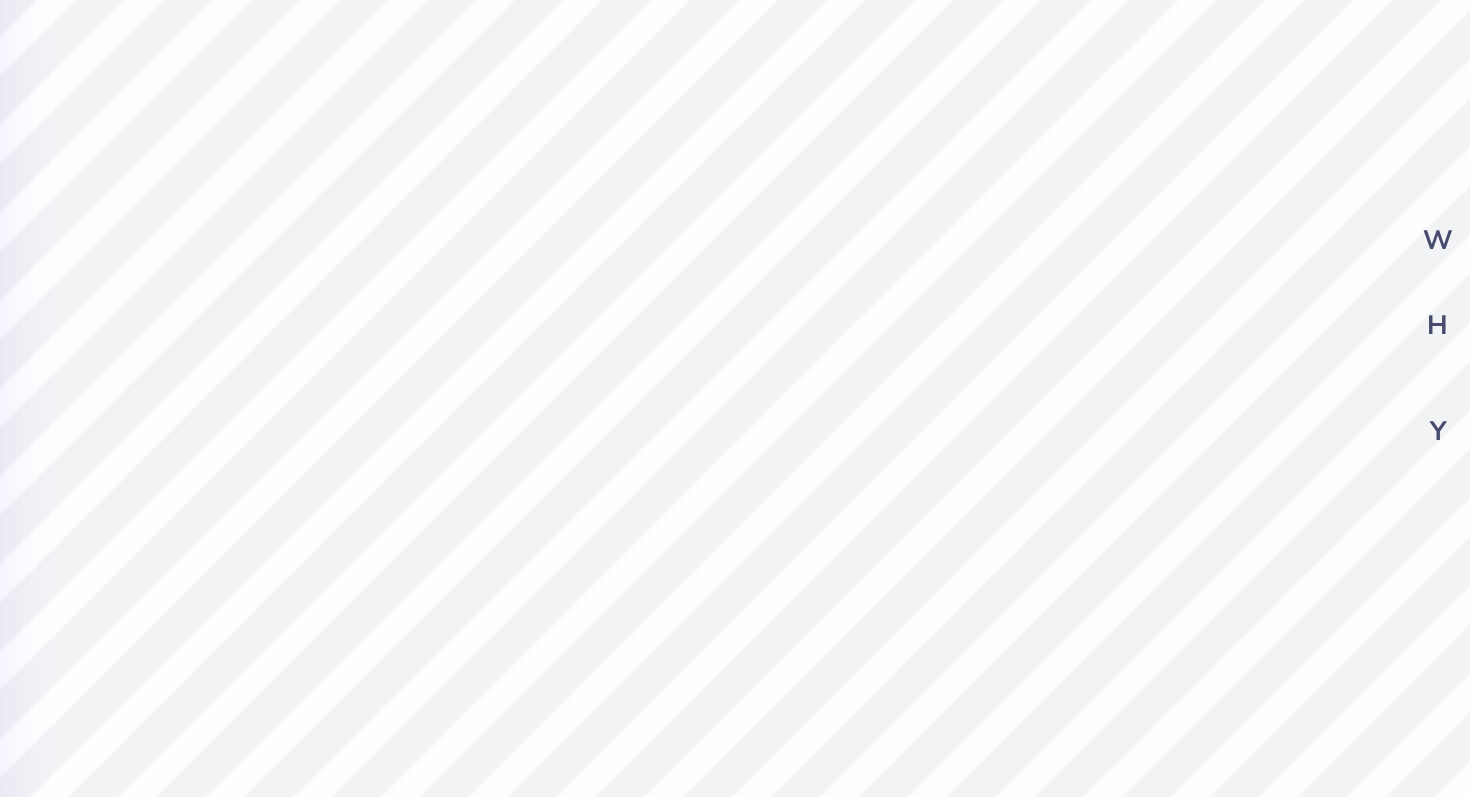 type on "x" 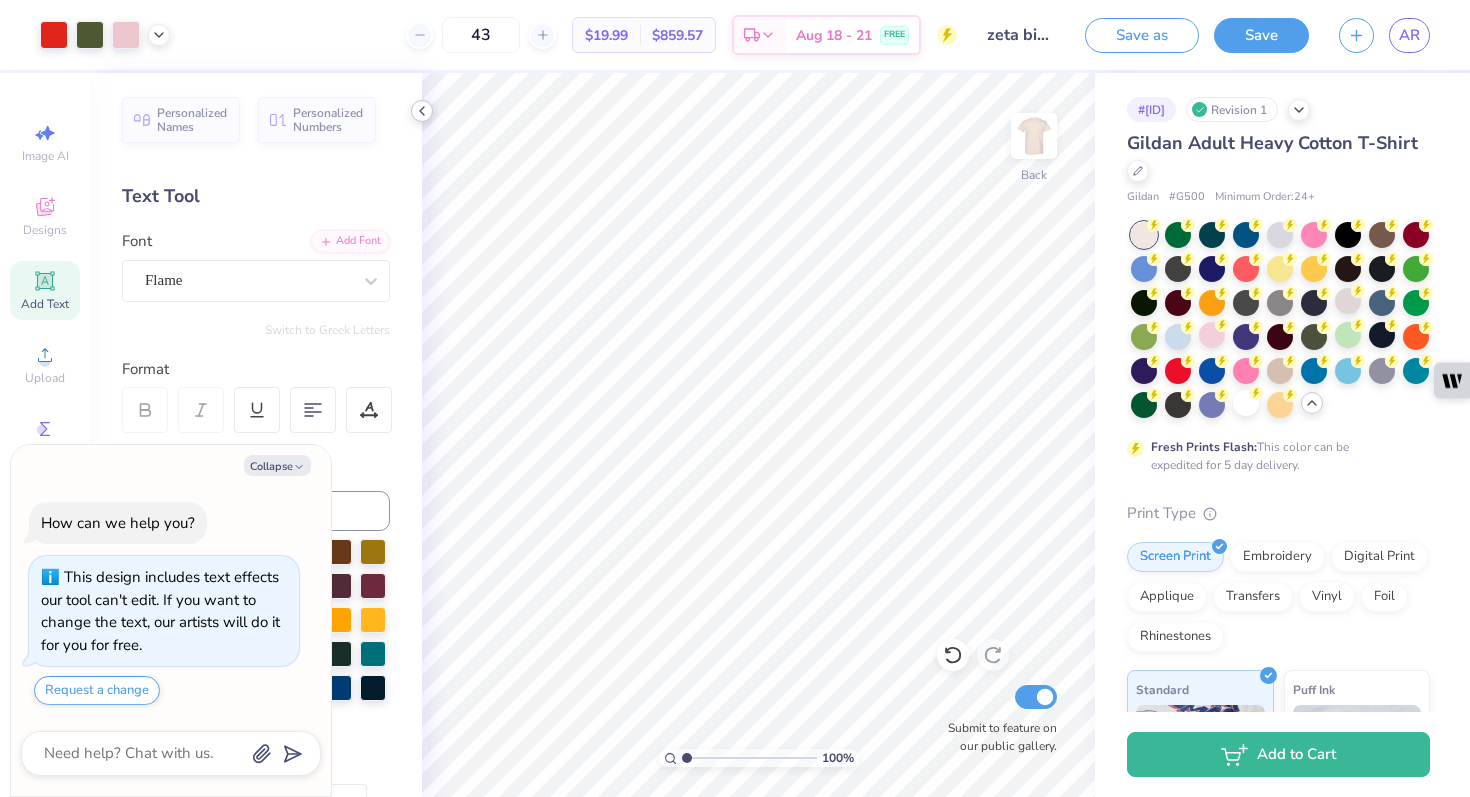 click 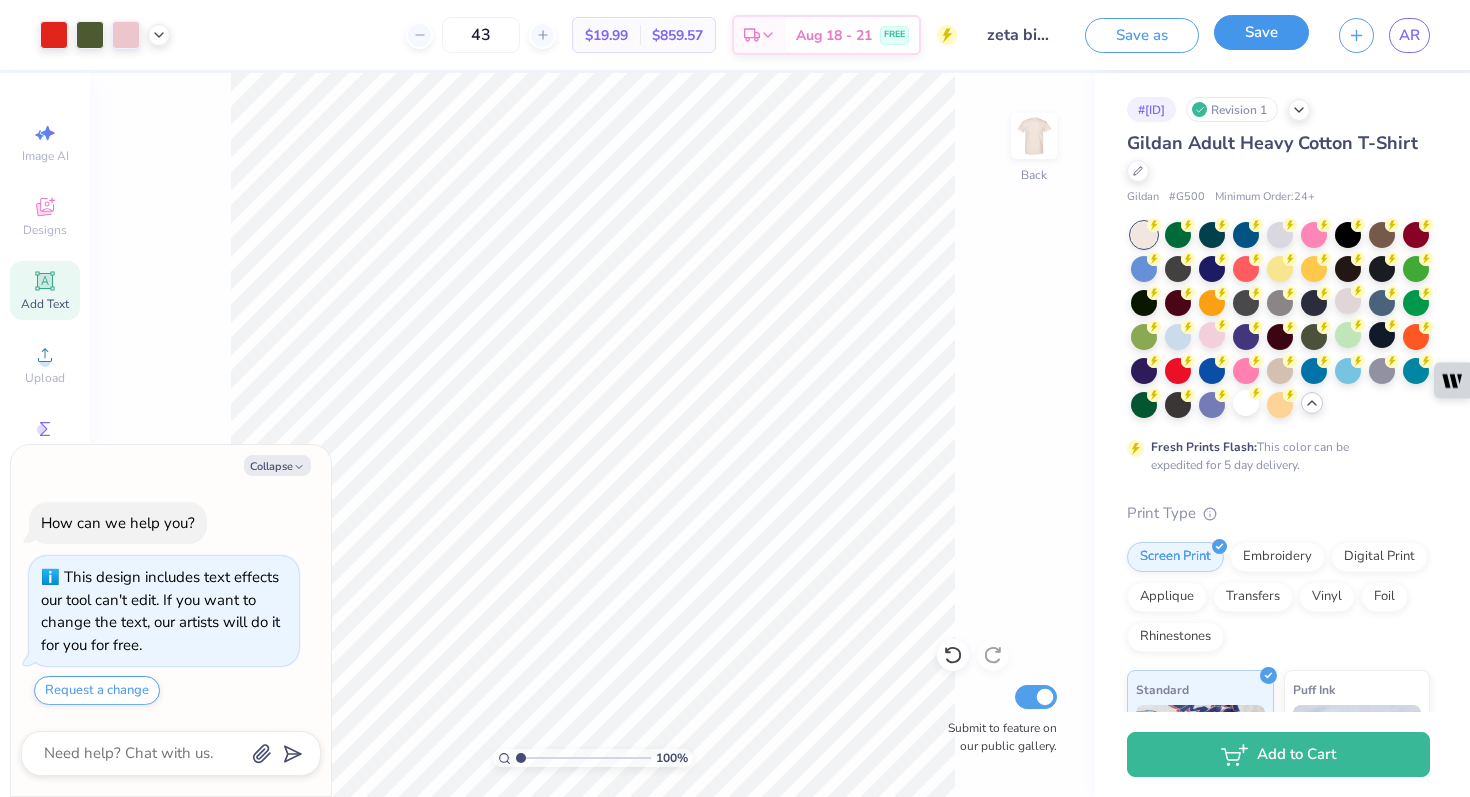 click on "Save" at bounding box center (1261, 32) 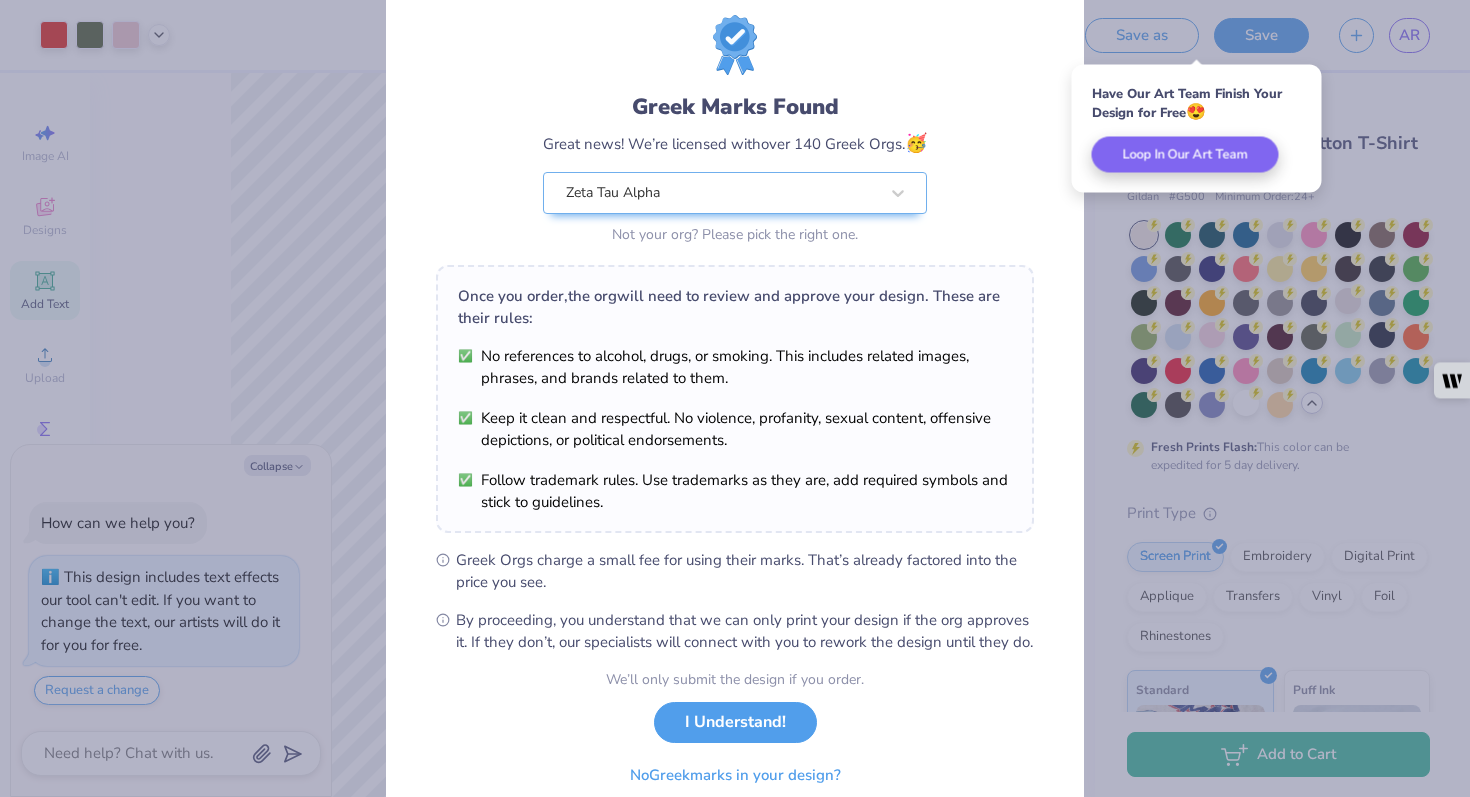 scroll, scrollTop: 139, scrollLeft: 0, axis: vertical 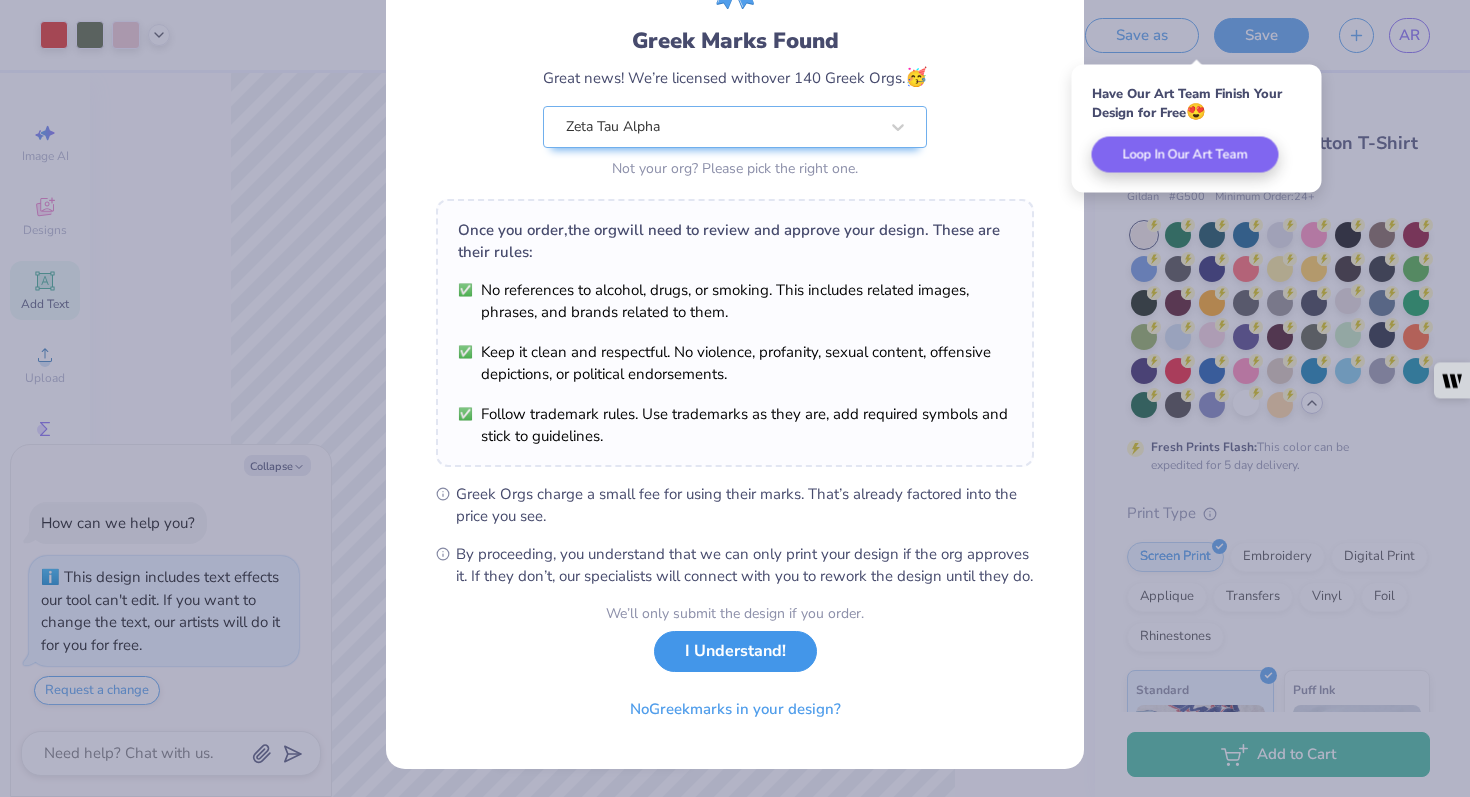 click on "I Understand!" at bounding box center (735, 651) 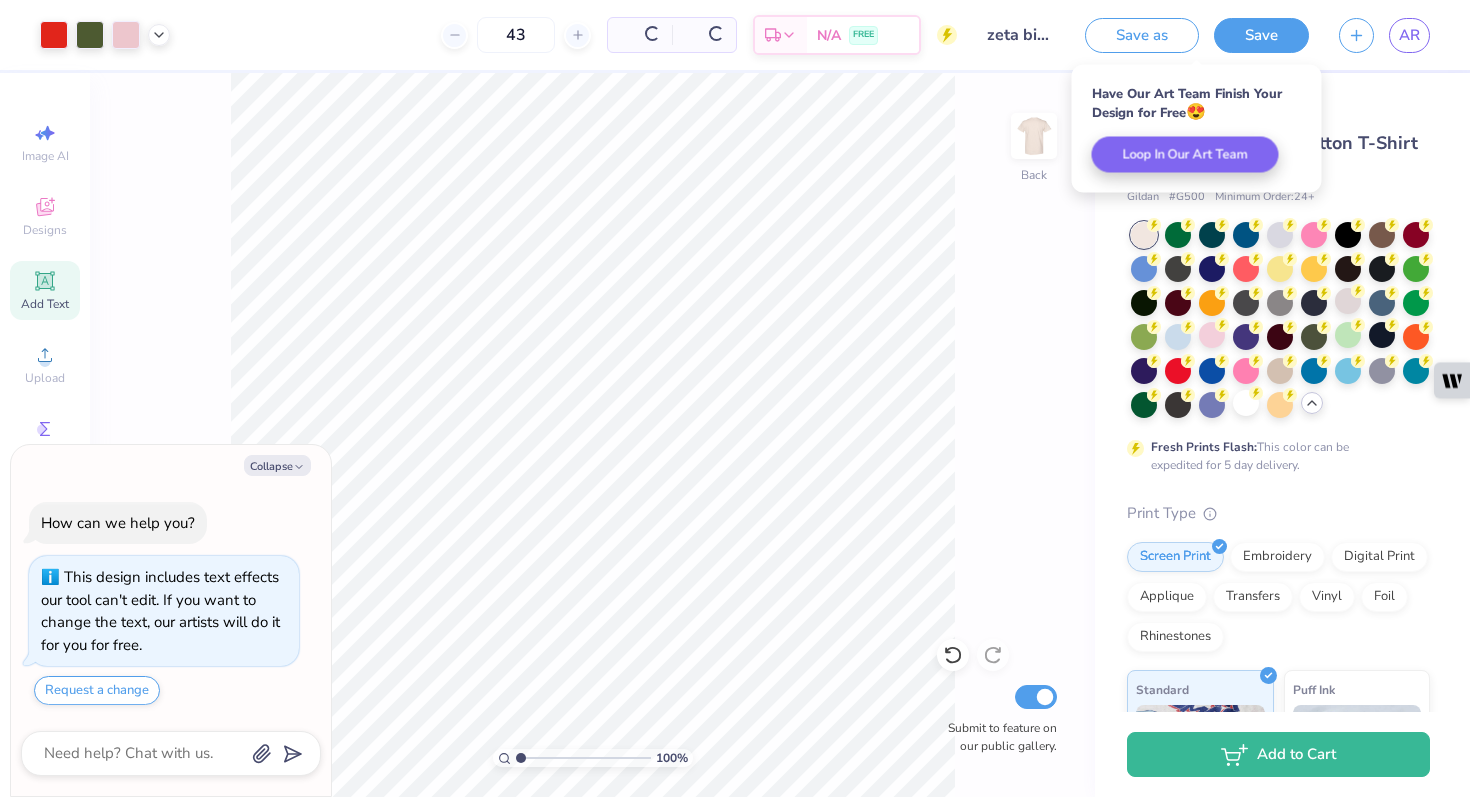 scroll, scrollTop: 0, scrollLeft: 0, axis: both 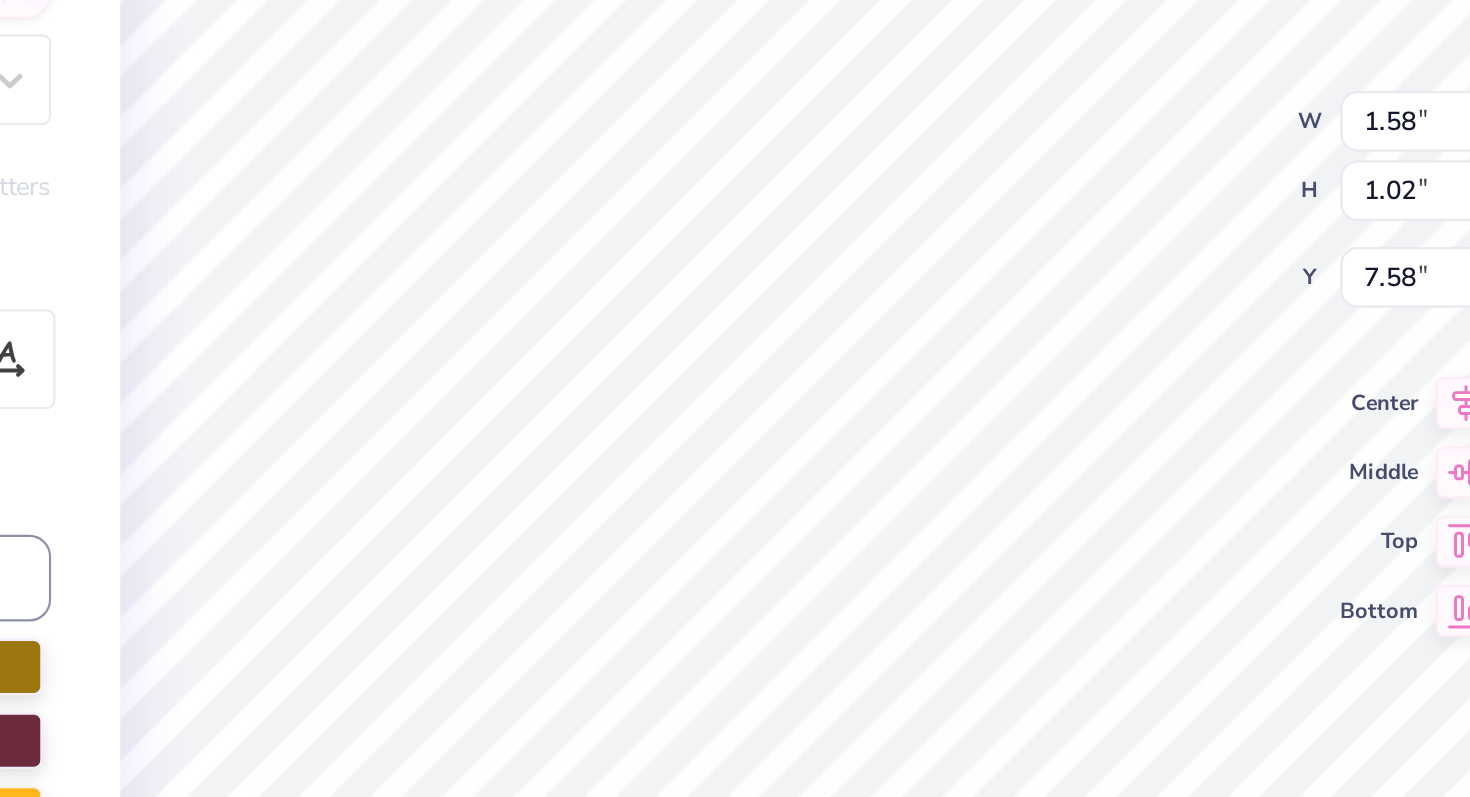 type on "x" 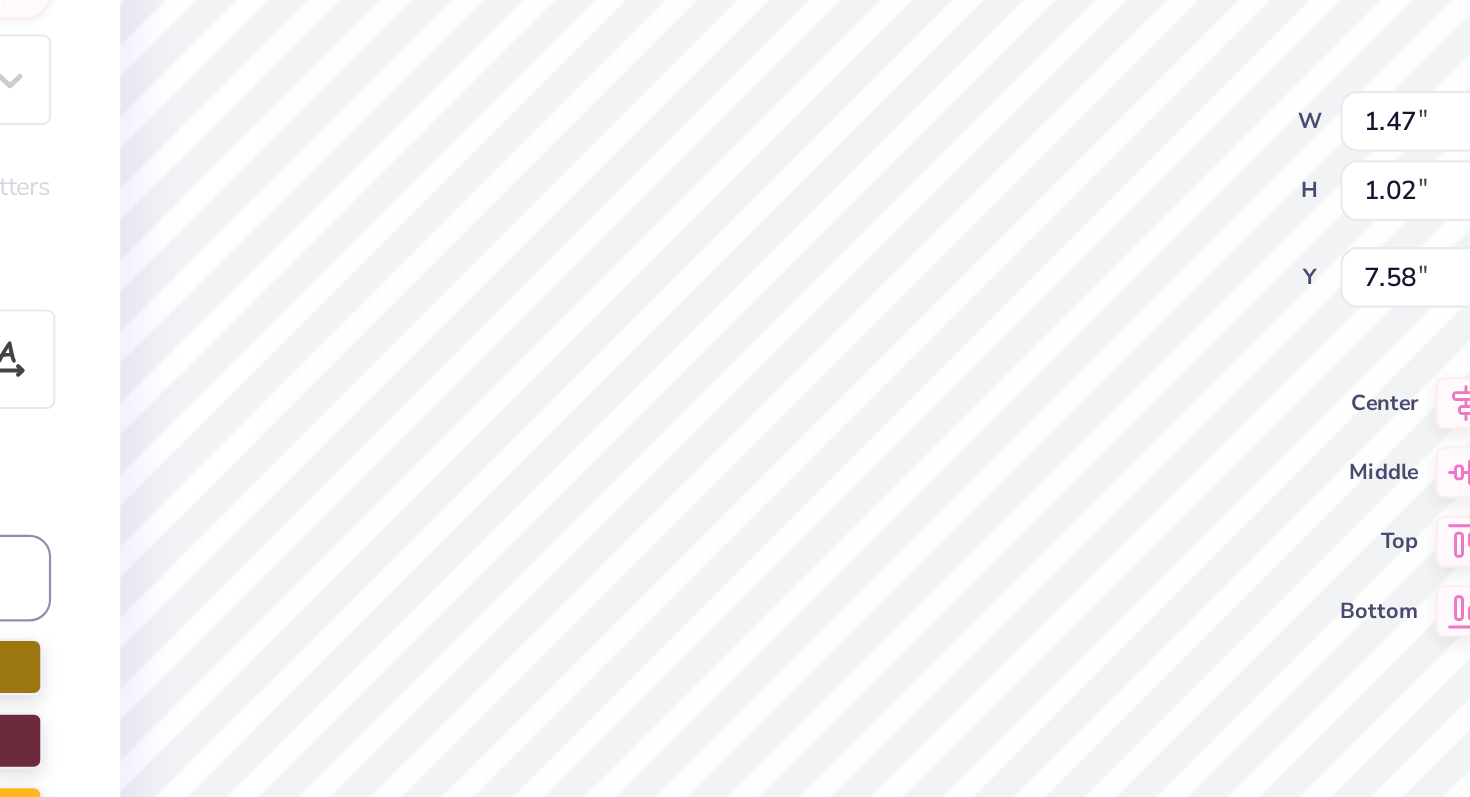 type on "x" 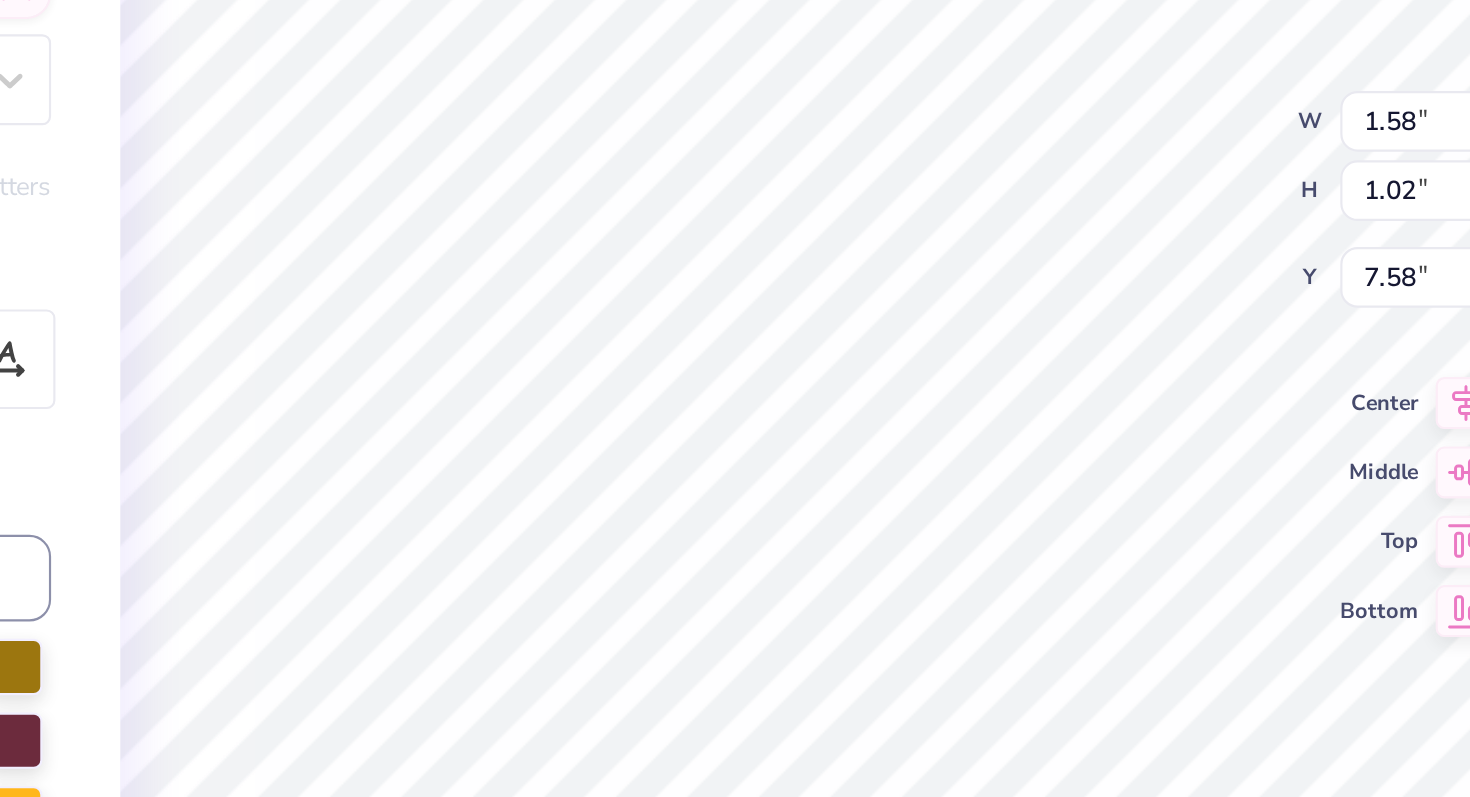 type on "x" 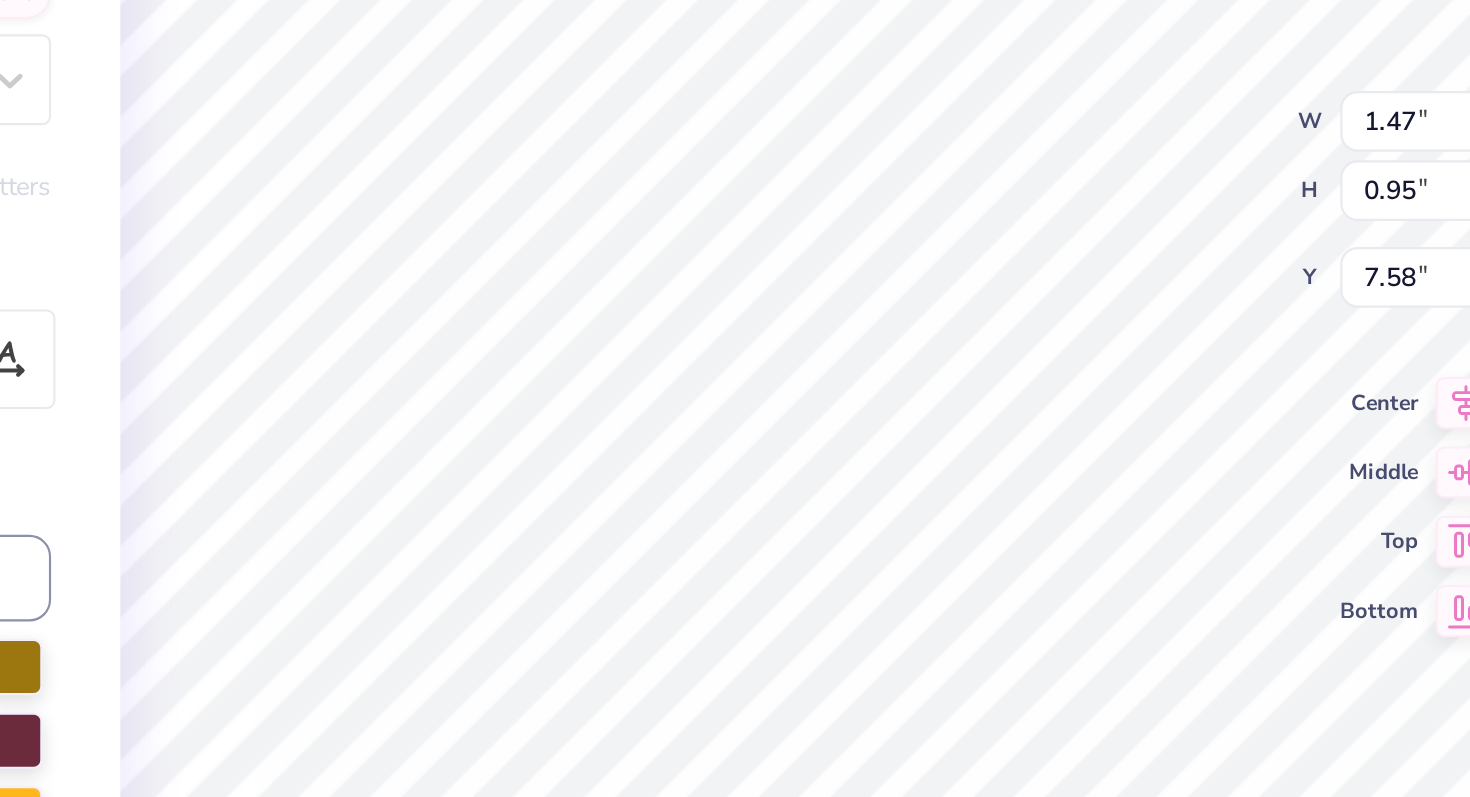 type on "x" 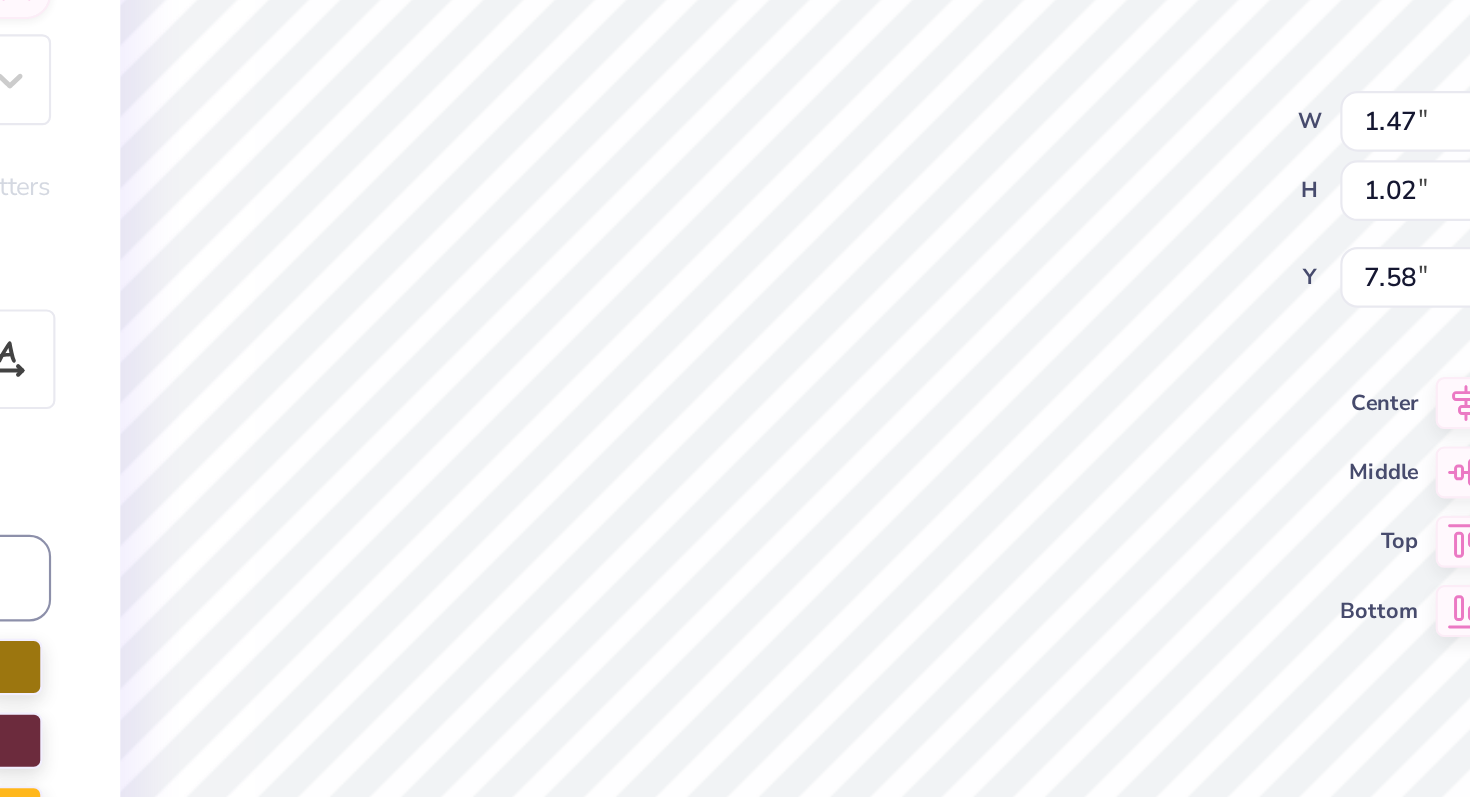 type on "x" 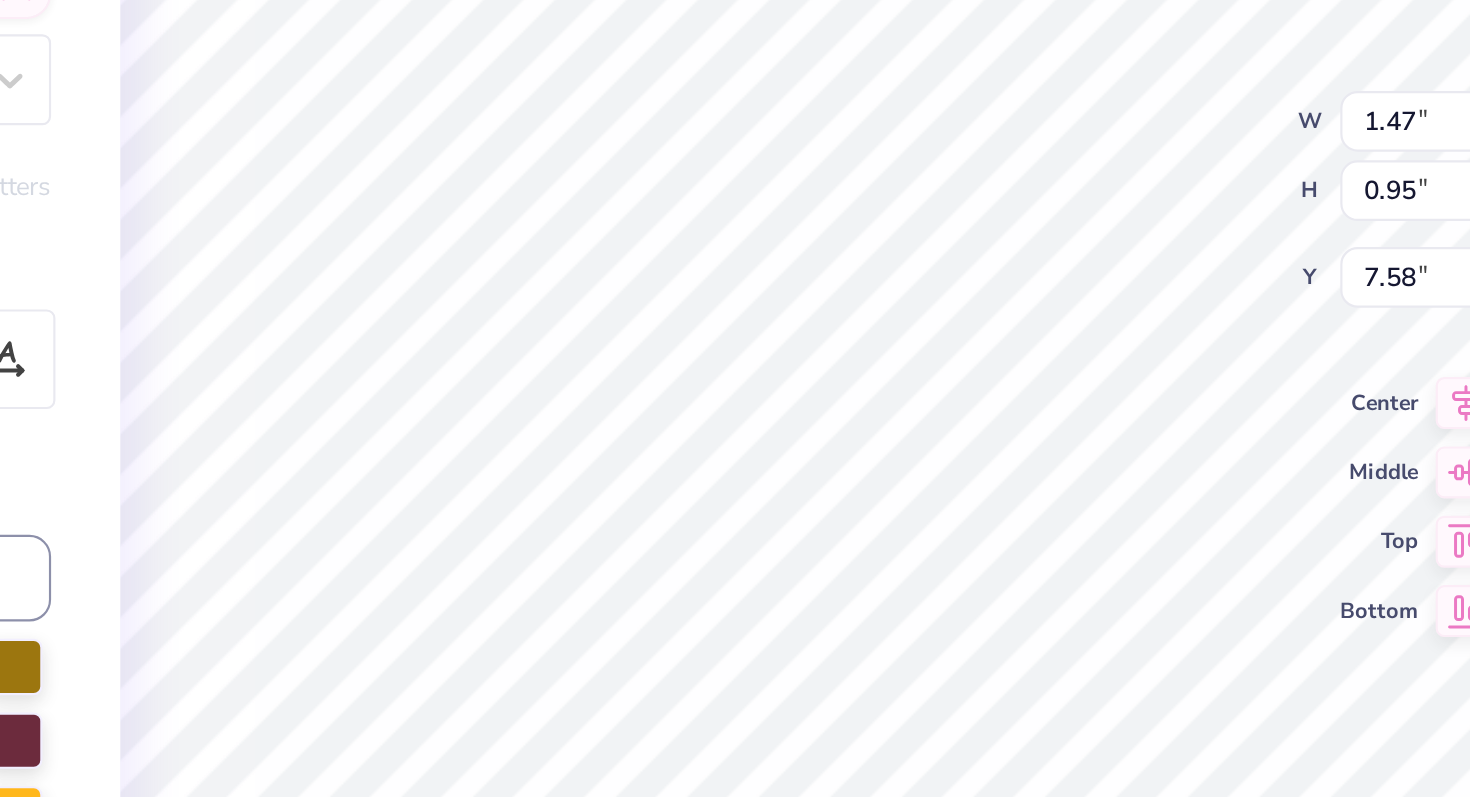 type on "x" 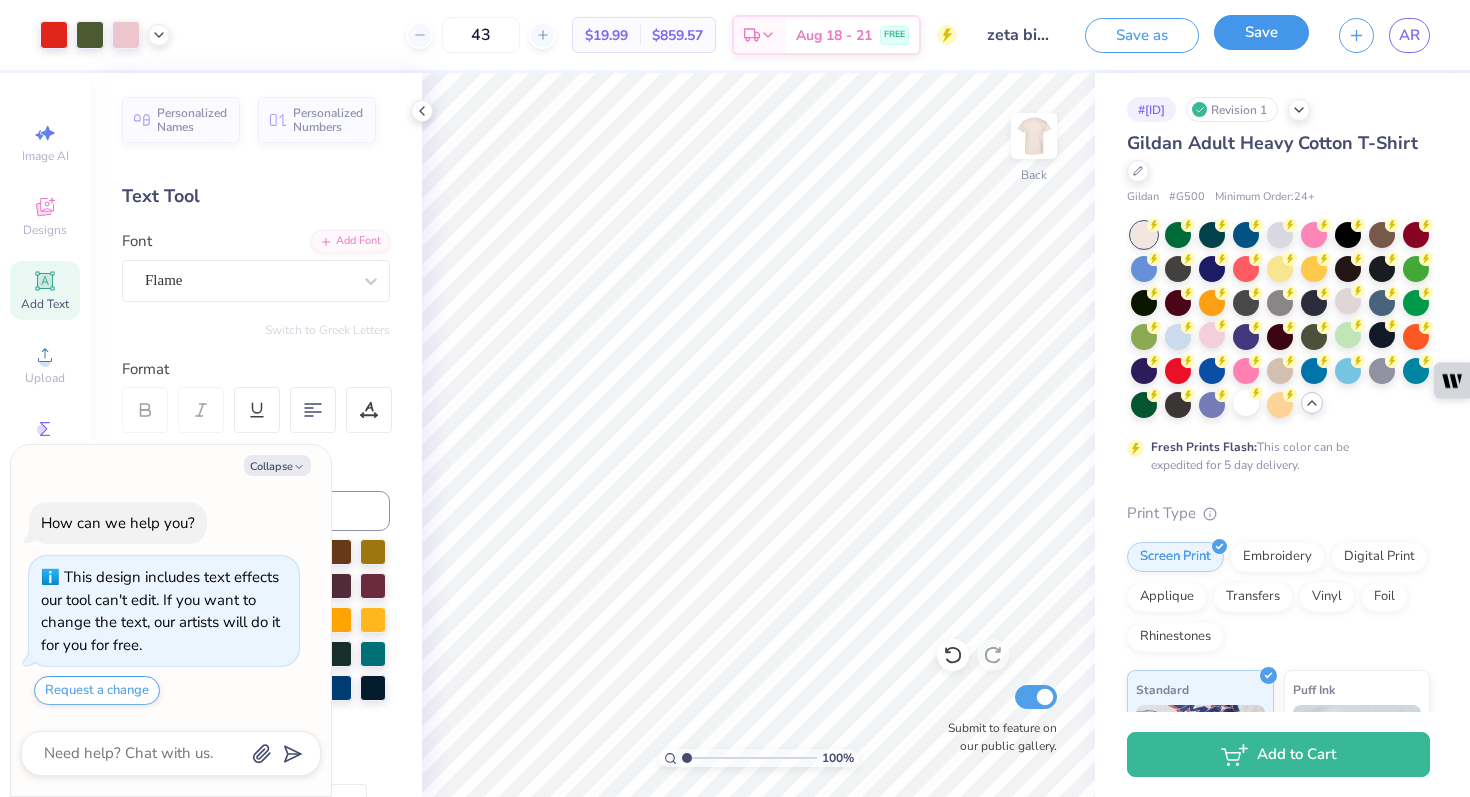 click on "Save" at bounding box center (1261, 32) 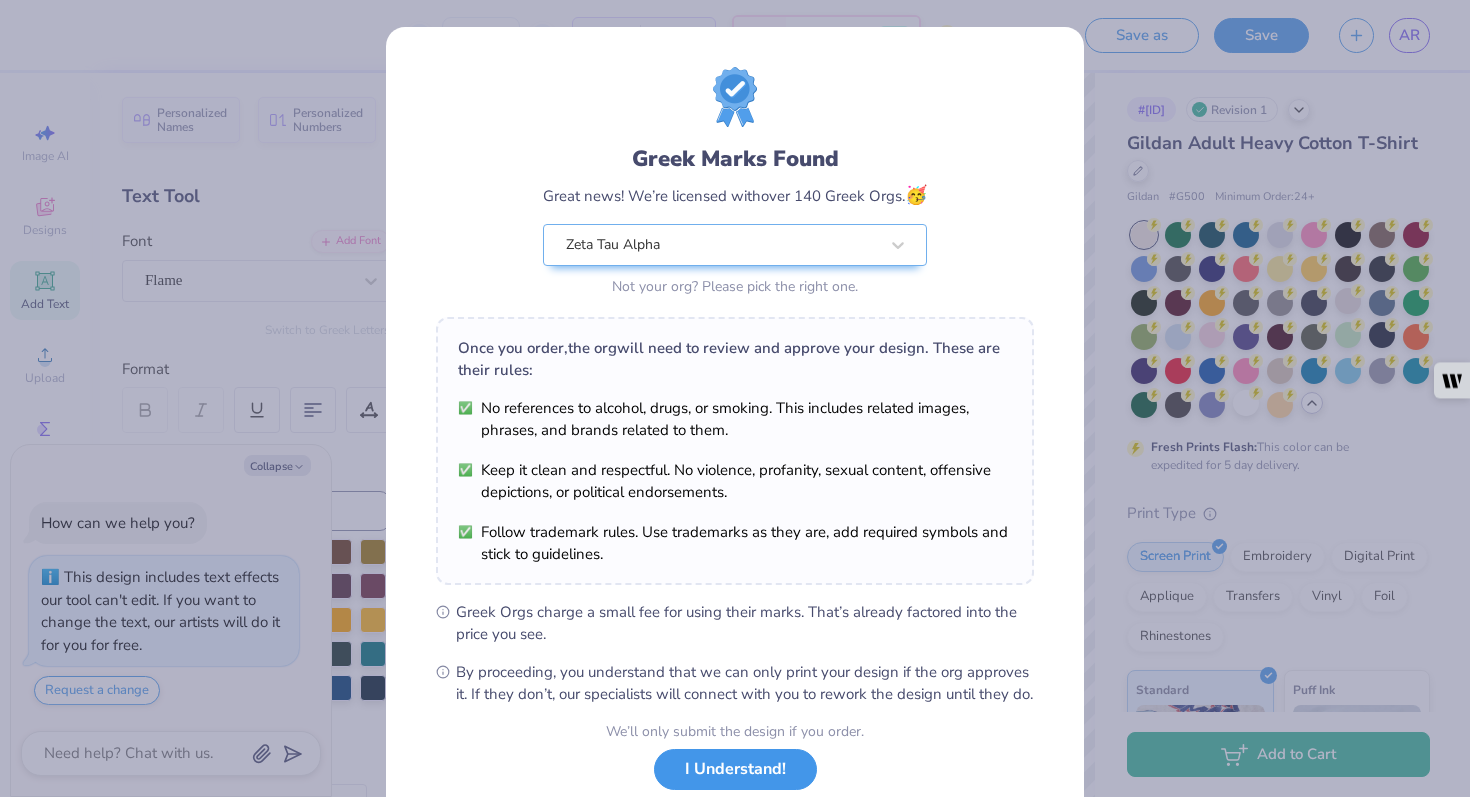 click on "I Understand!" at bounding box center (735, 769) 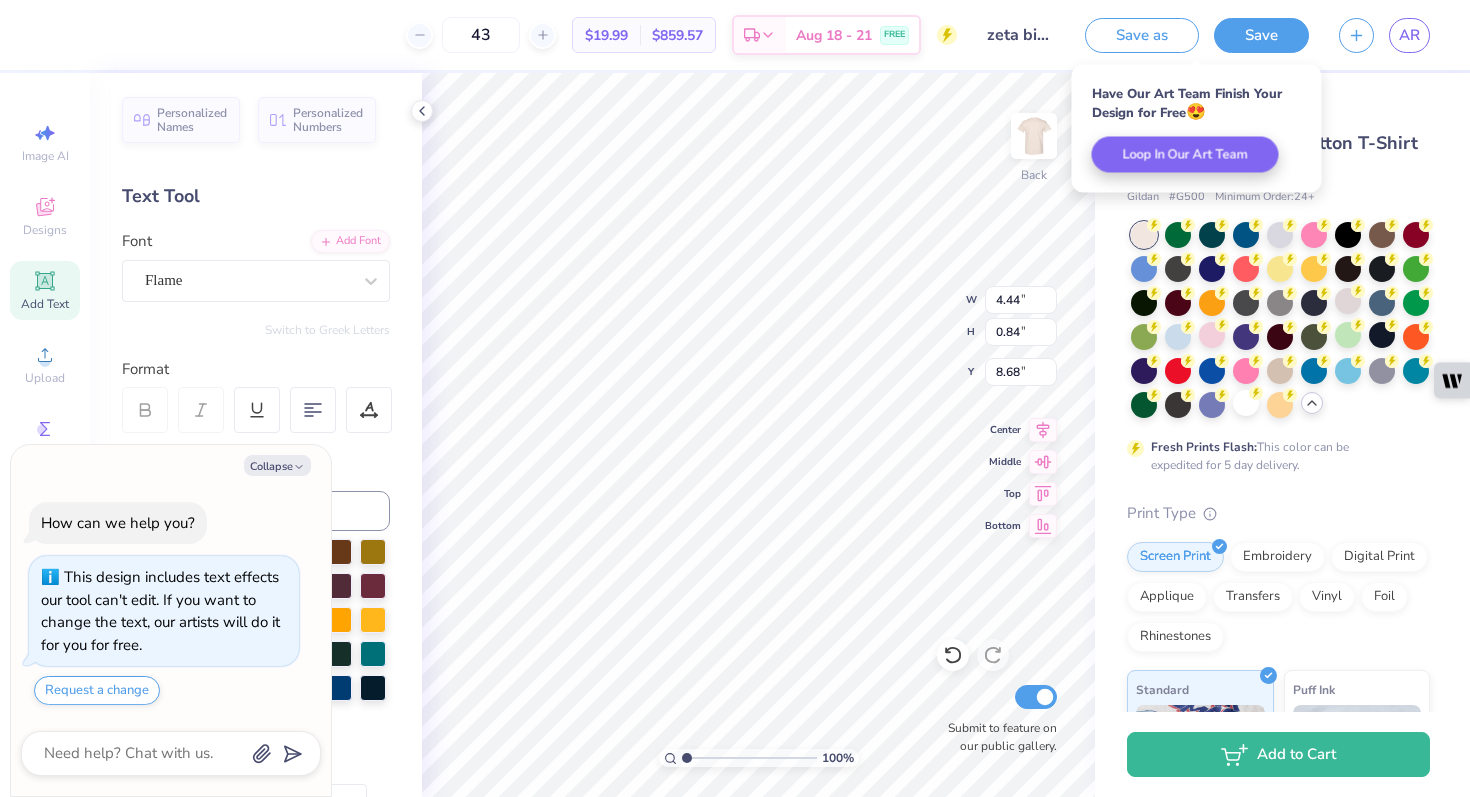 type on "x" 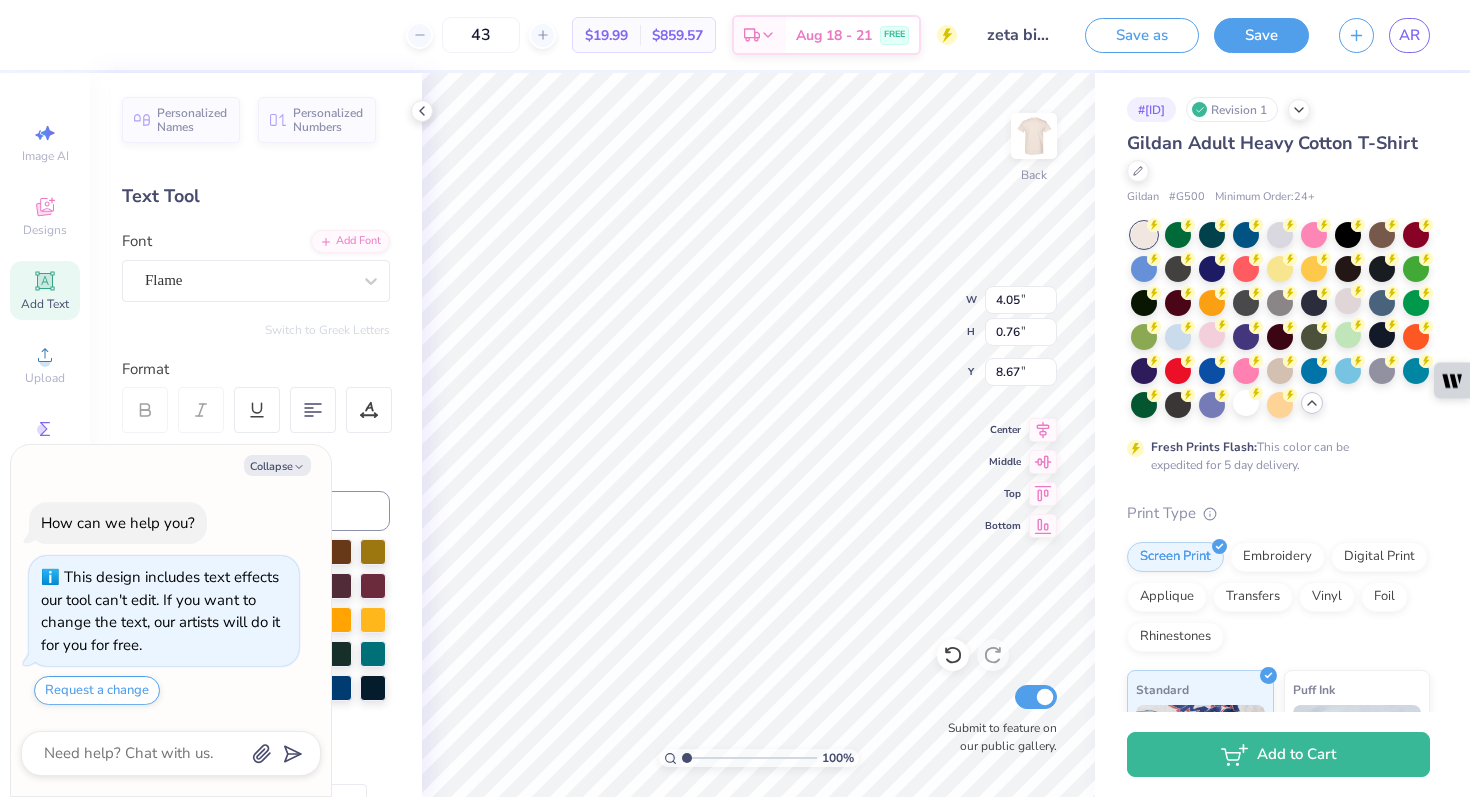 type on "x" 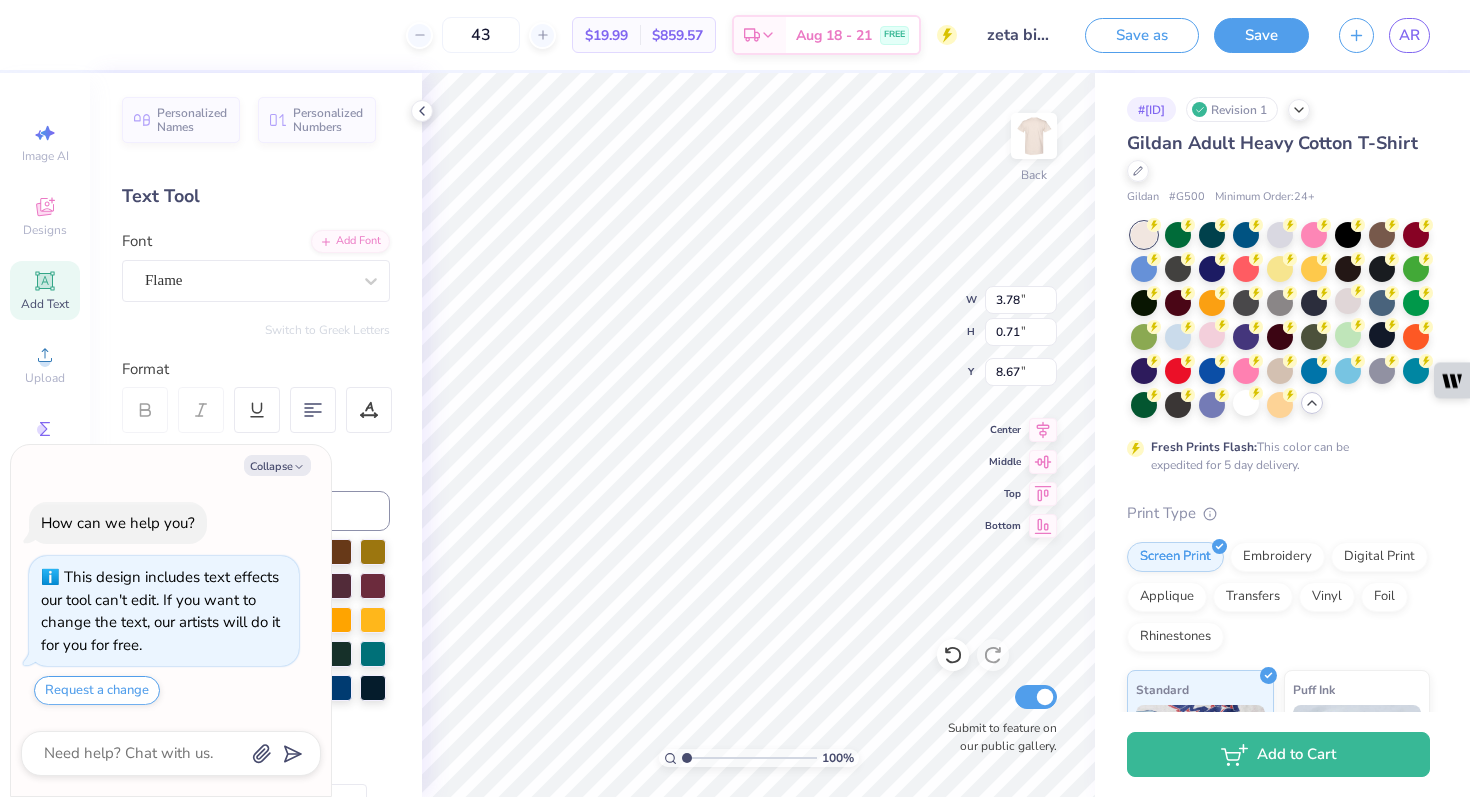 type on "x" 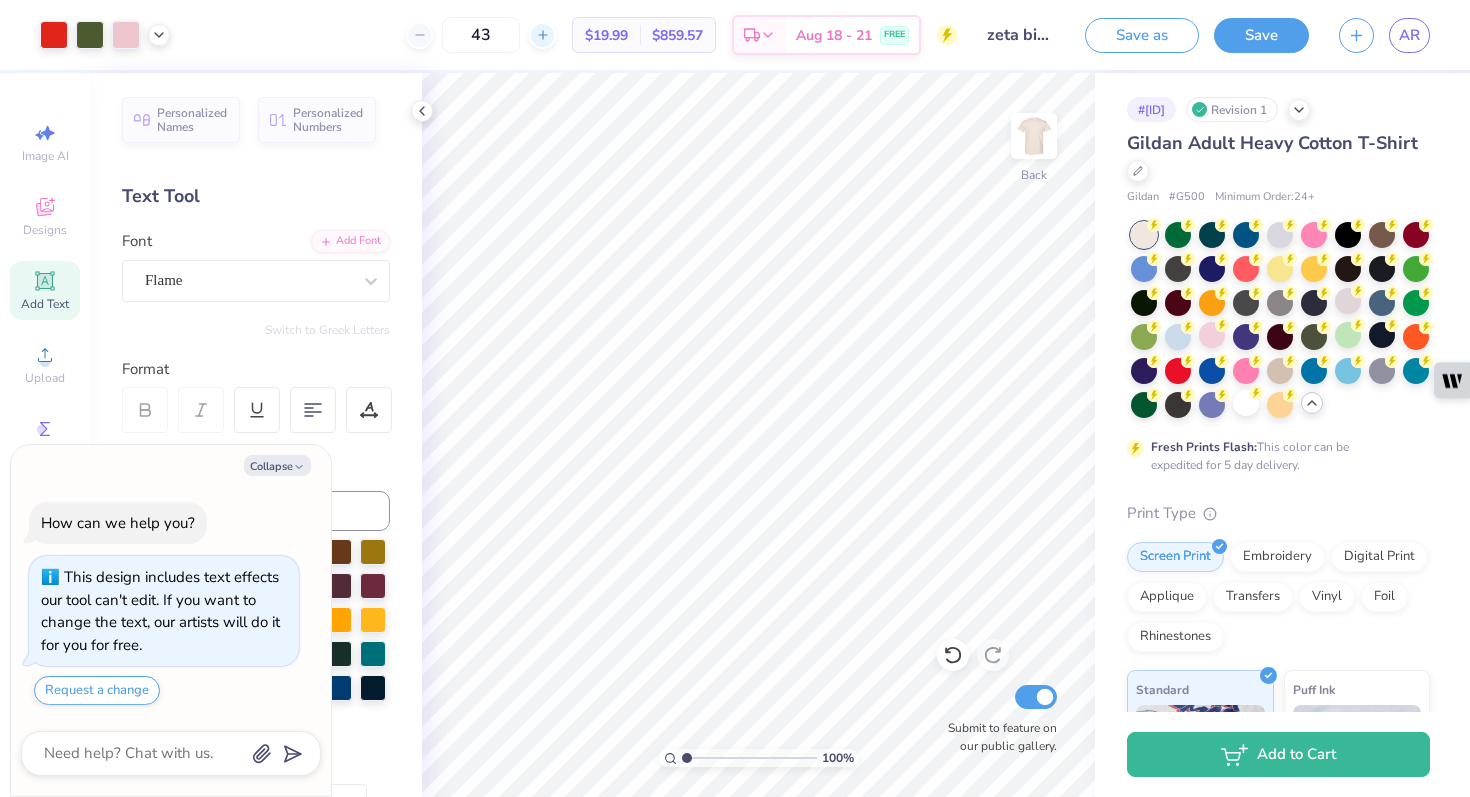 click at bounding box center [542, 35] 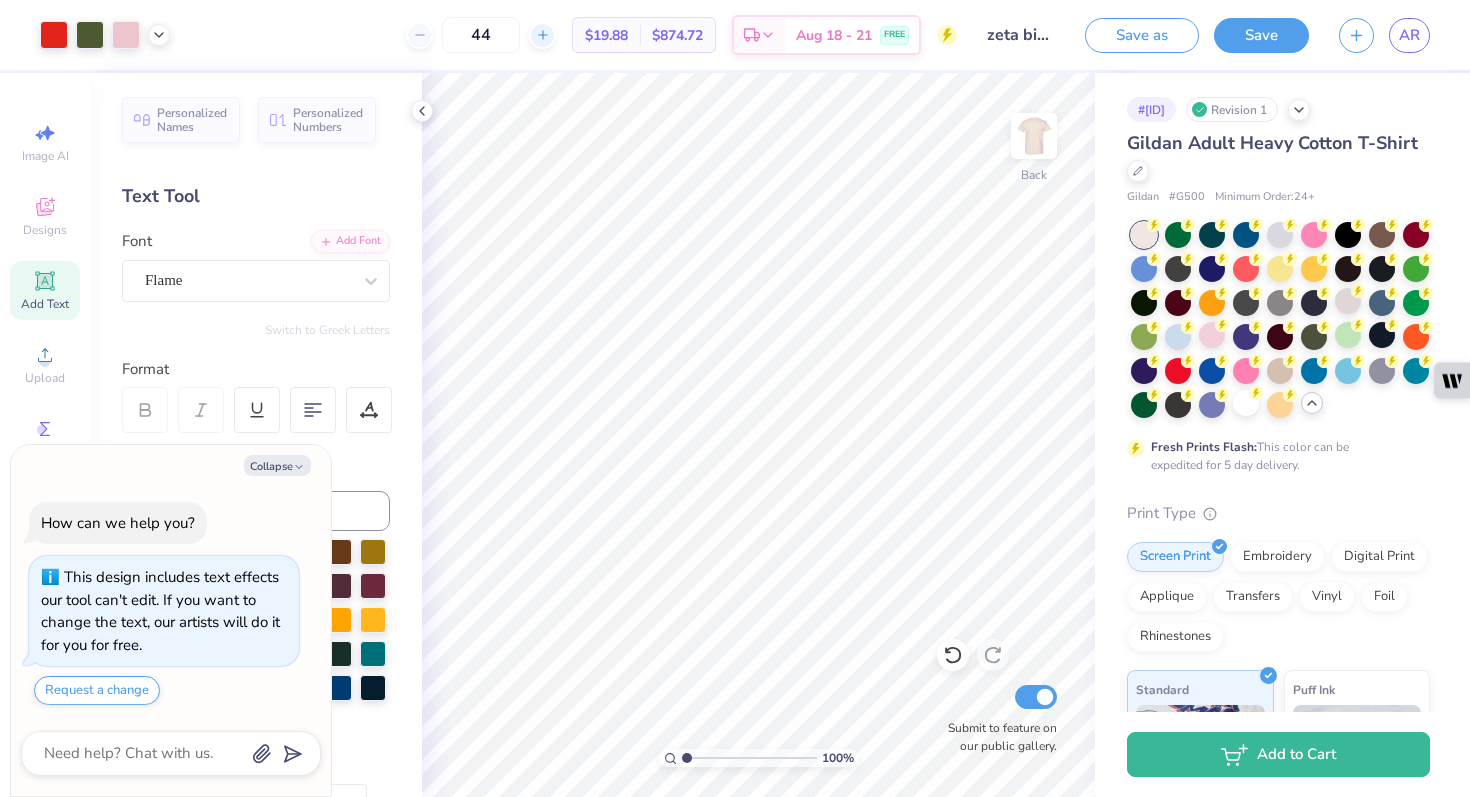 click 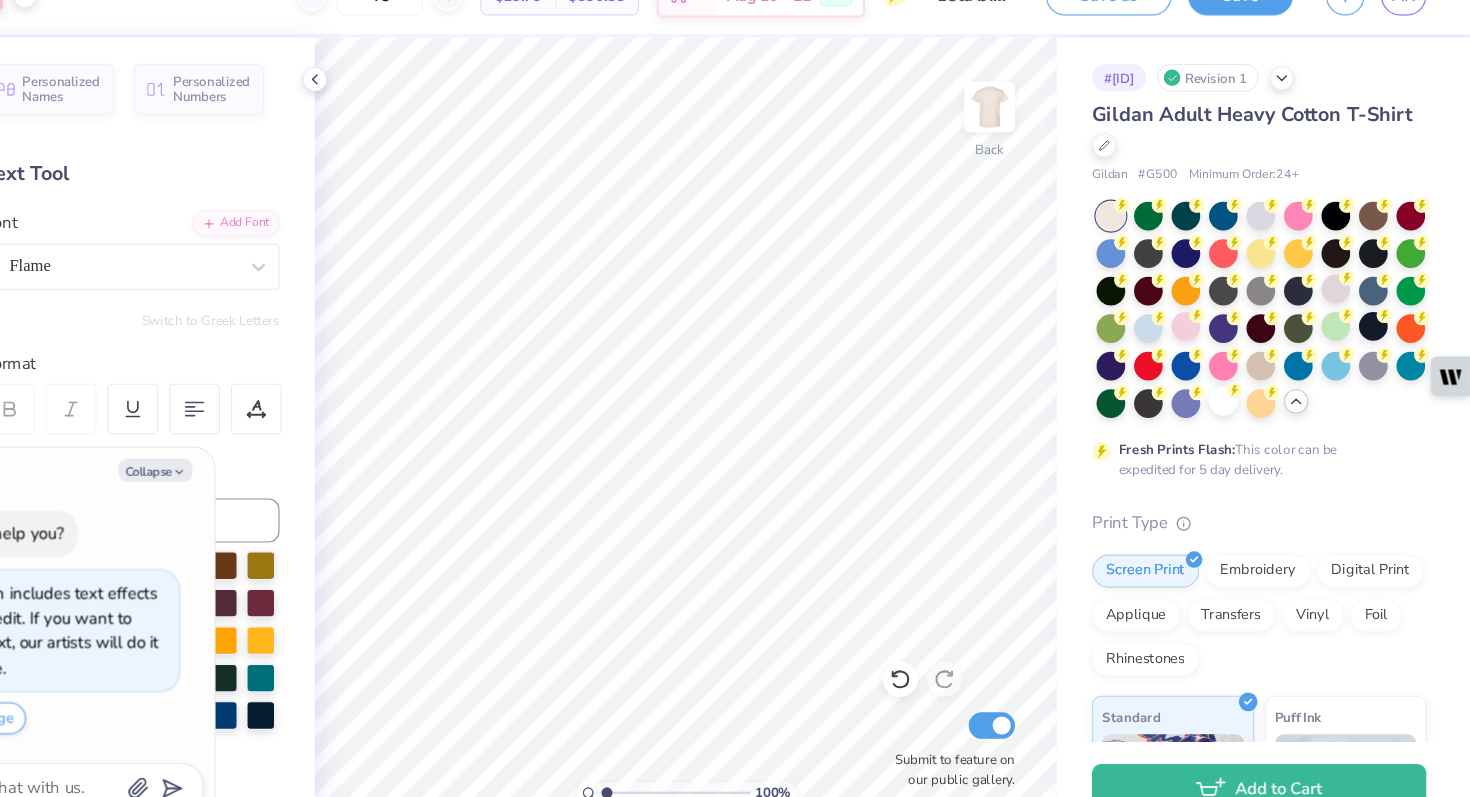 scroll, scrollTop: 0, scrollLeft: 0, axis: both 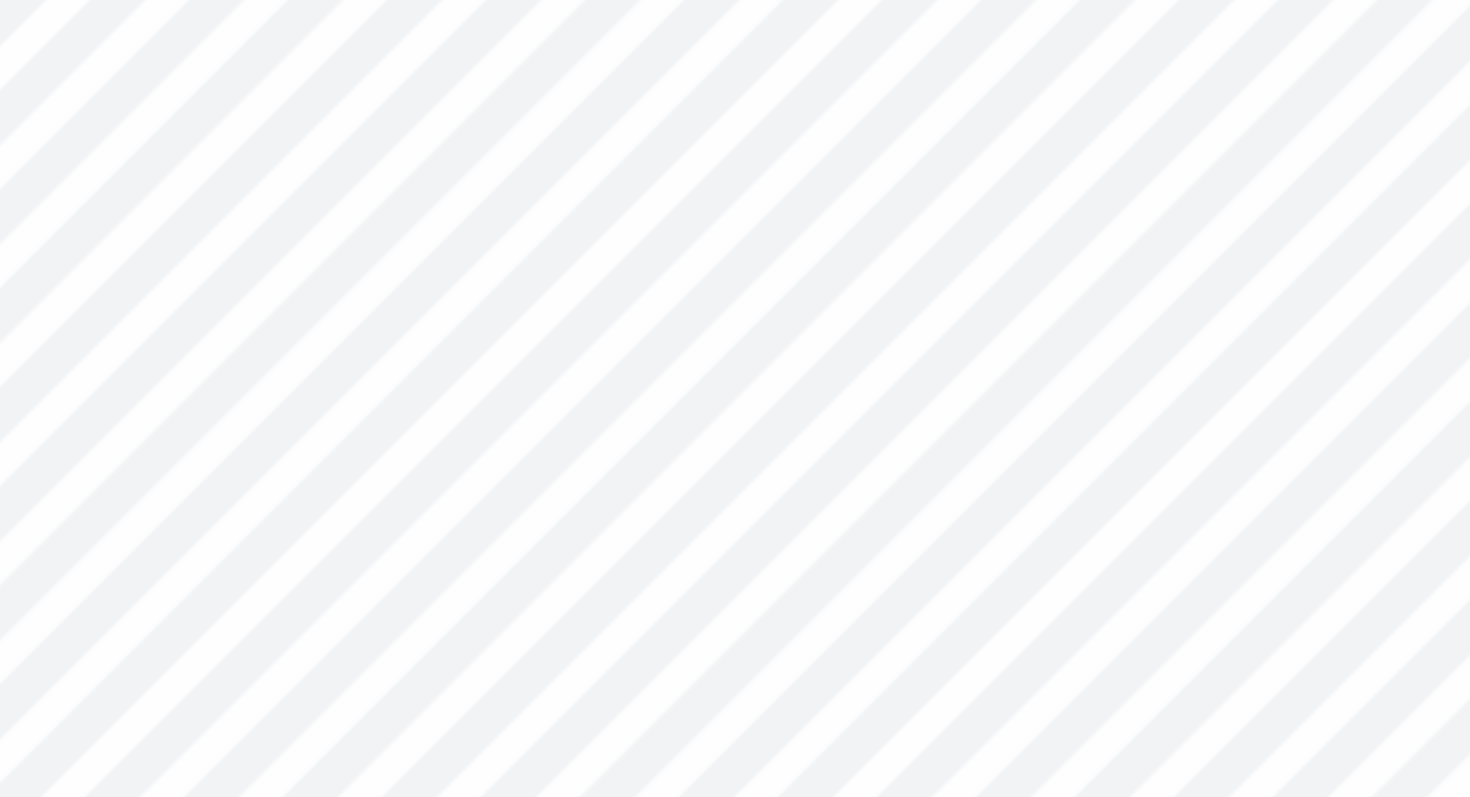 type on "x" 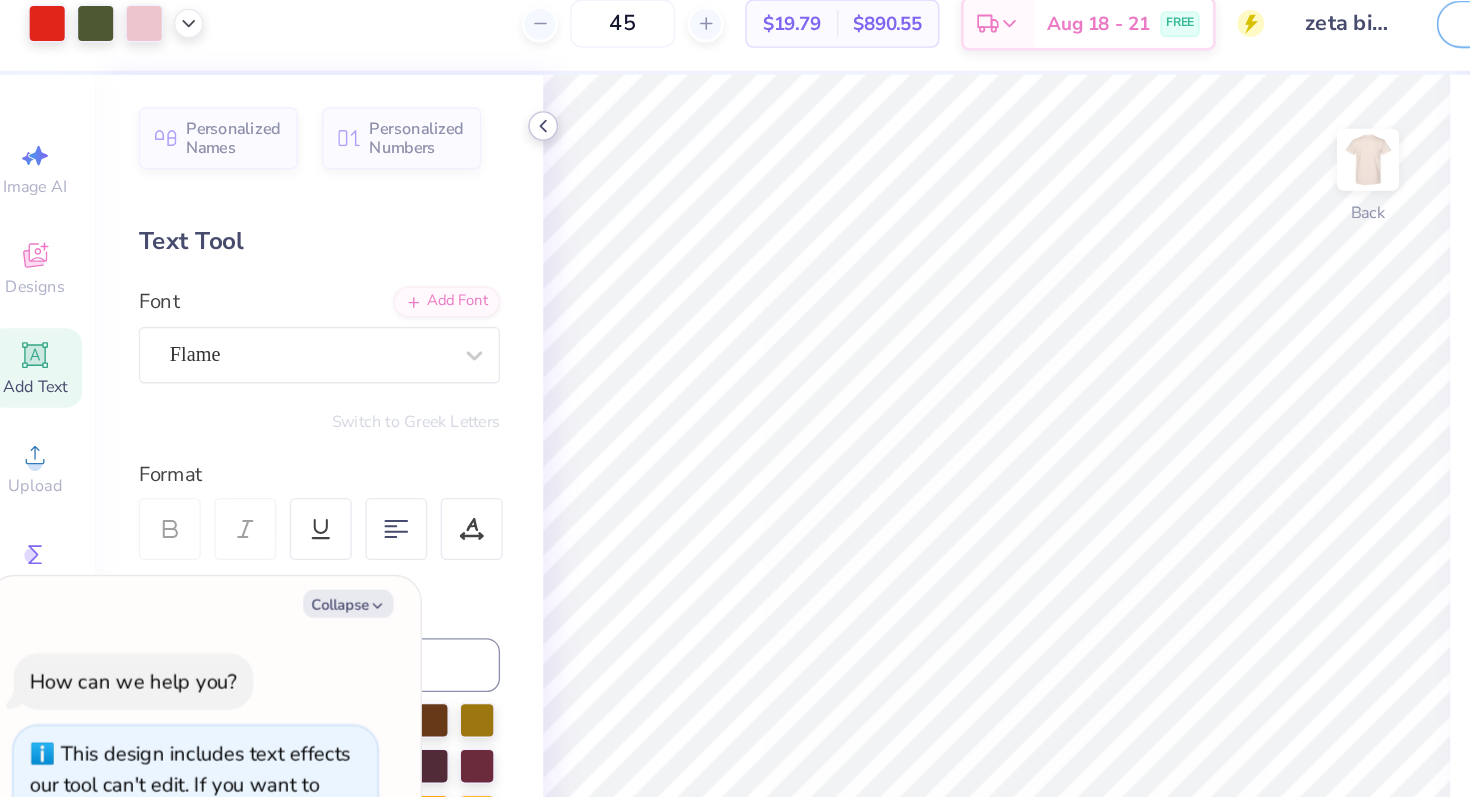 click 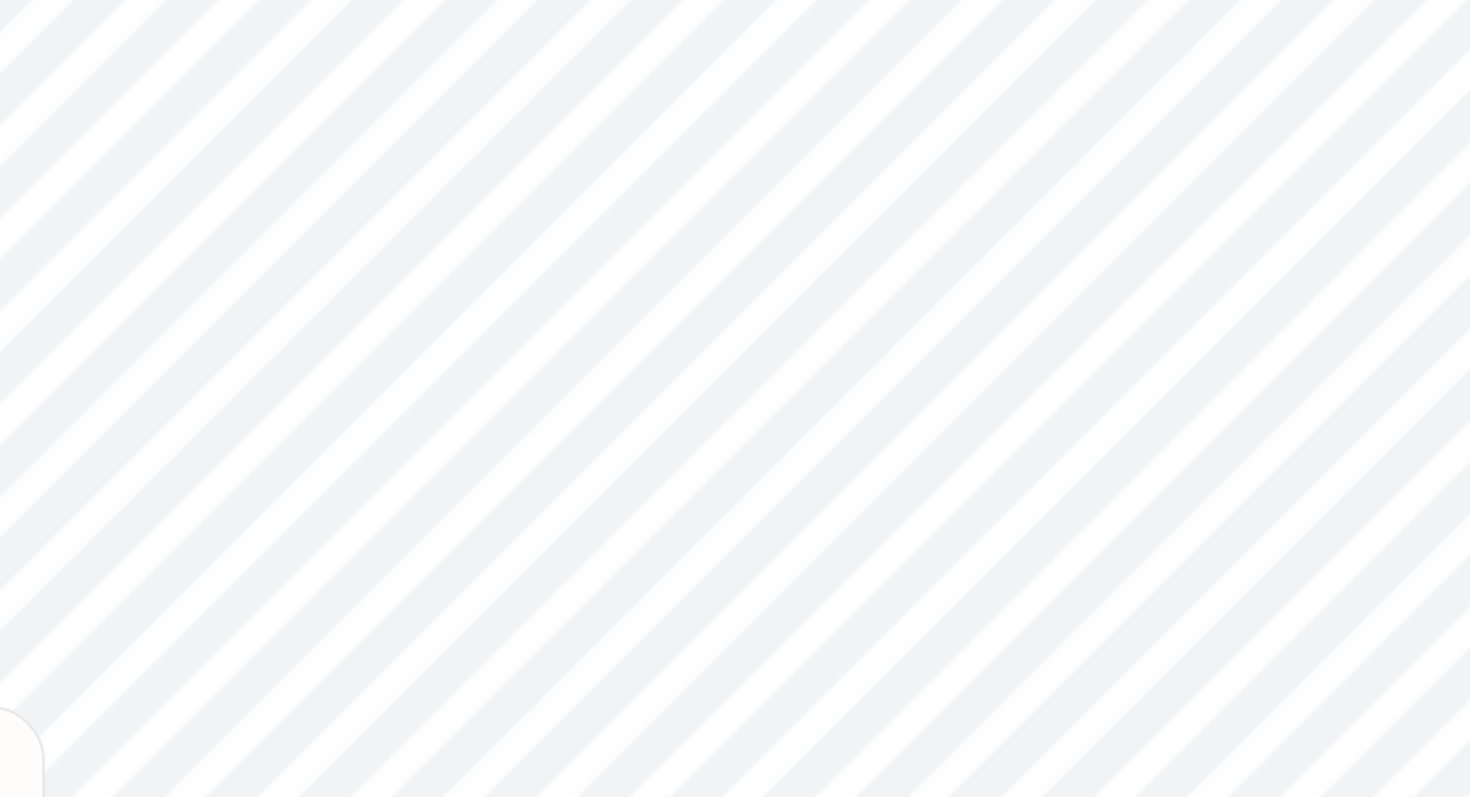 type on "x" 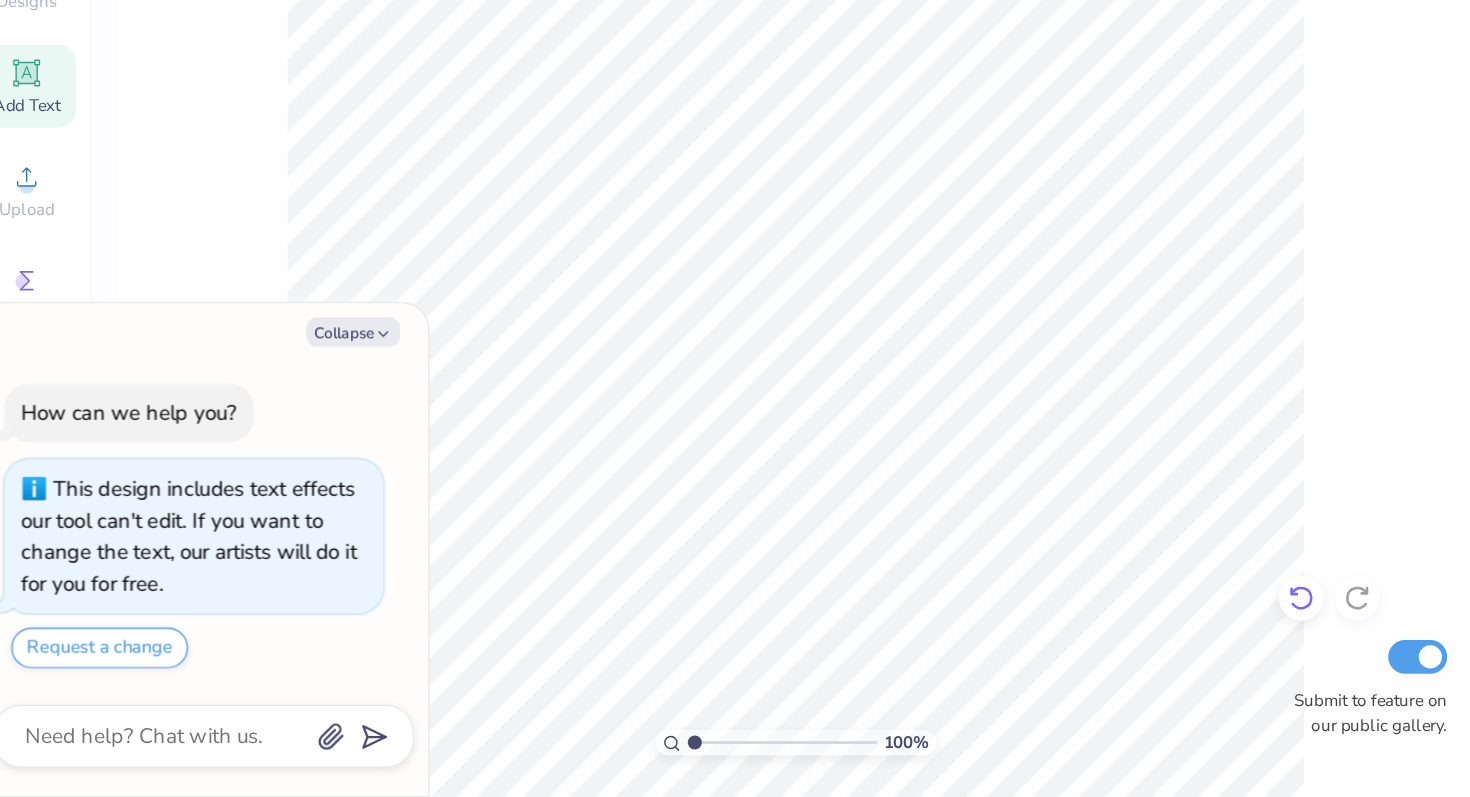 click at bounding box center (953, 655) 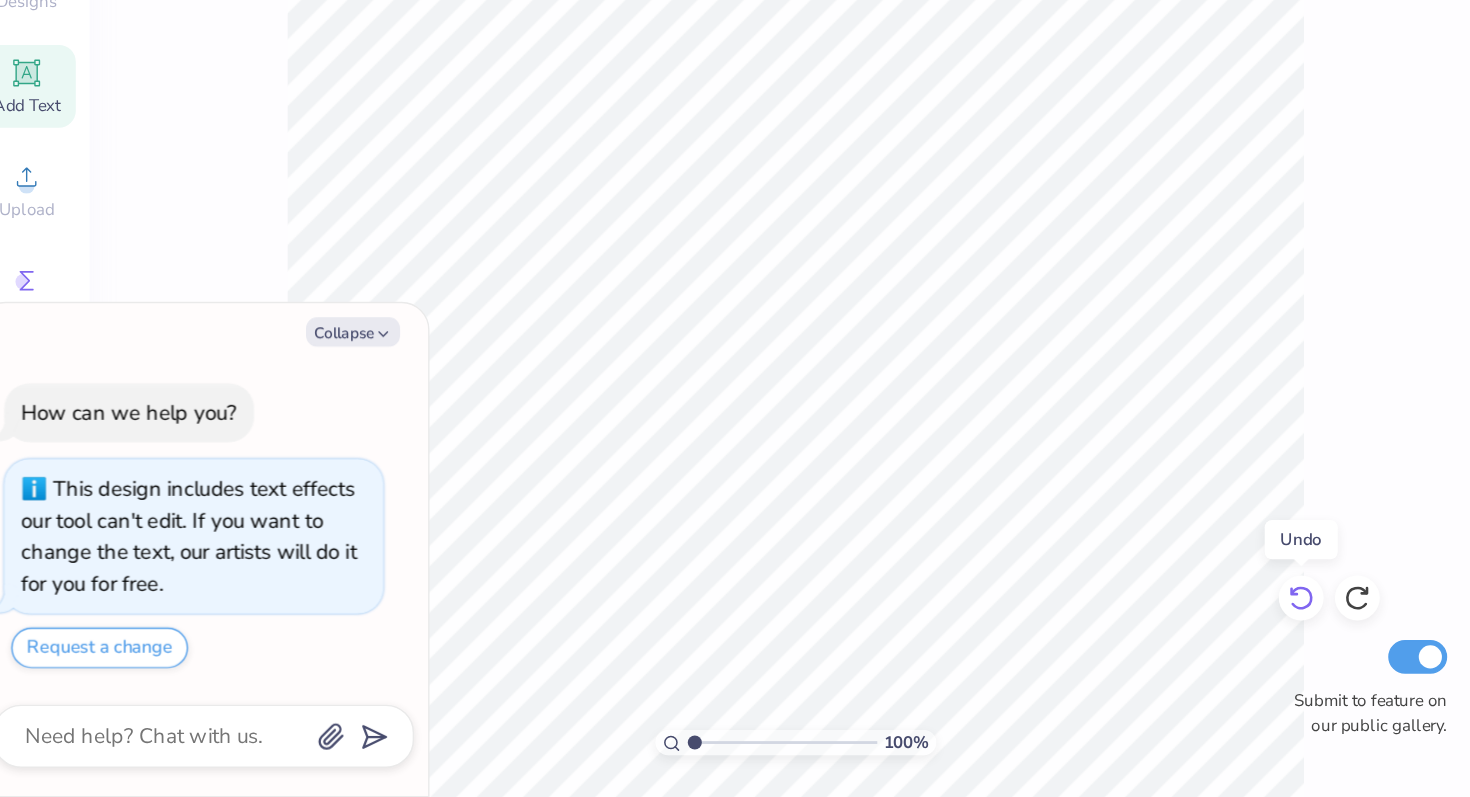 click at bounding box center (953, 655) 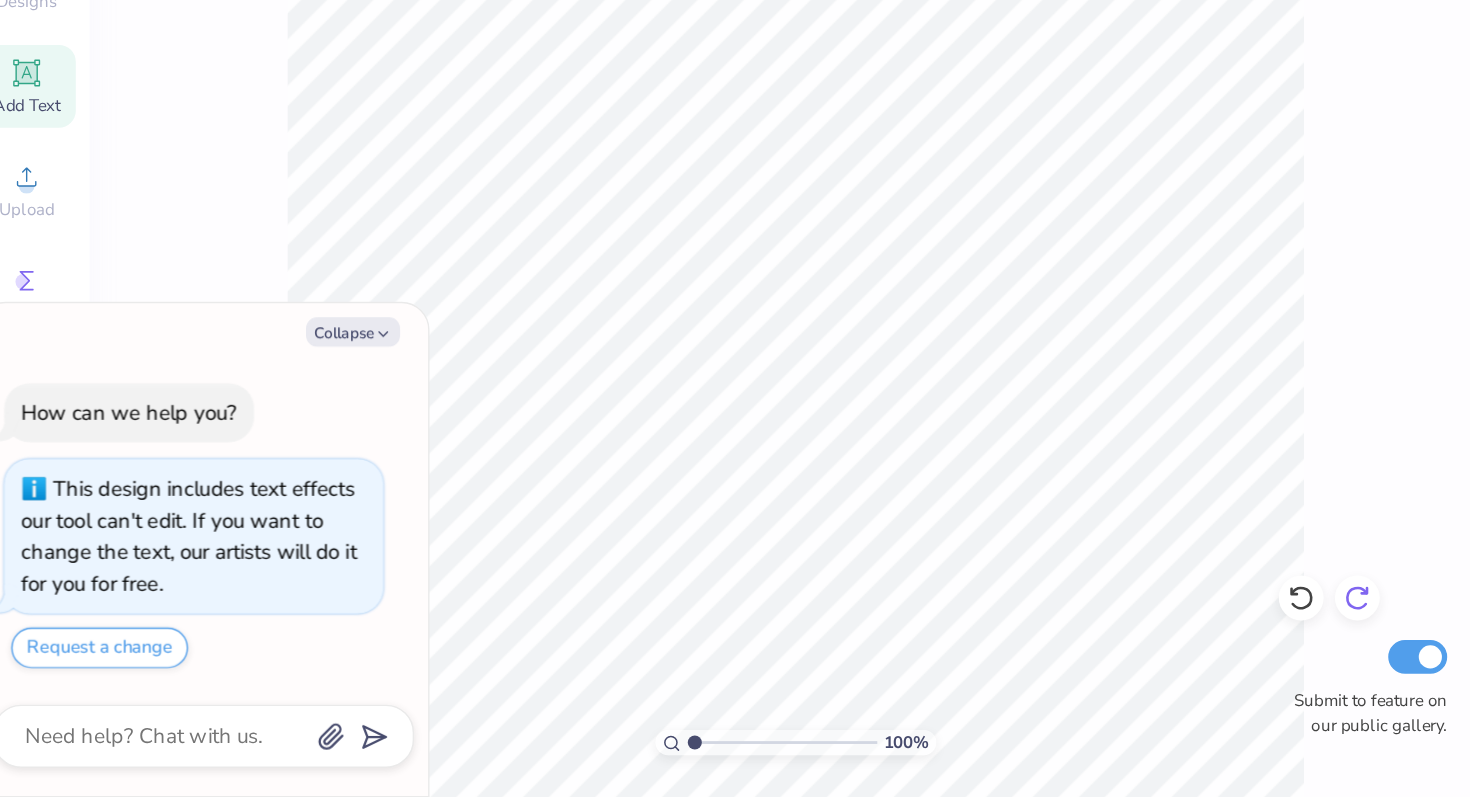 click 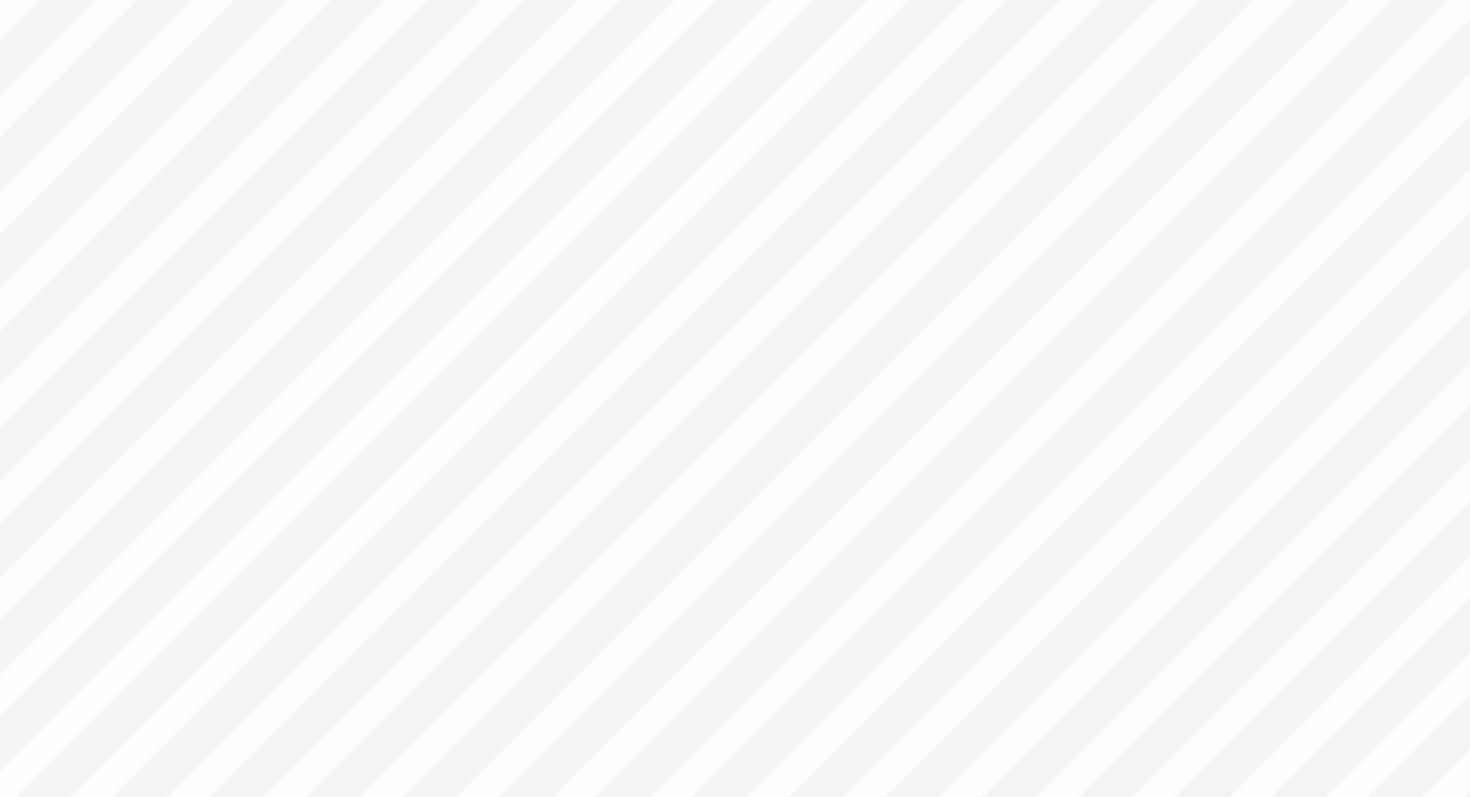 type on "x" 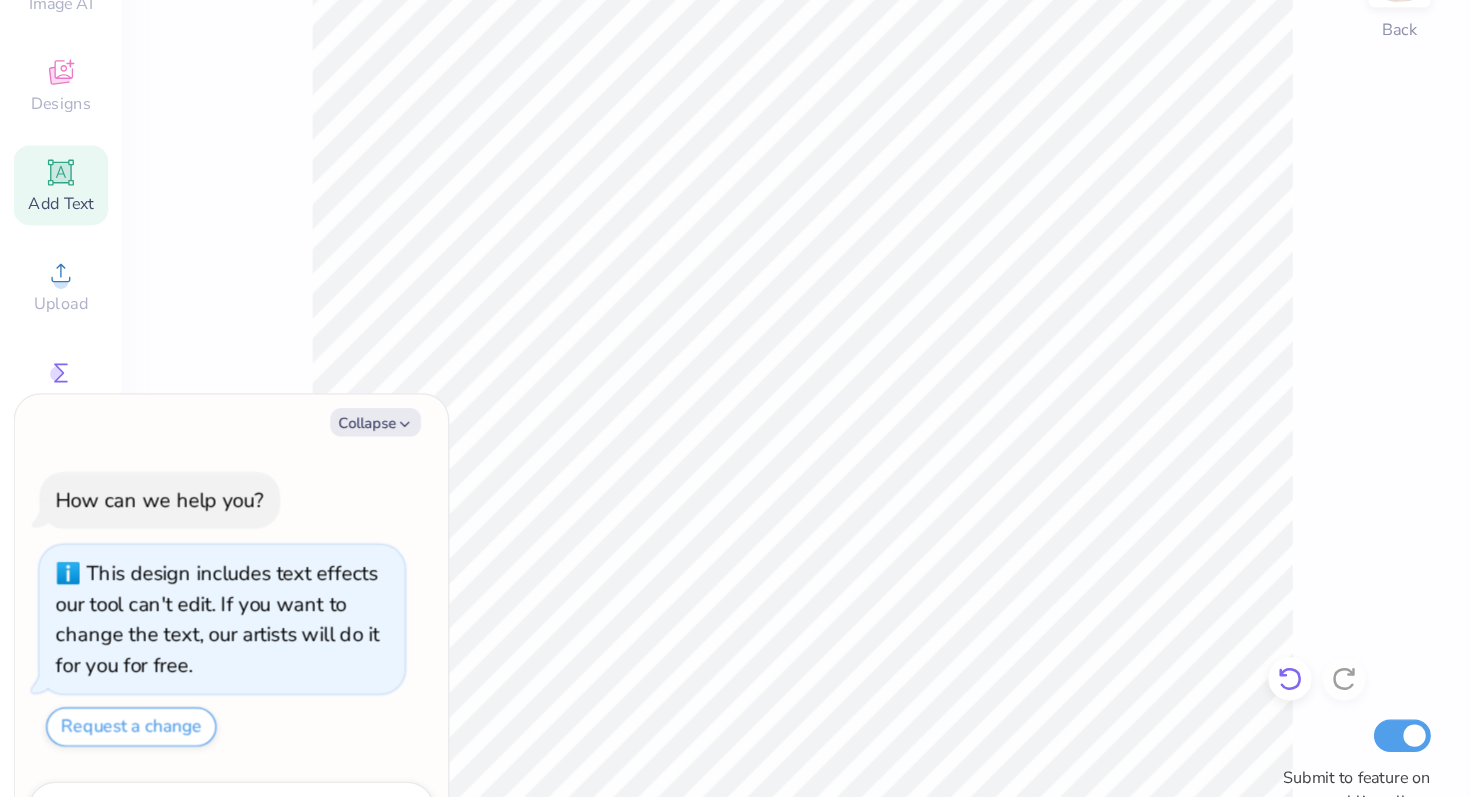 click 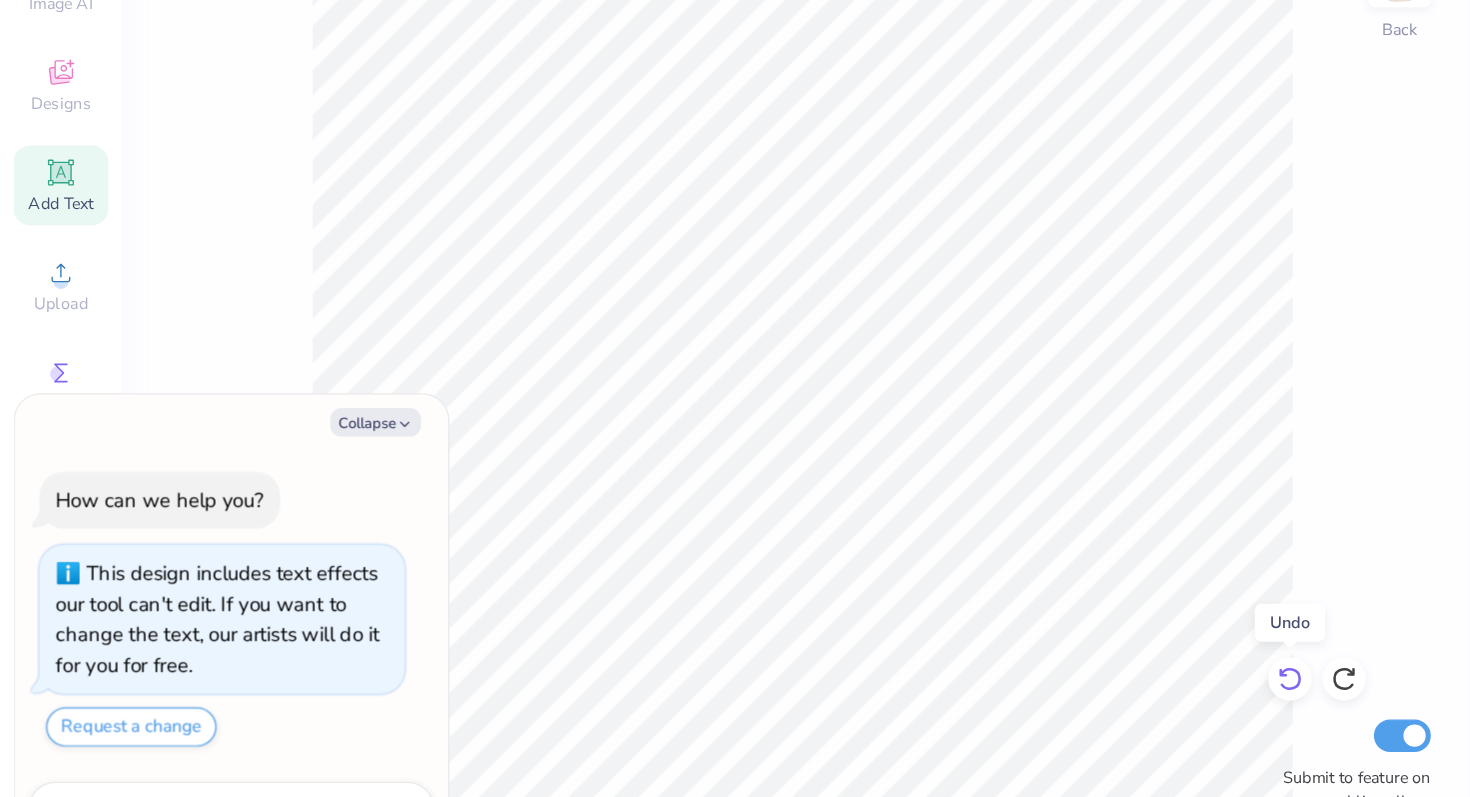 click 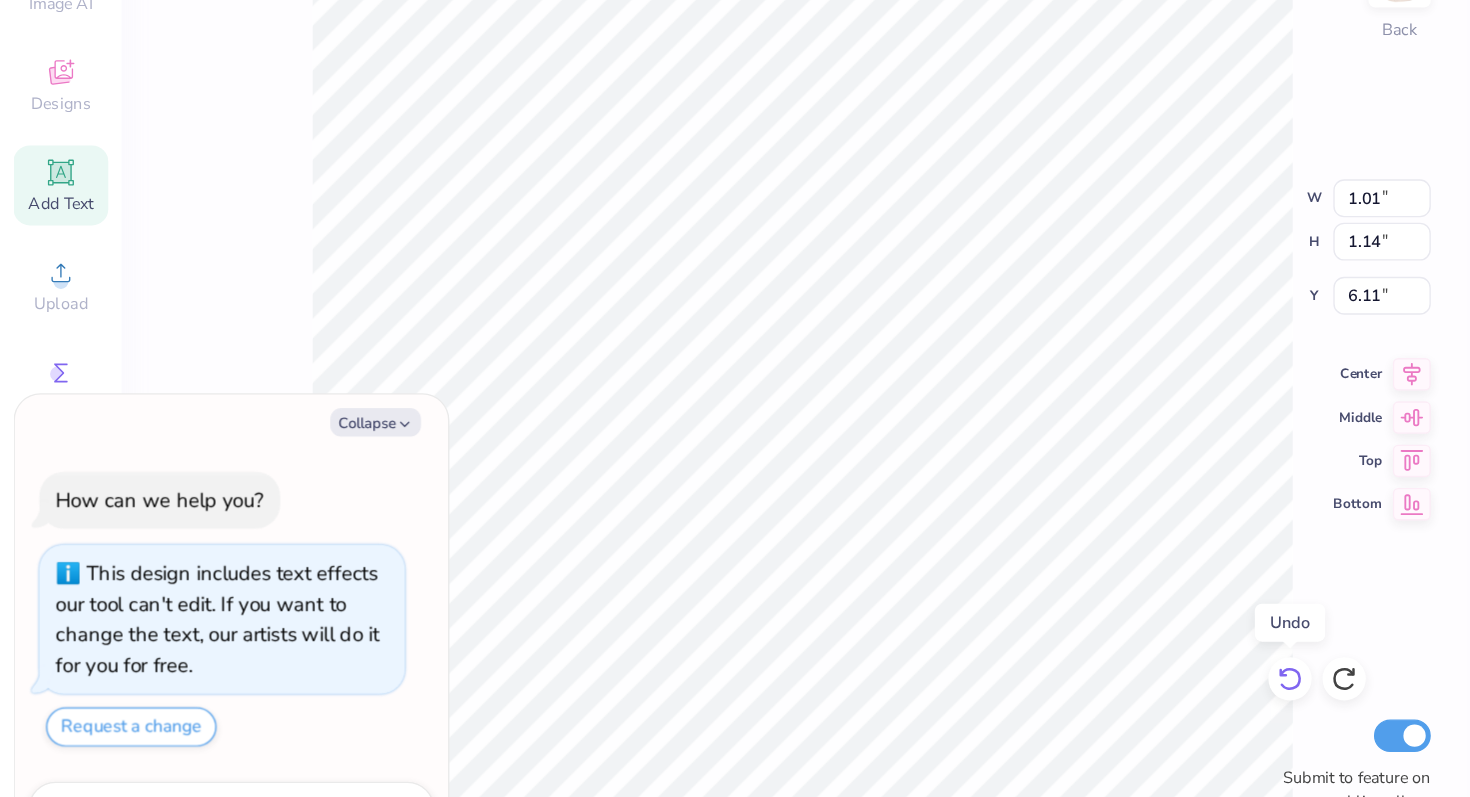 click 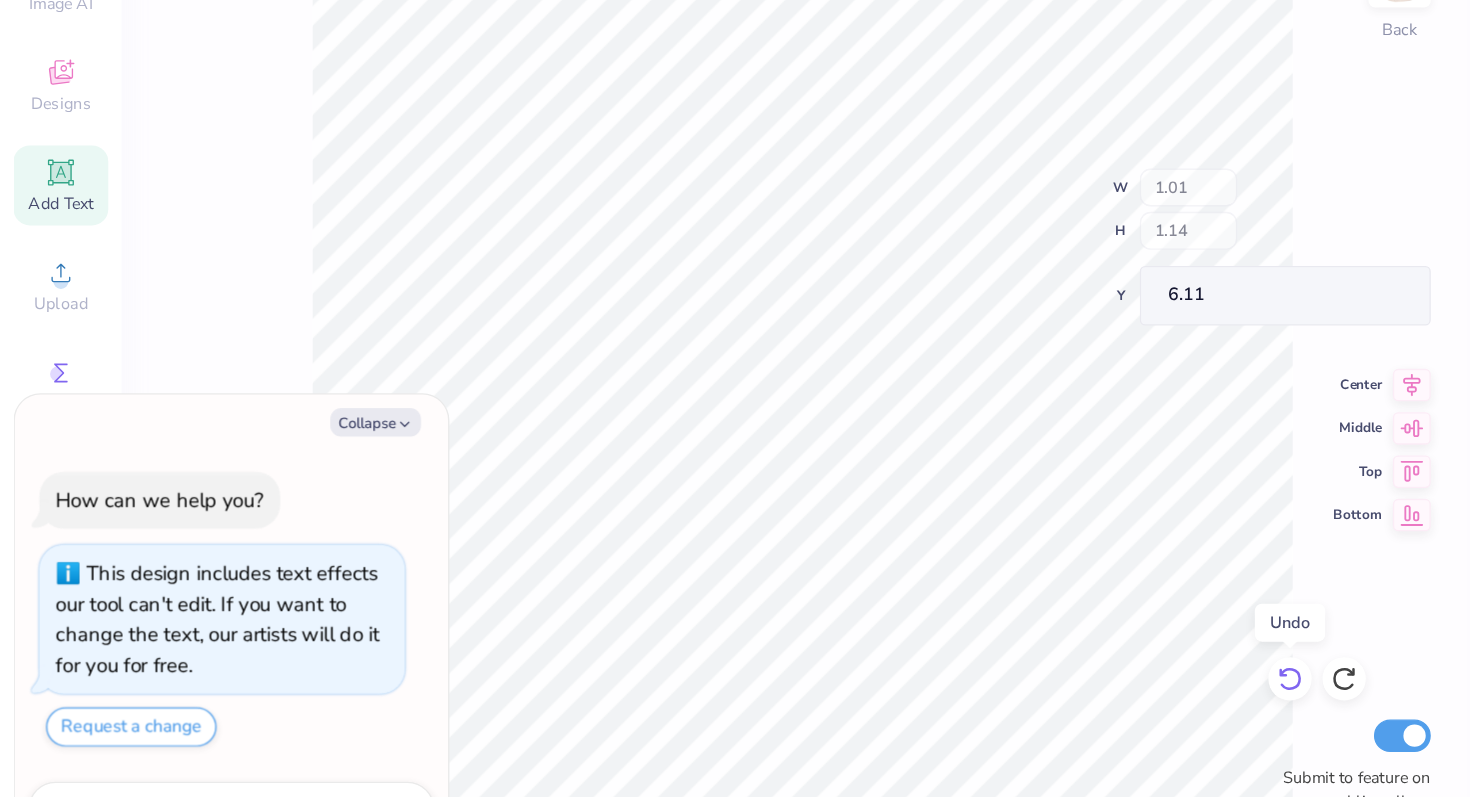 click 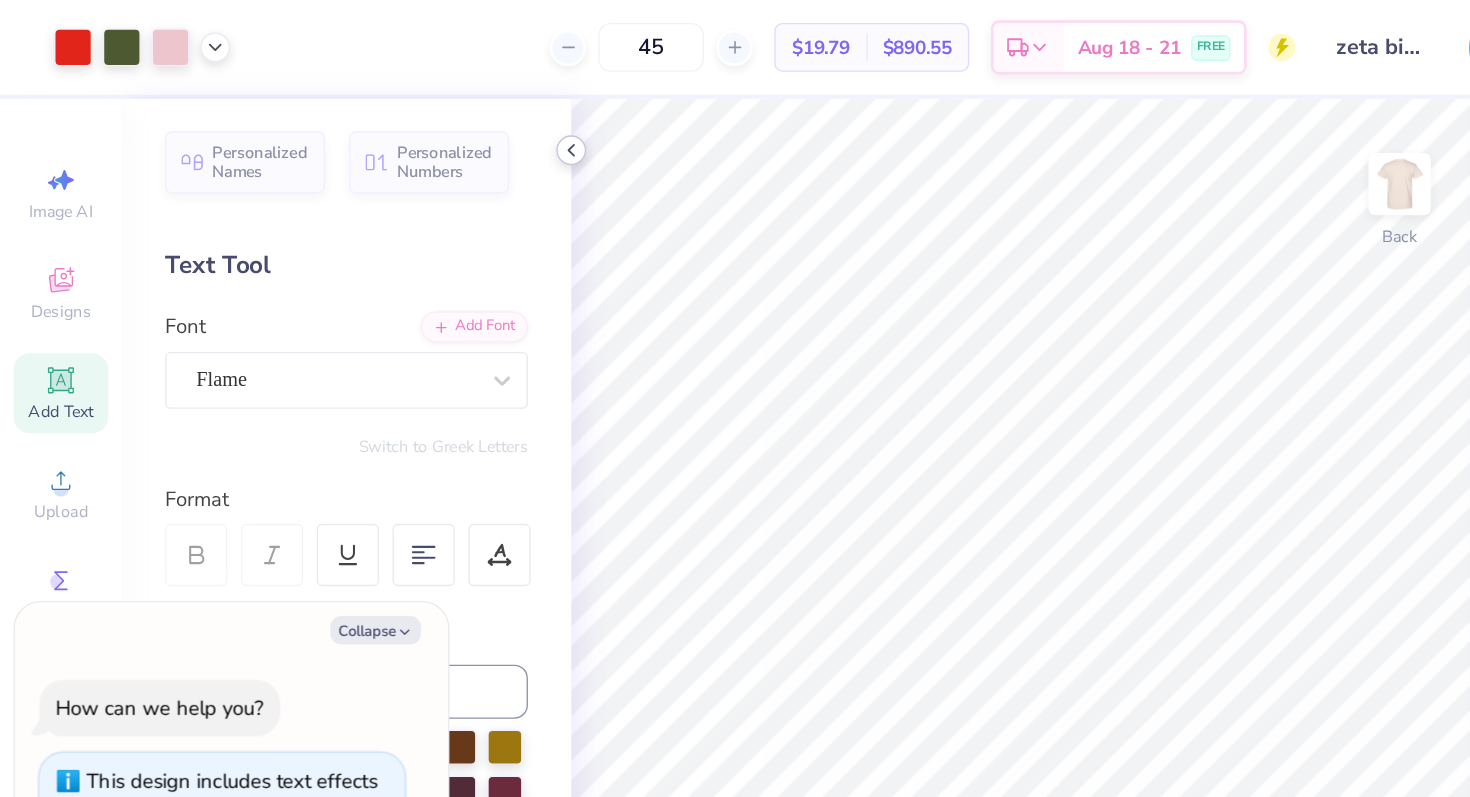 click 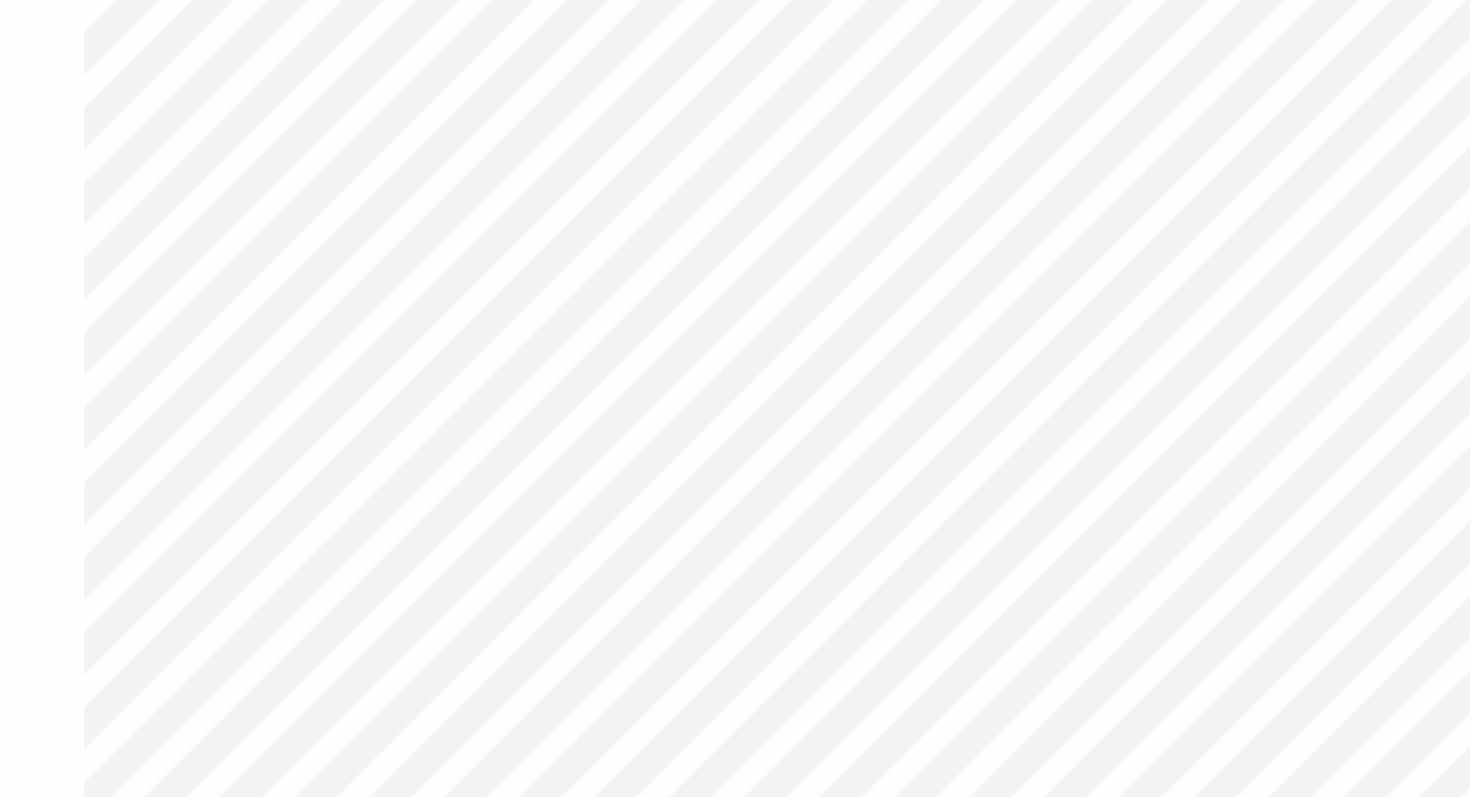 type on "x" 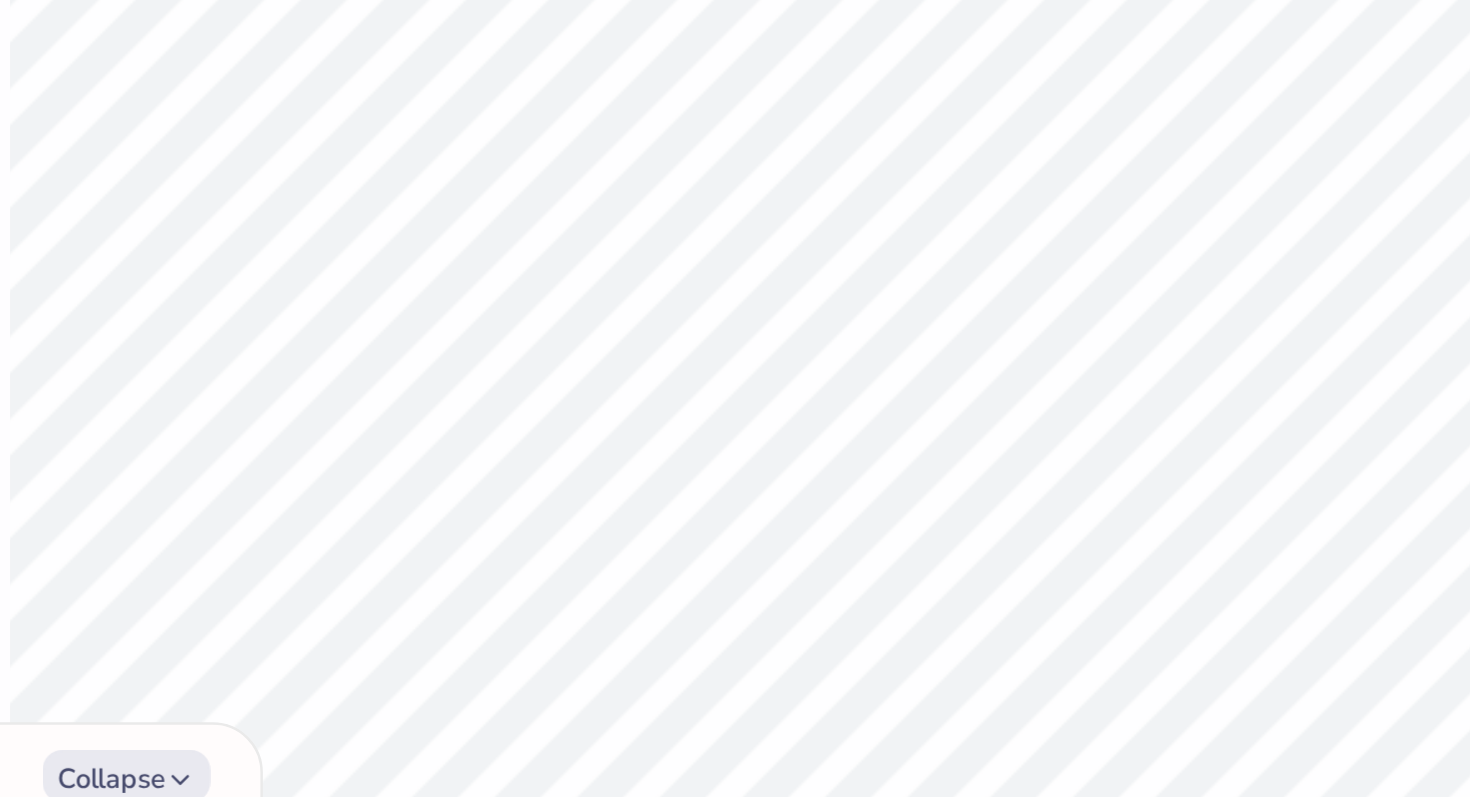 type on "x" 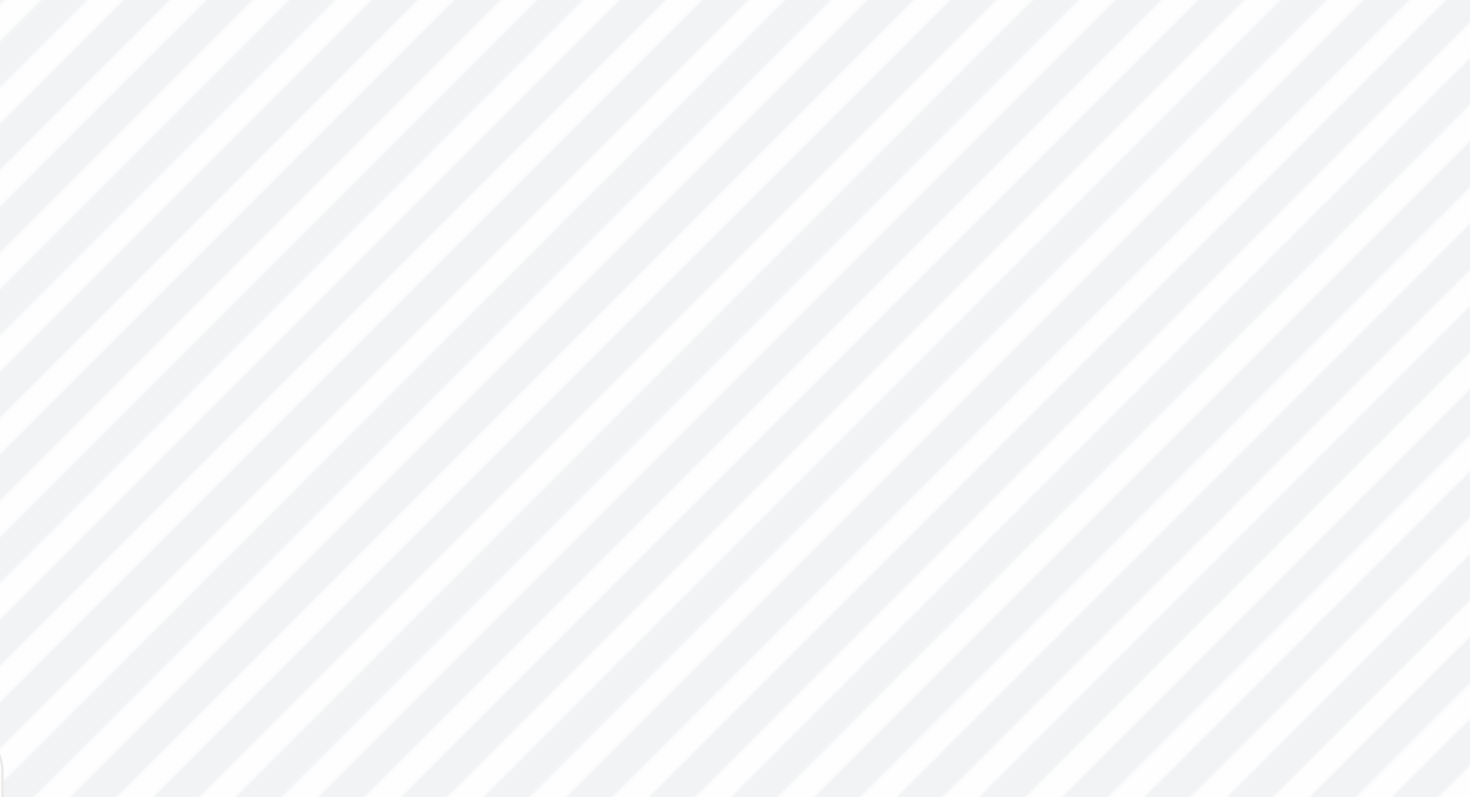 type on "x" 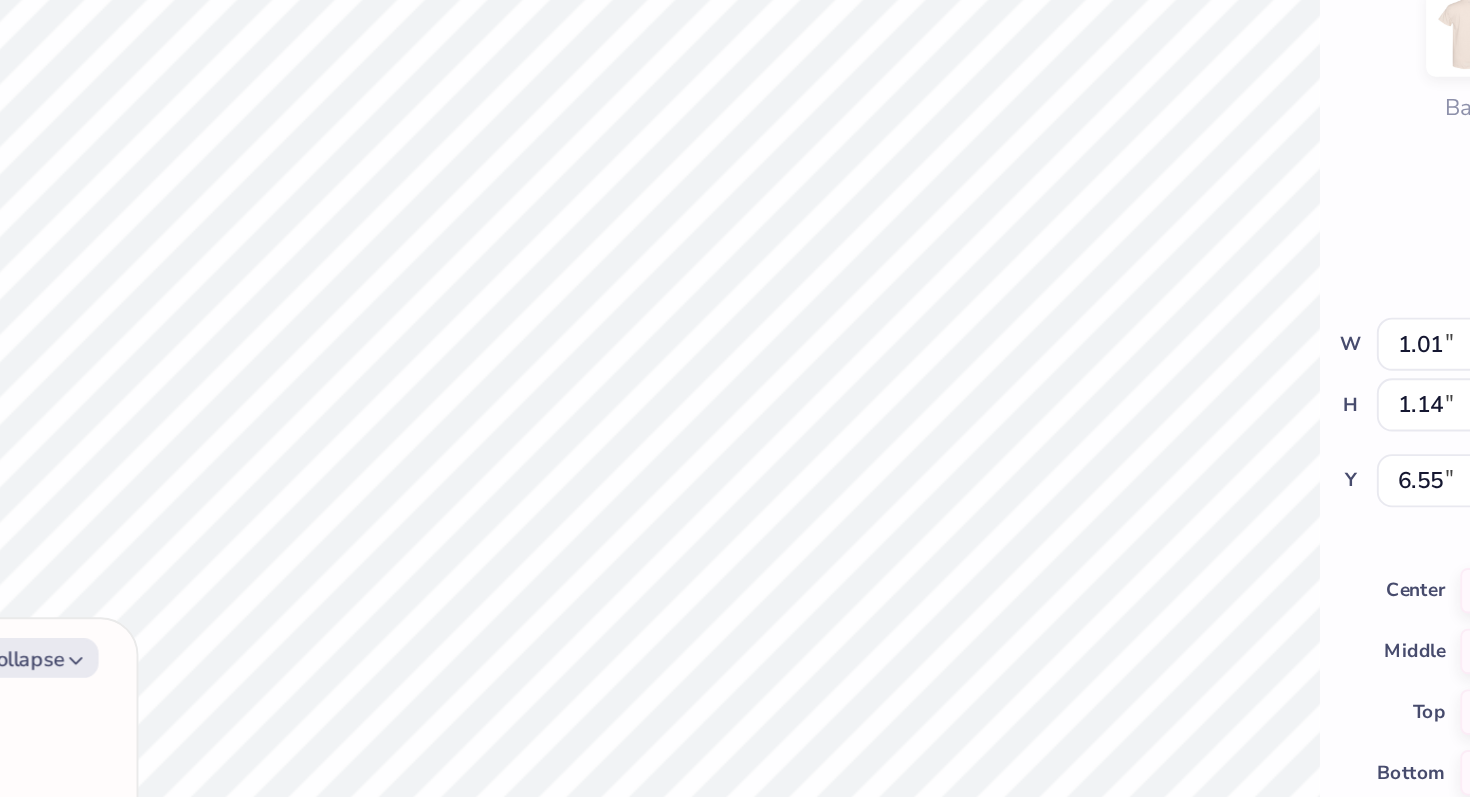 type on "x" 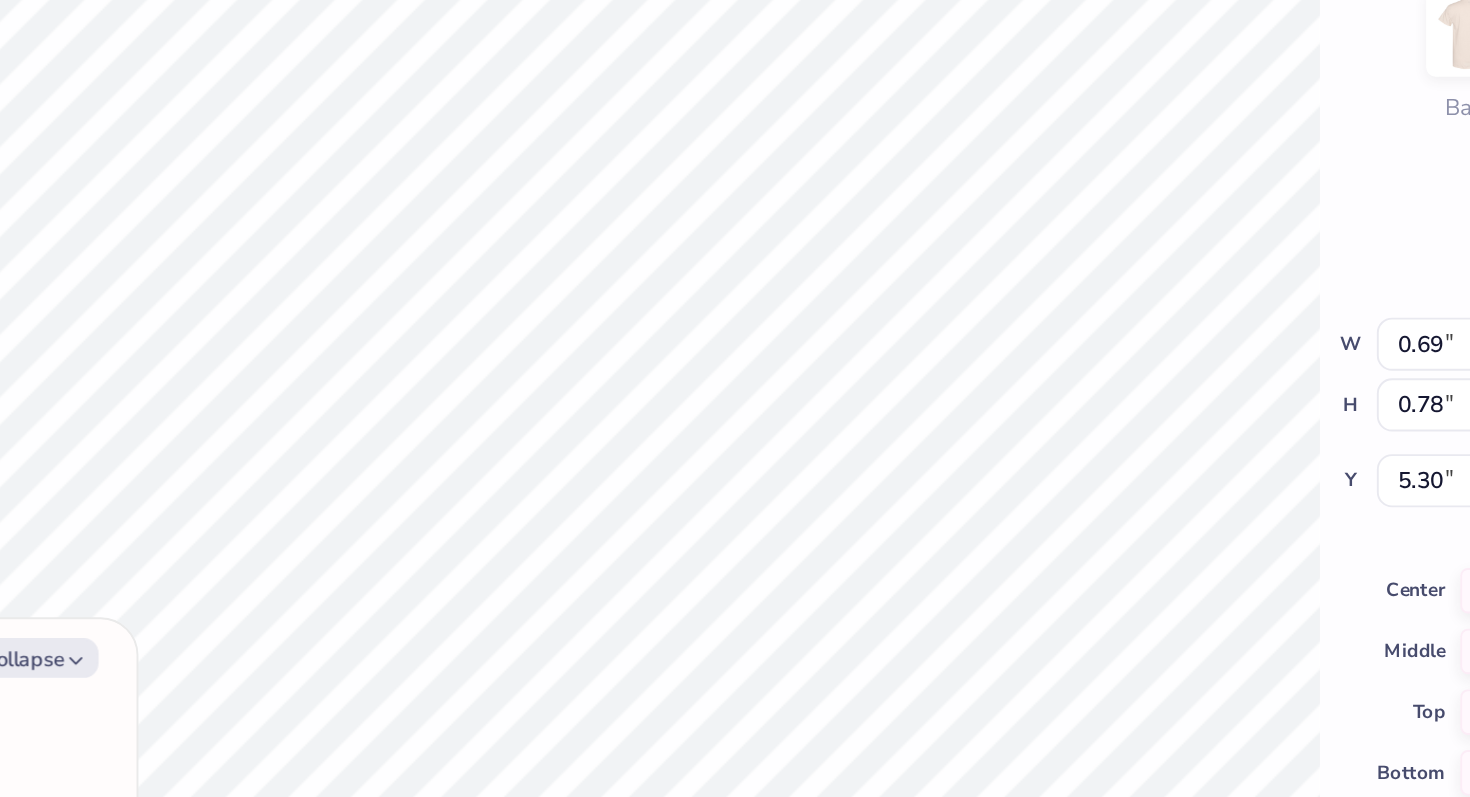type on "x" 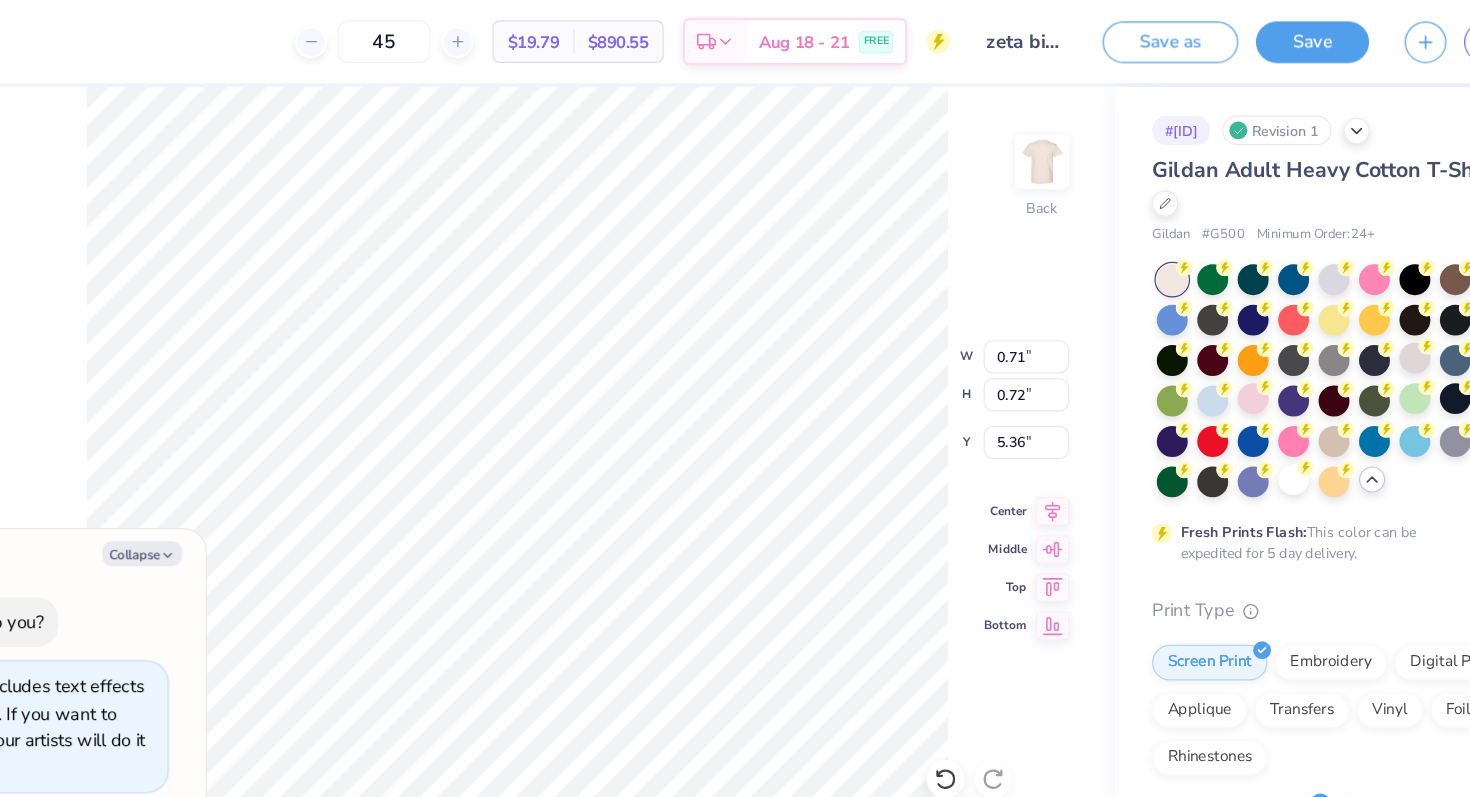 type on "x" 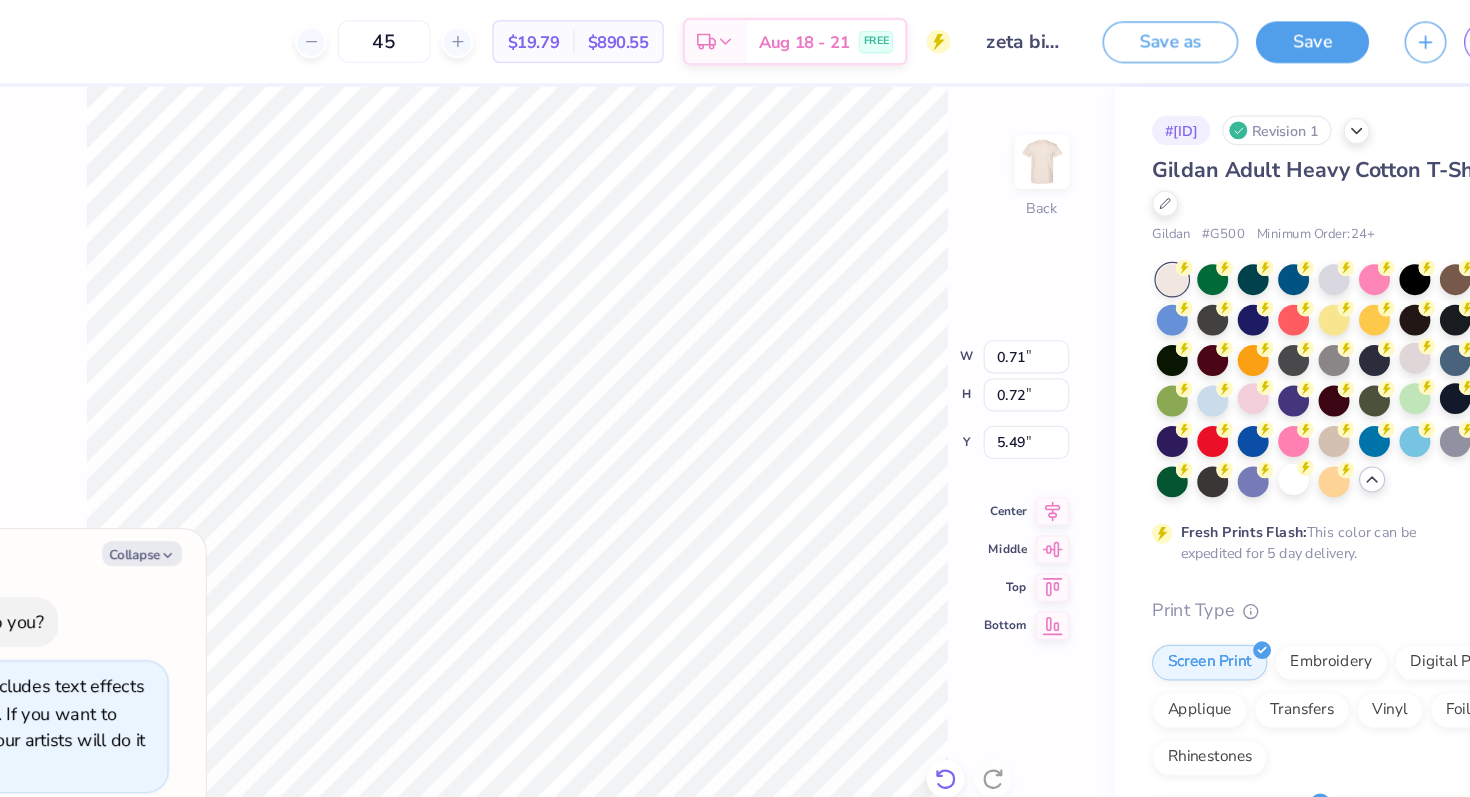 click 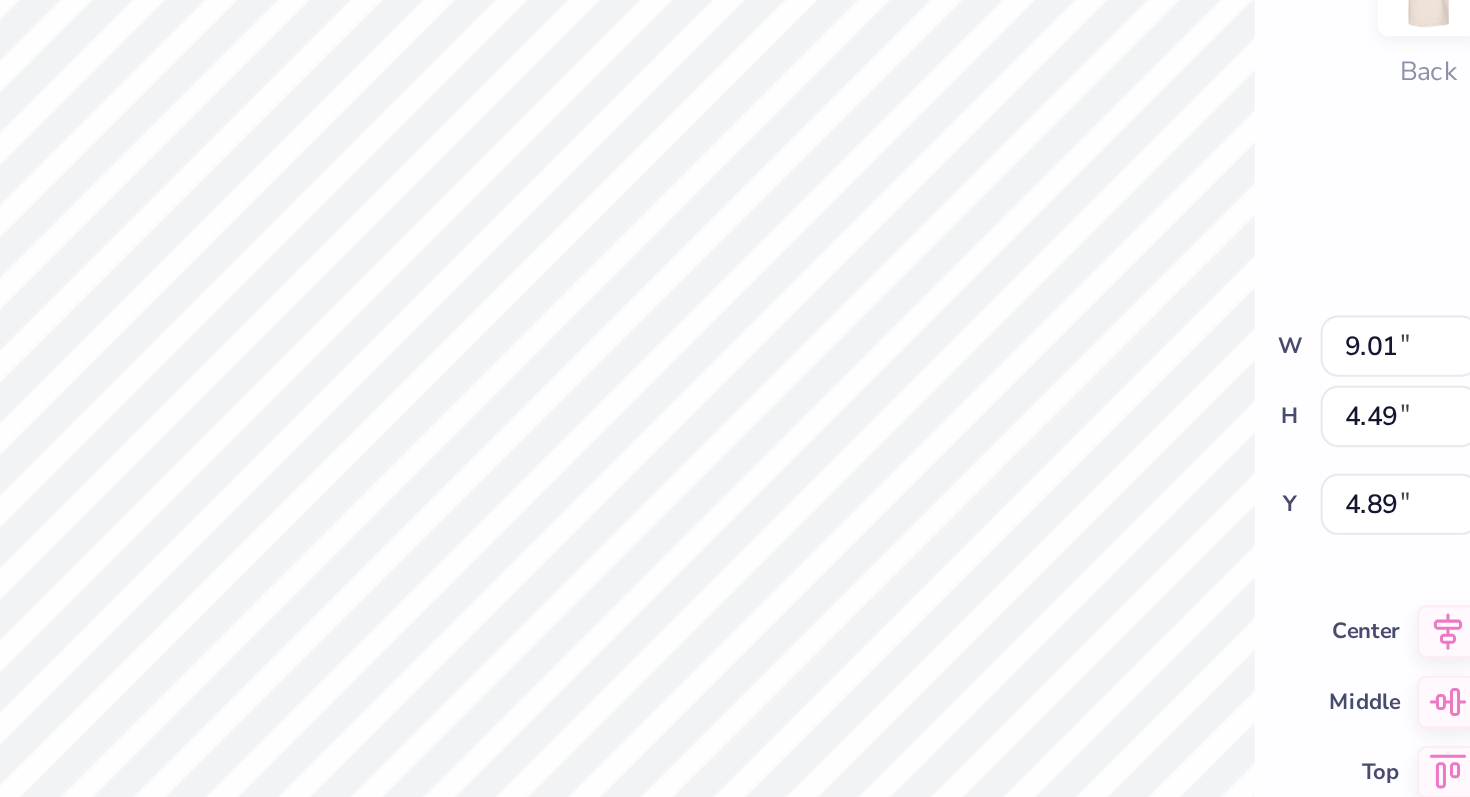 type on "x" 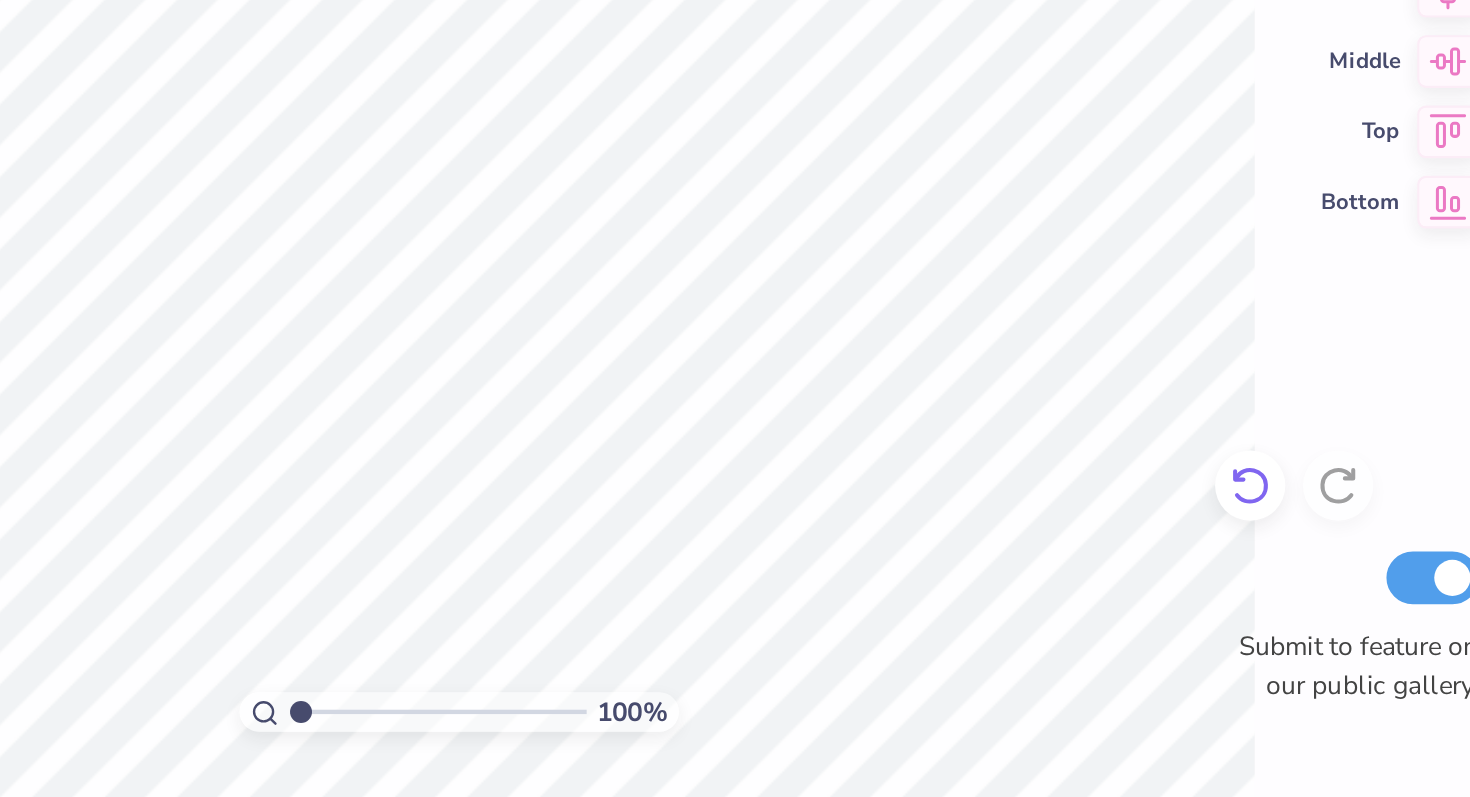 click 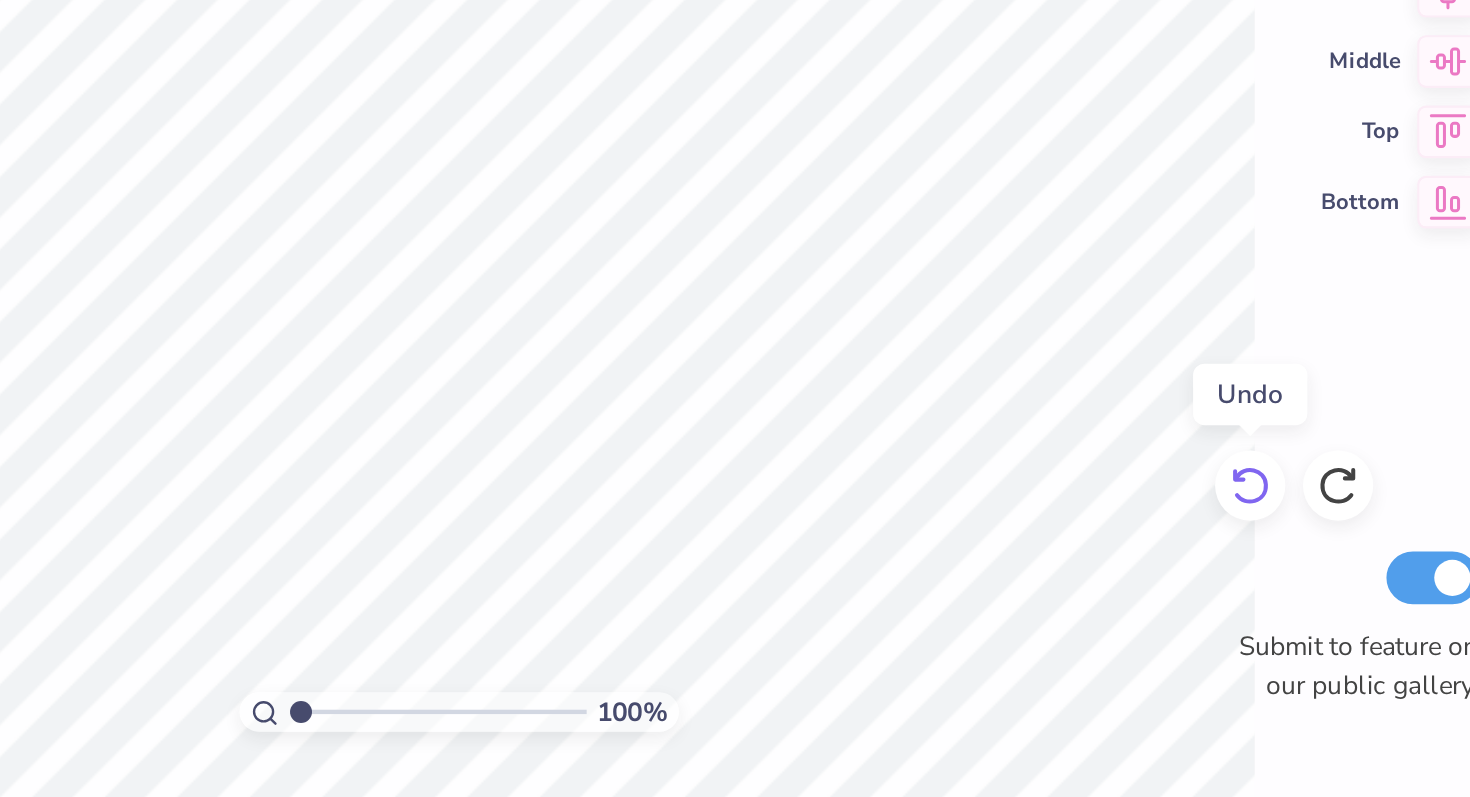 click 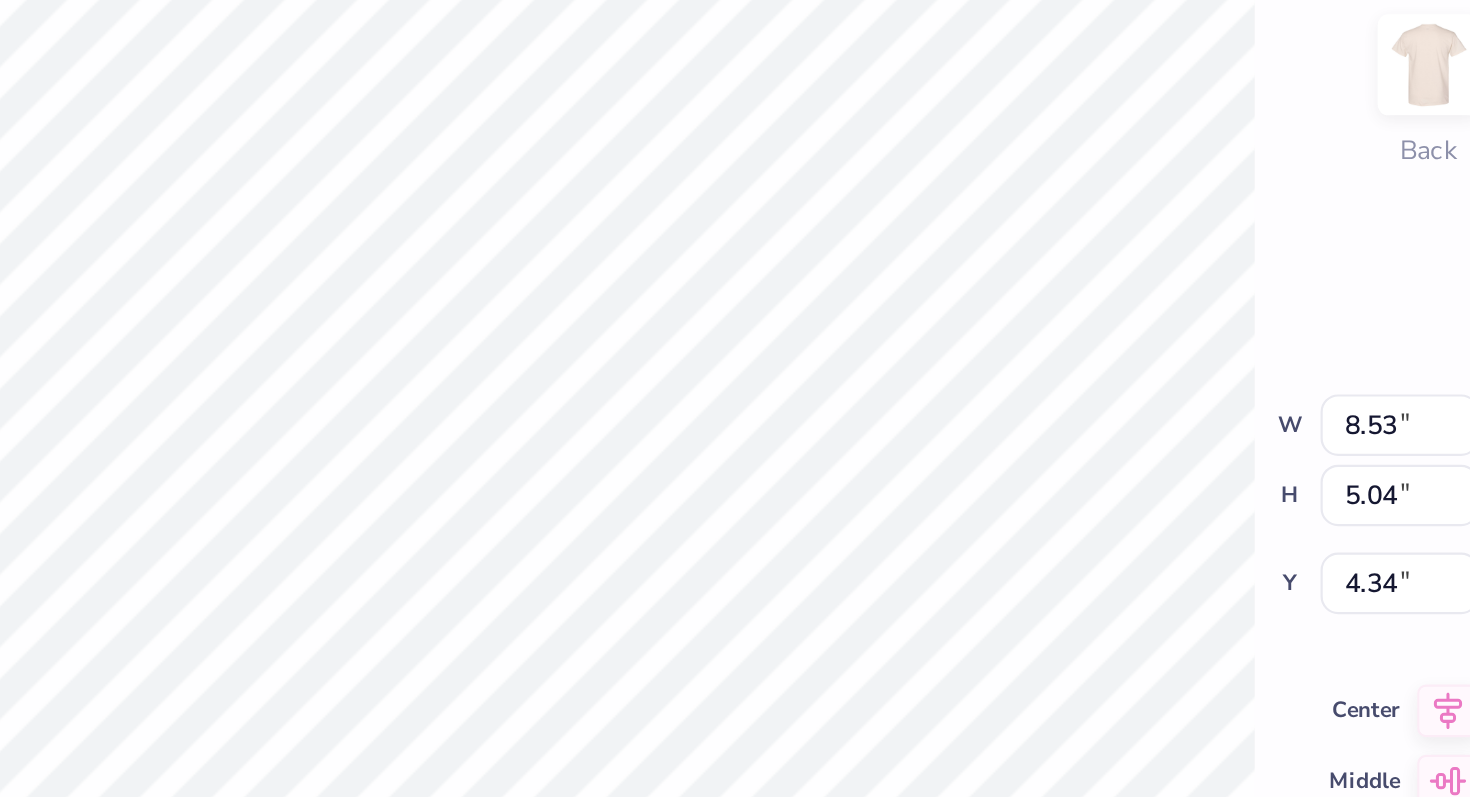type on "x" 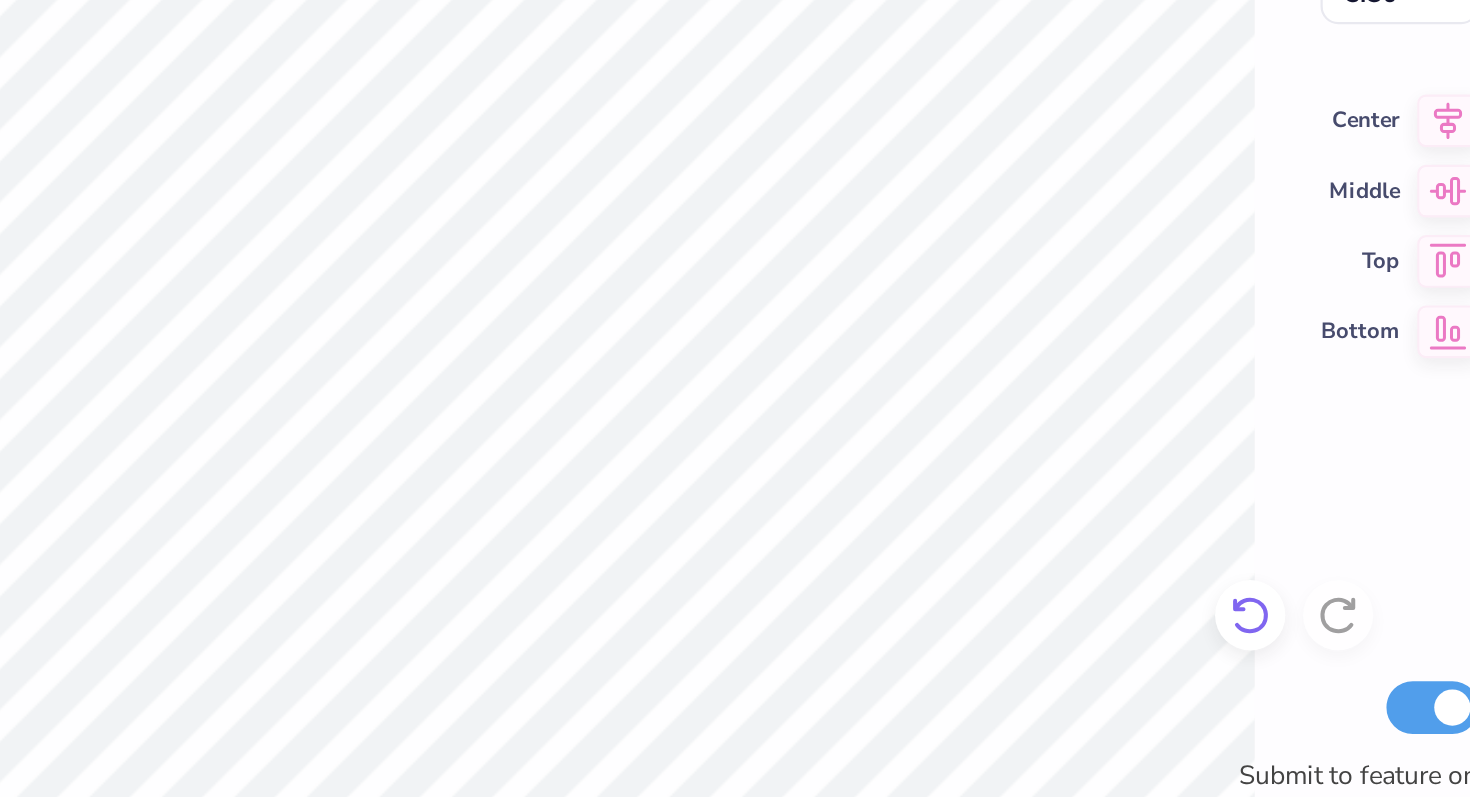 click at bounding box center [953, 655] 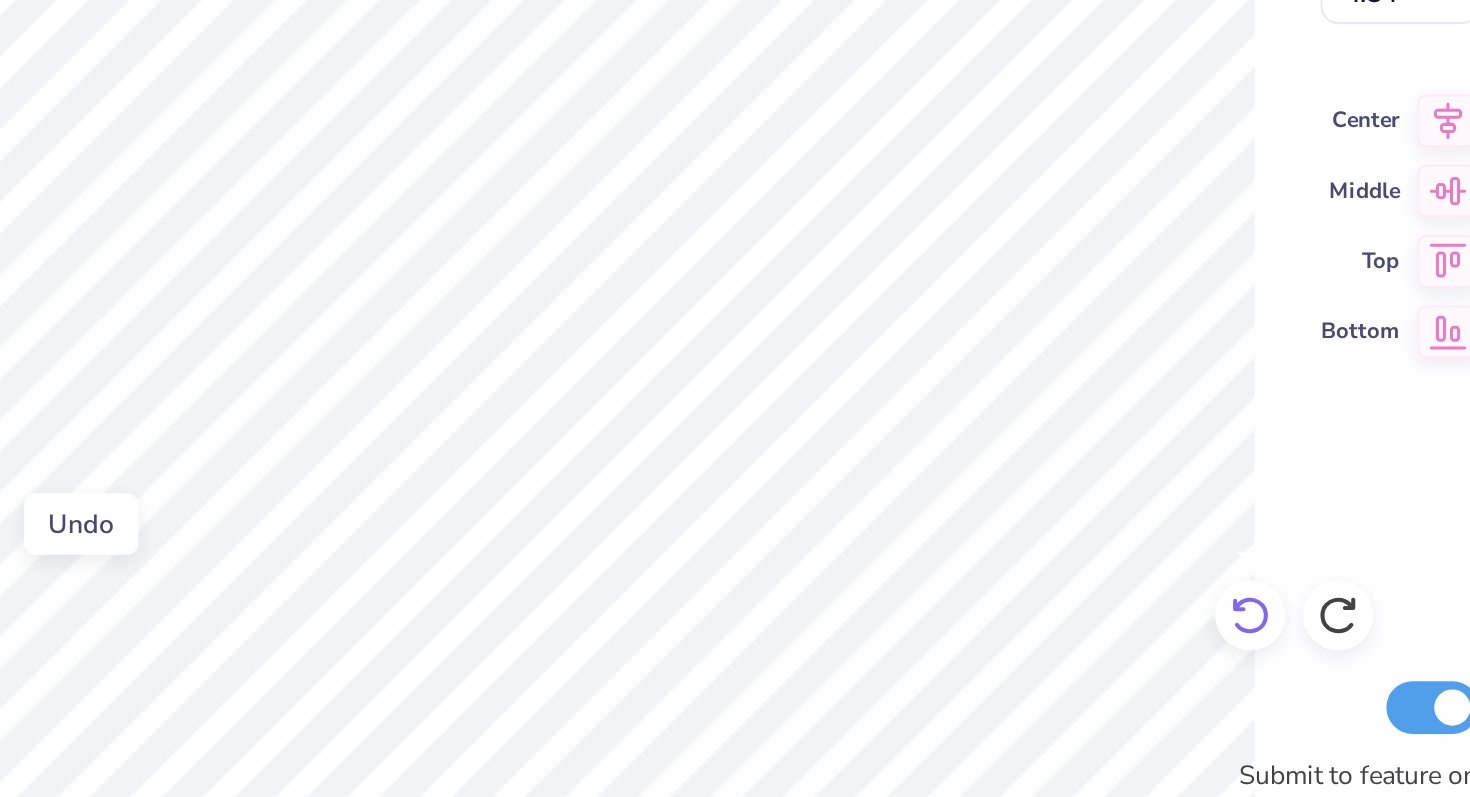 click at bounding box center [953, 655] 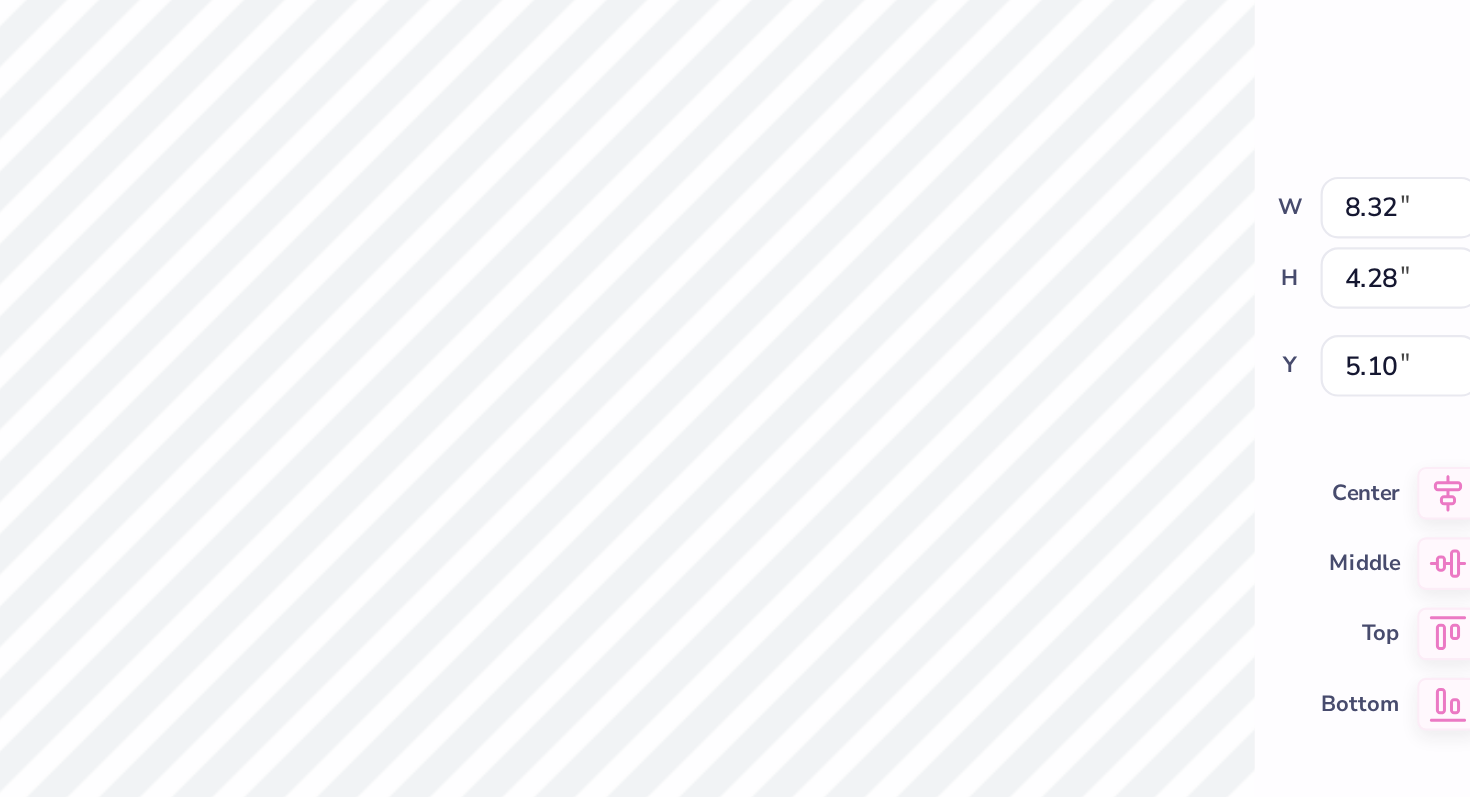 type on "x" 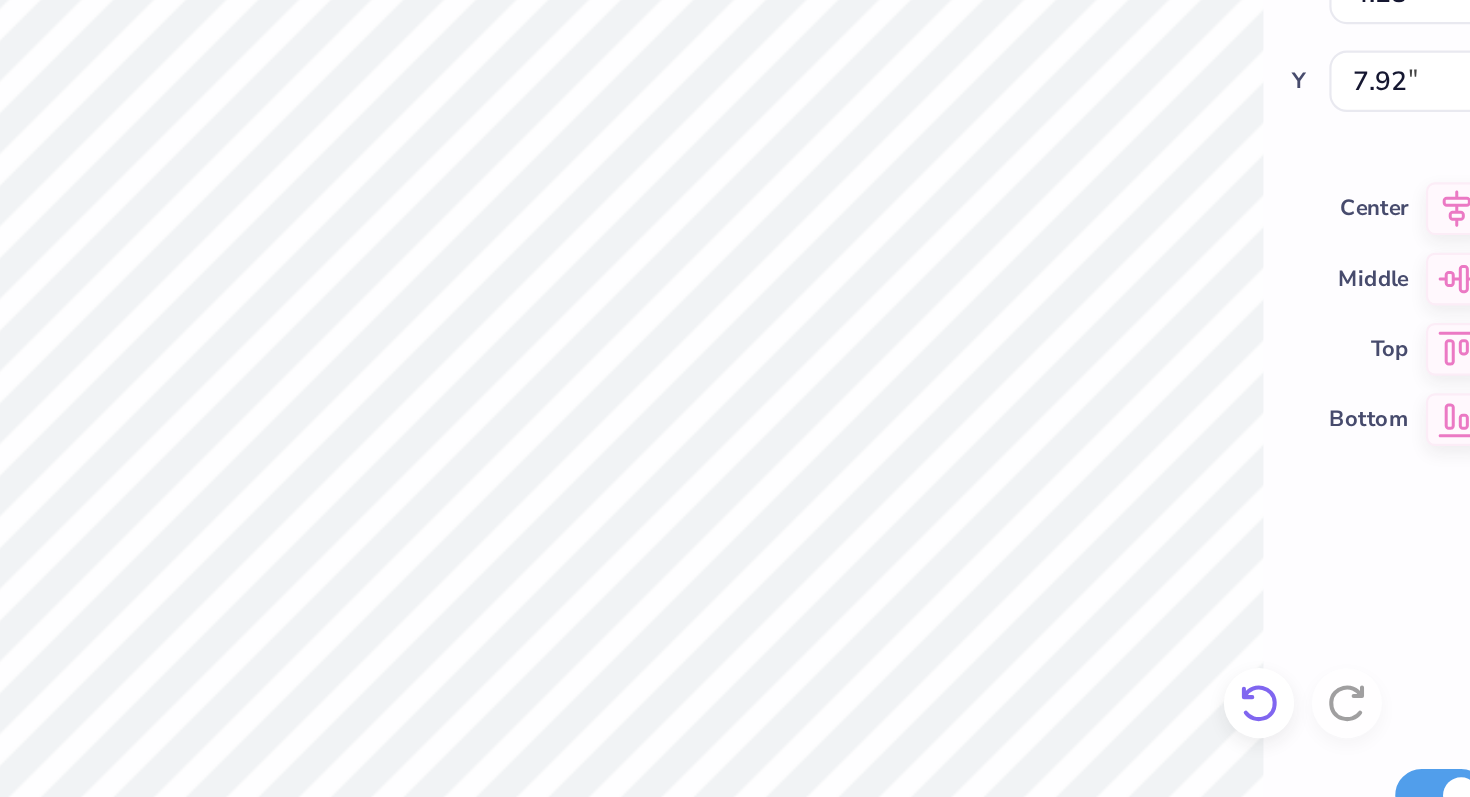click 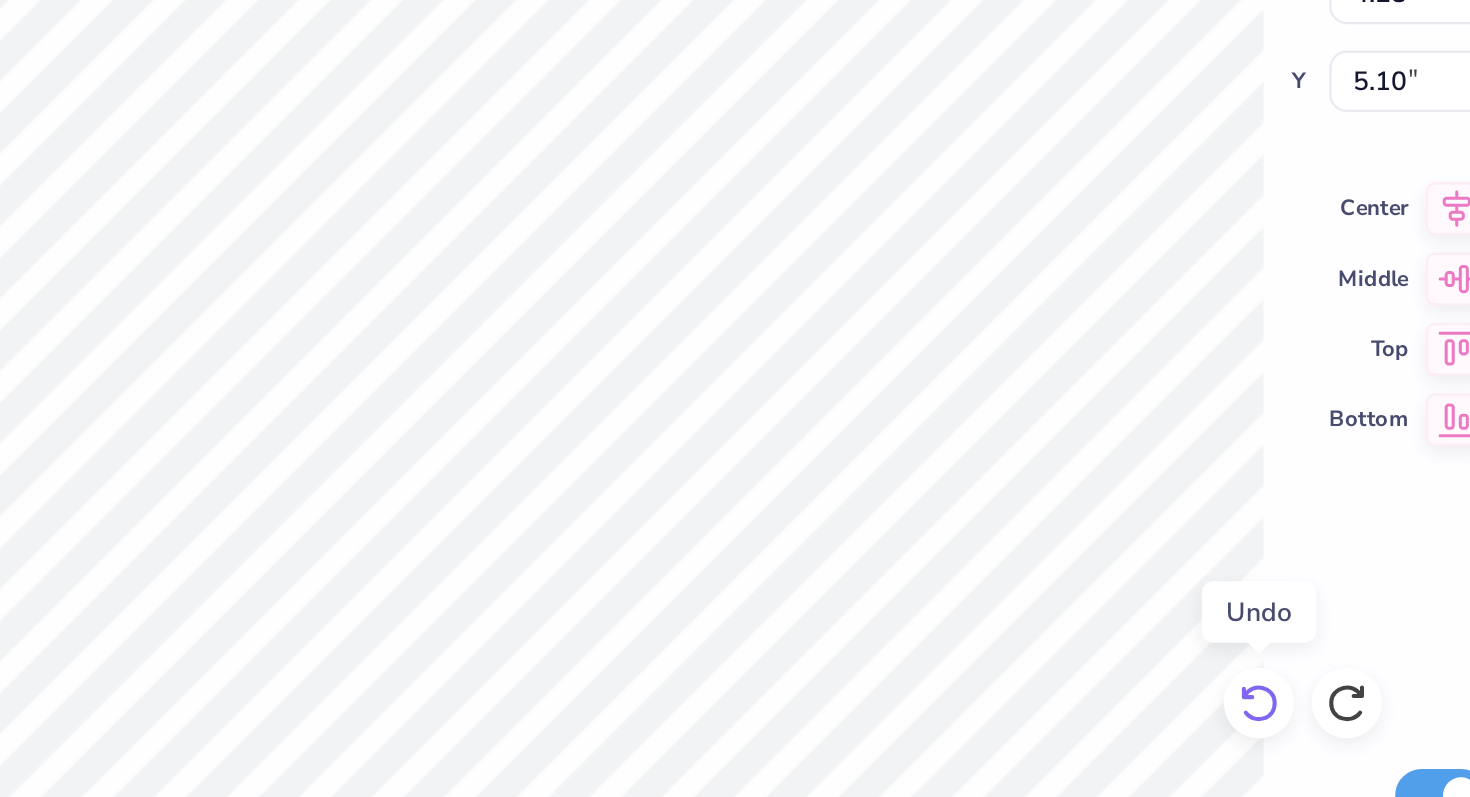 click 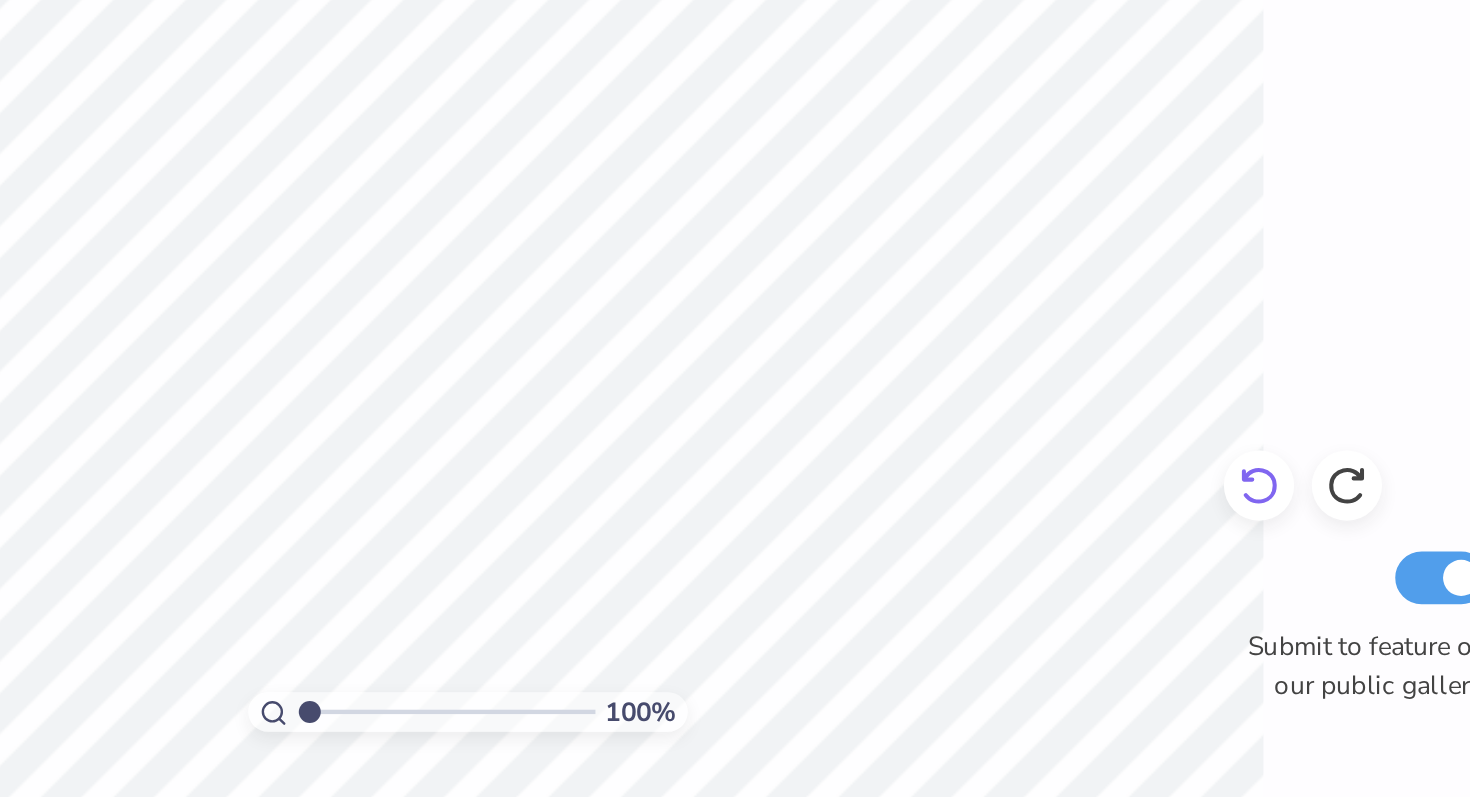 click at bounding box center [953, 655] 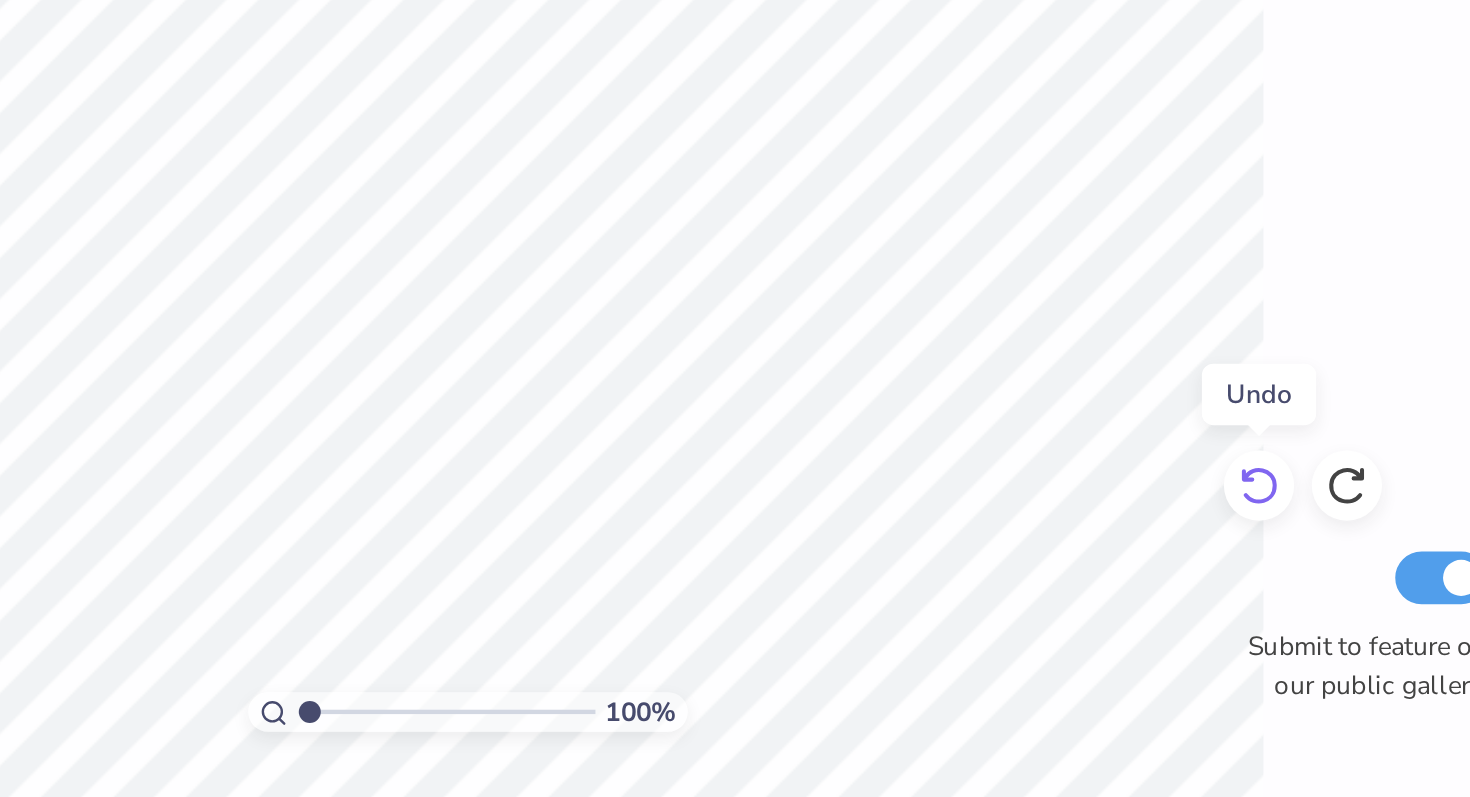 click at bounding box center [953, 655] 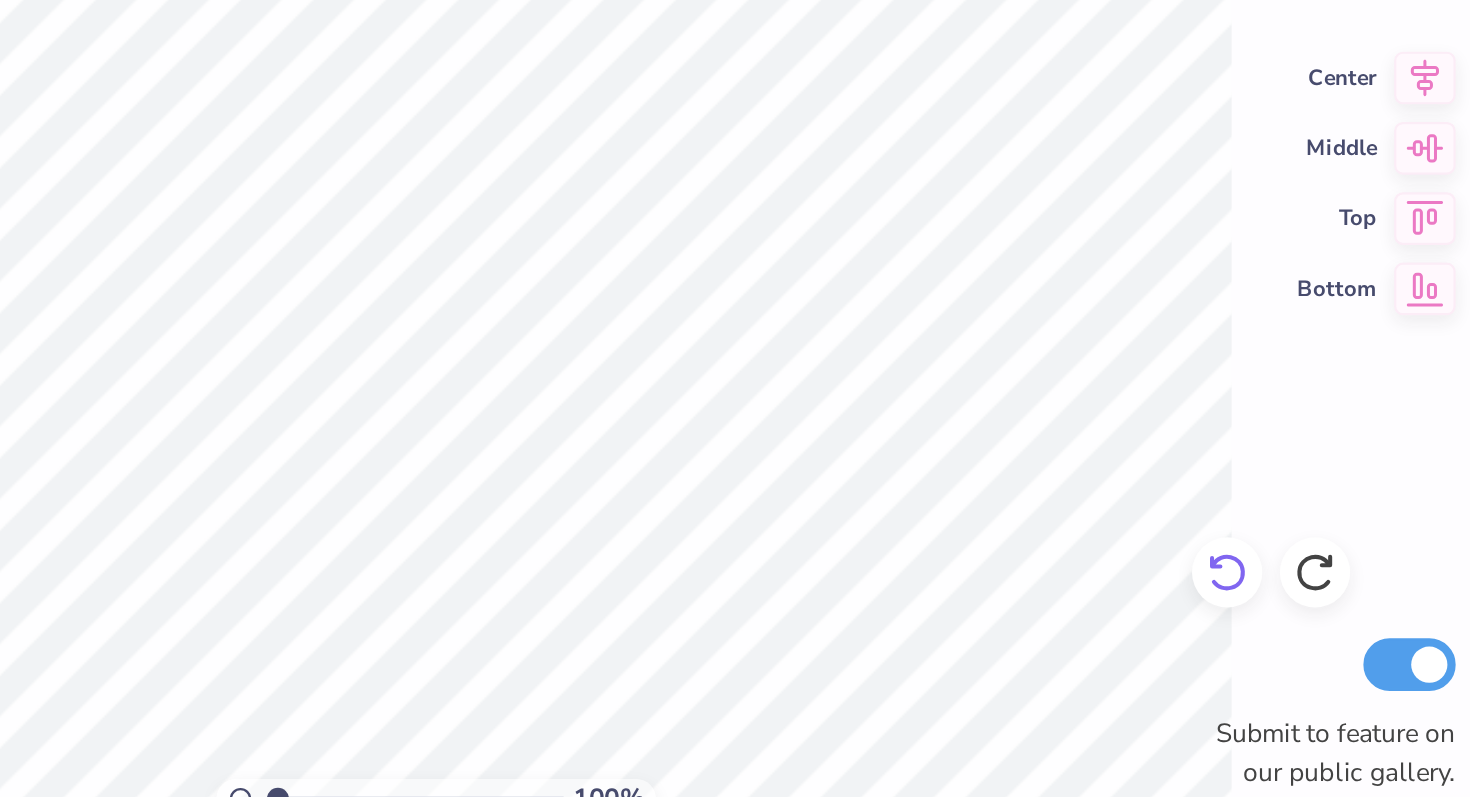 click at bounding box center (953, 655) 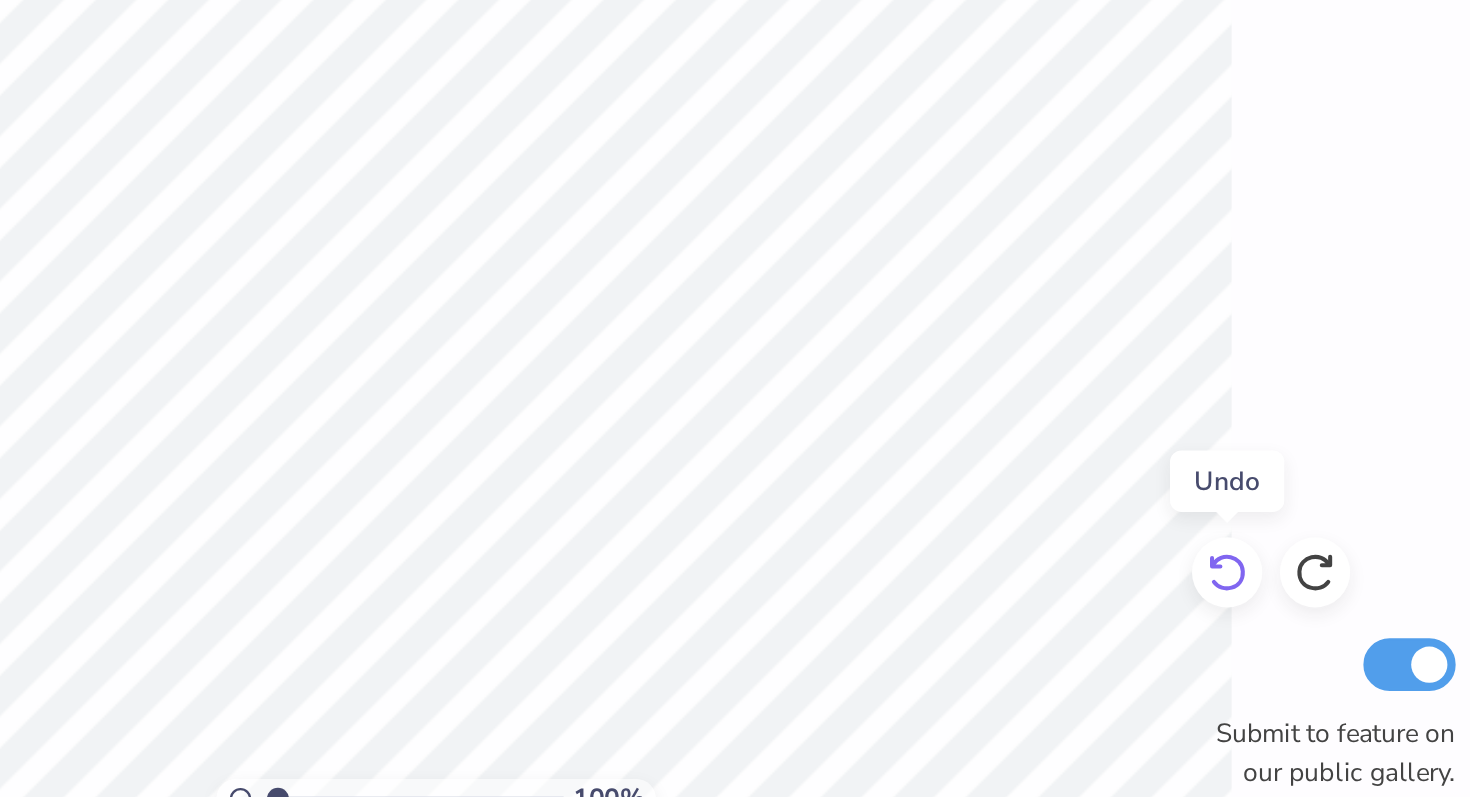 click at bounding box center [953, 655] 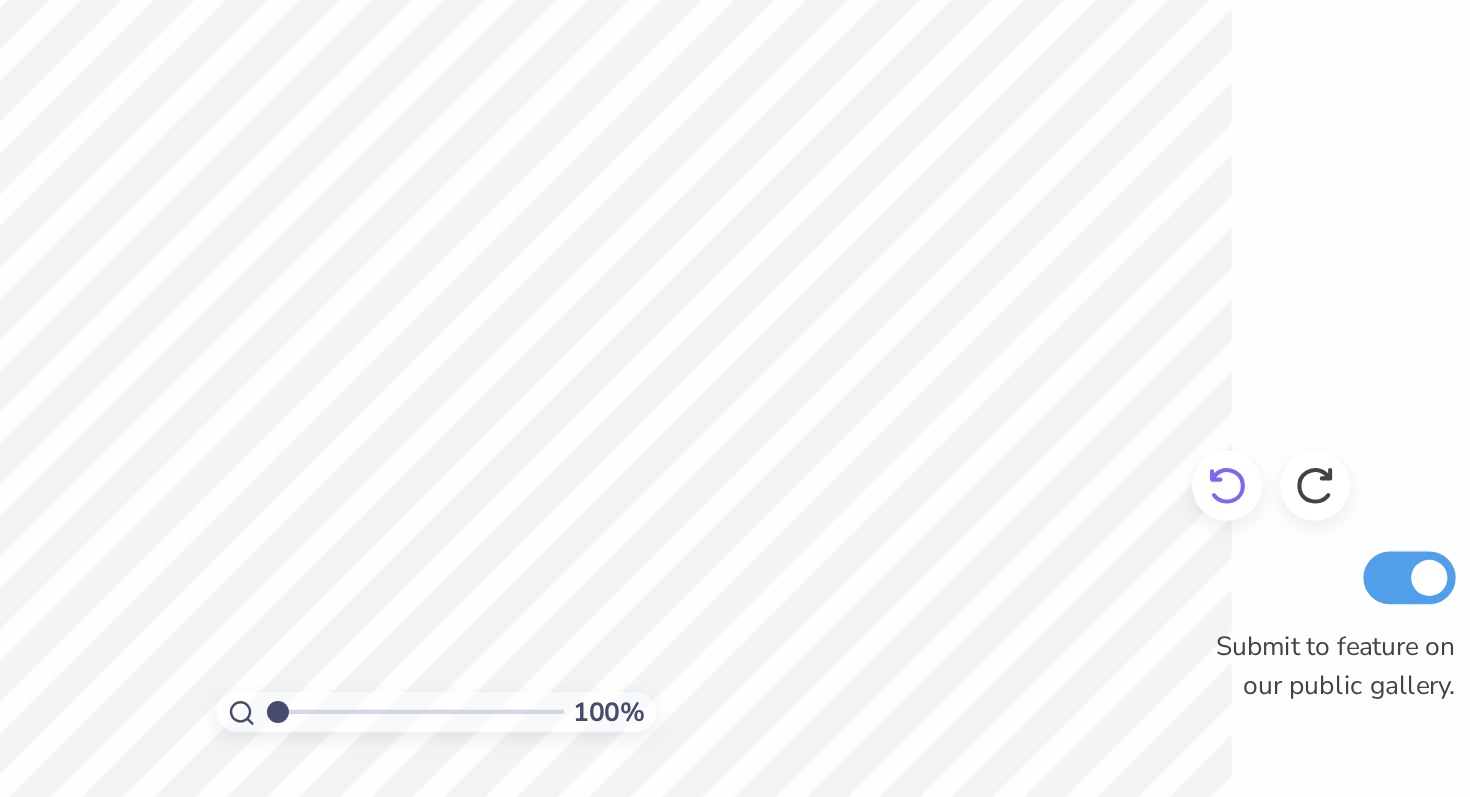 click 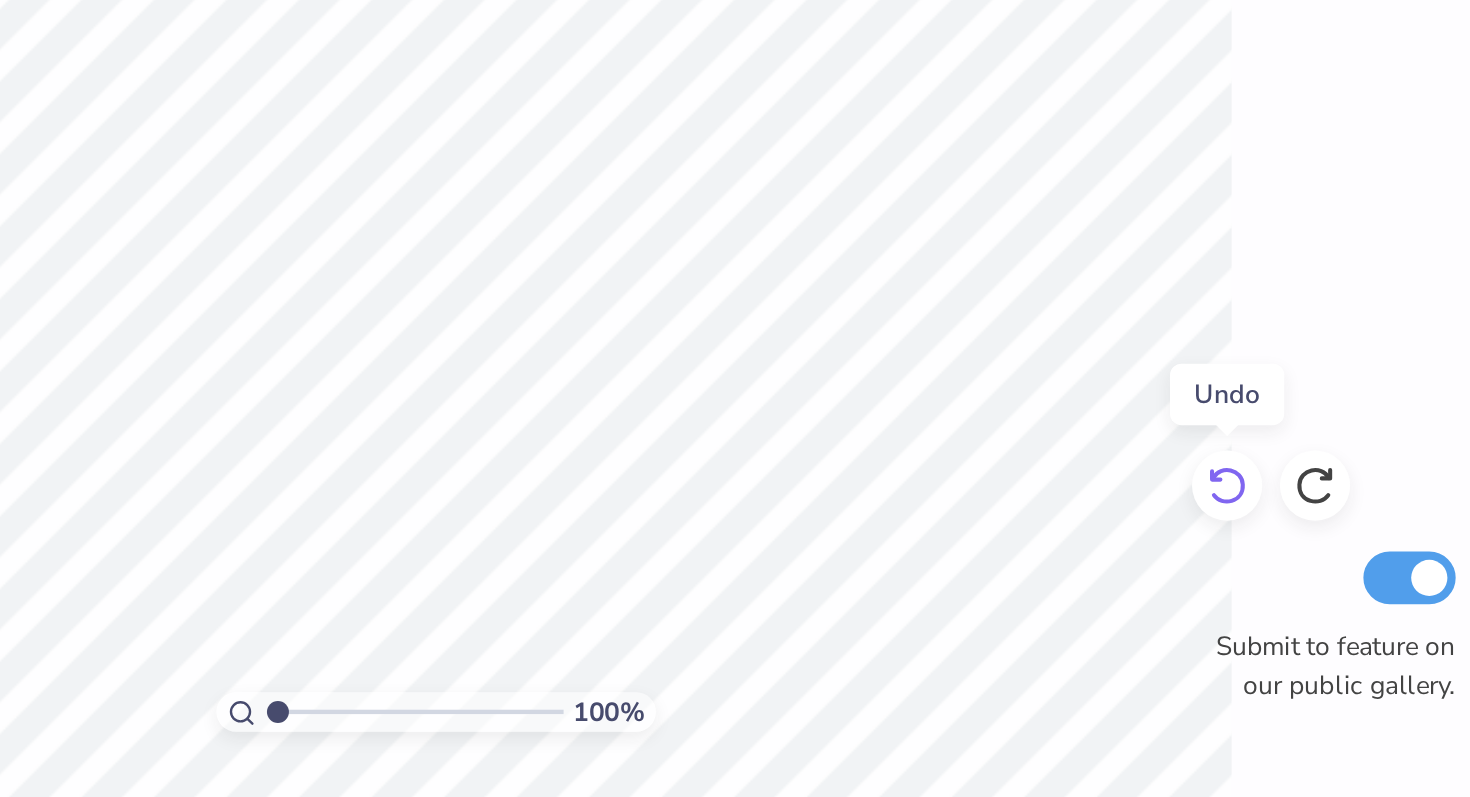 click 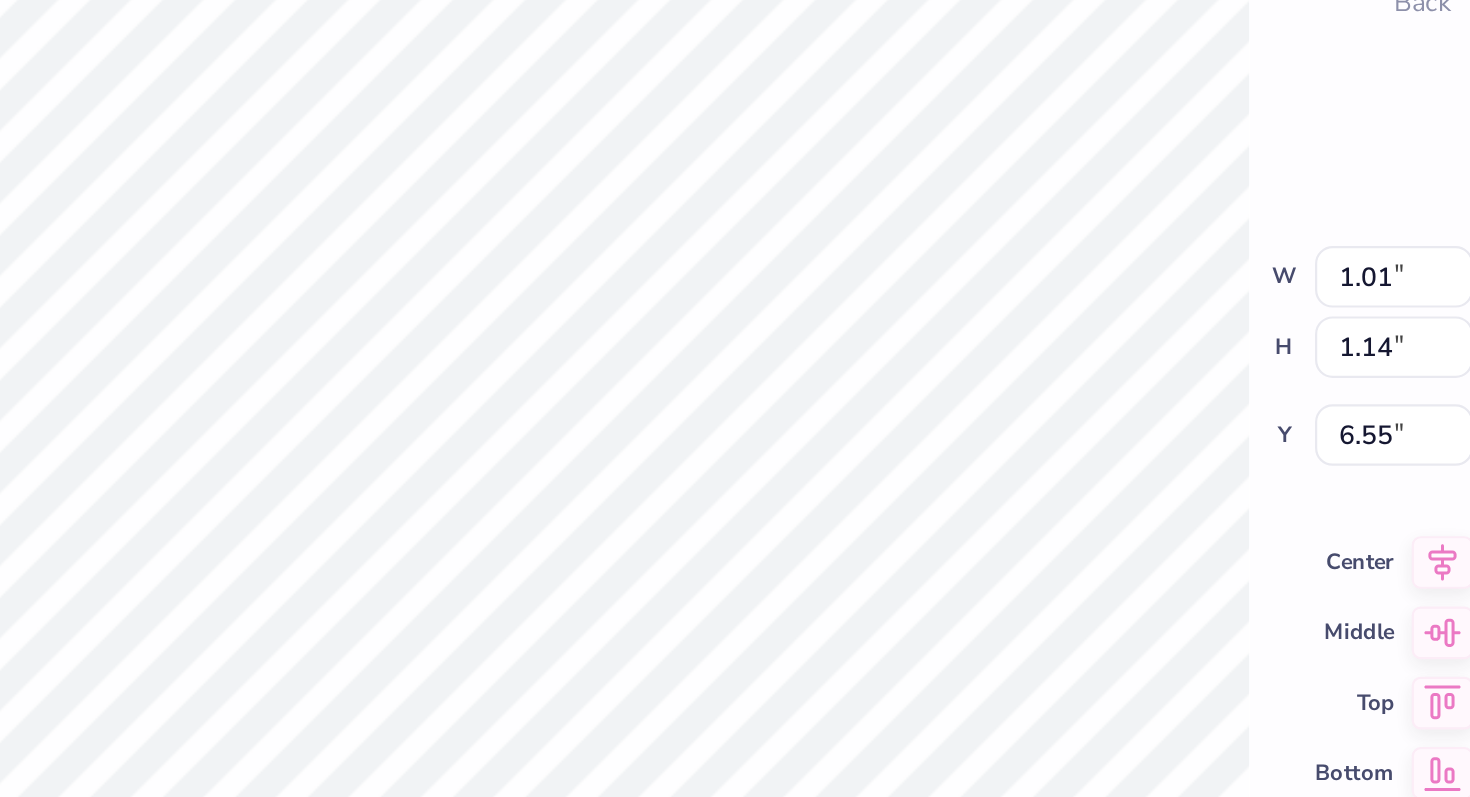 type on "x" 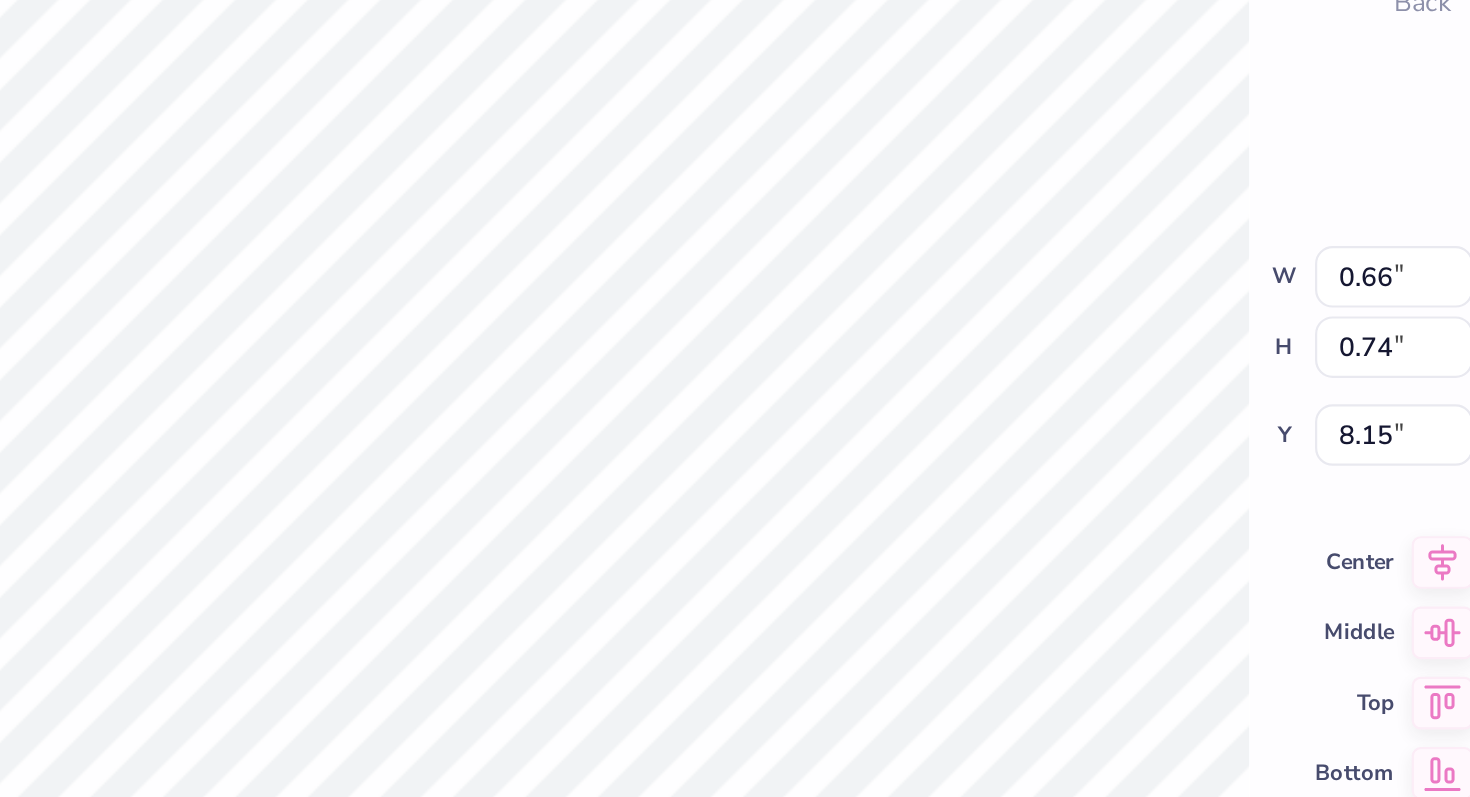 type on "x" 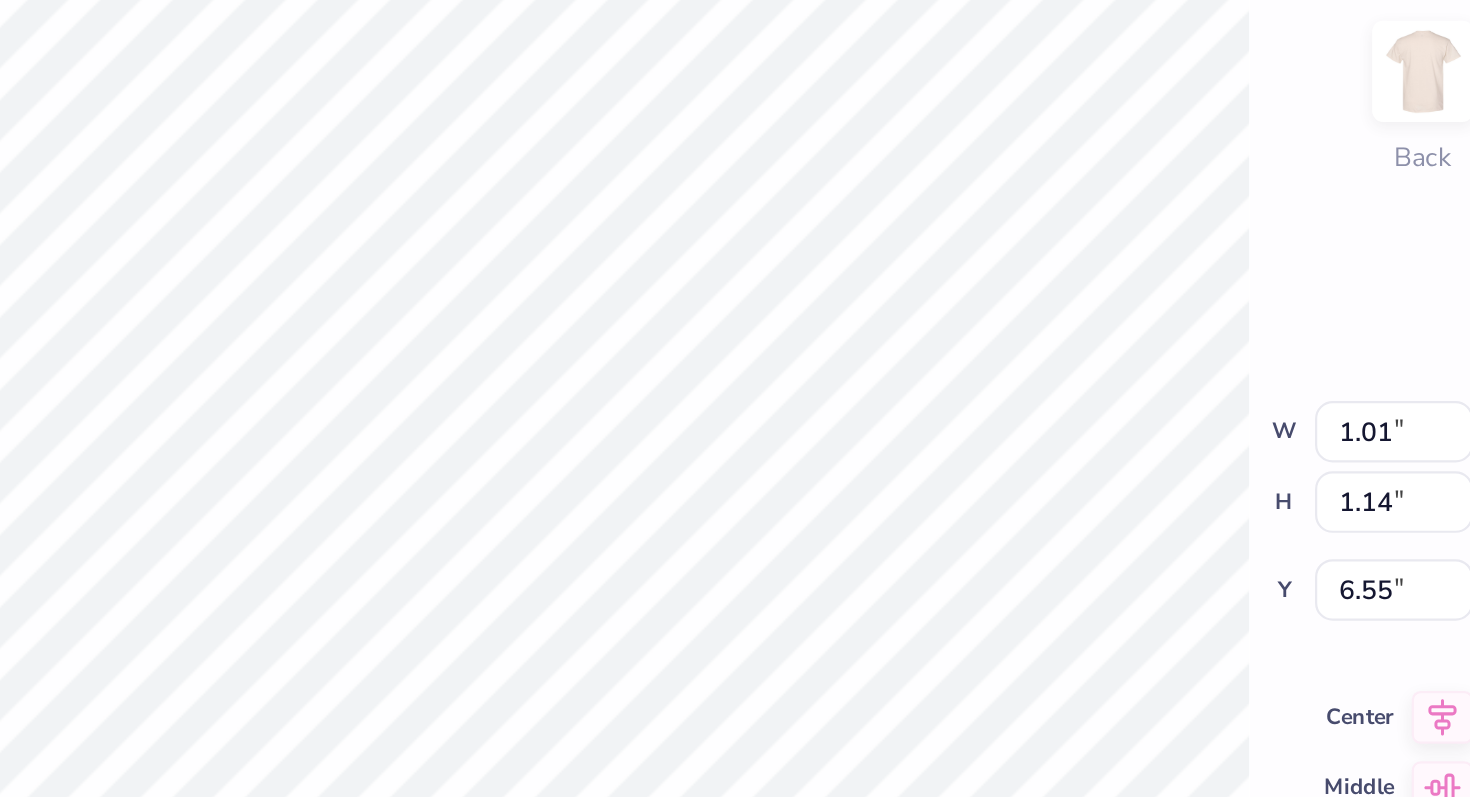 type on "x" 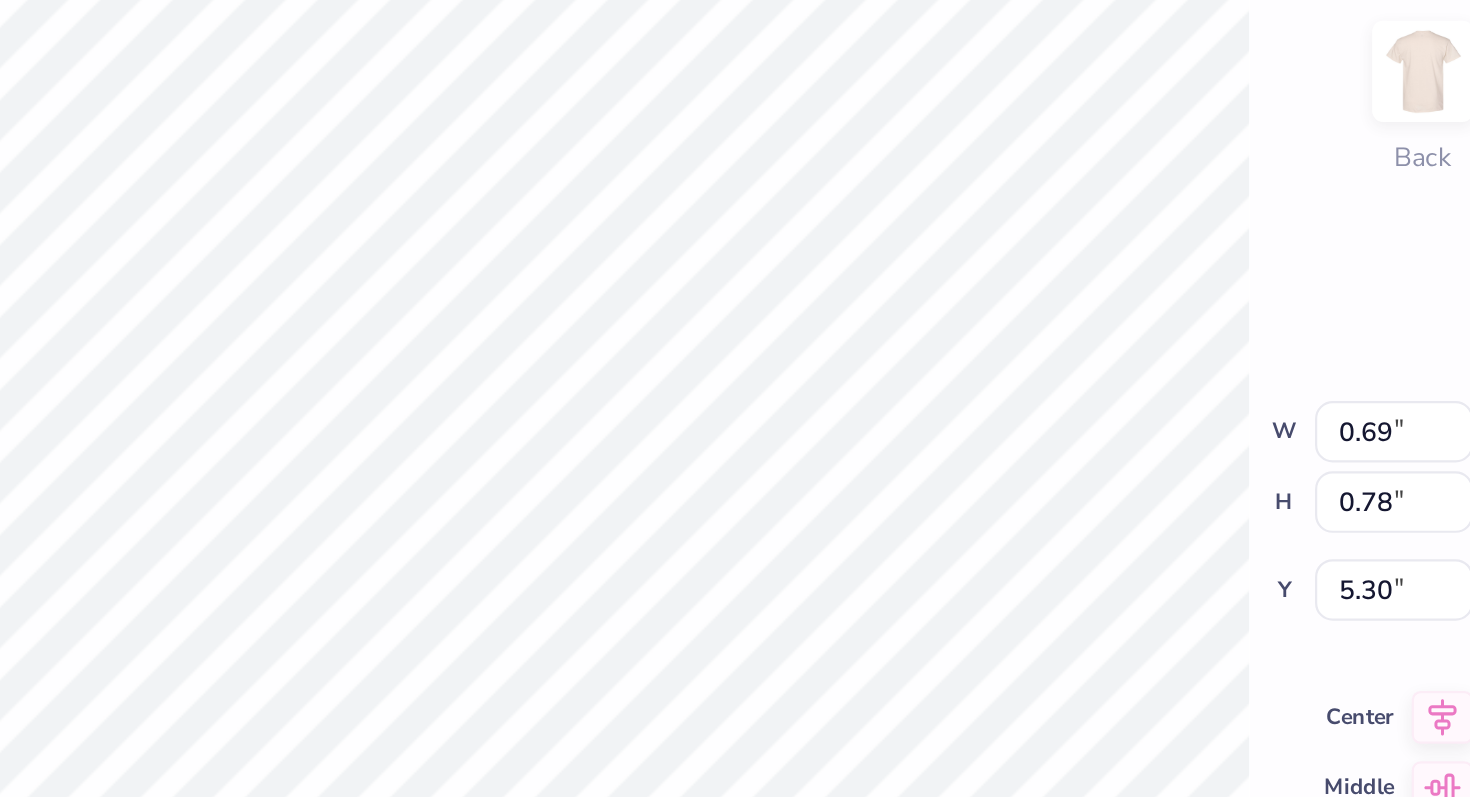 type on "x" 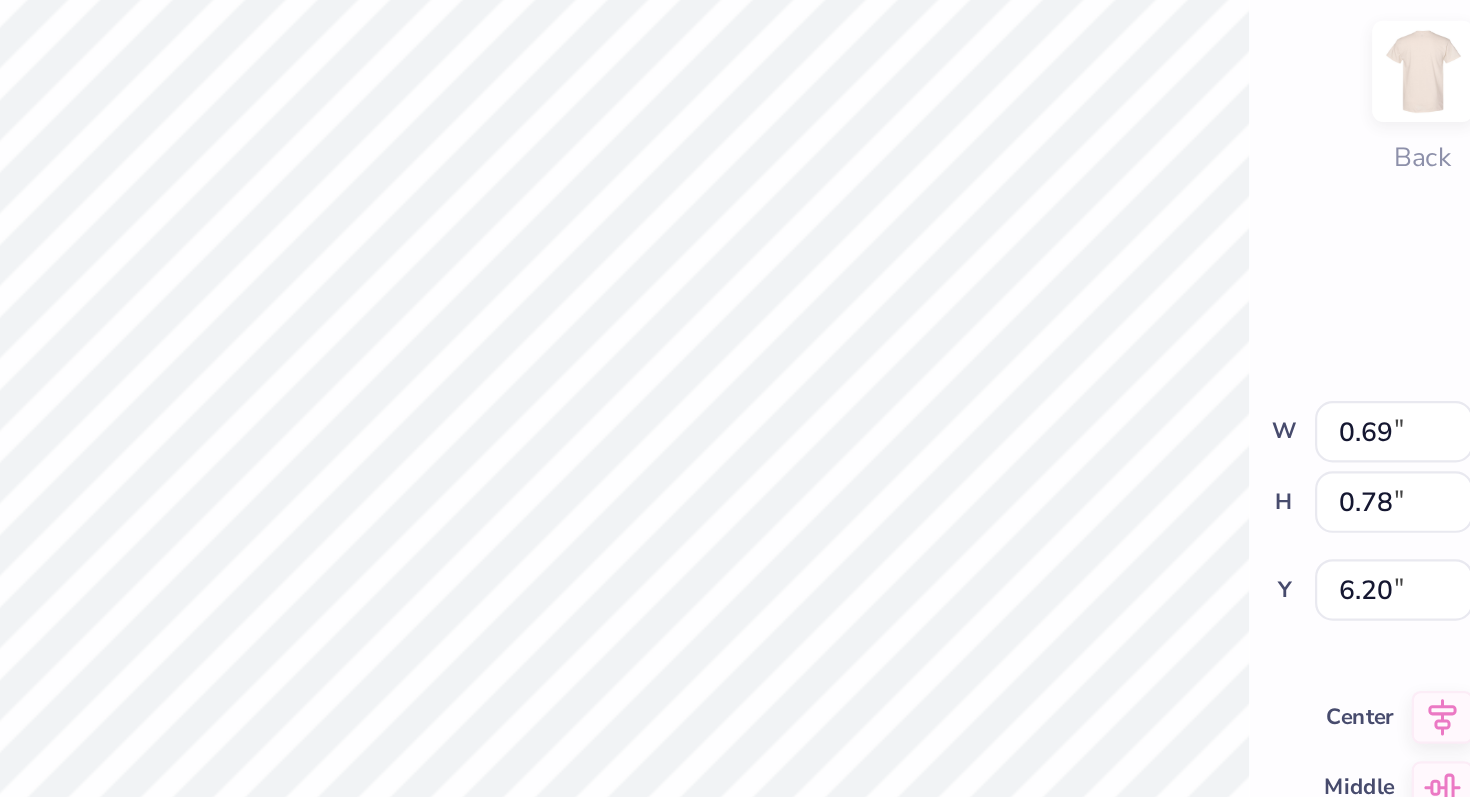 type on "x" 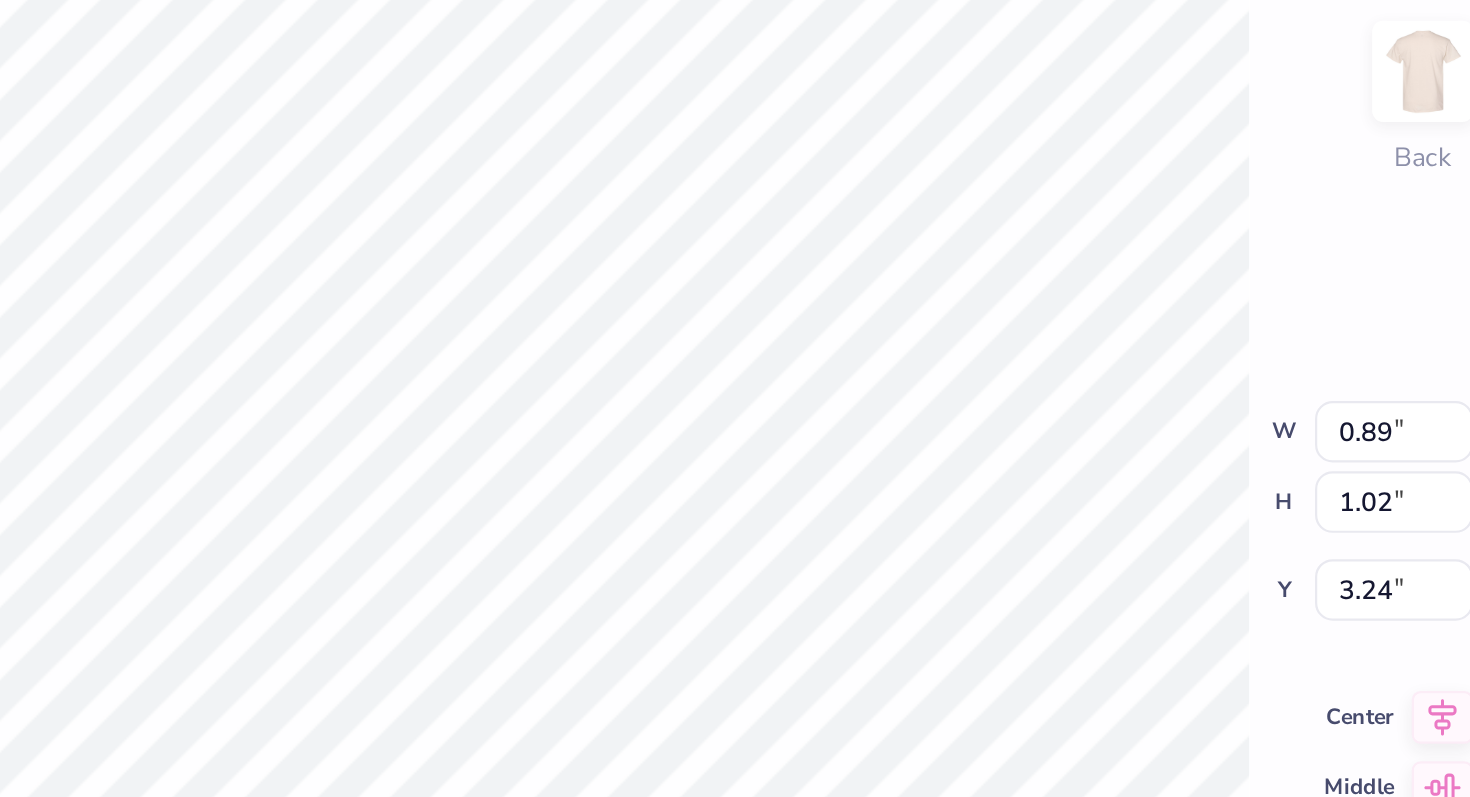 type on "x" 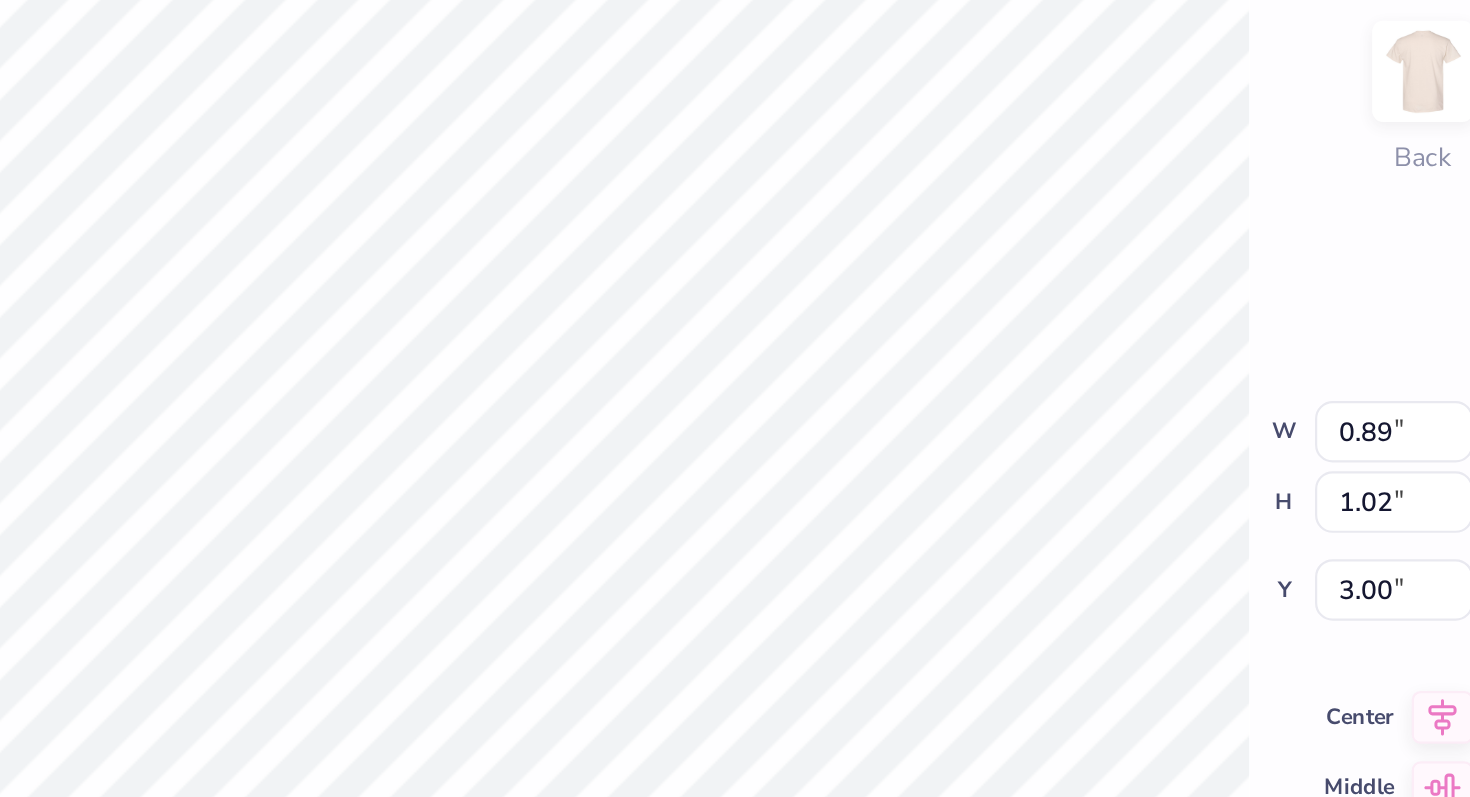 type on "x" 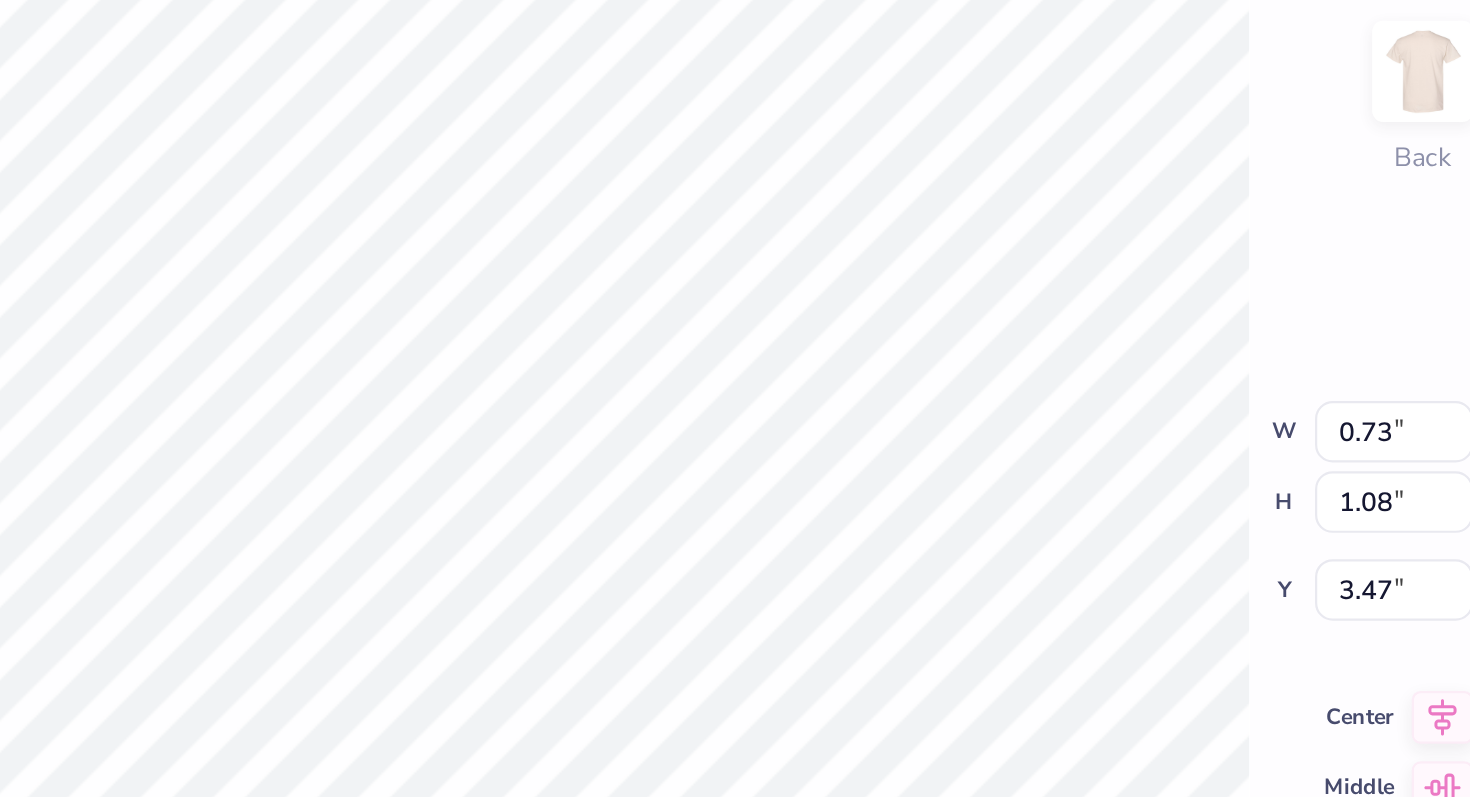 type on "x" 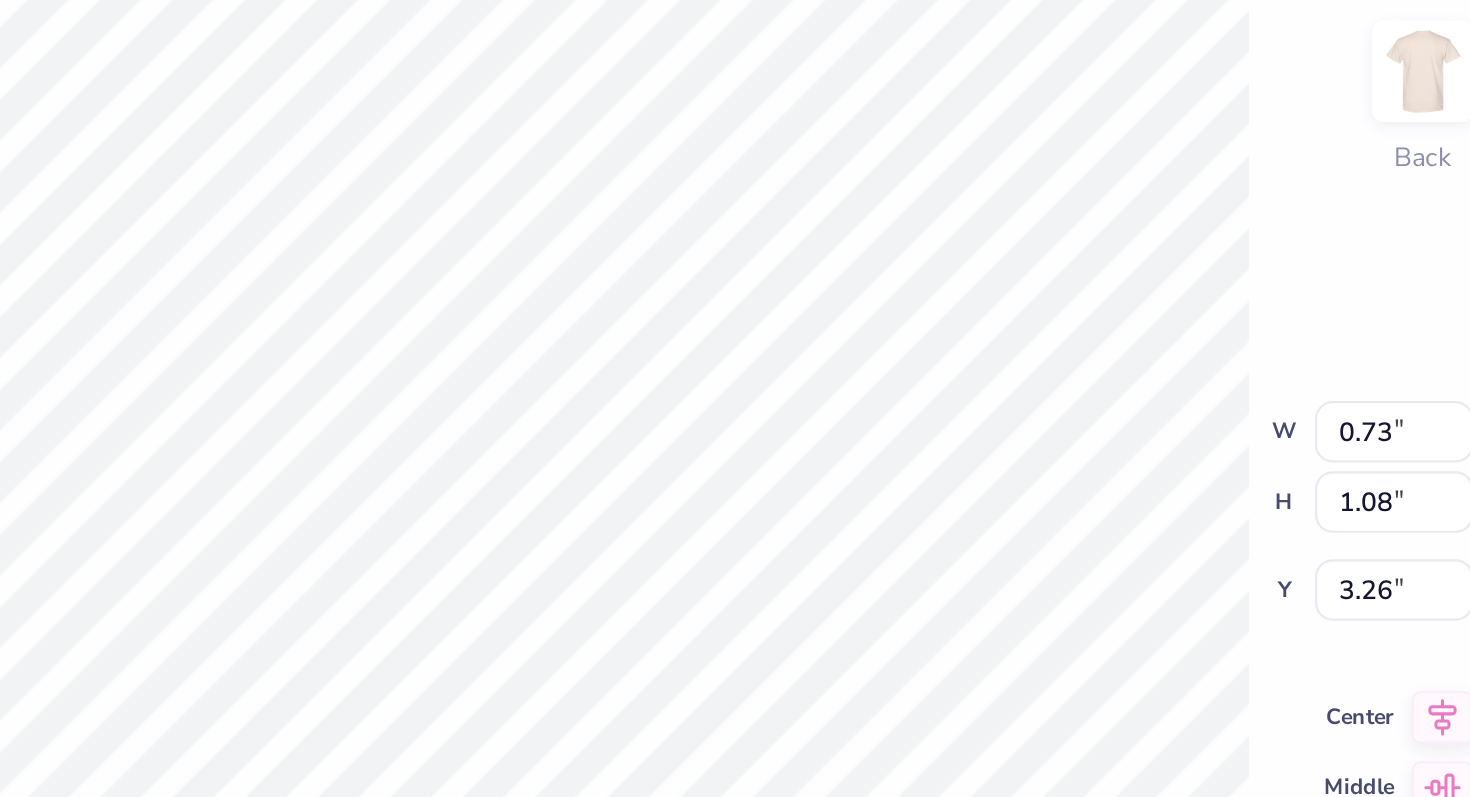 type on "x" 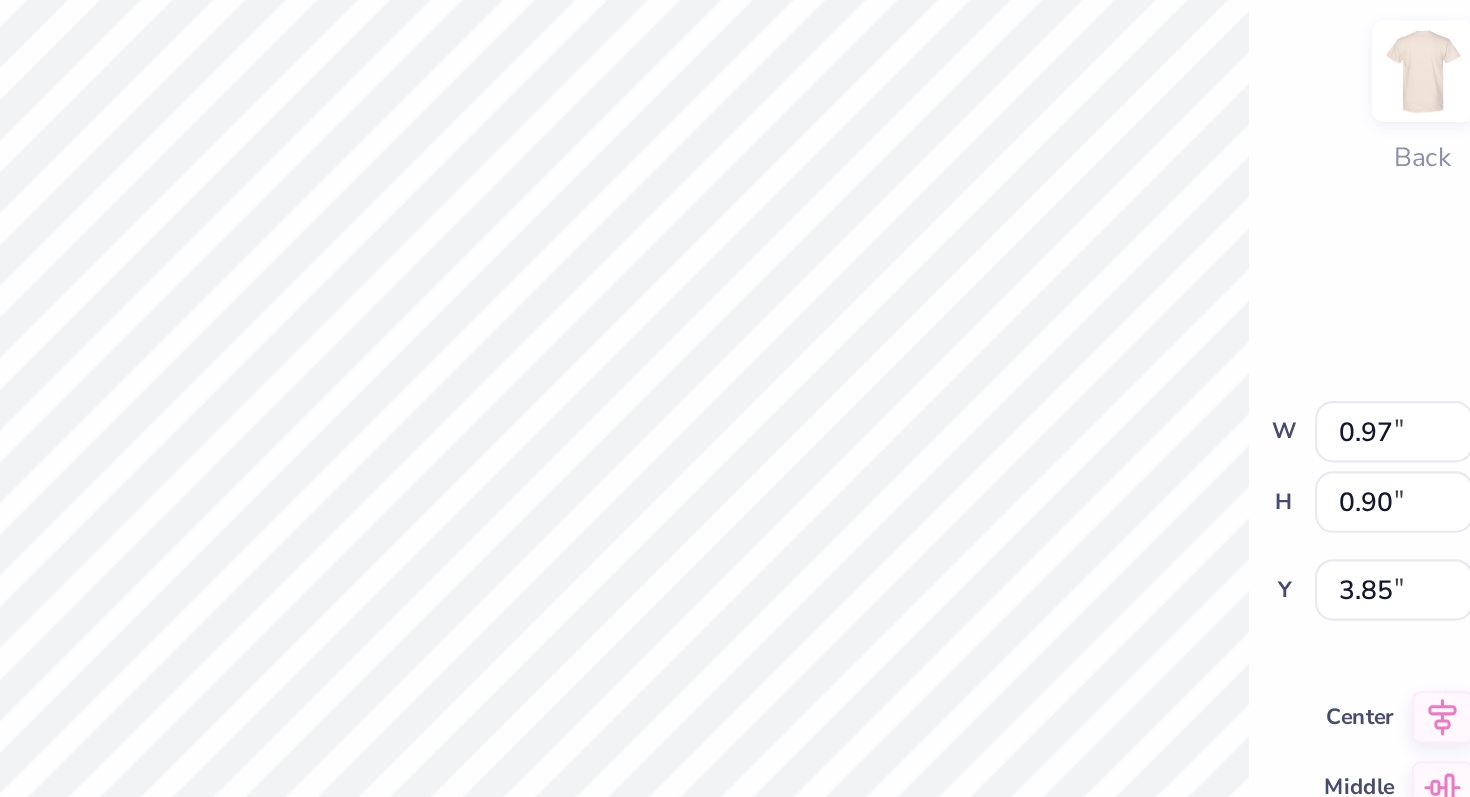 type on "x" 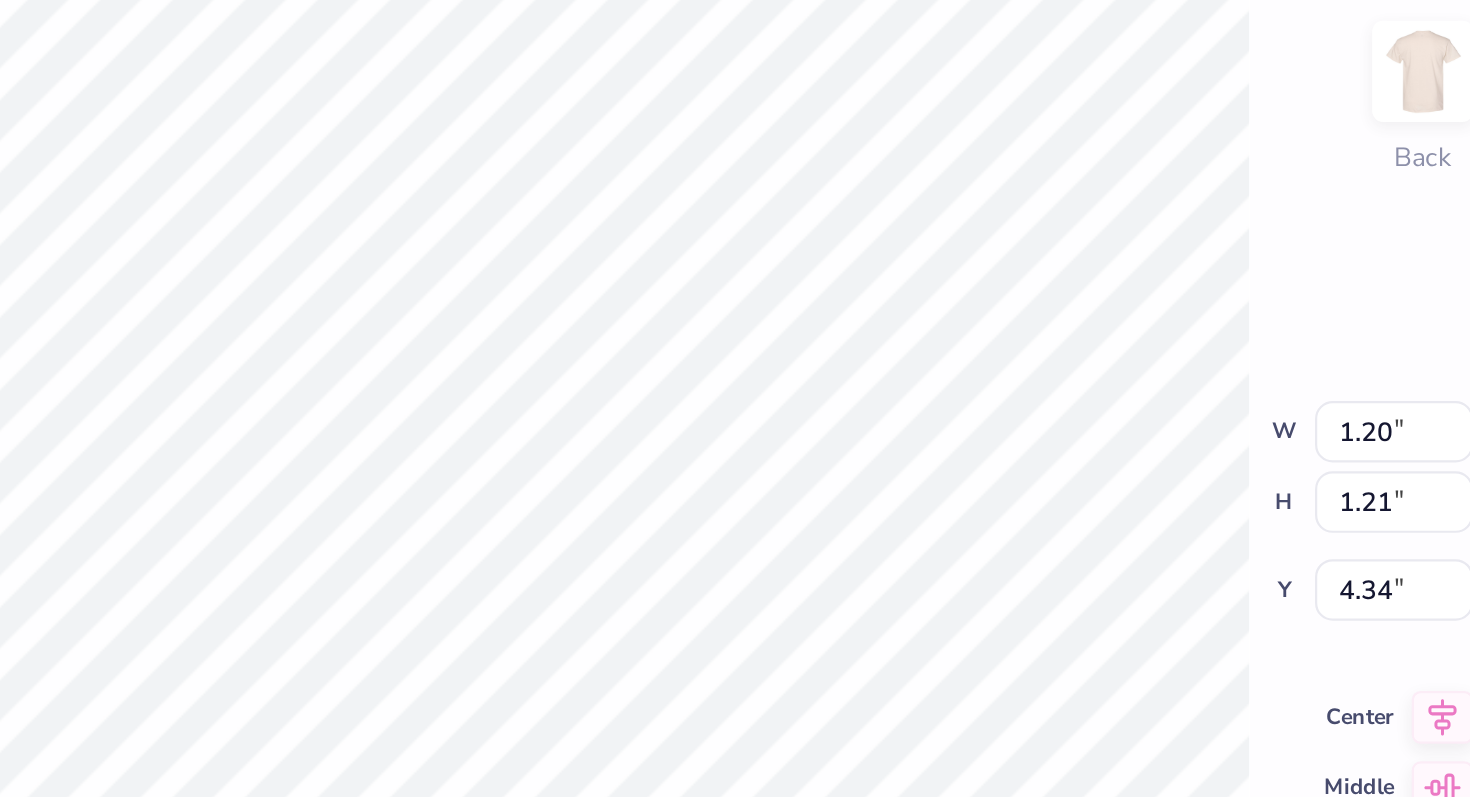 type on "x" 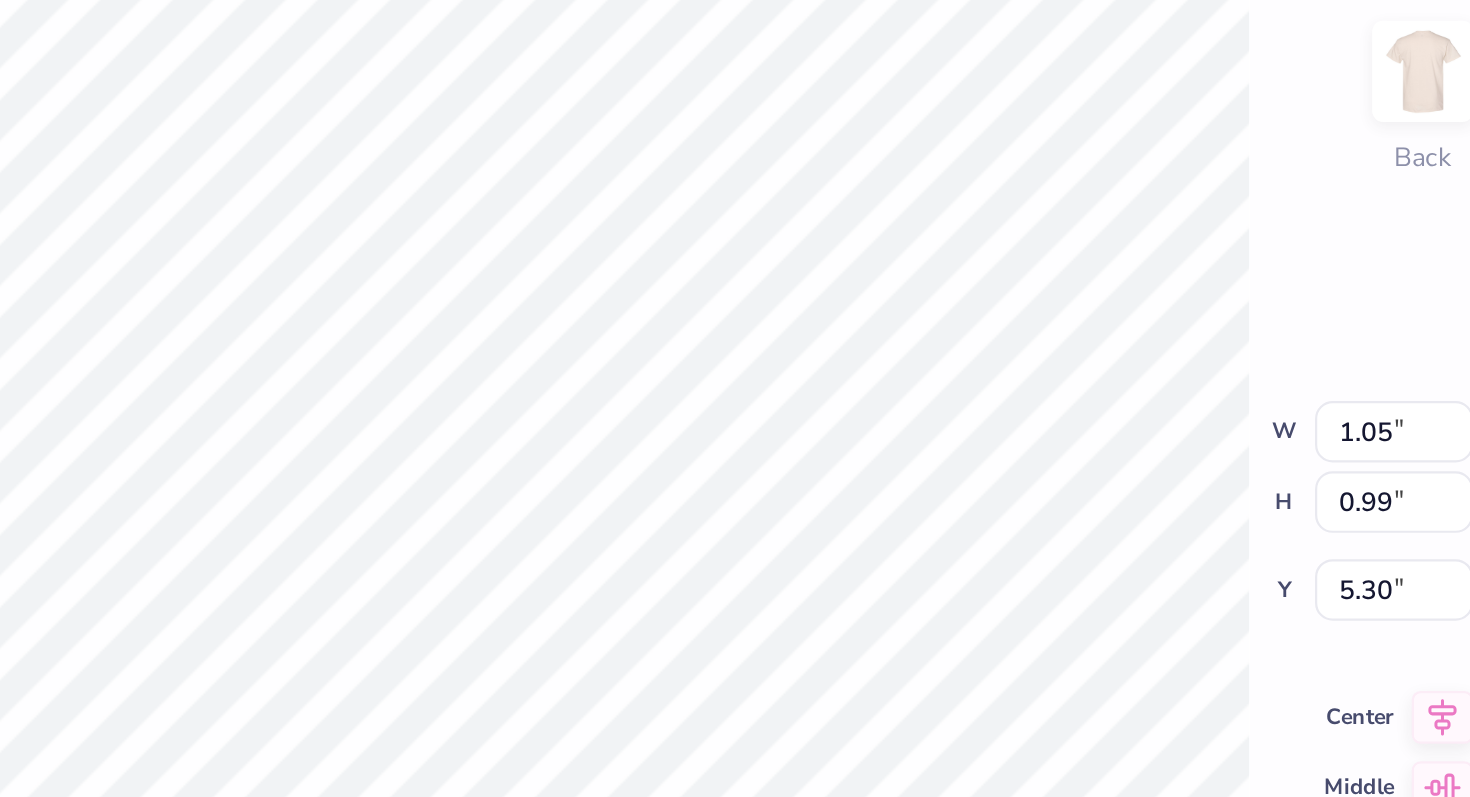 type on "x" 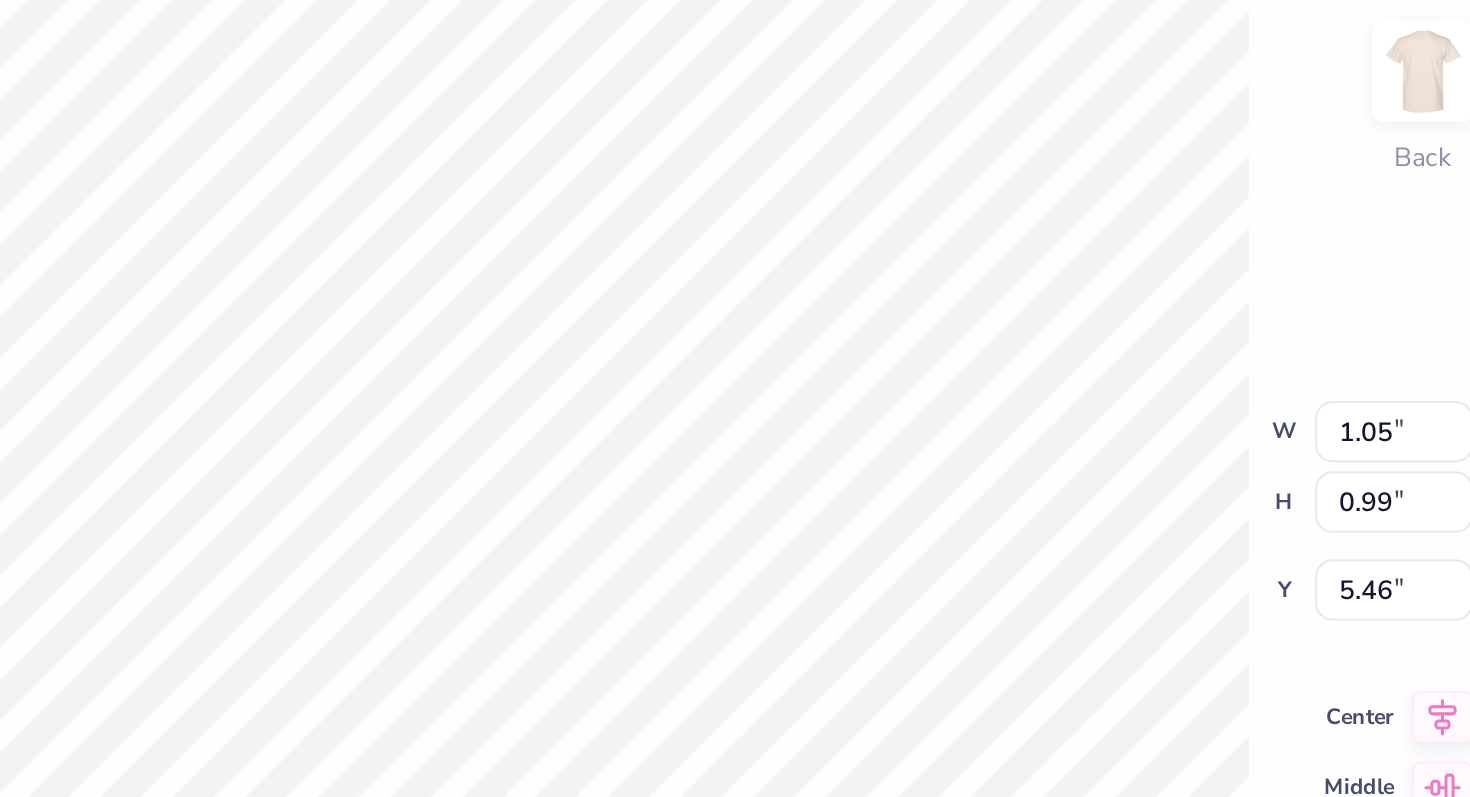 type on "x" 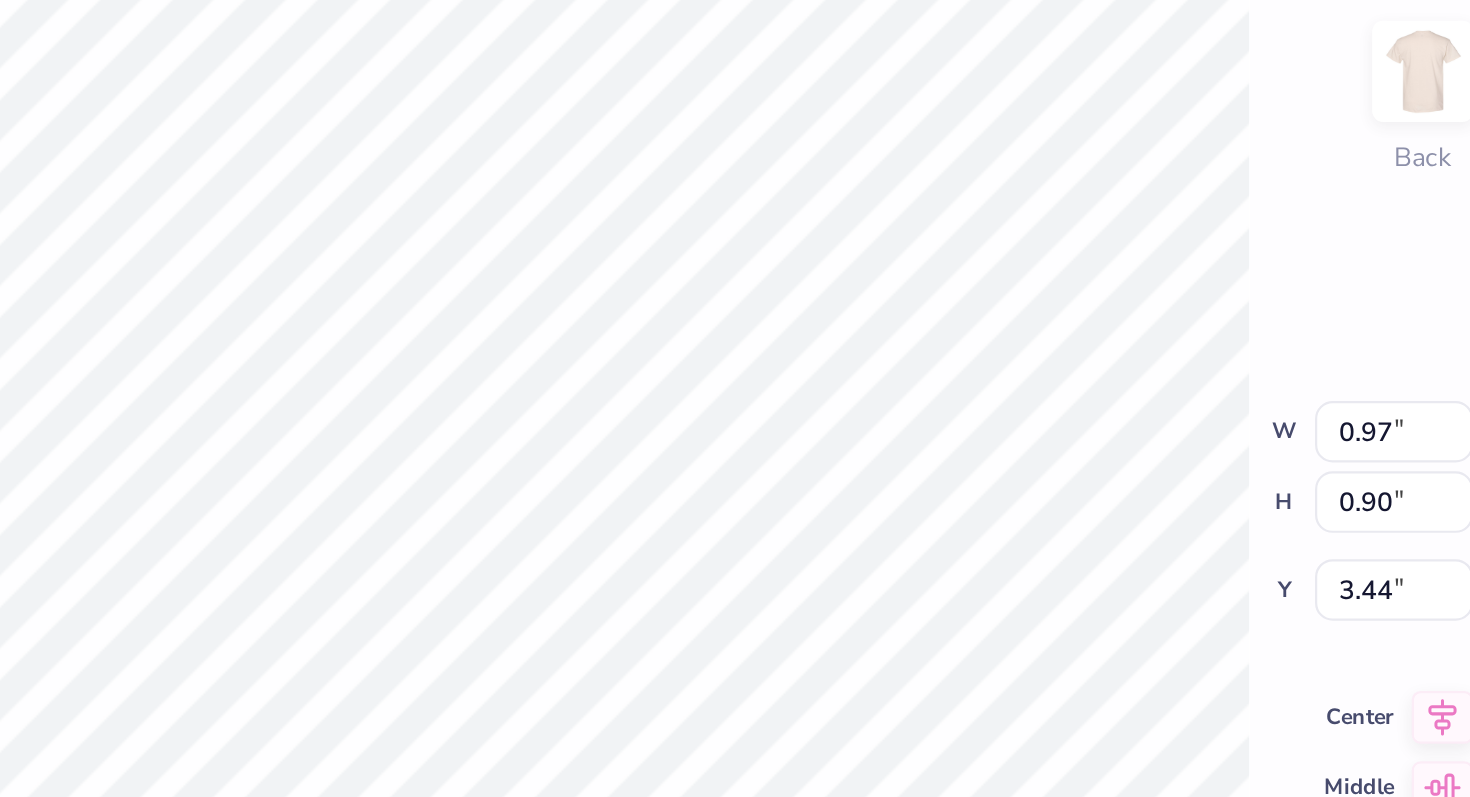 type on "x" 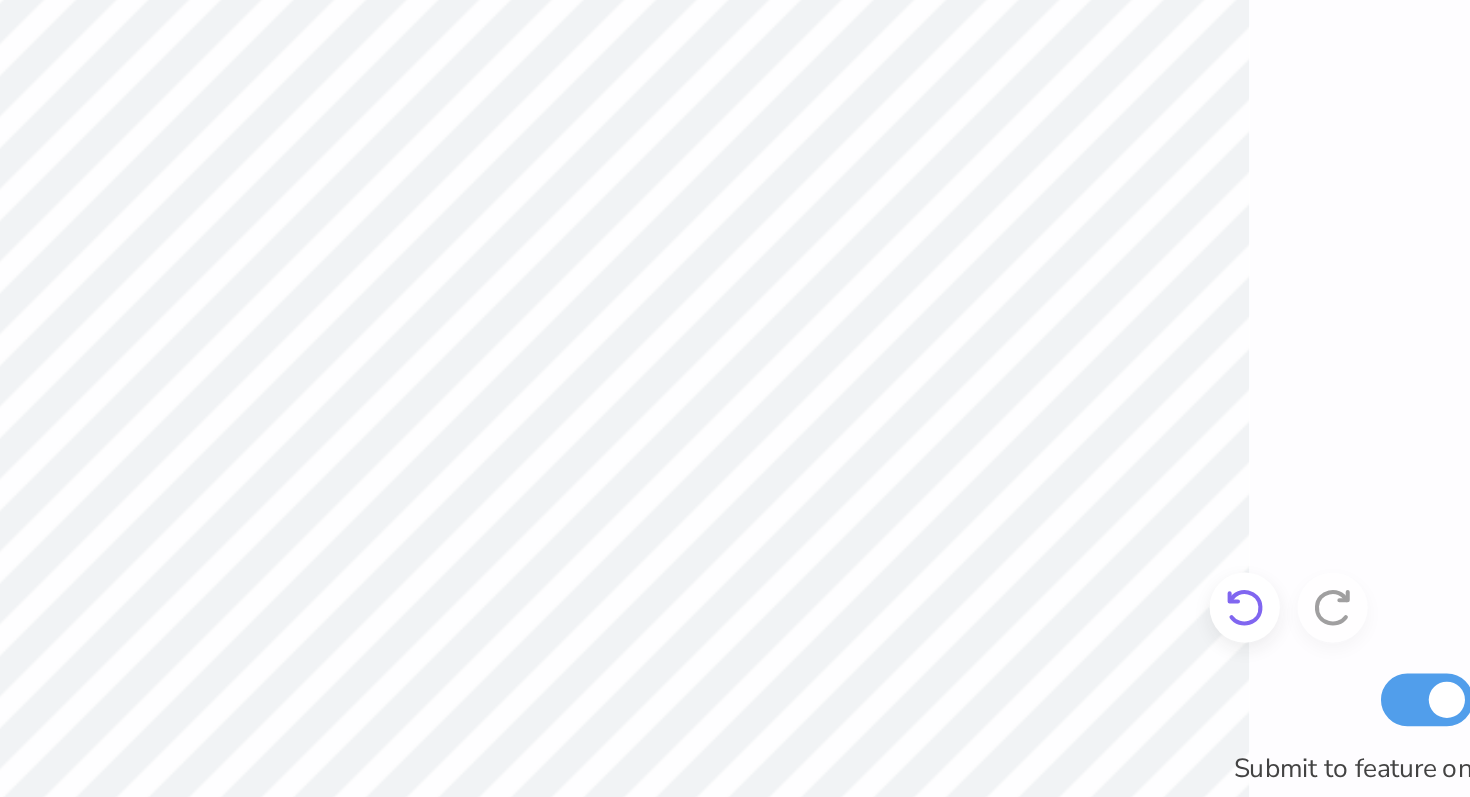 click 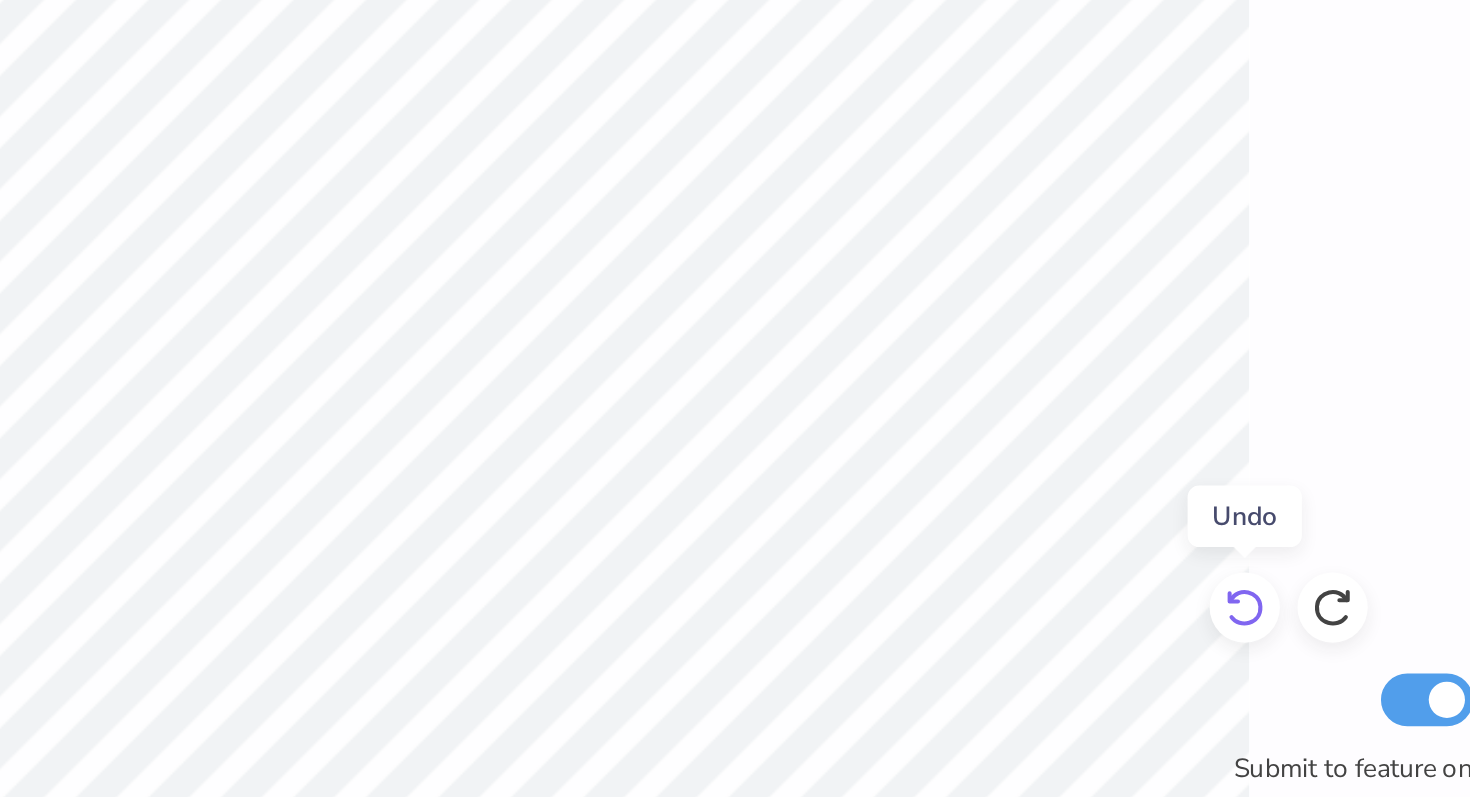 click 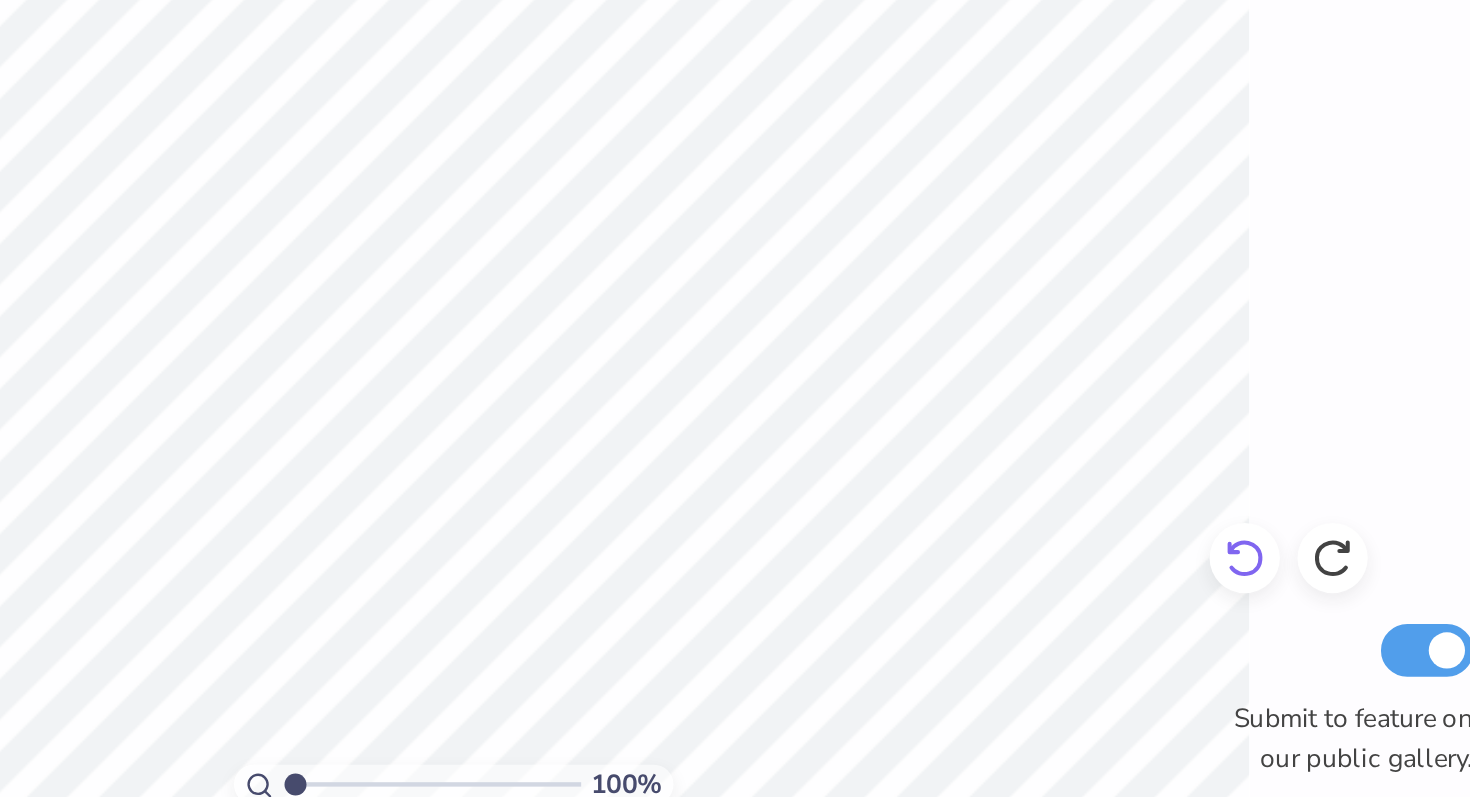 click at bounding box center (953, 655) 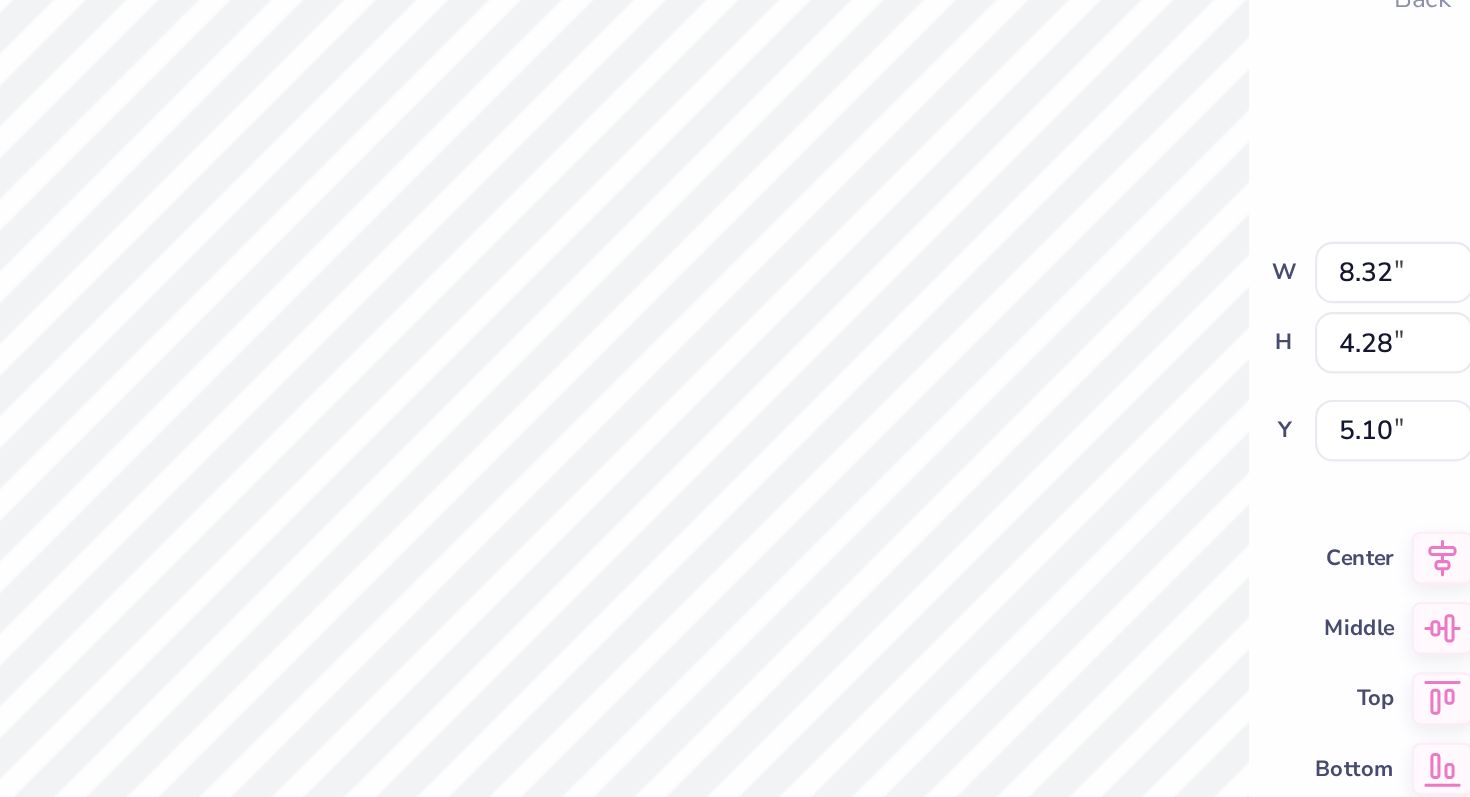 type on "x" 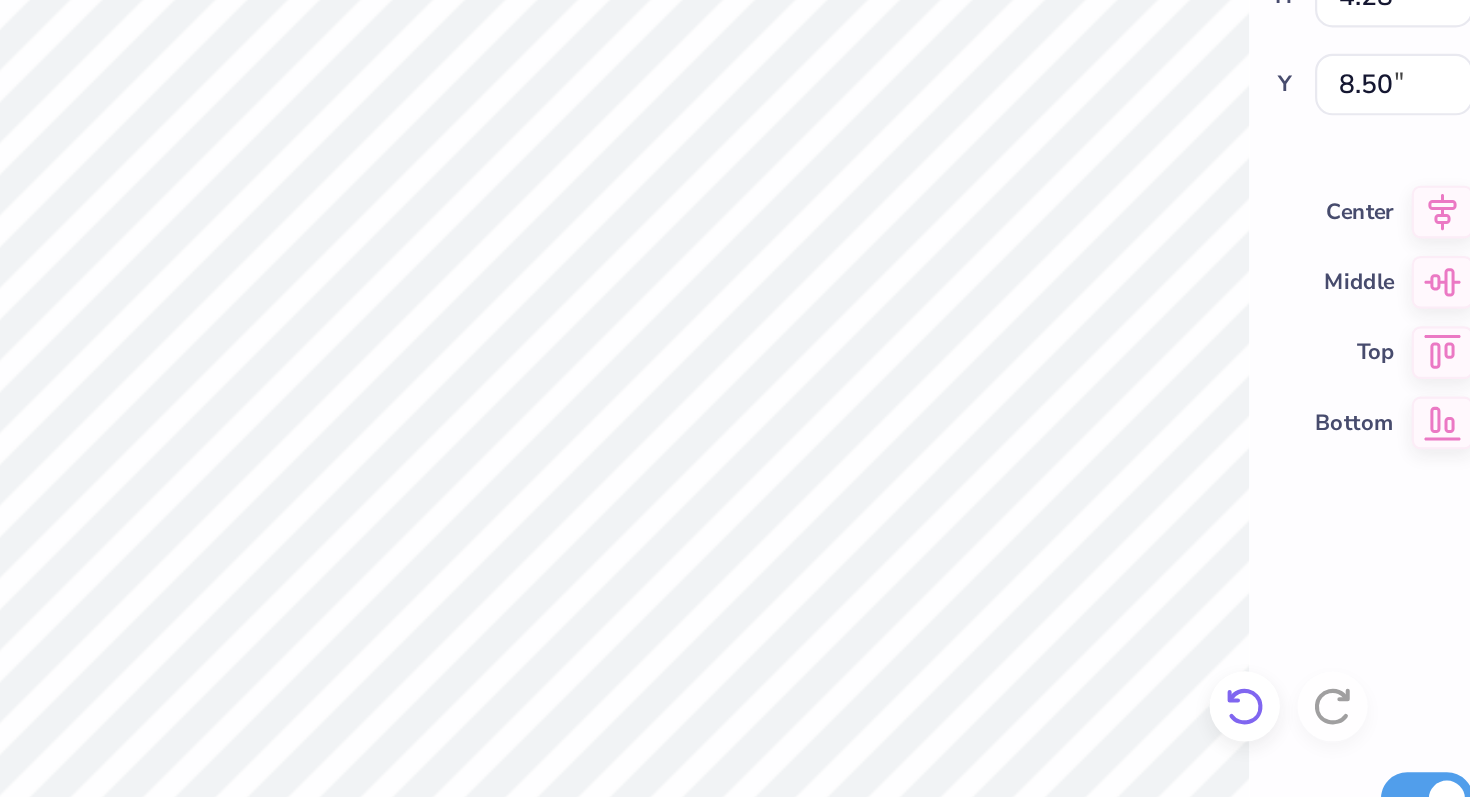 click 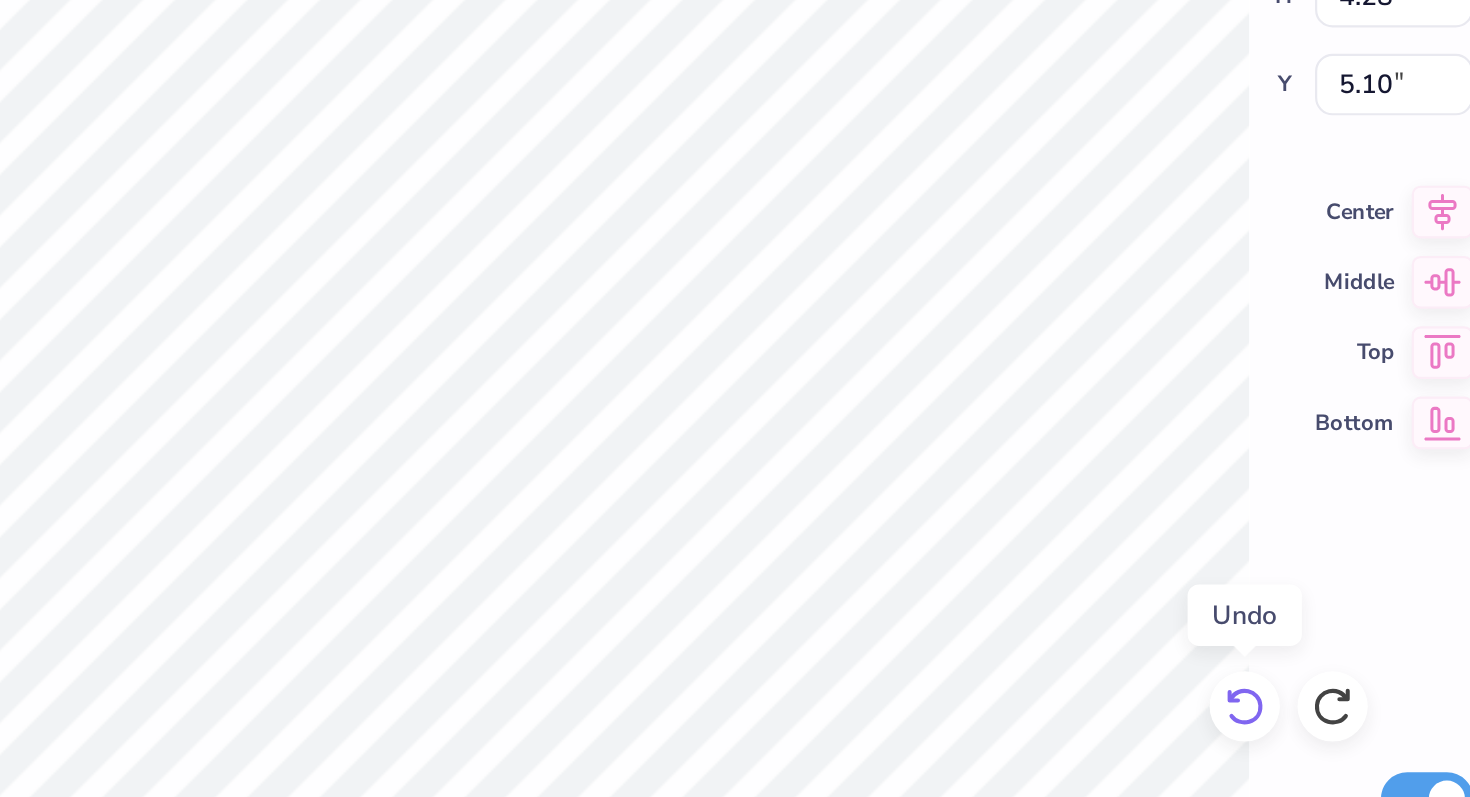click 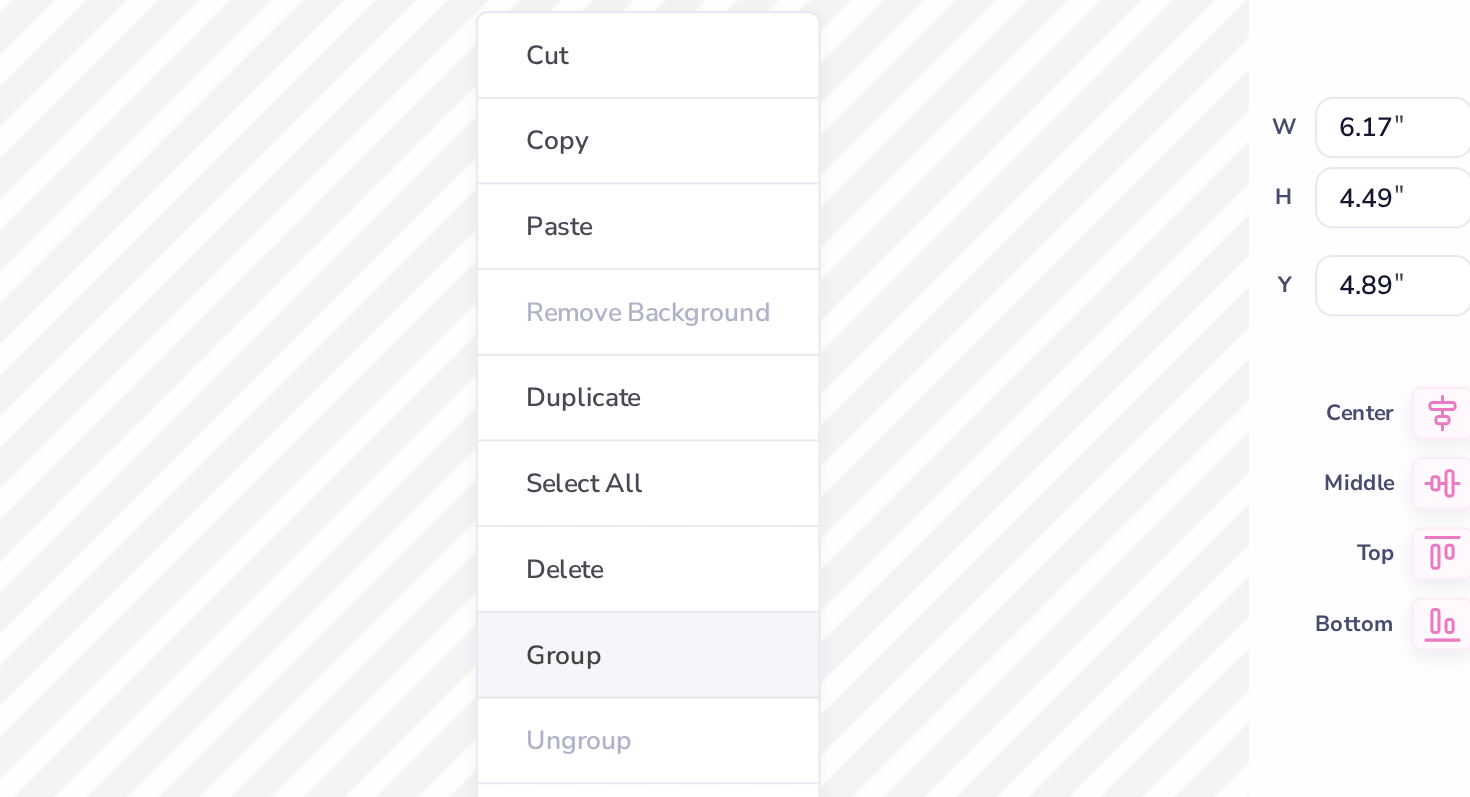 click on "Group" at bounding box center (681, 540) 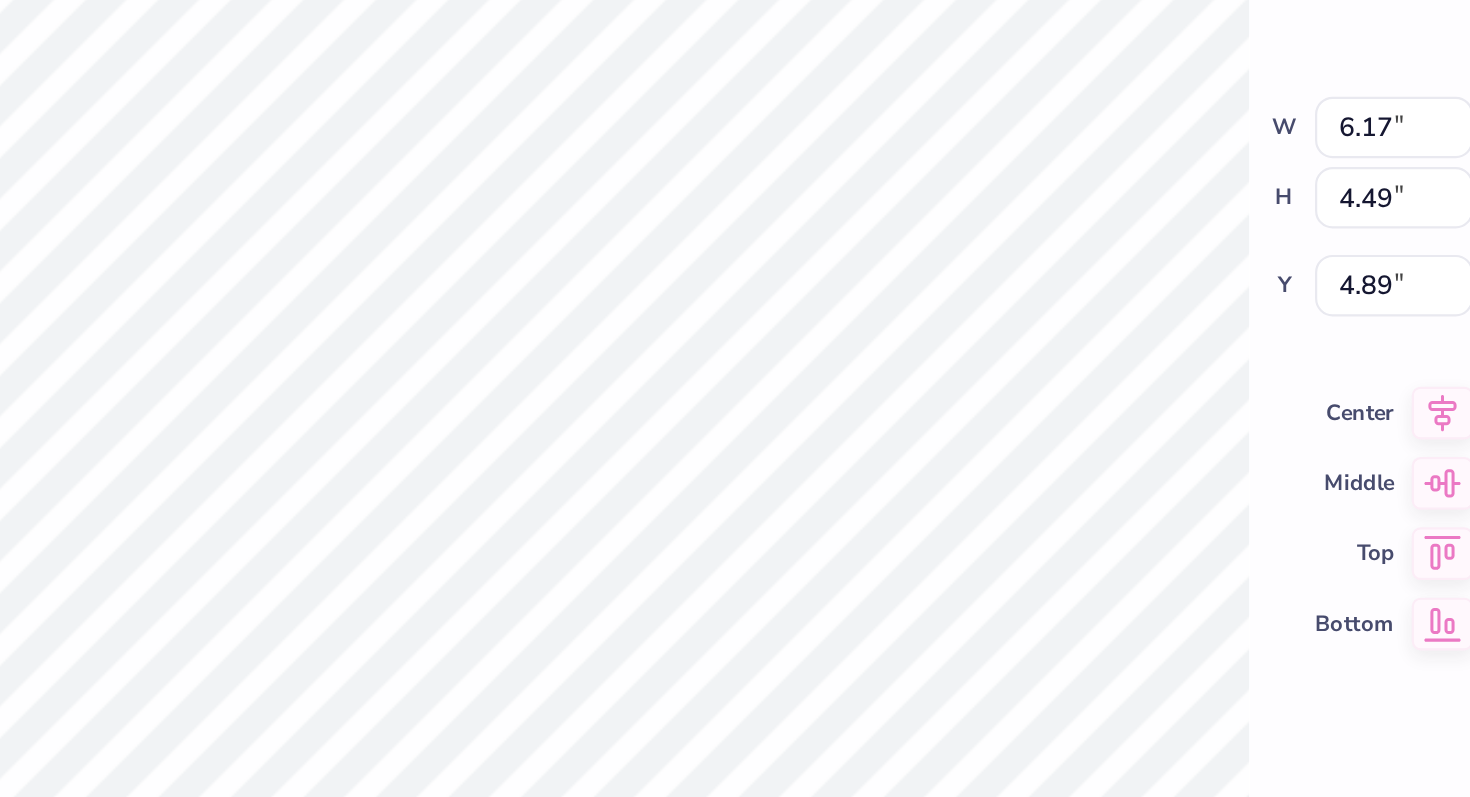 type on "x" 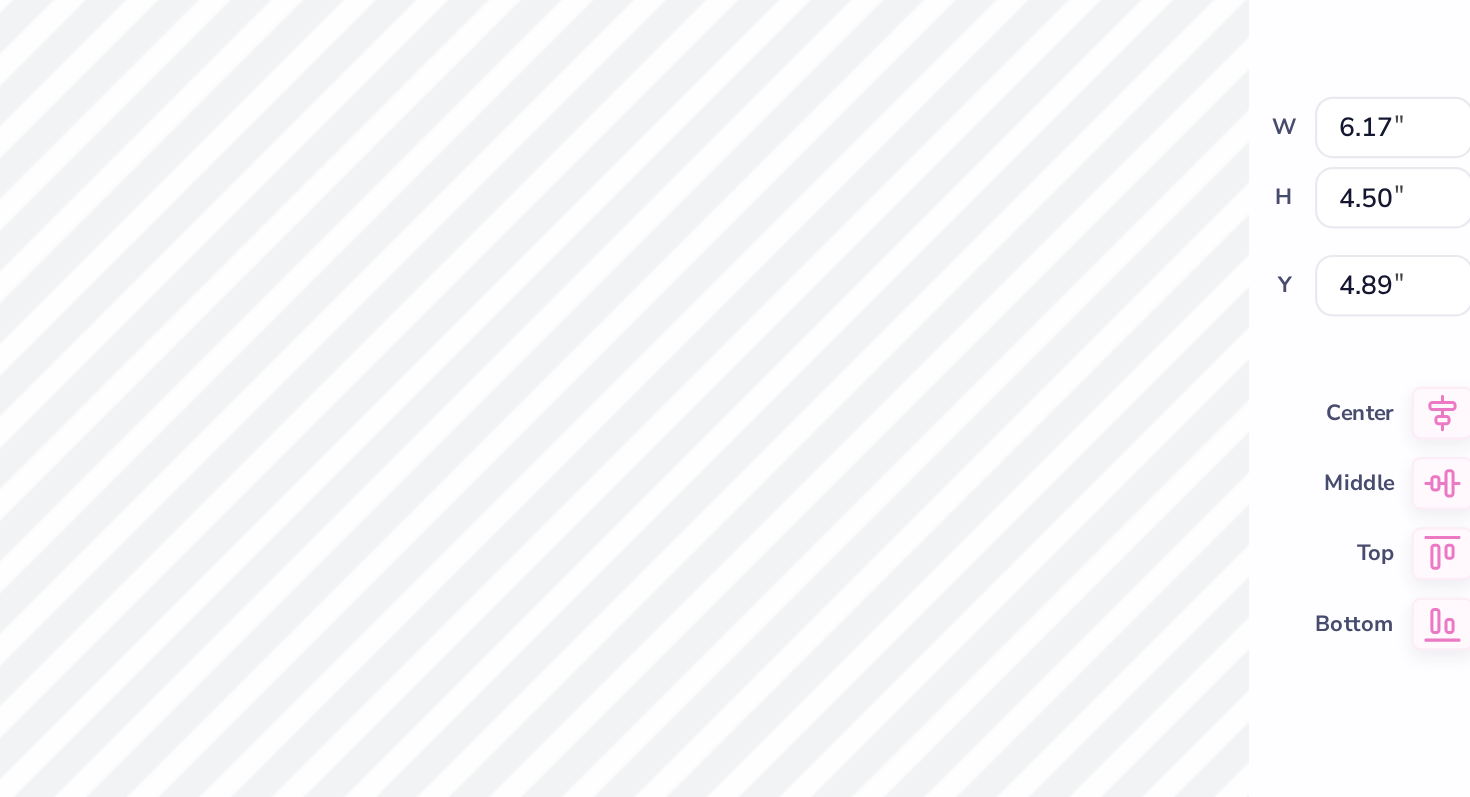 type on "x" 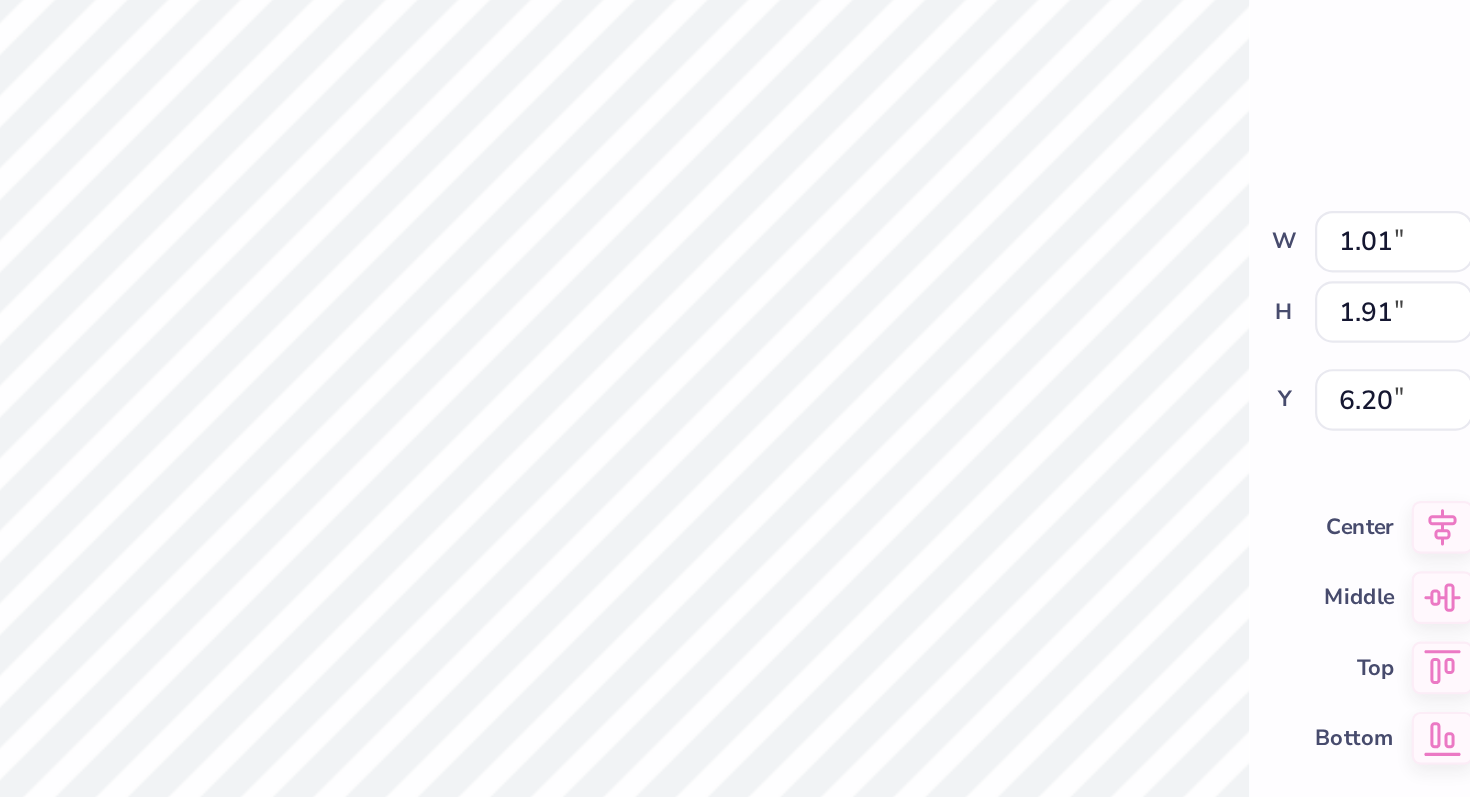 type on "x" 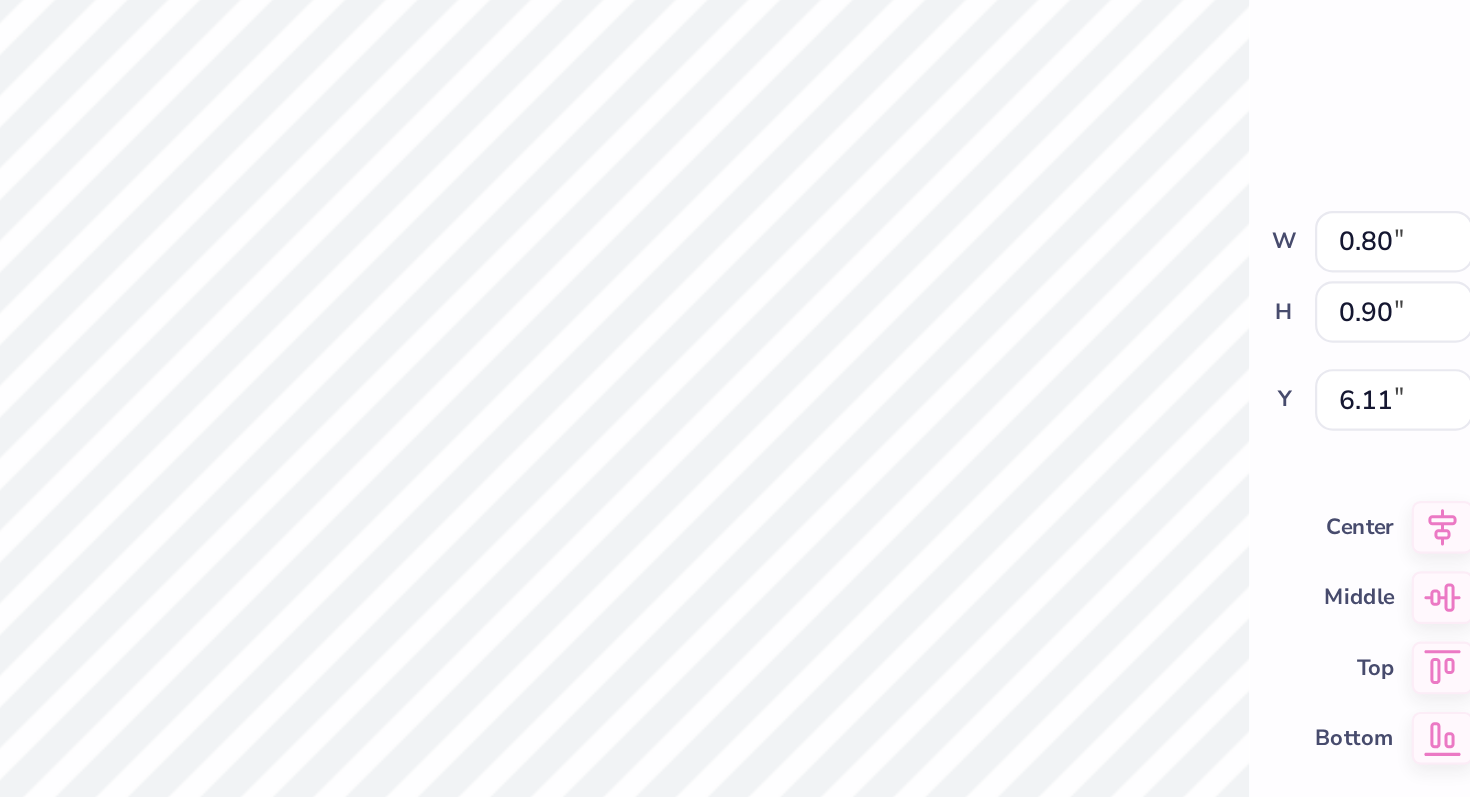 type on "x" 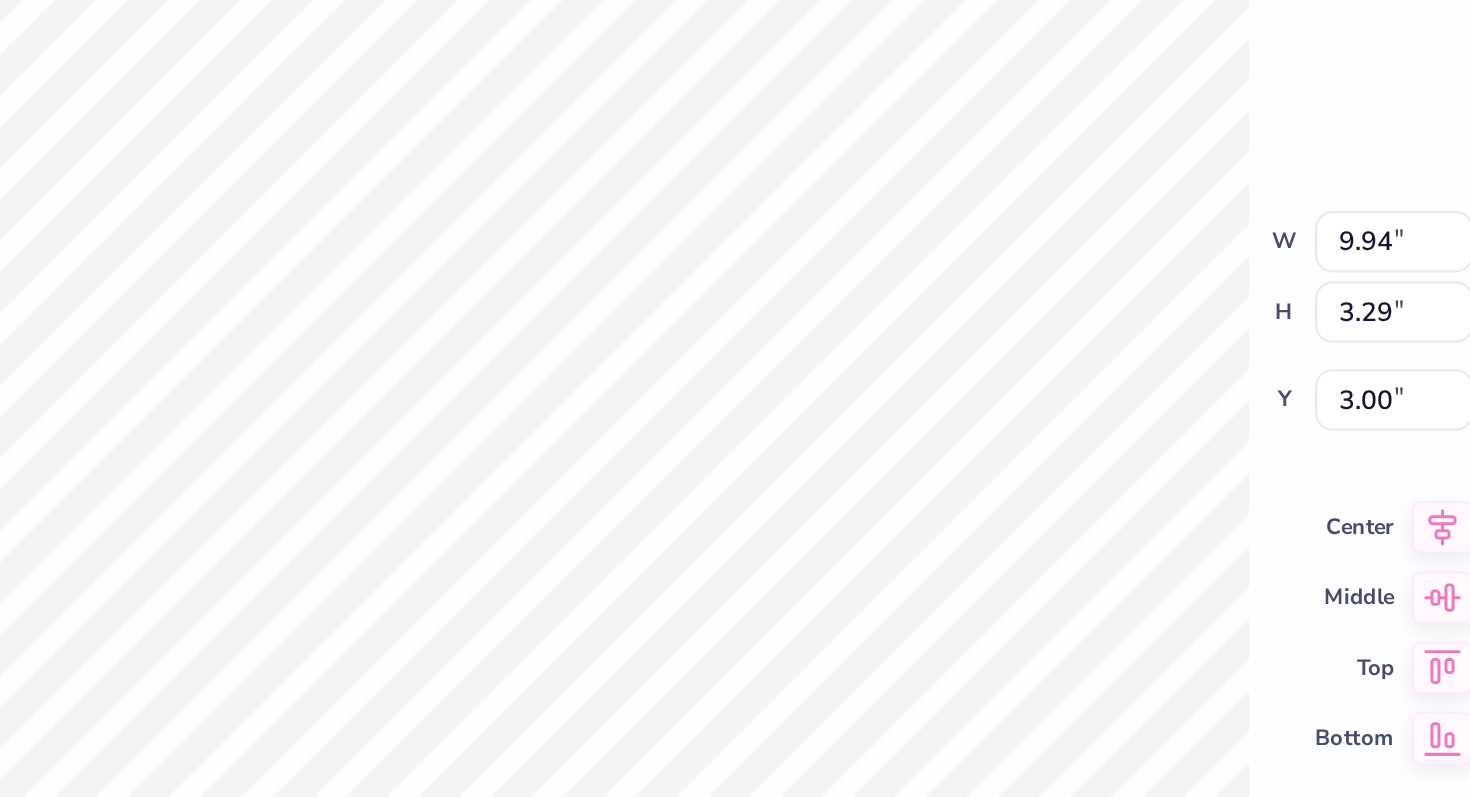 type on "x" 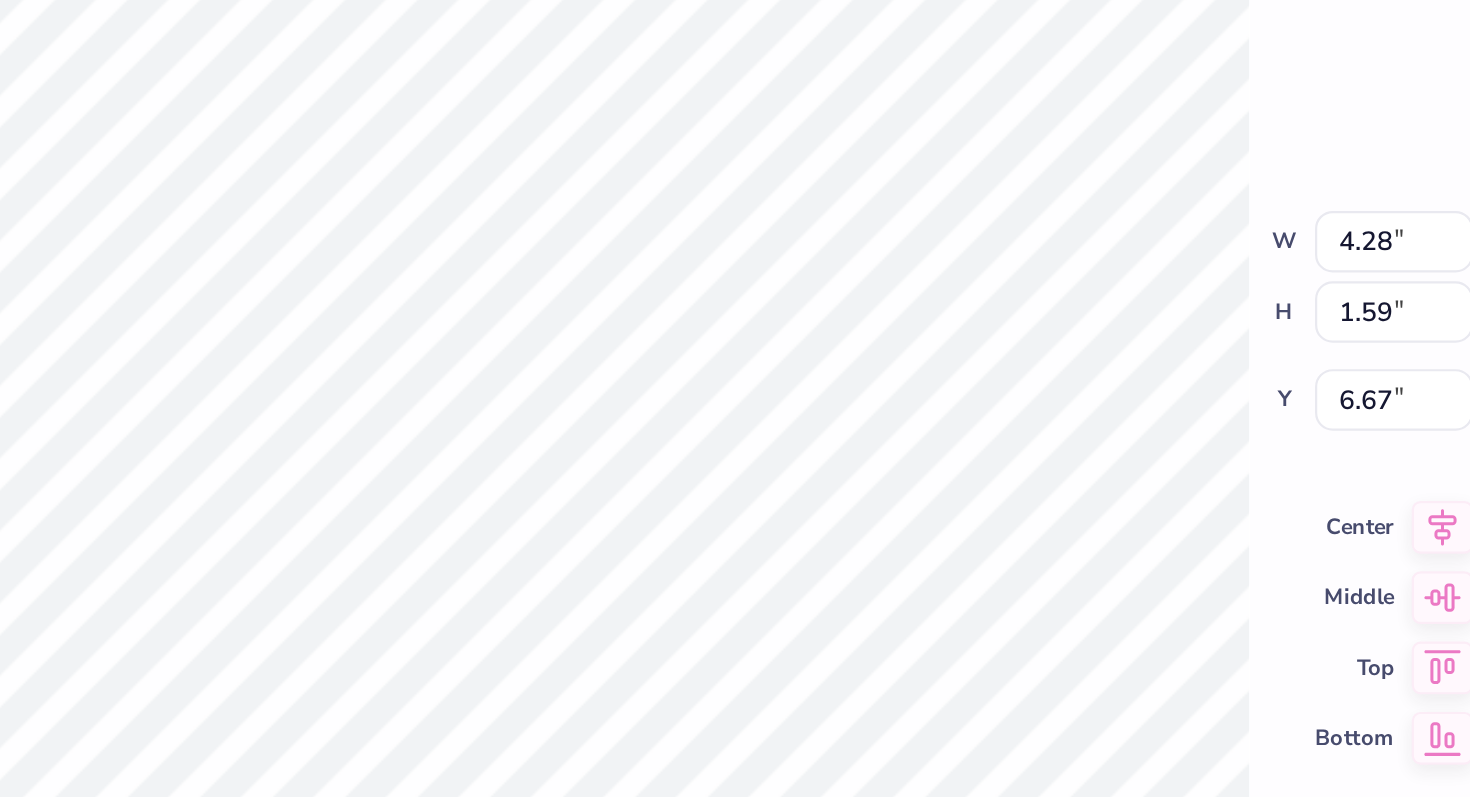 type on "x" 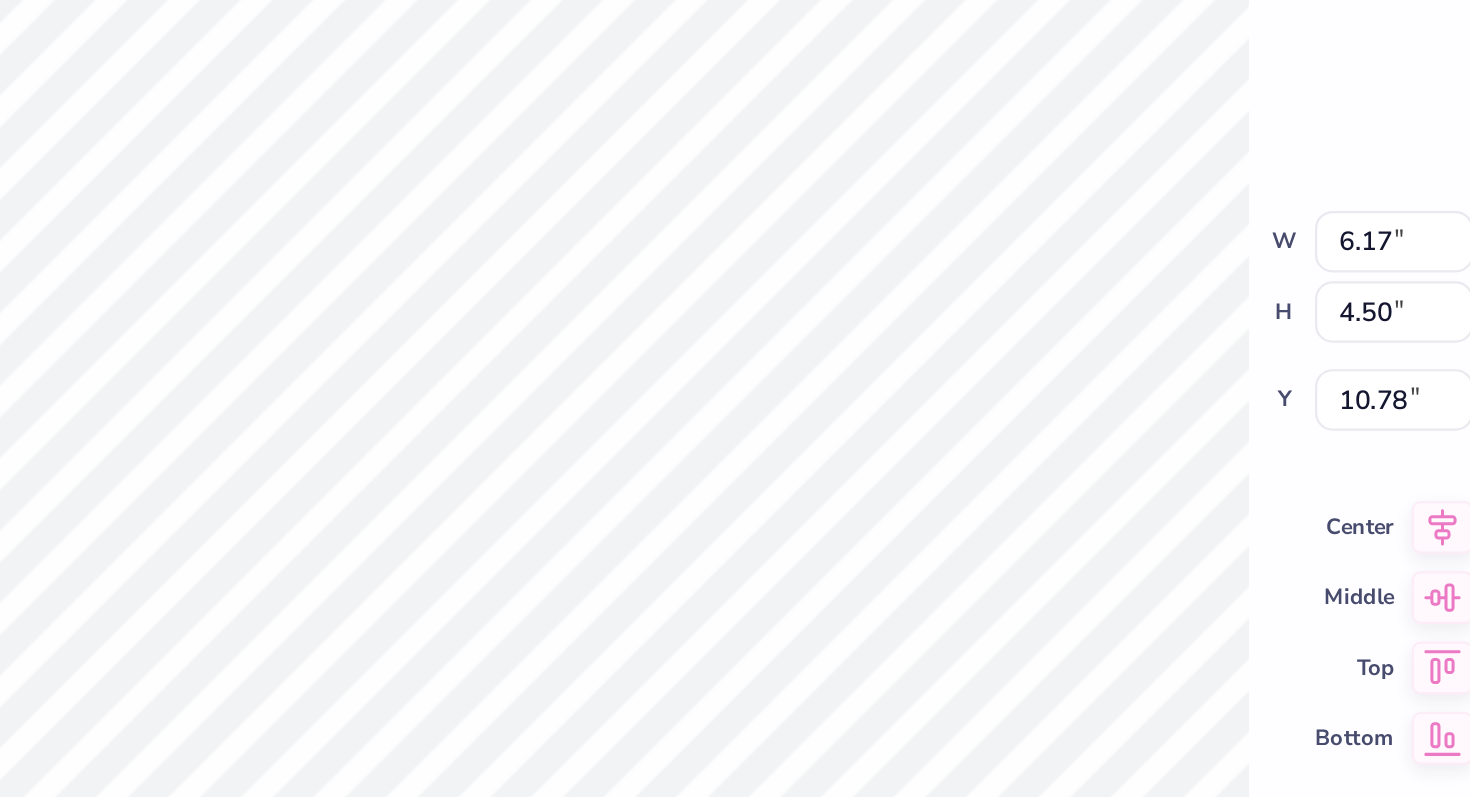 type on "x" 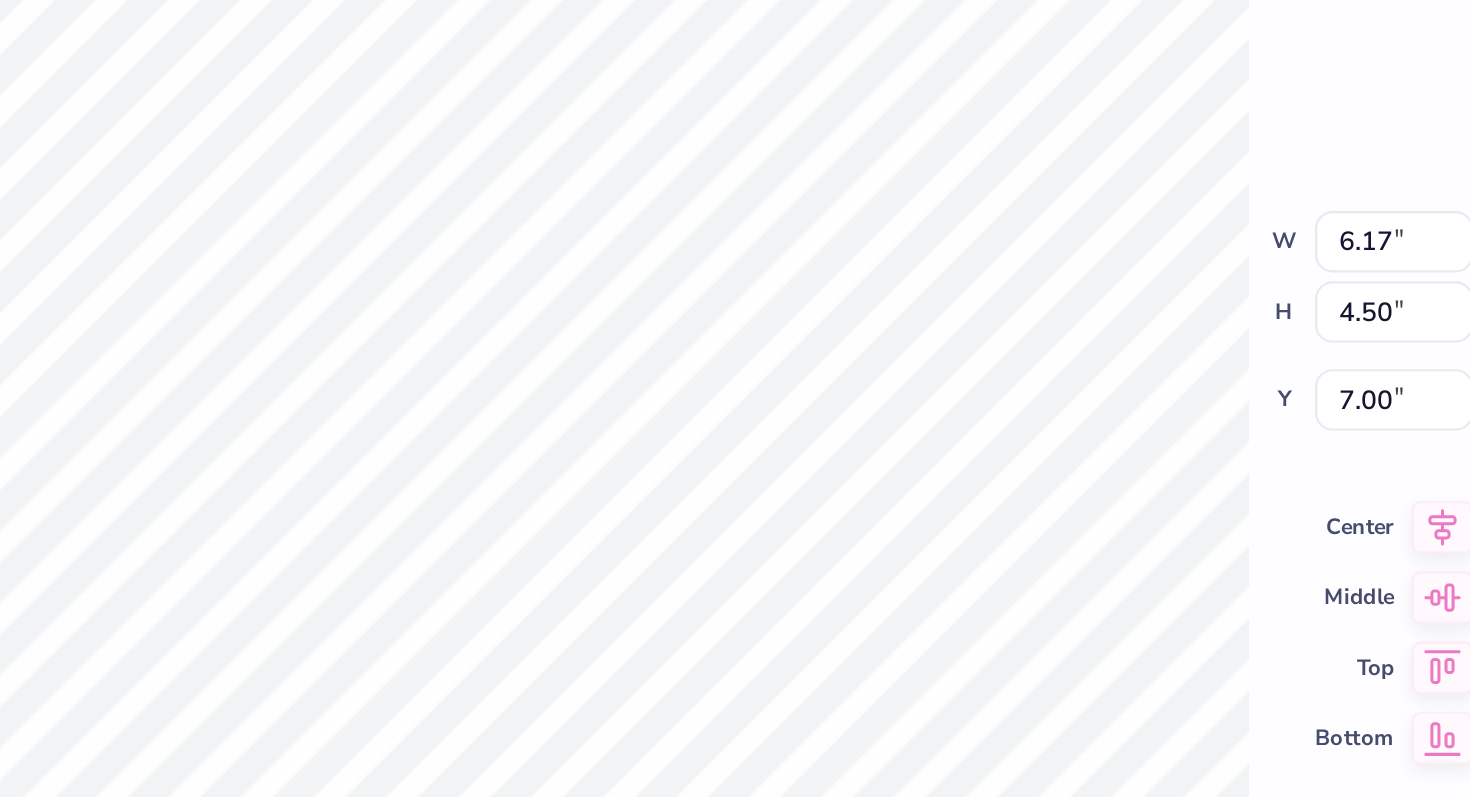 type on "x" 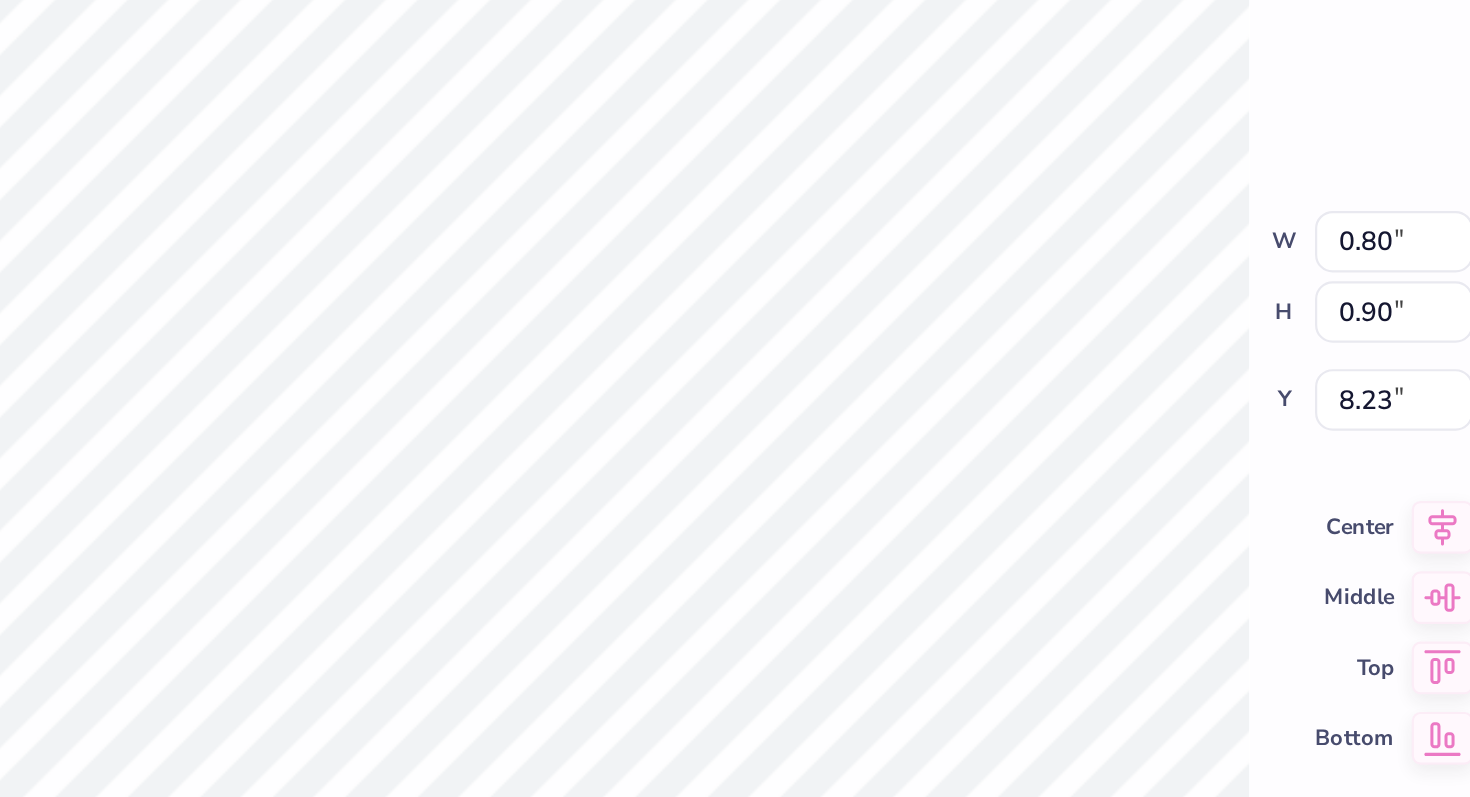 type on "x" 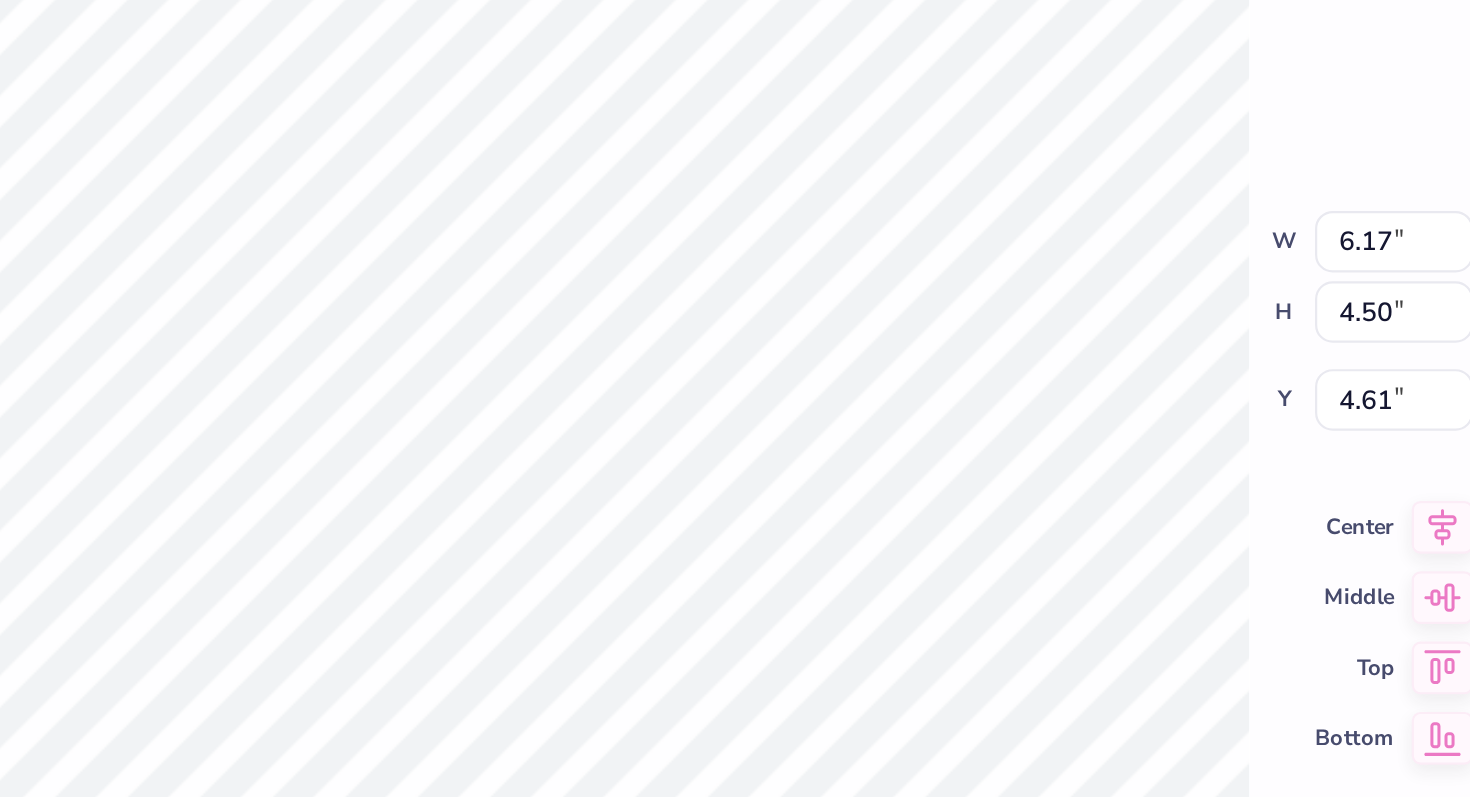 type on "x" 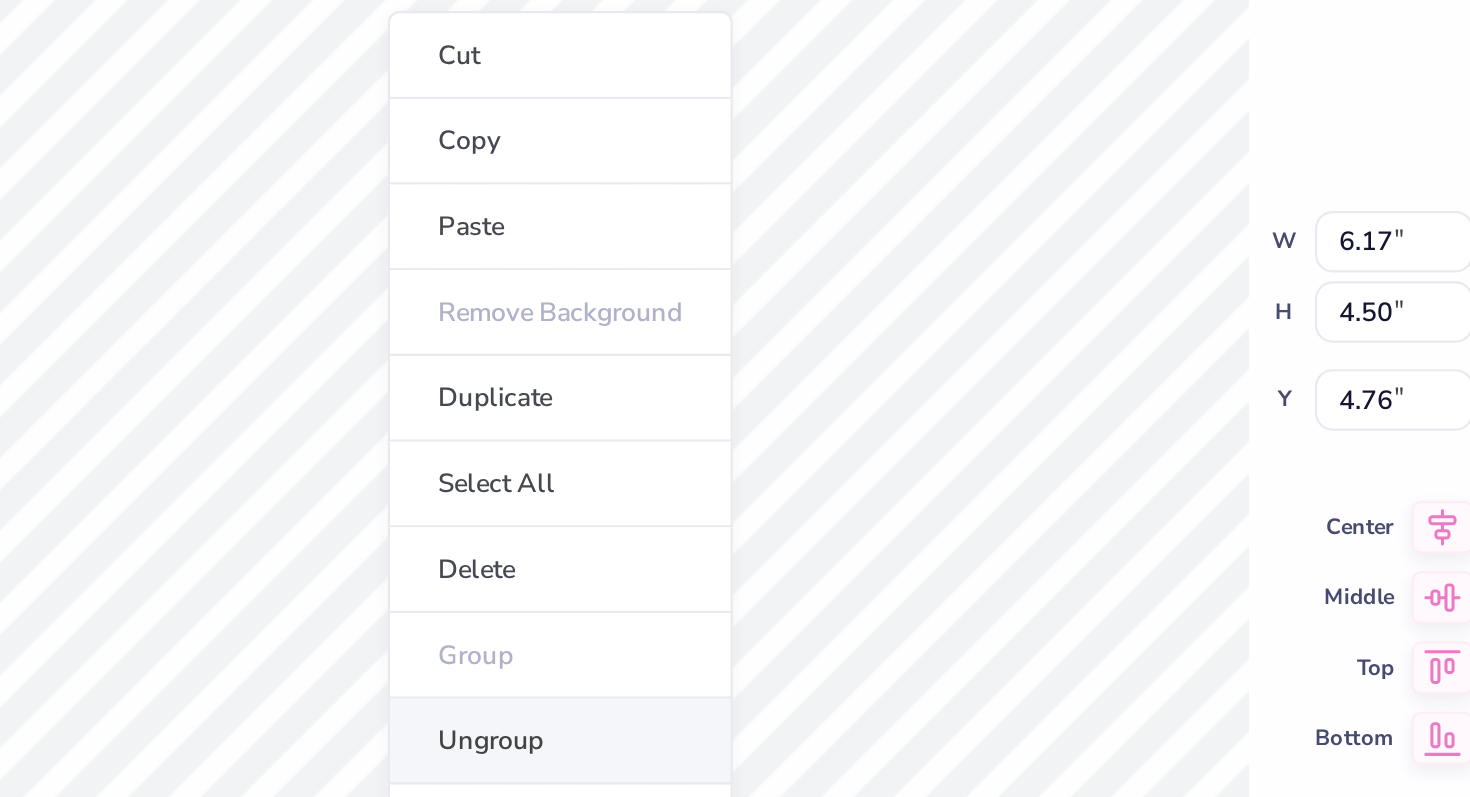 click on "Ungroup" at bounding box center [641, 527] 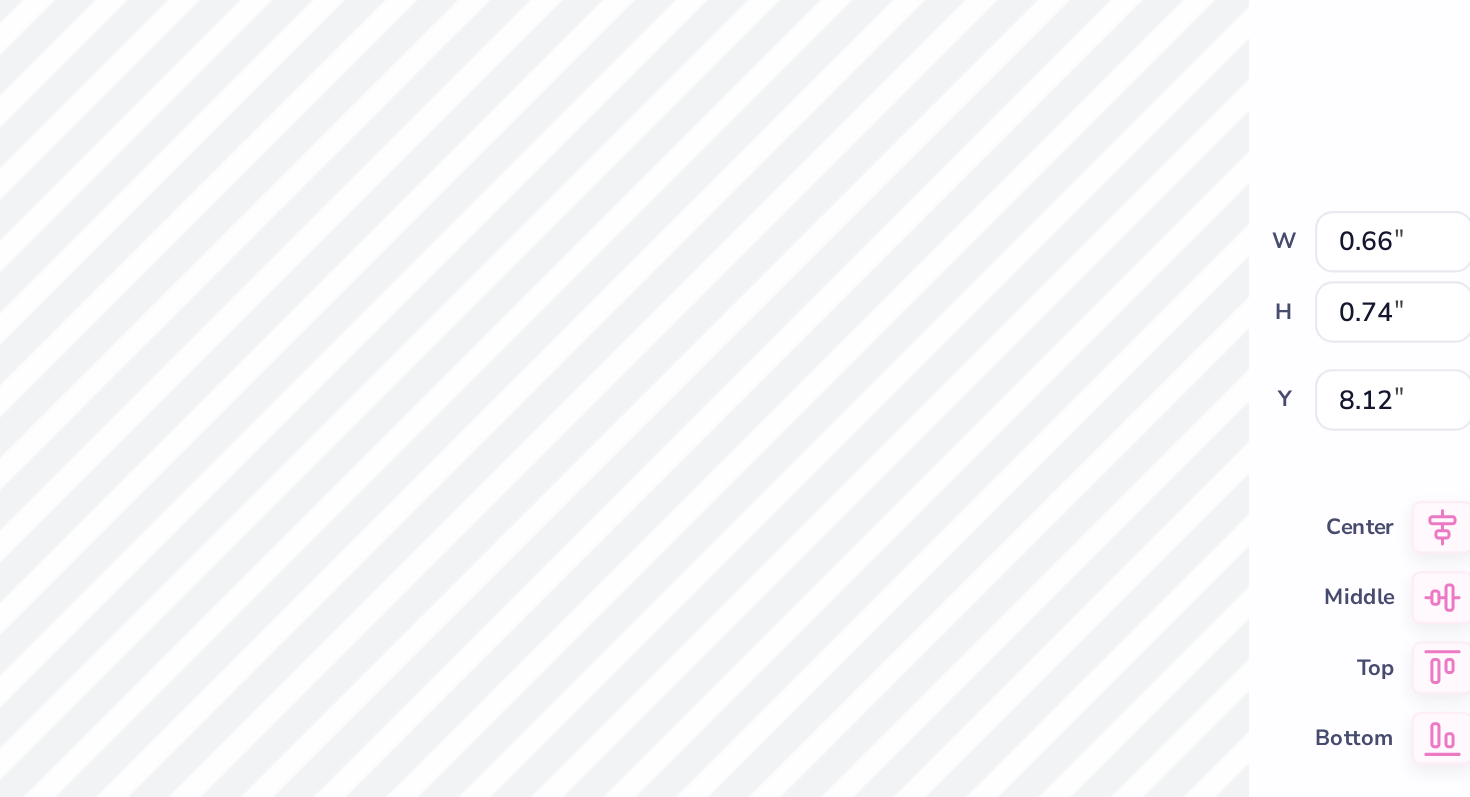 type on "x" 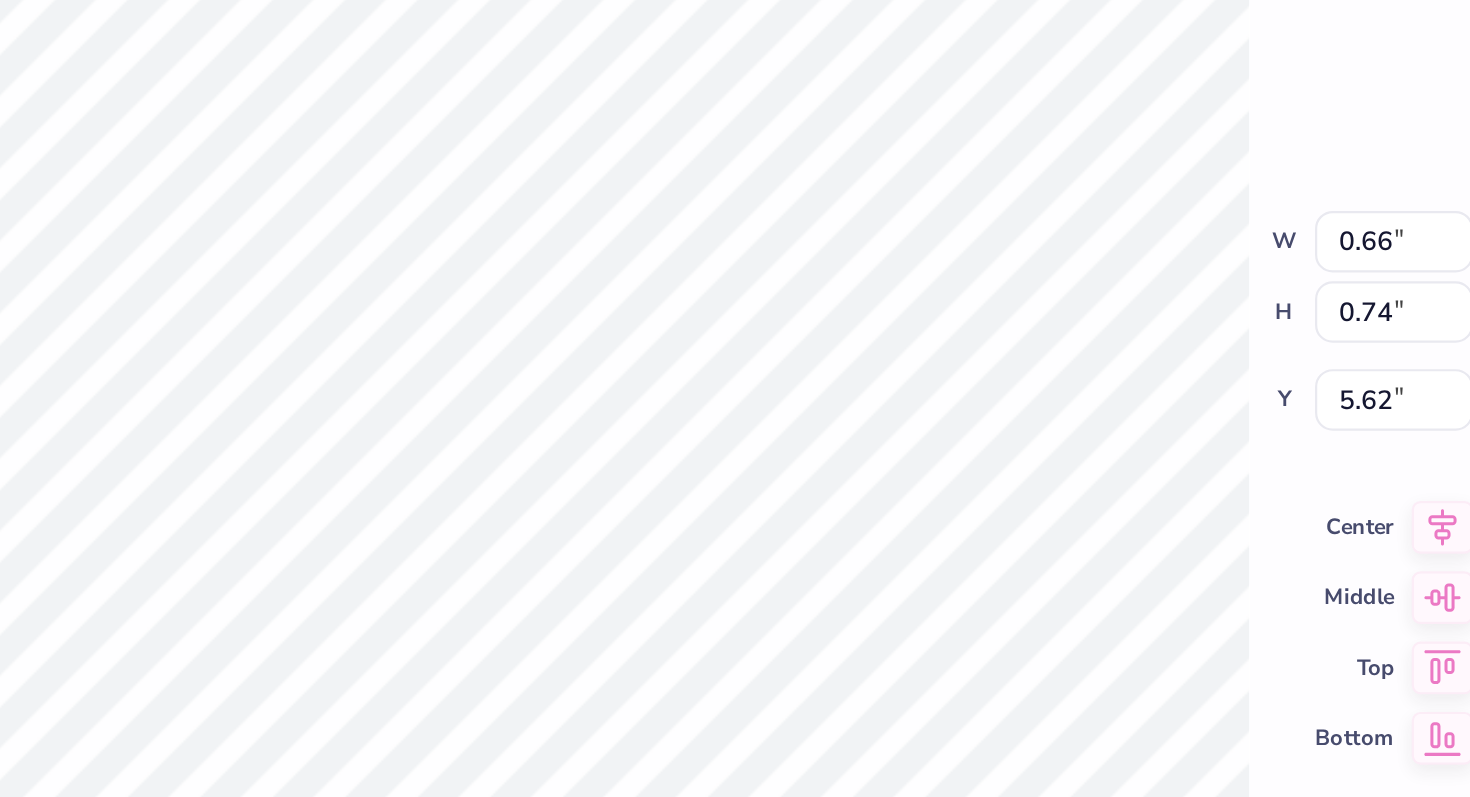 type on "x" 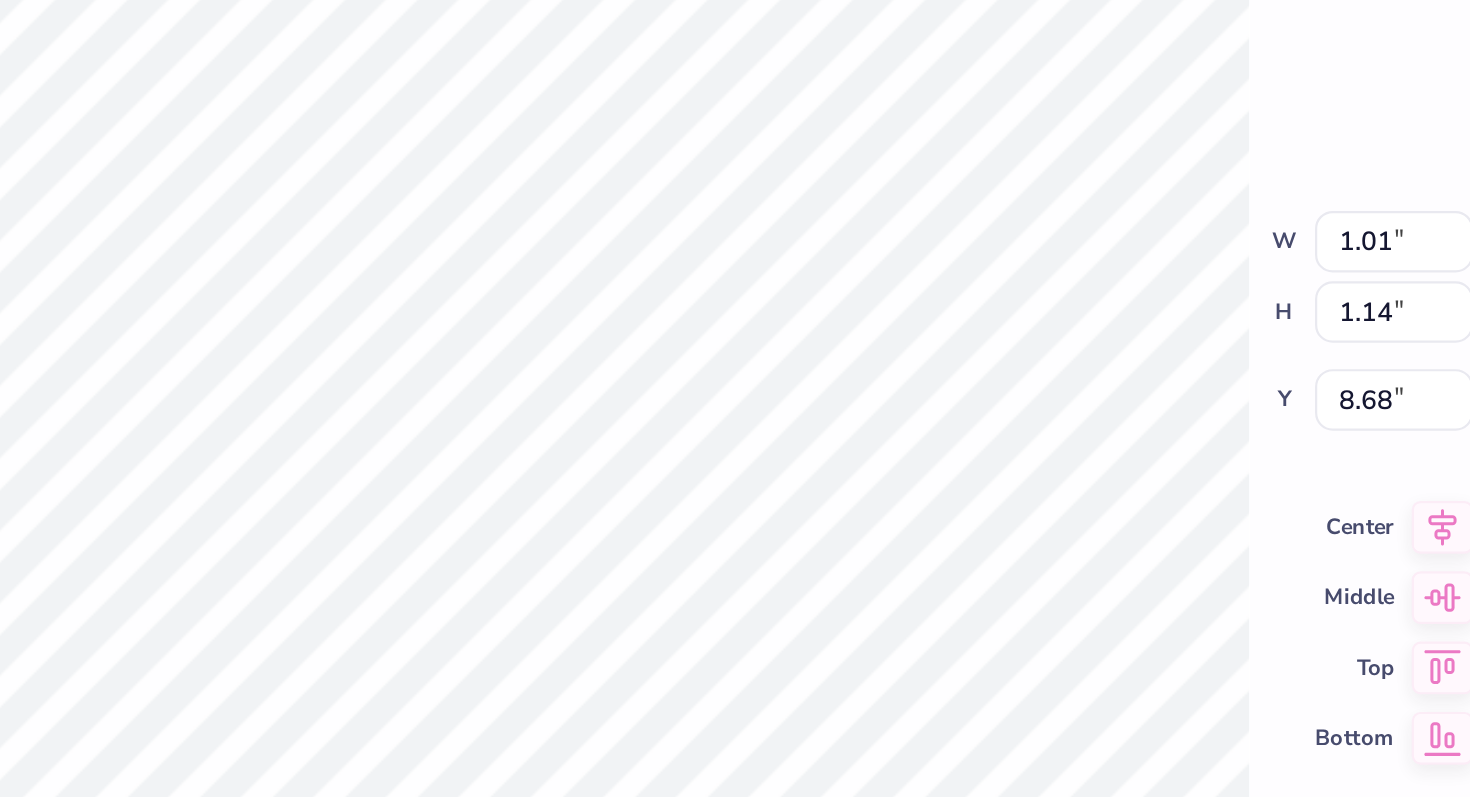 type on "x" 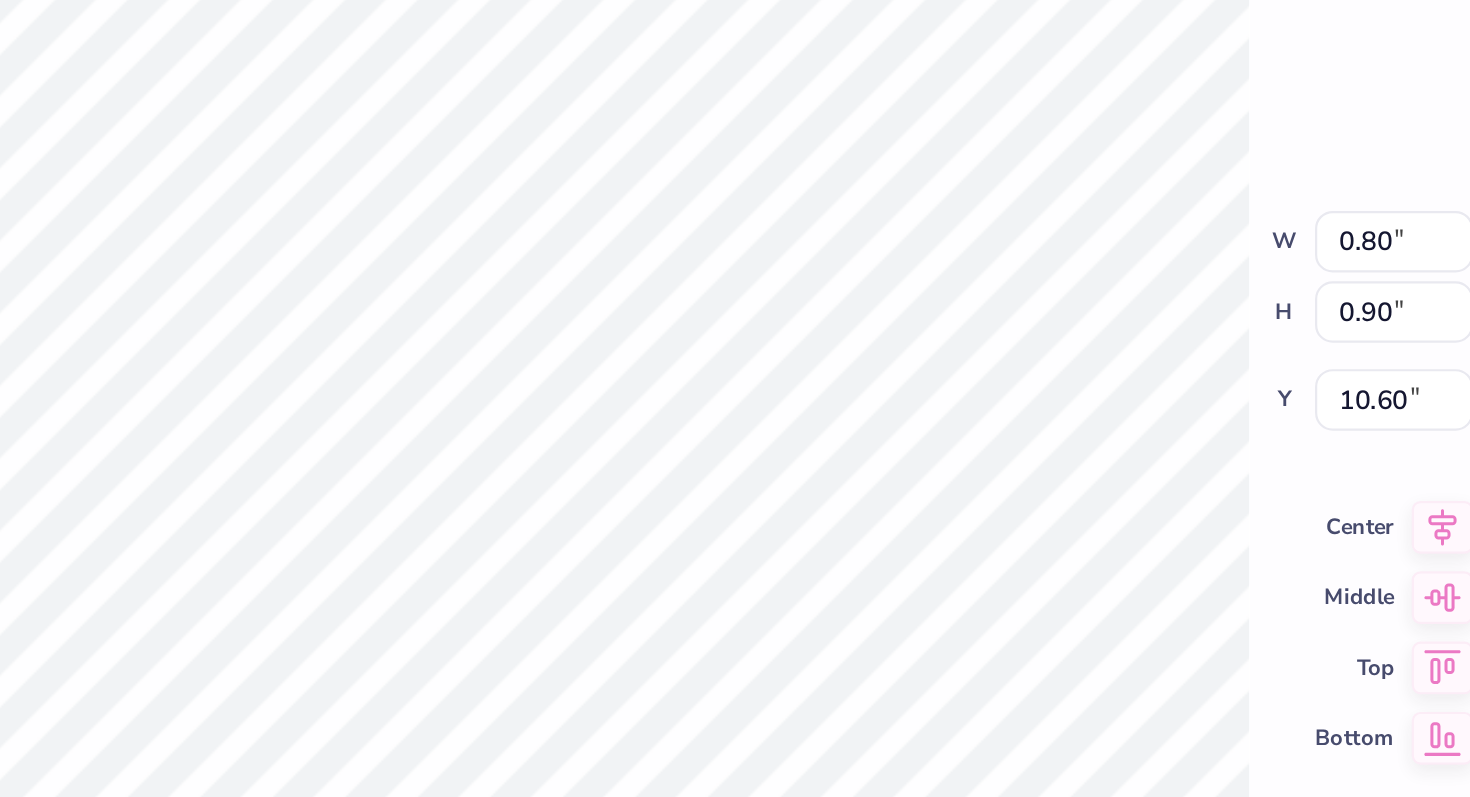 type on "x" 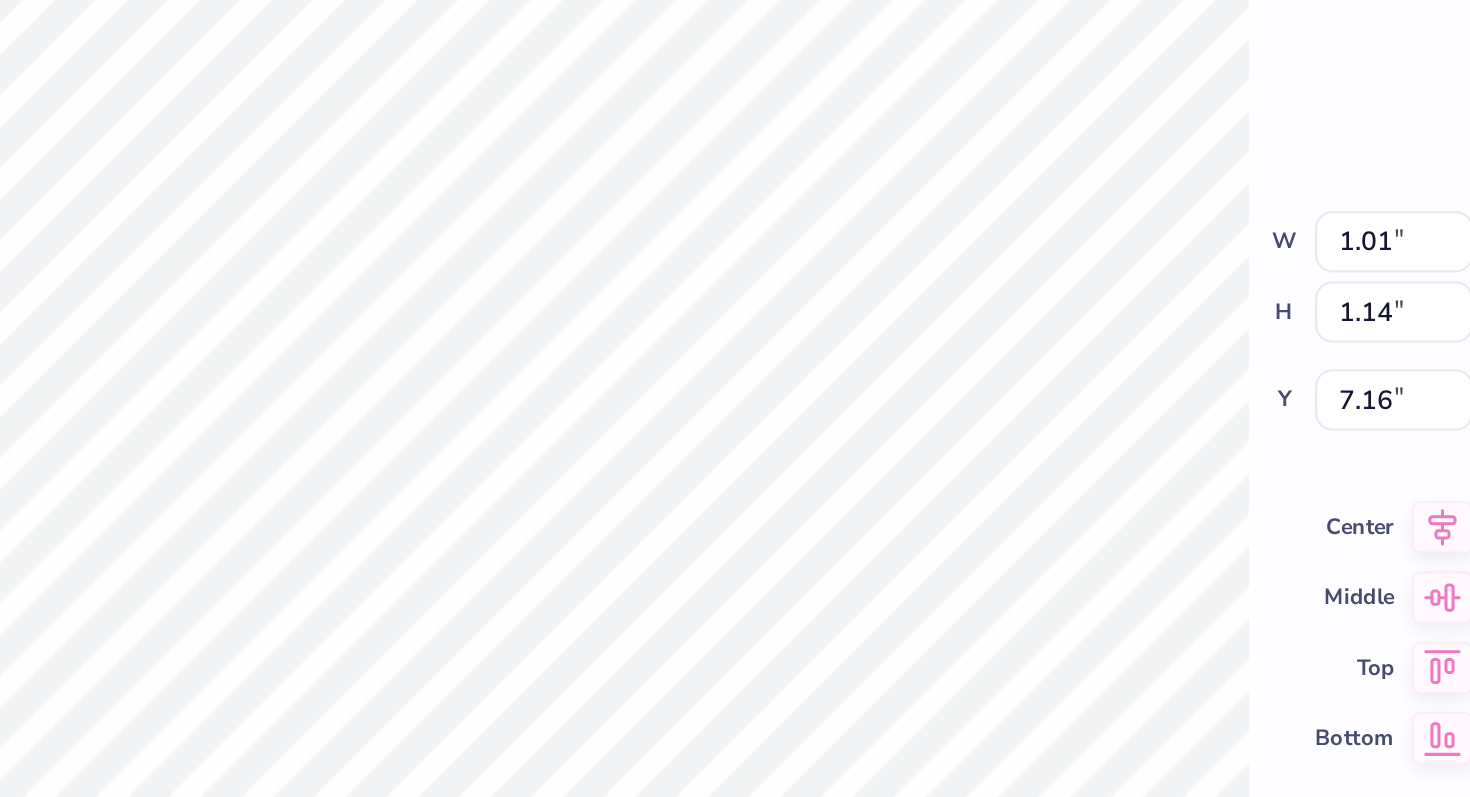 type on "x" 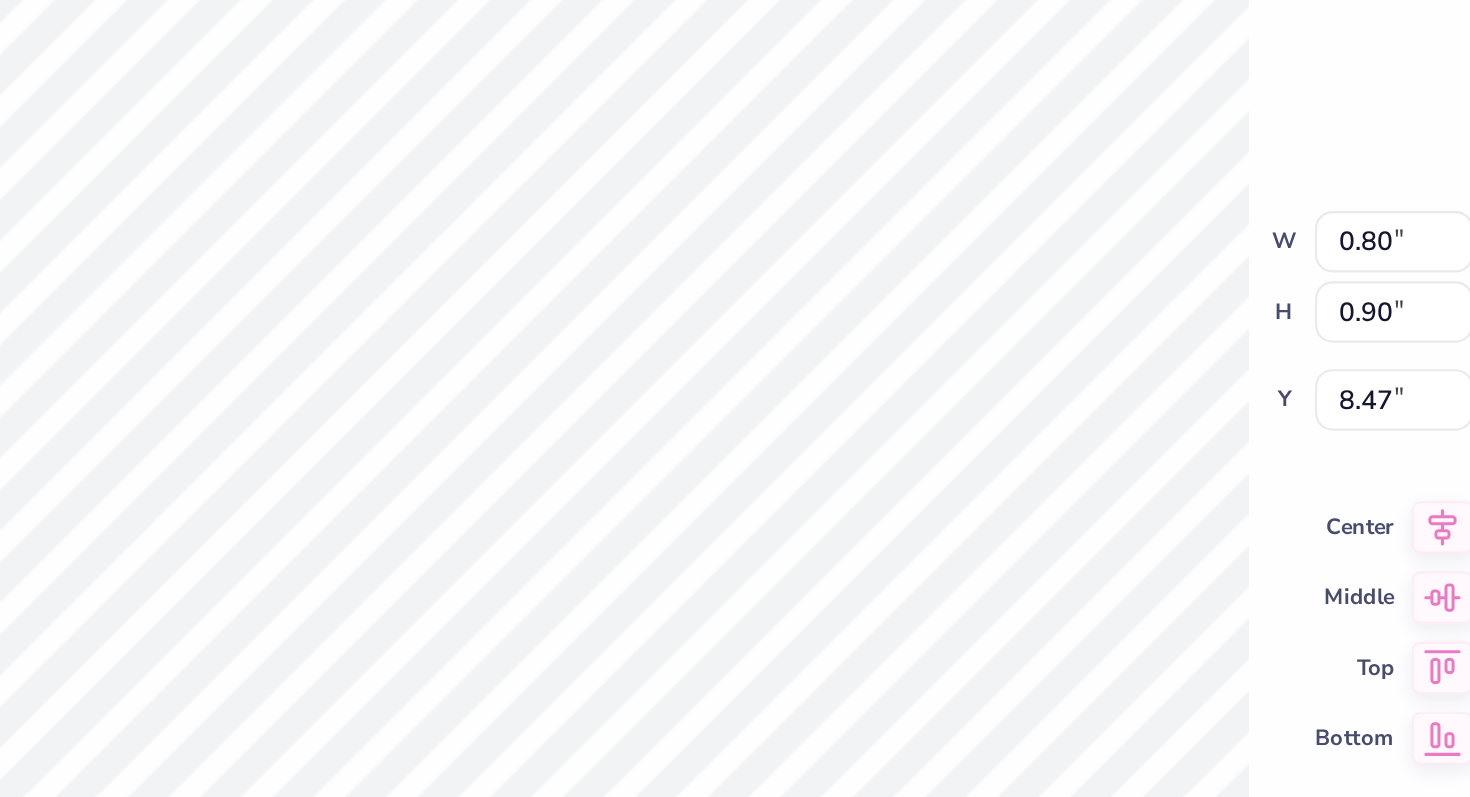 type on "x" 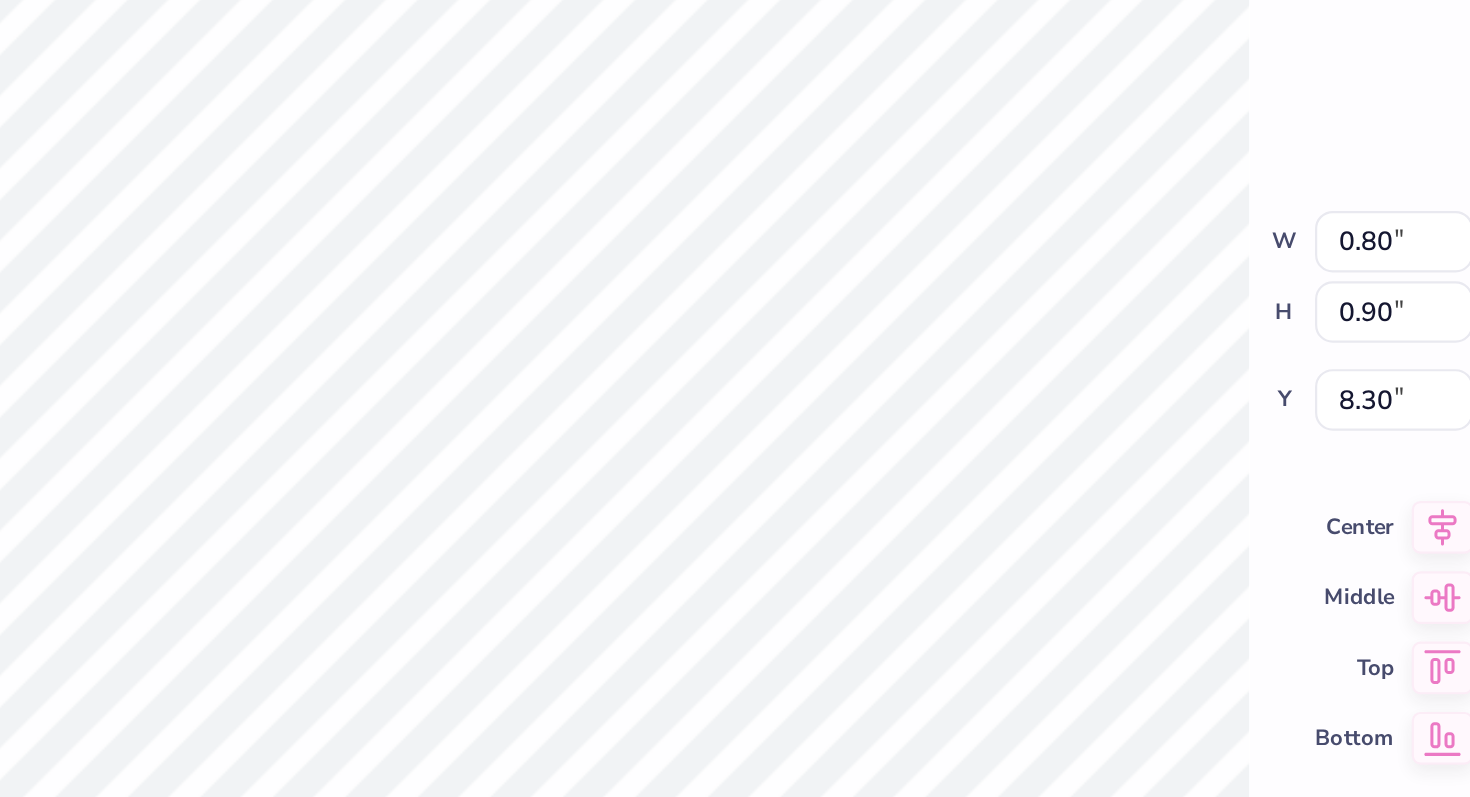 type on "x" 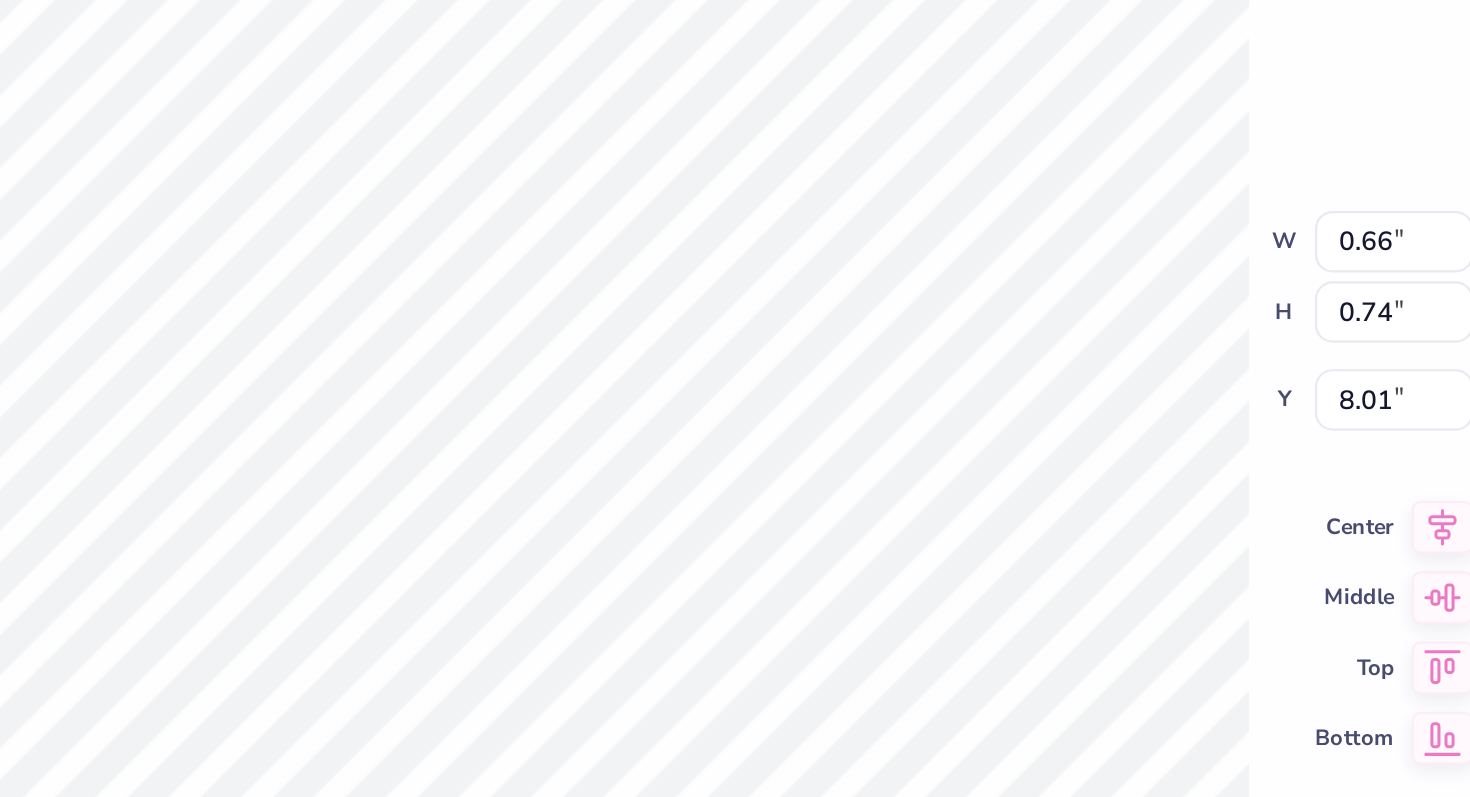 type on "x" 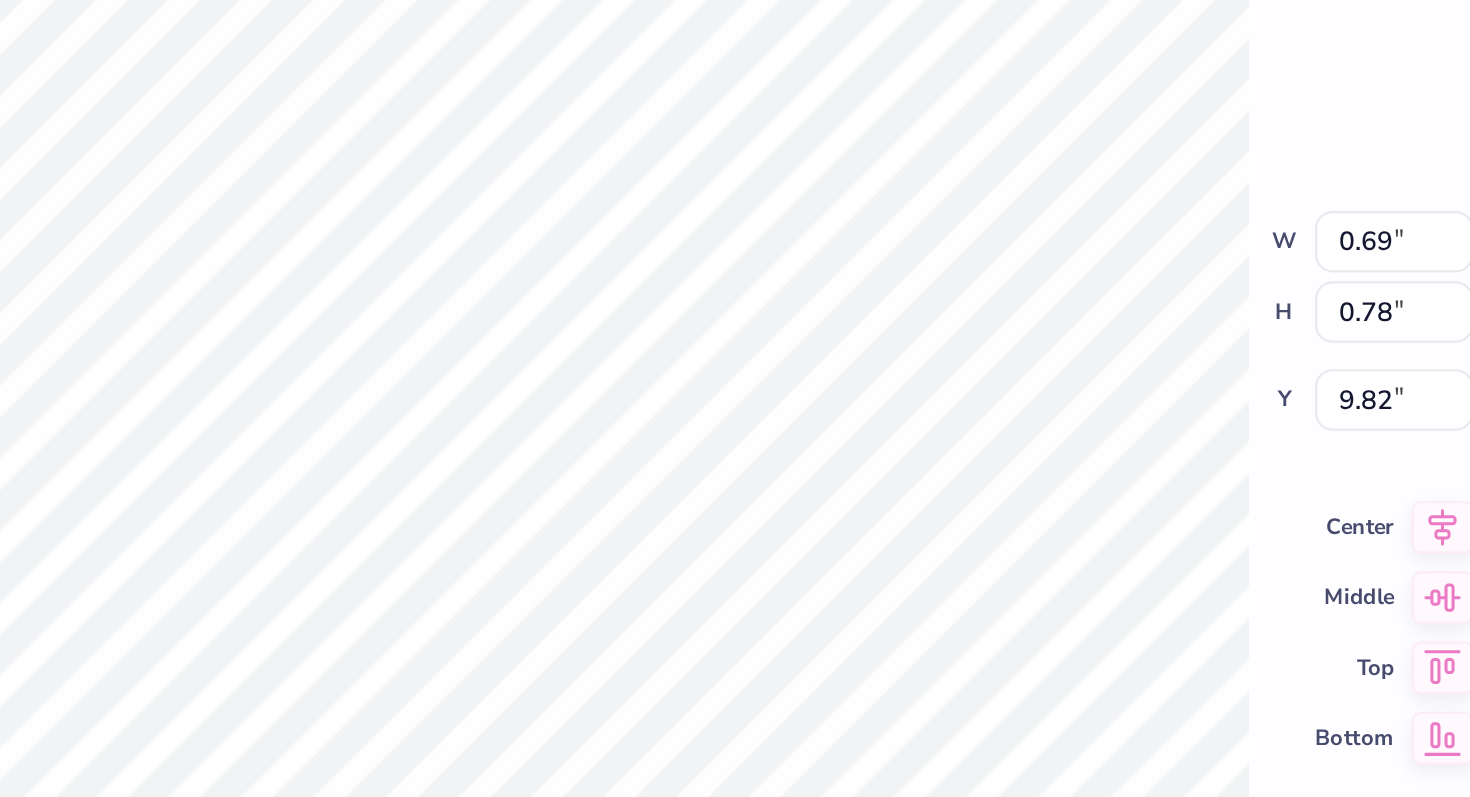 type on "x" 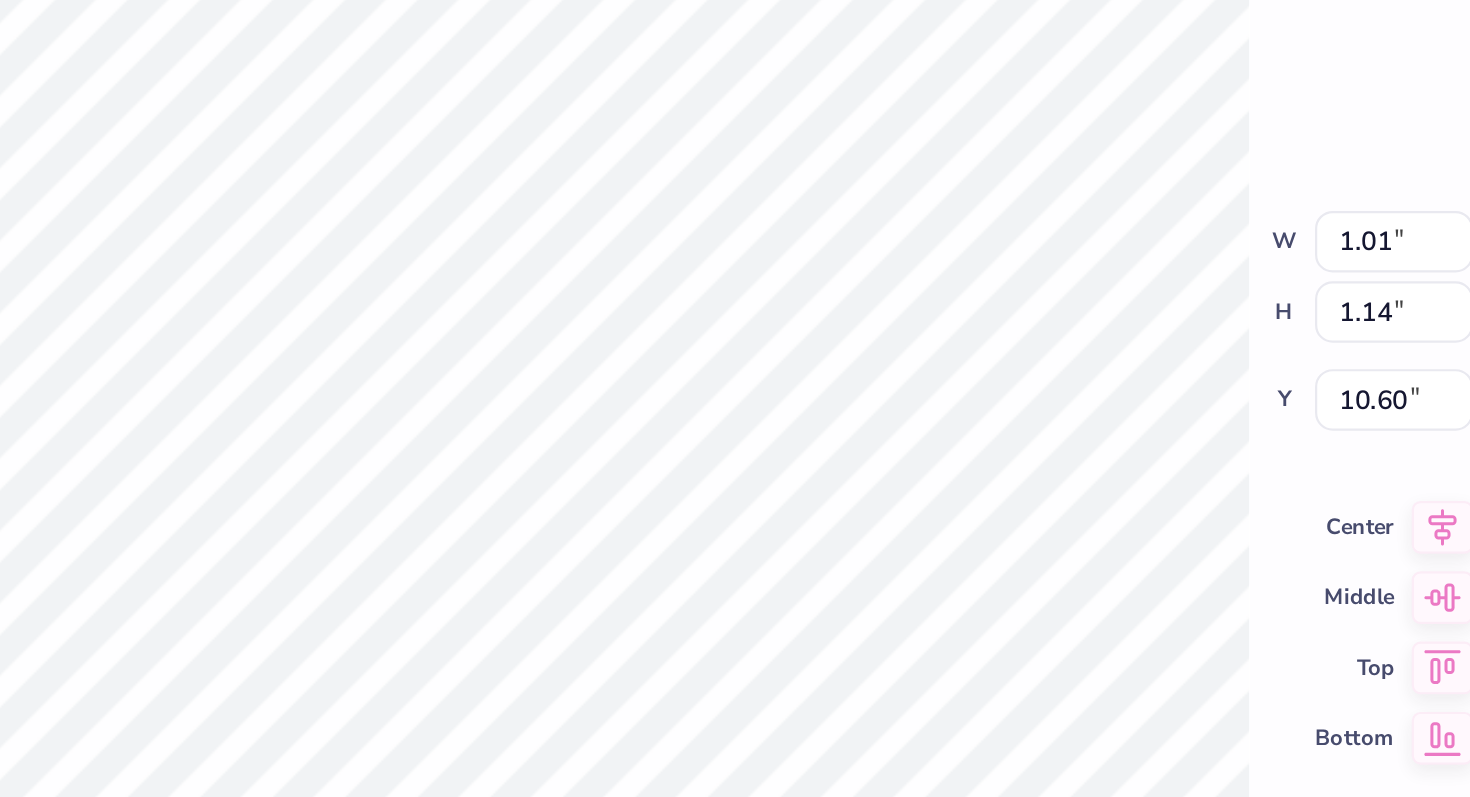type on "x" 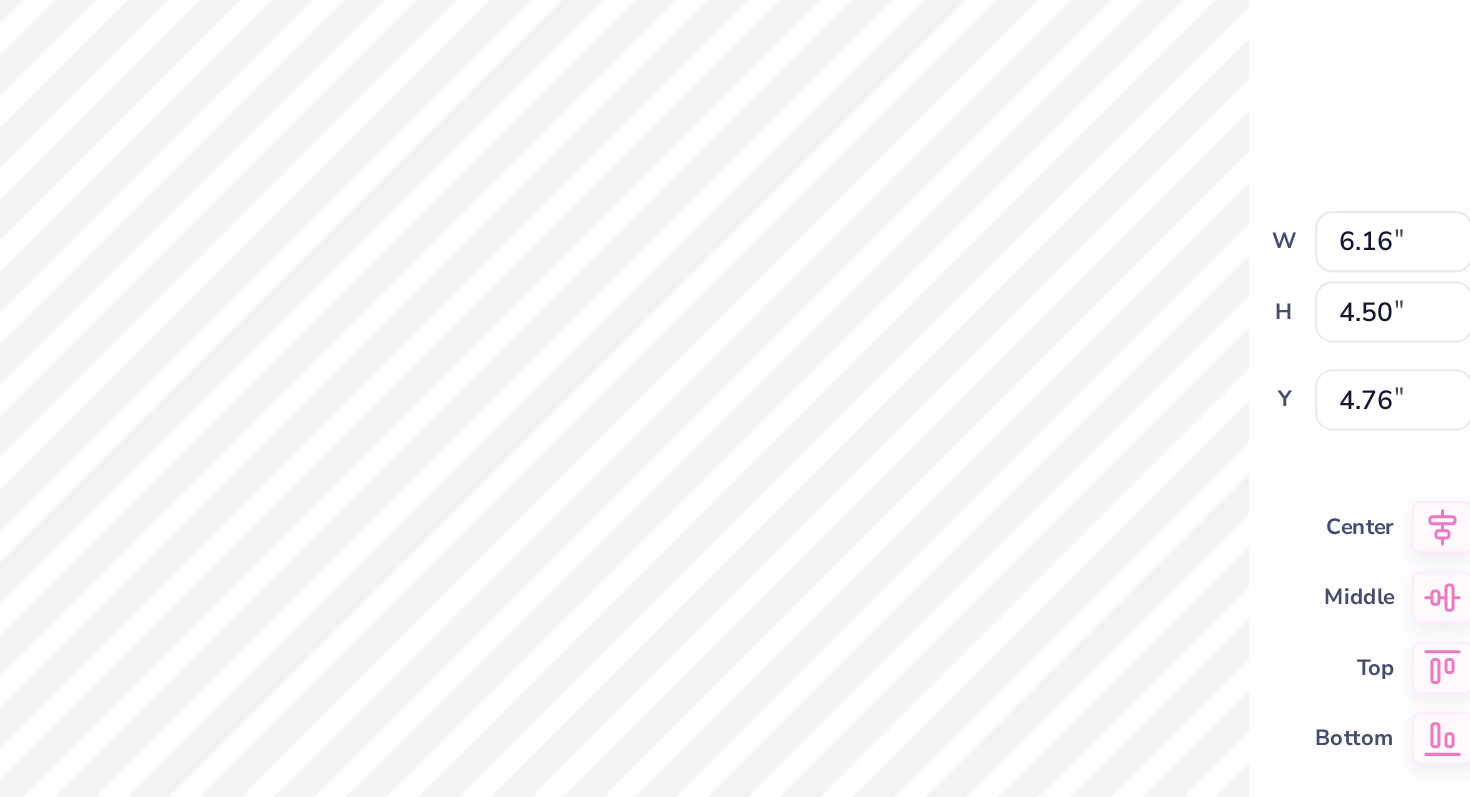 type on "x" 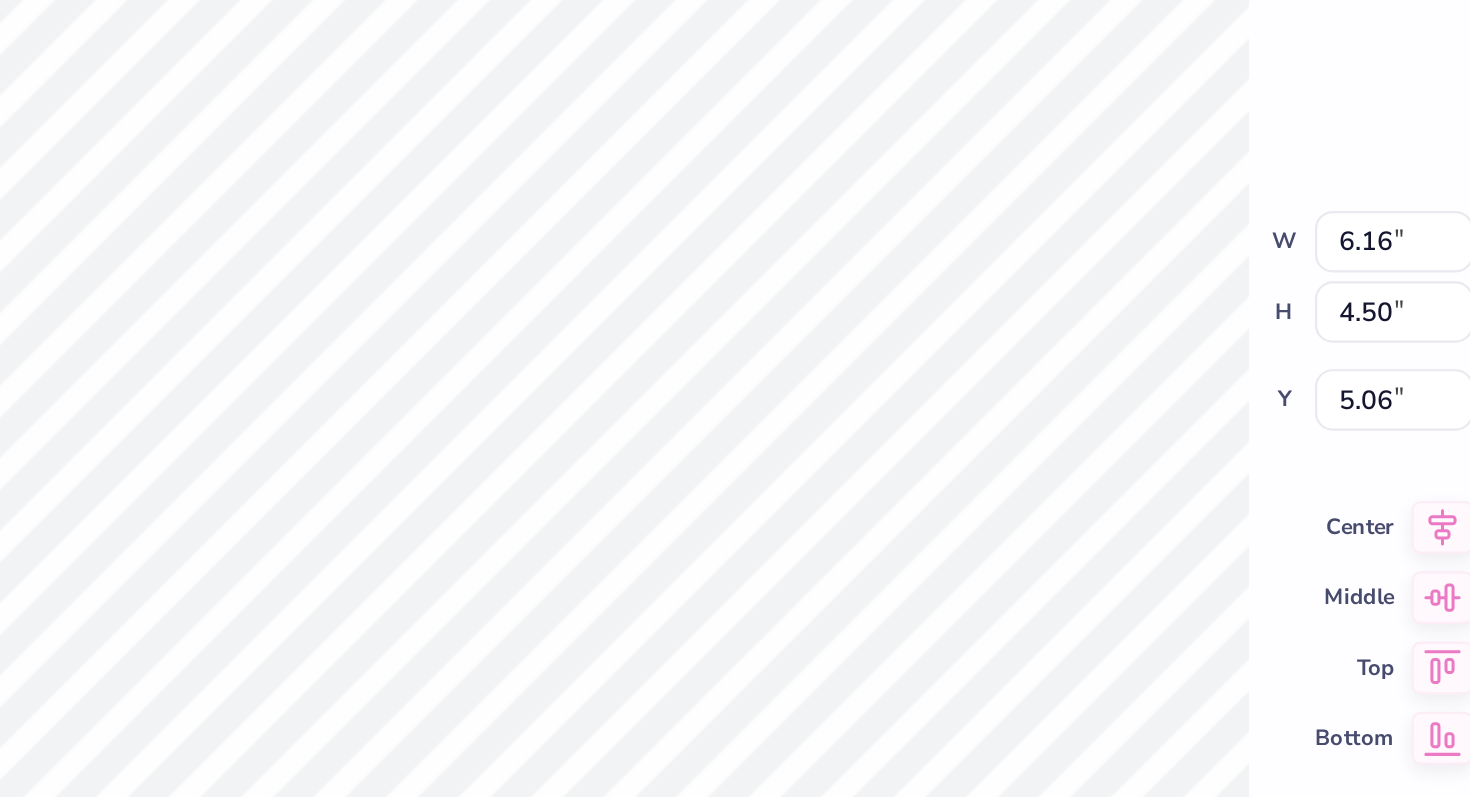 type on "x" 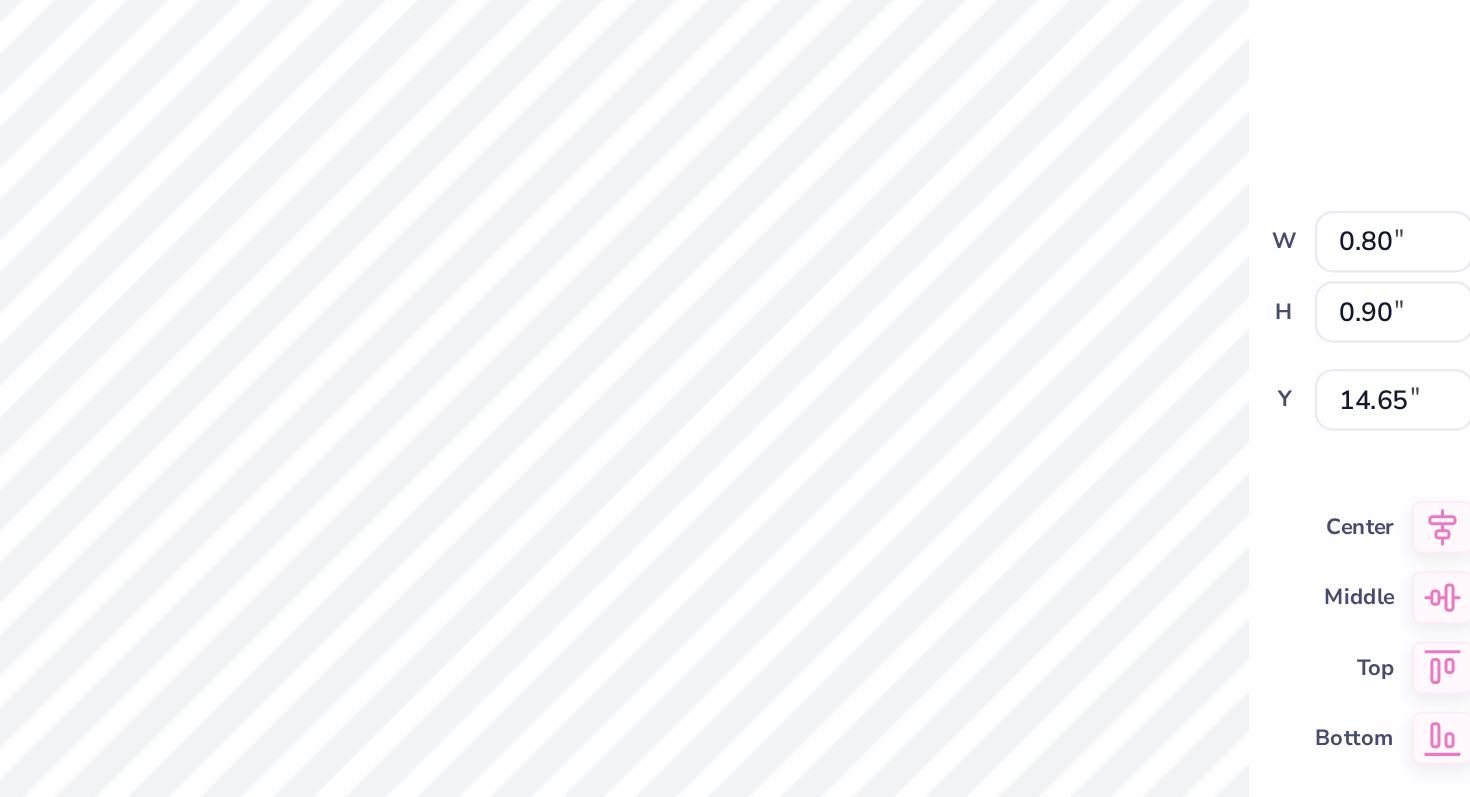 type on "x" 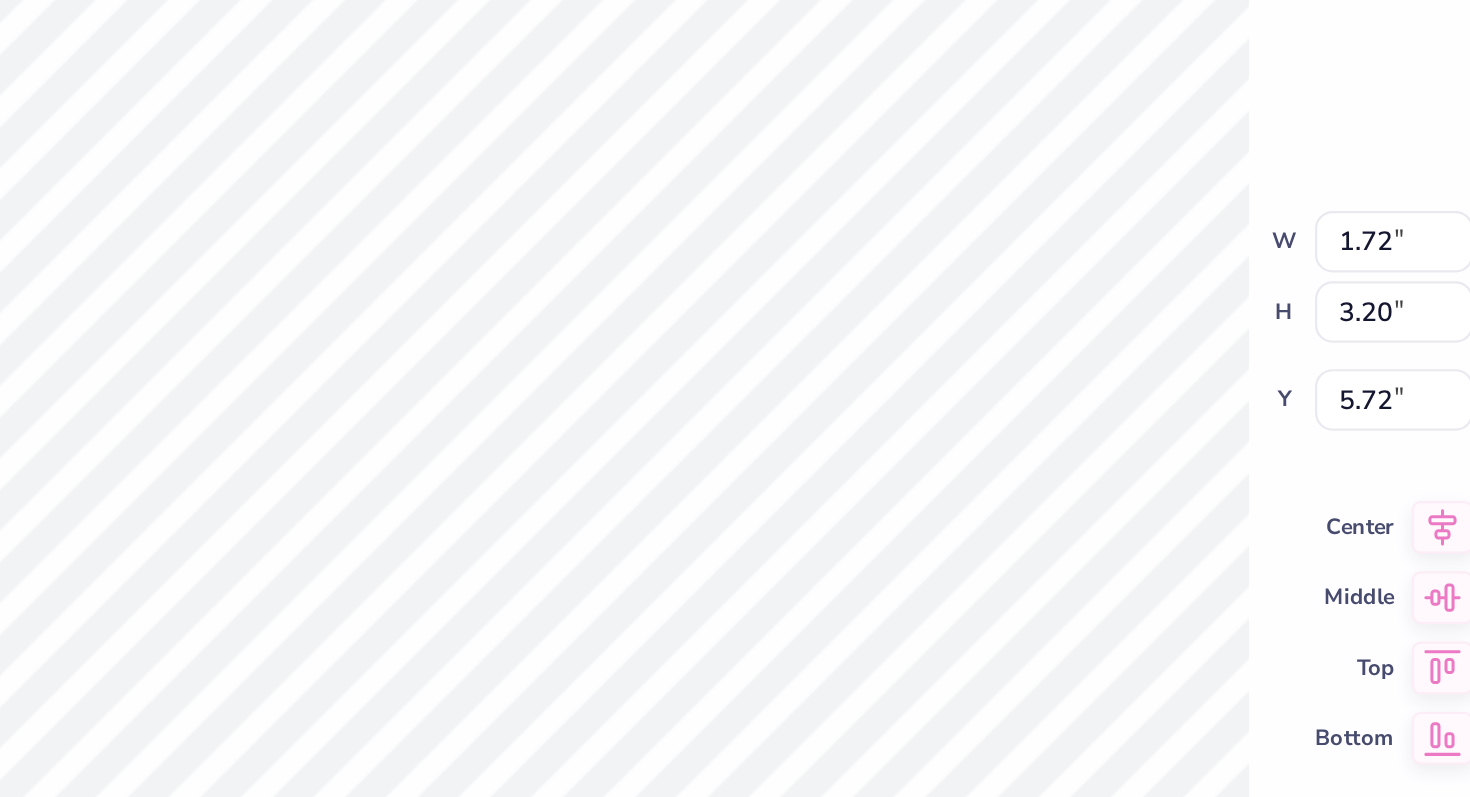type on "x" 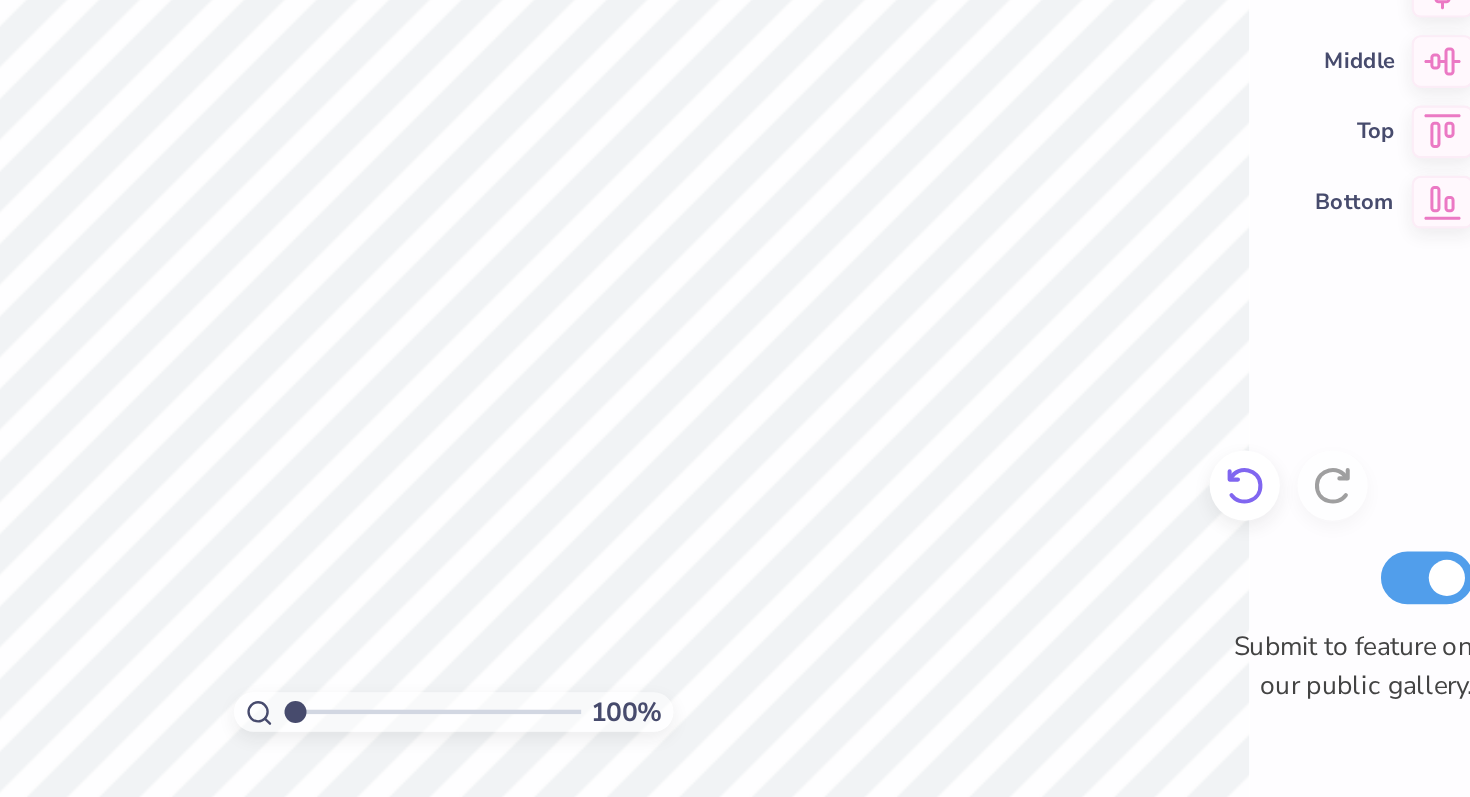 click 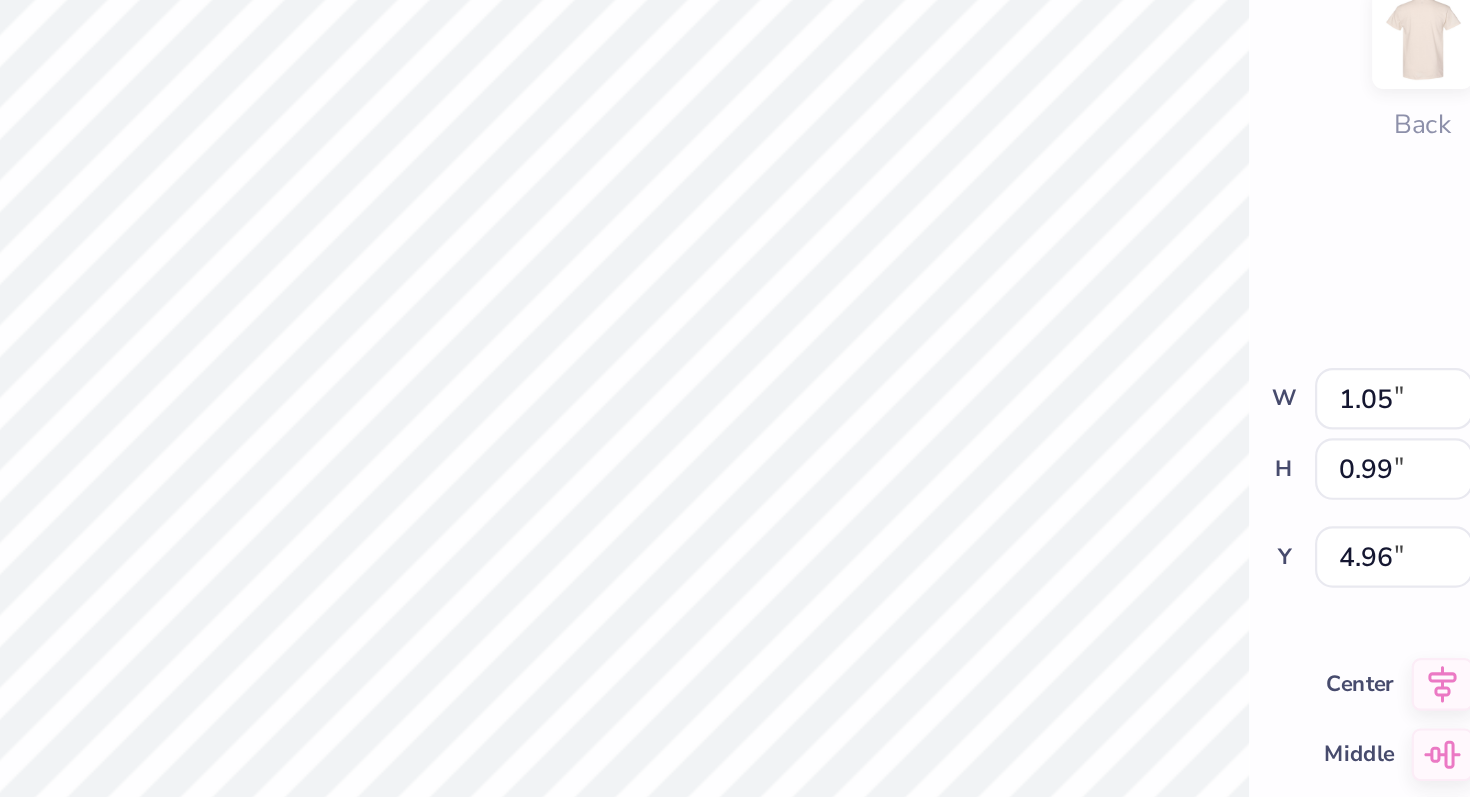 type on "x" 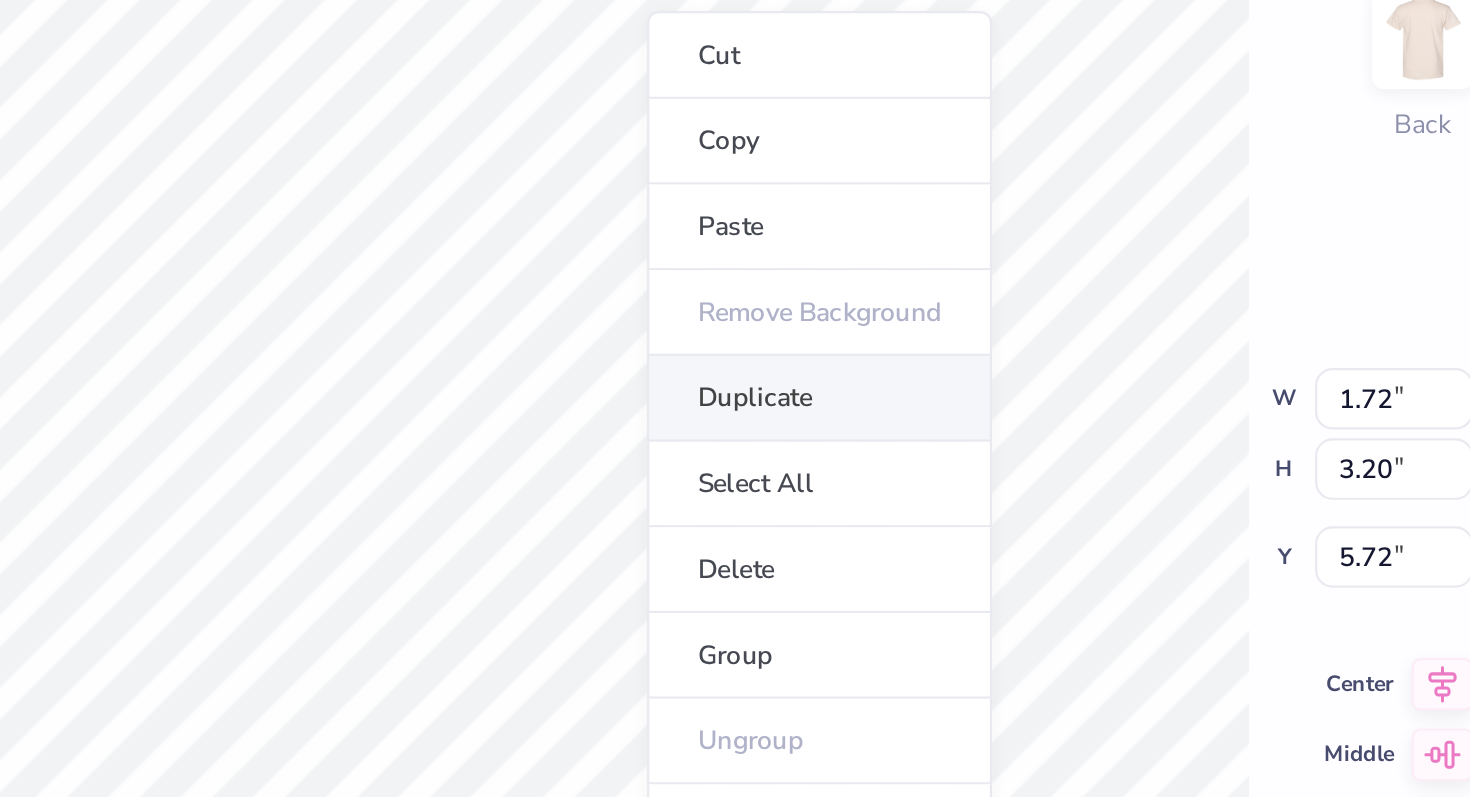 click on "Duplicate" at bounding box center (759, 300) 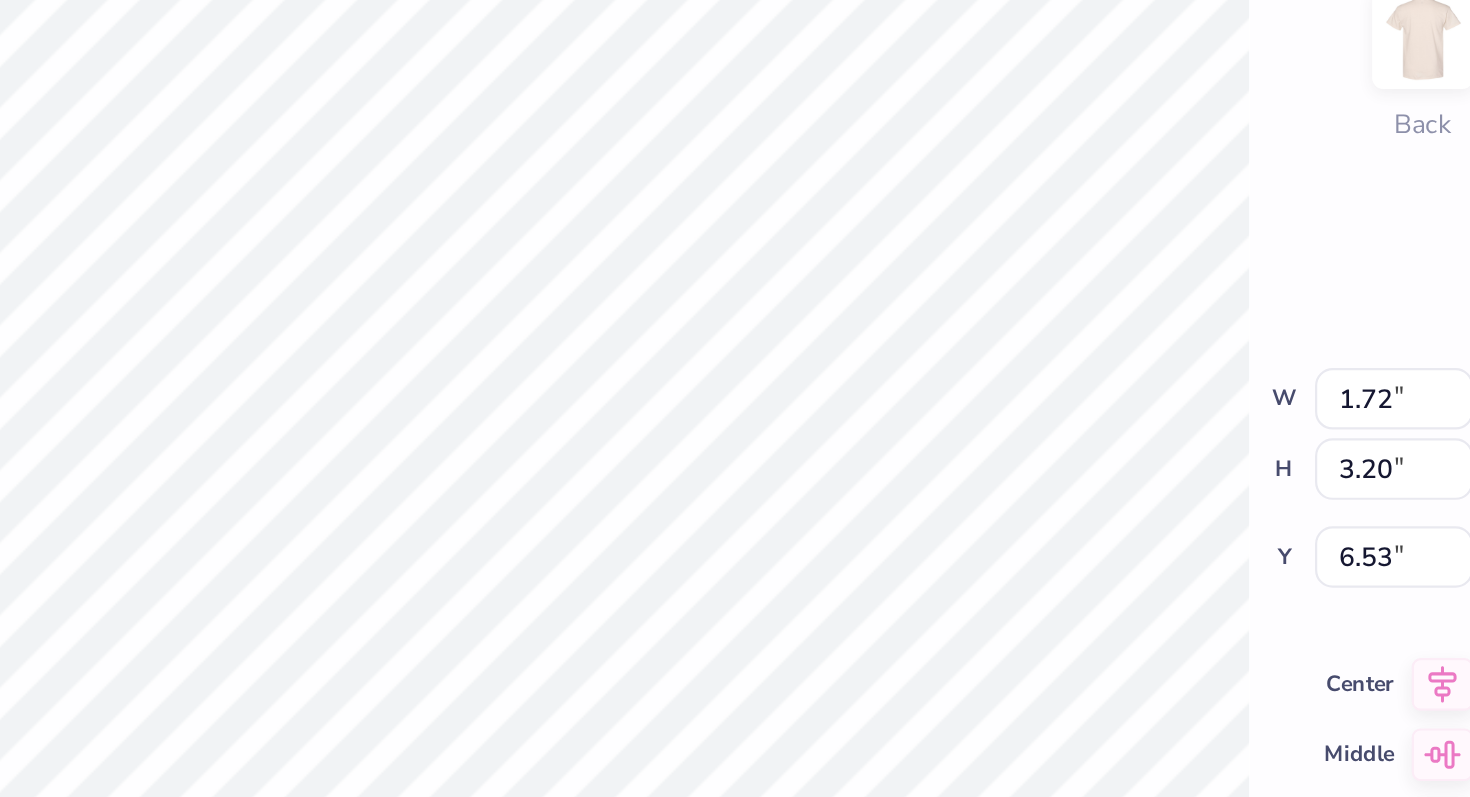 type on "x" 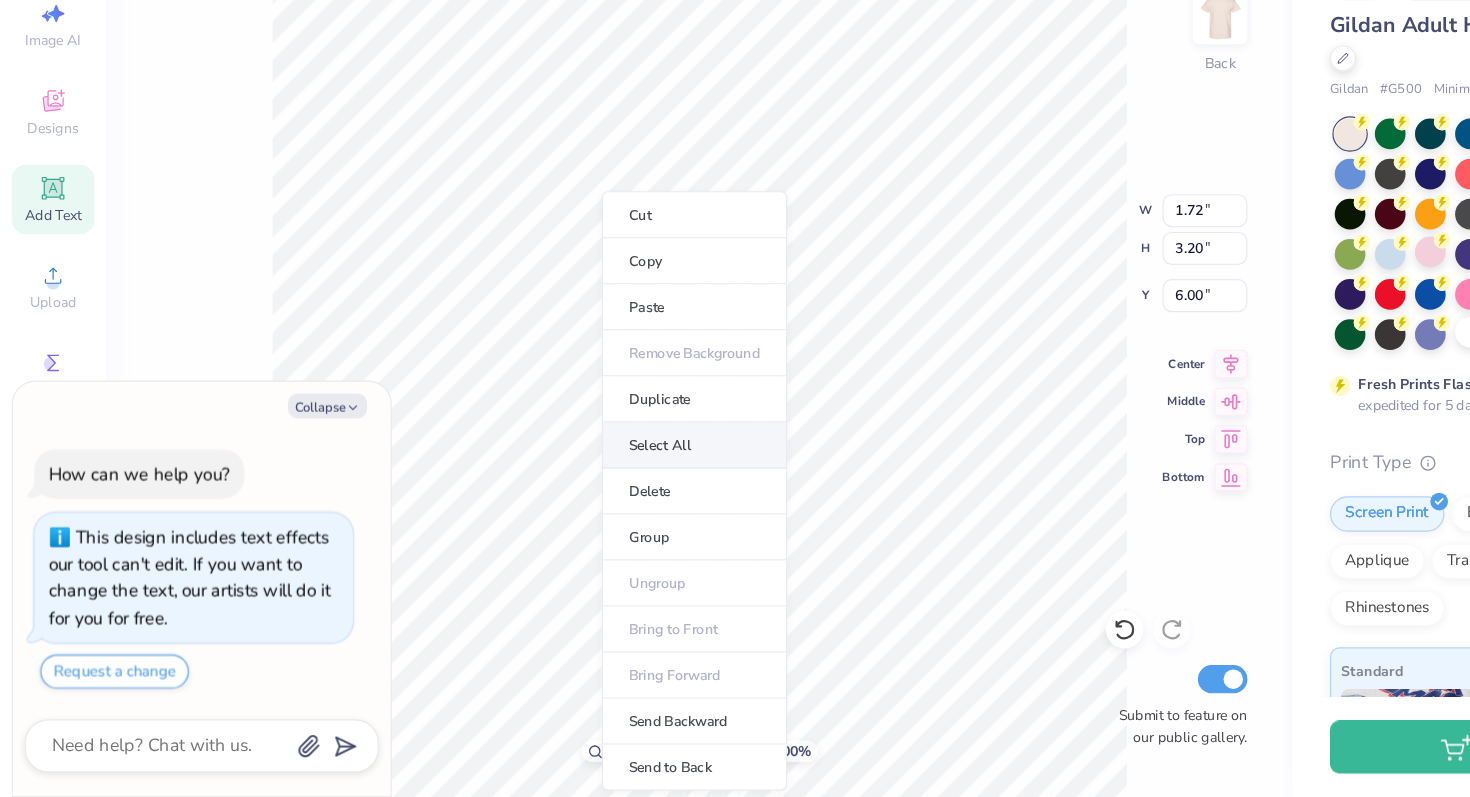 scroll, scrollTop: 0, scrollLeft: 0, axis: both 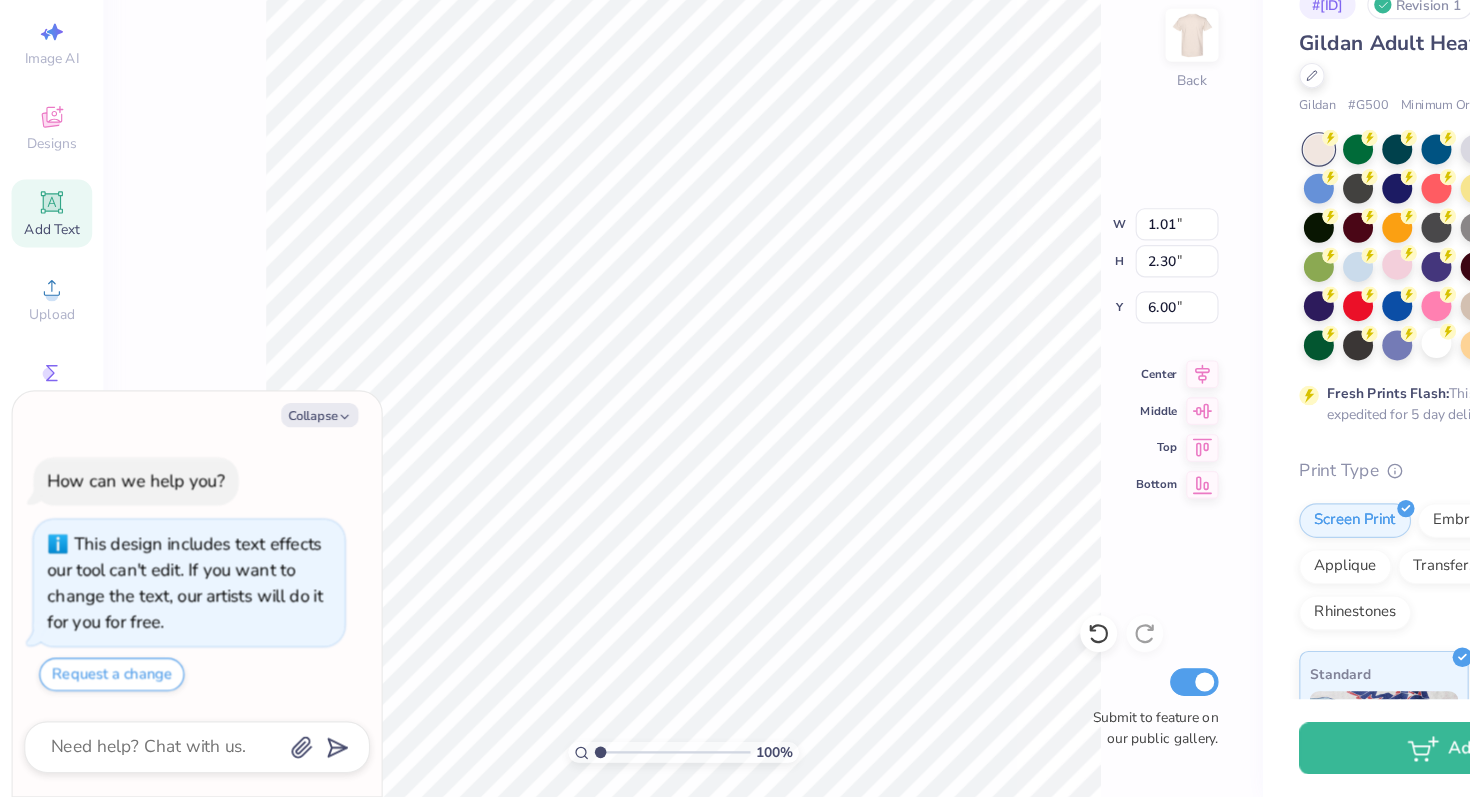 type on "x" 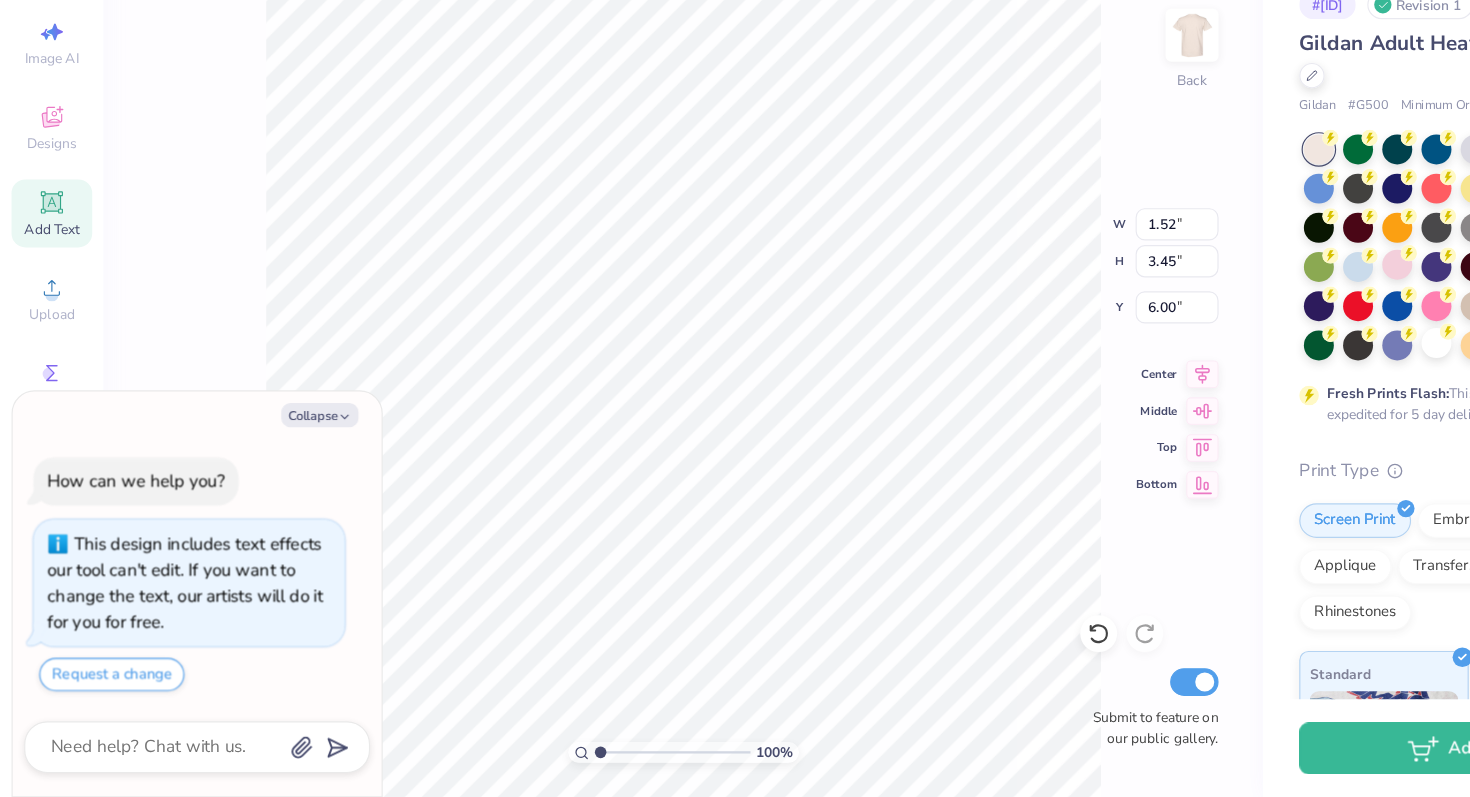 type on "x" 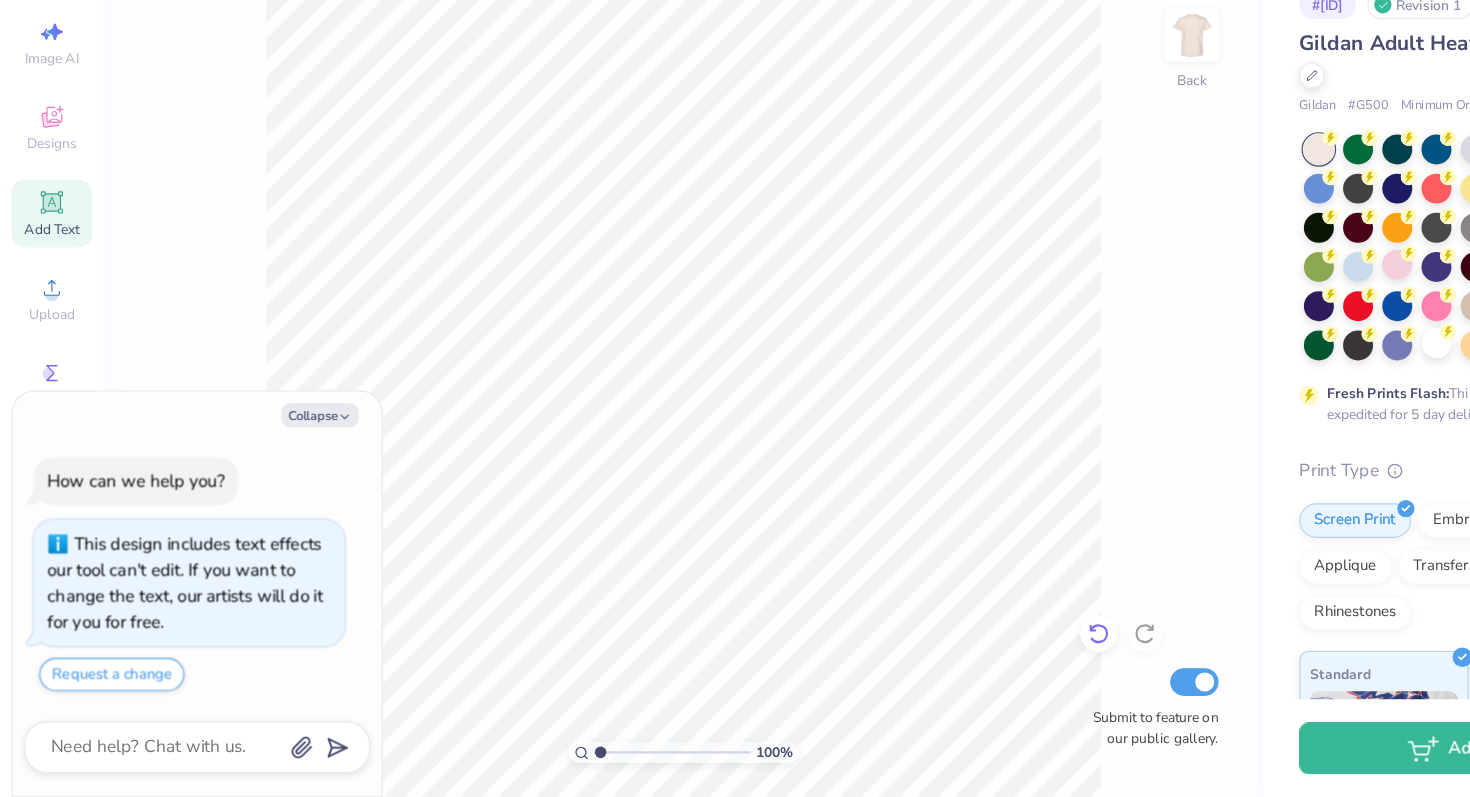 click 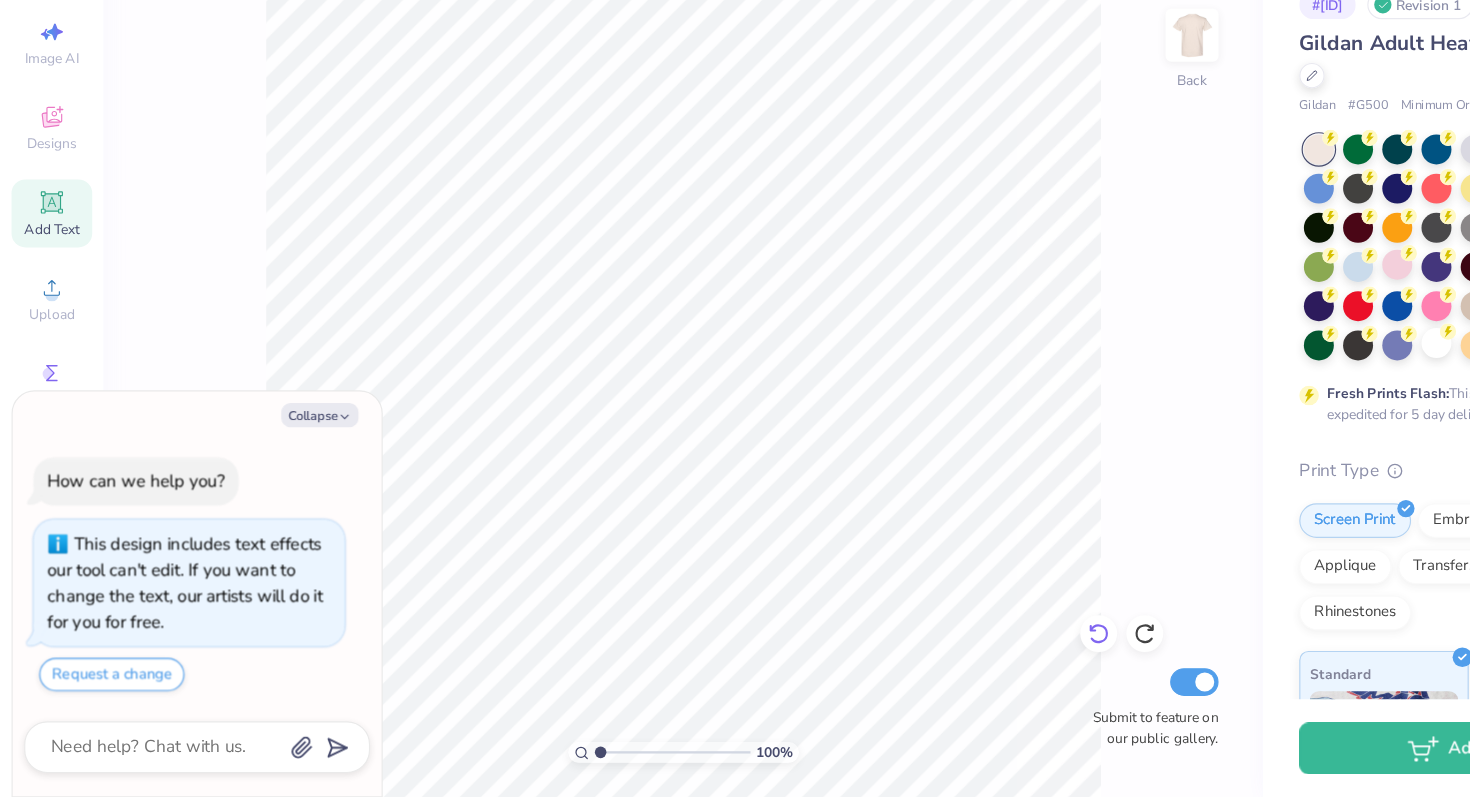 click 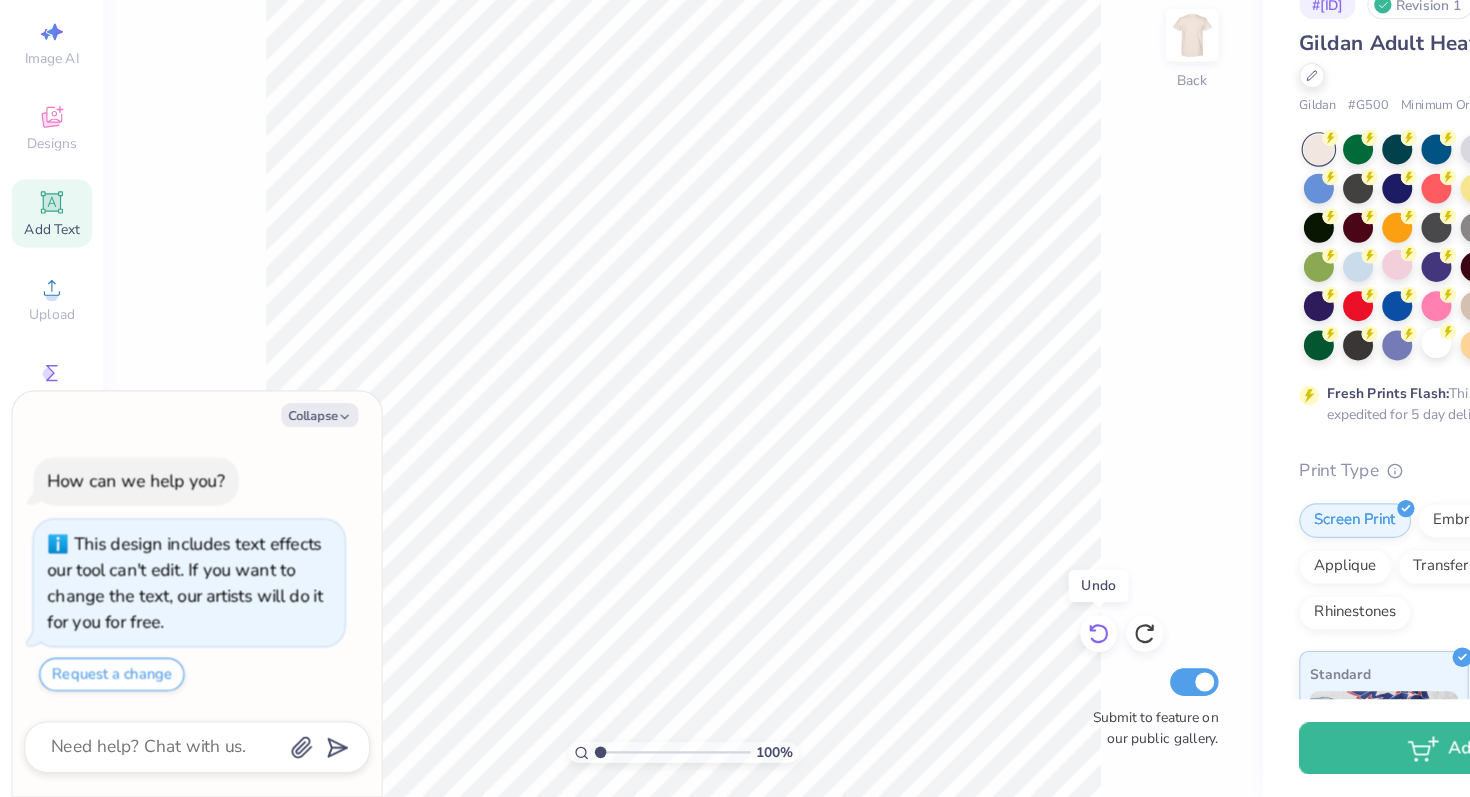 click 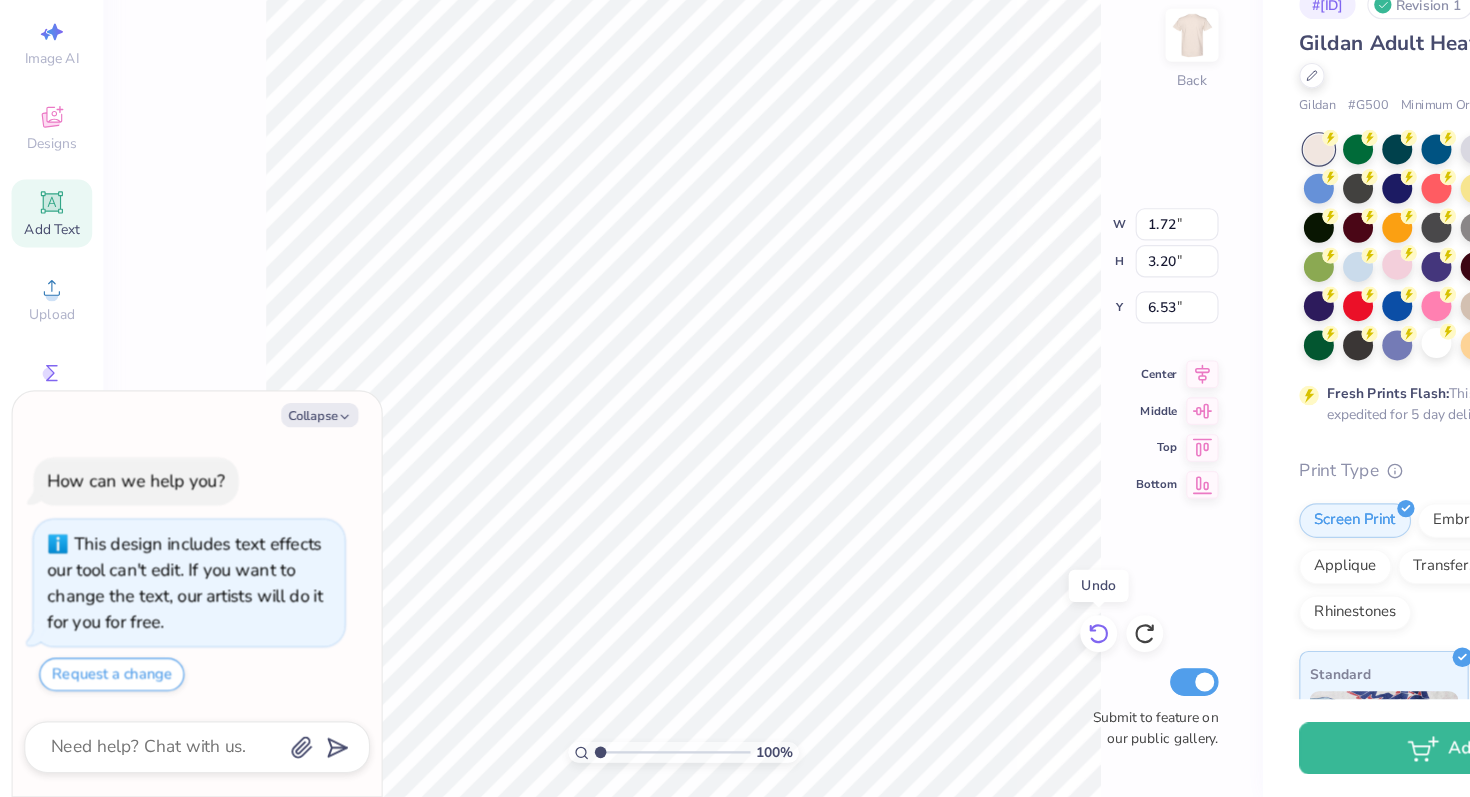 click 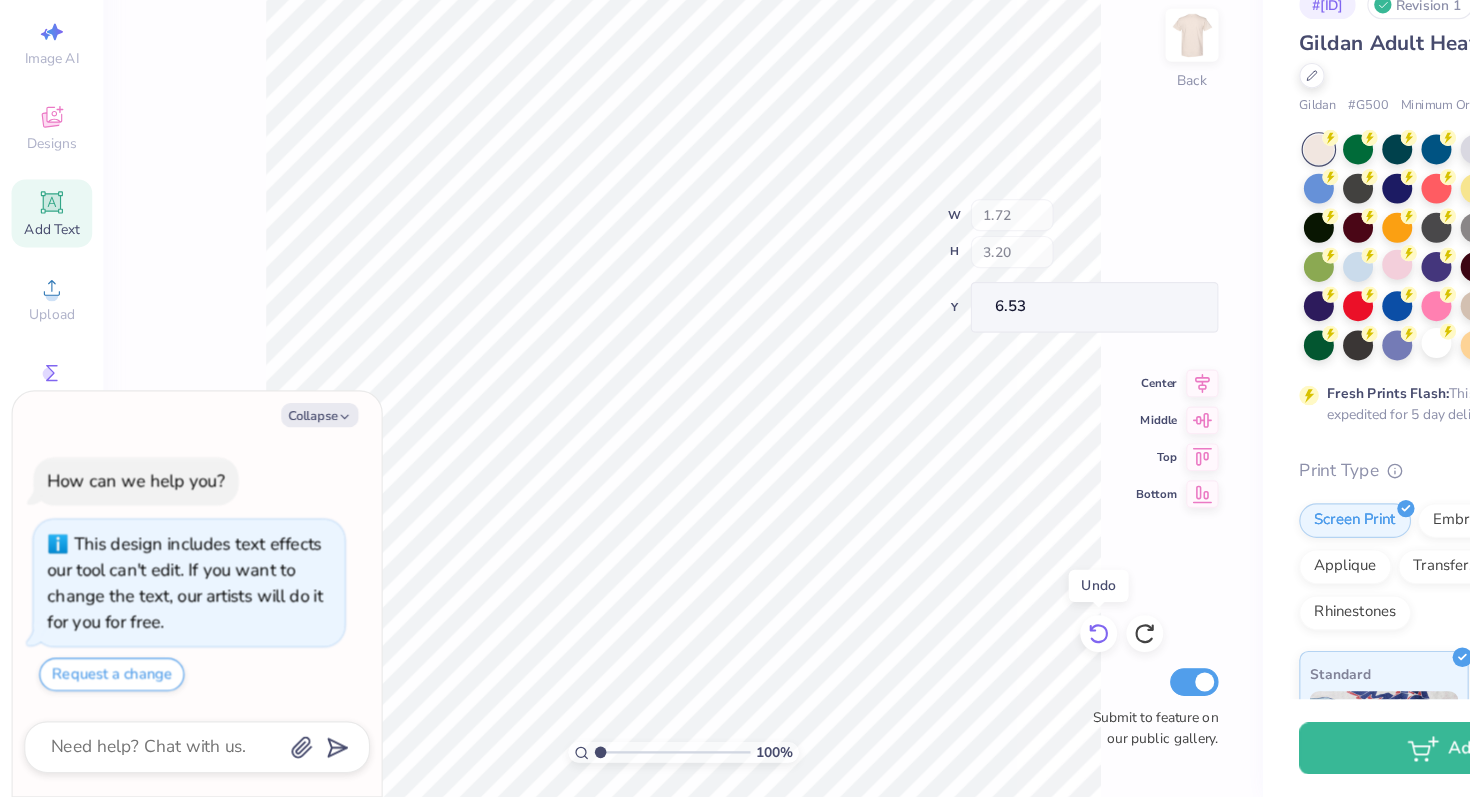 click 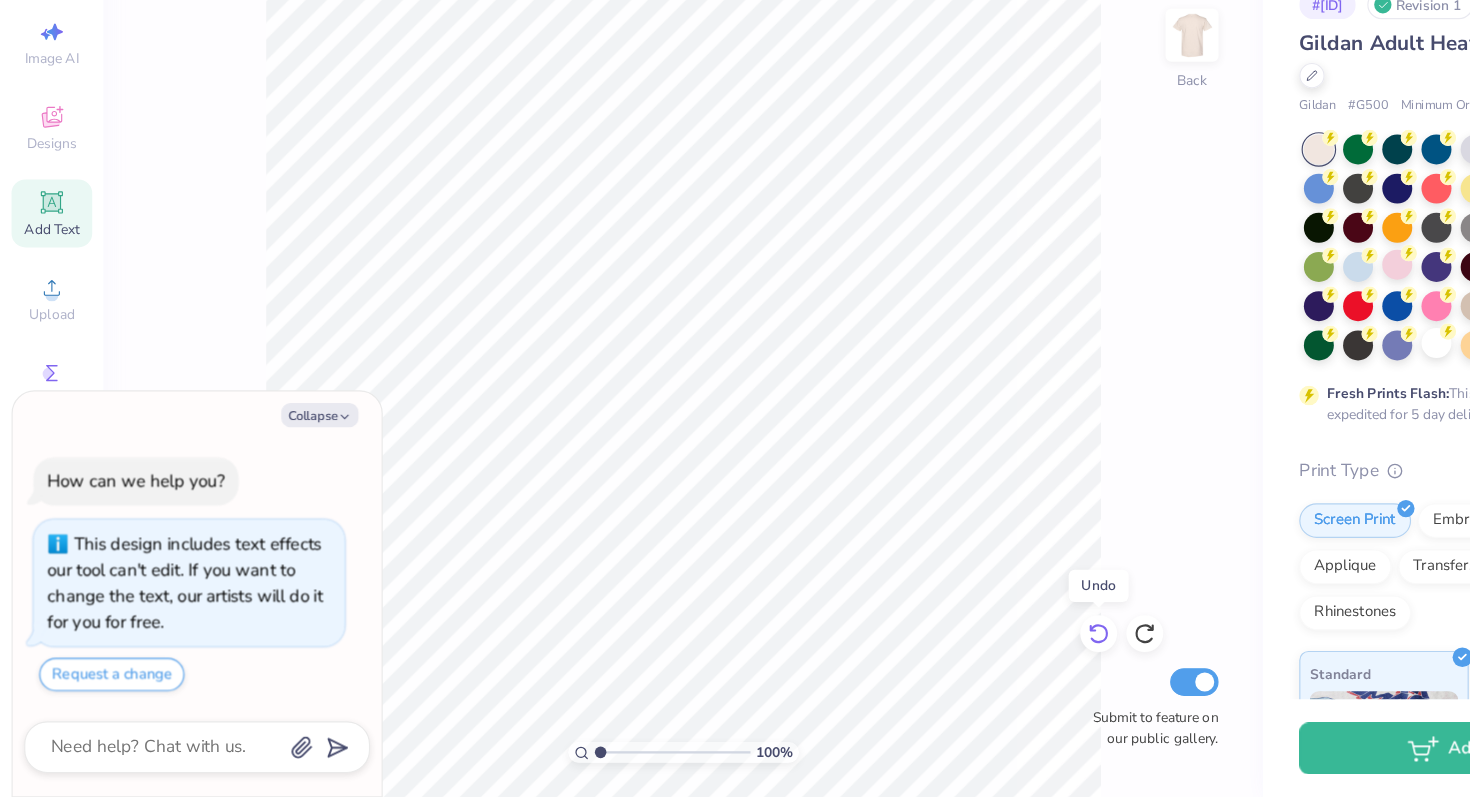 click 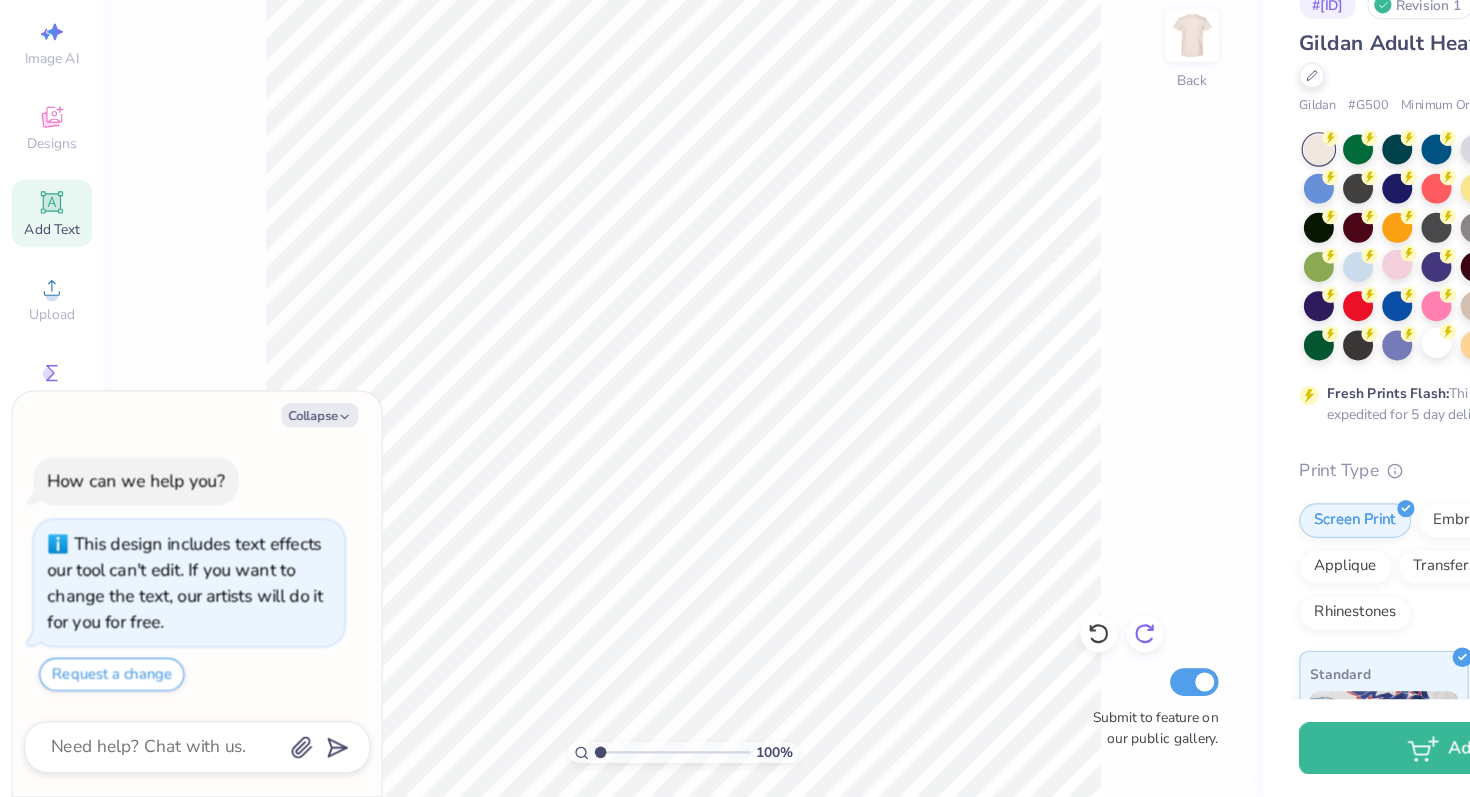 click 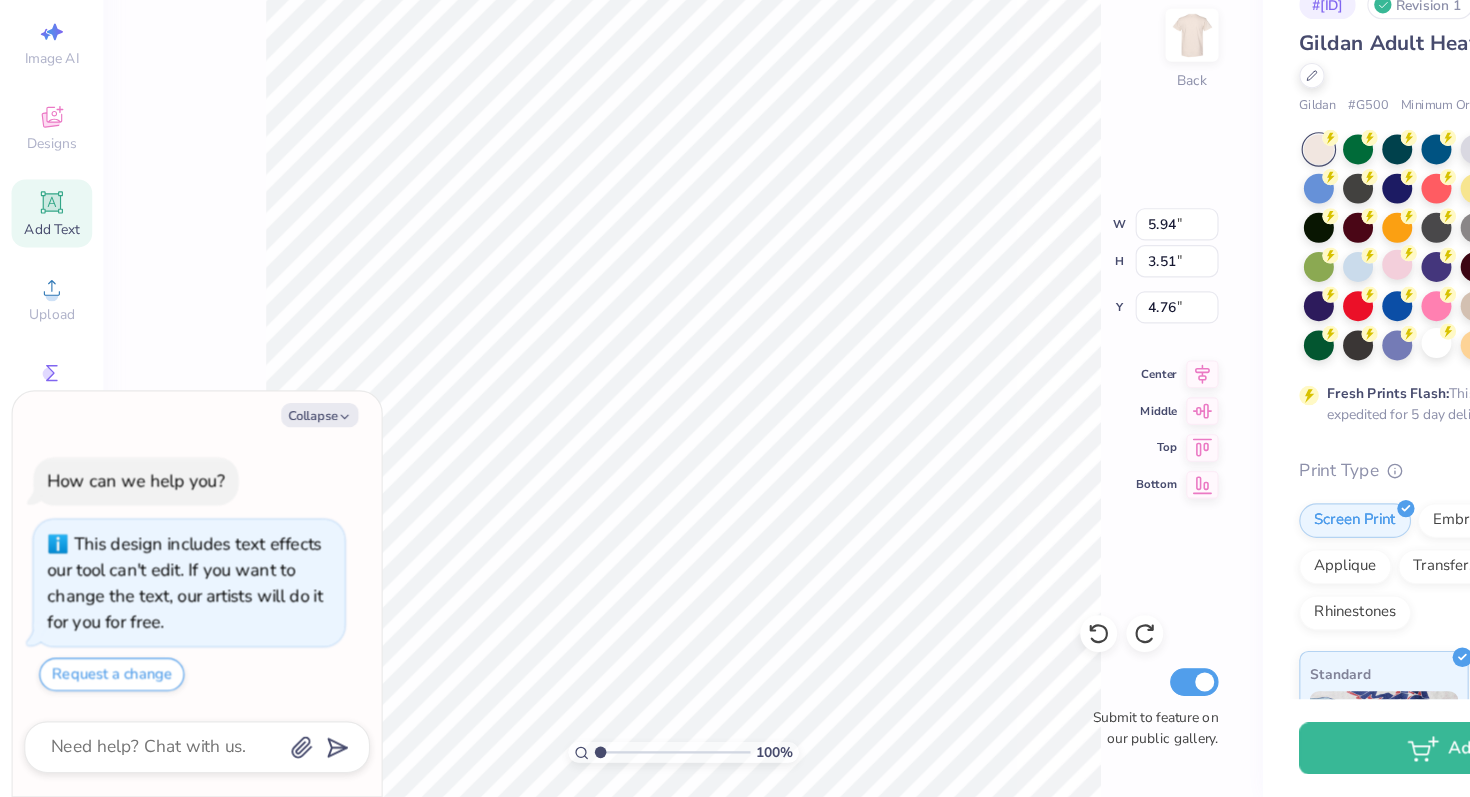 type on "x" 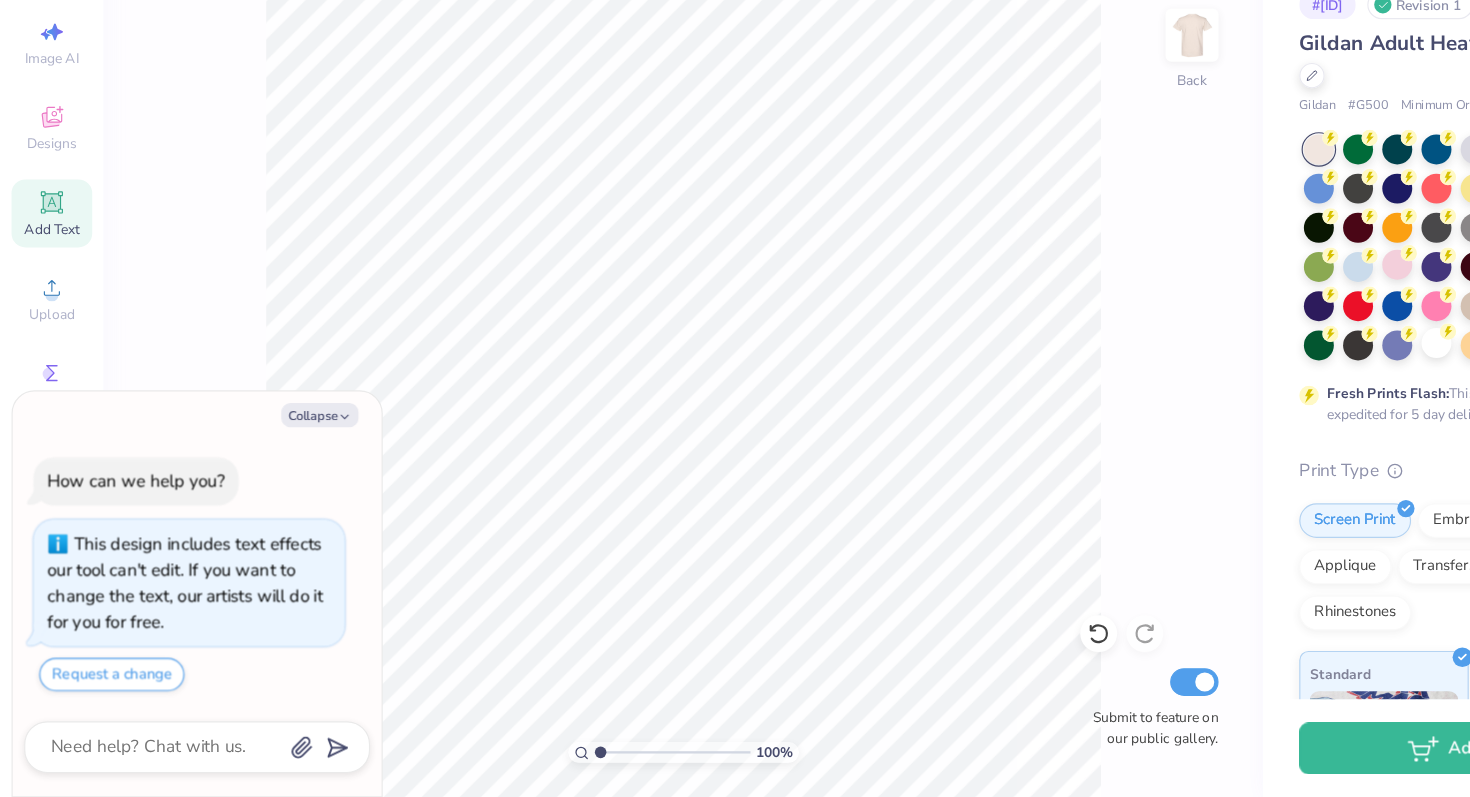 scroll, scrollTop: 0, scrollLeft: 0, axis: both 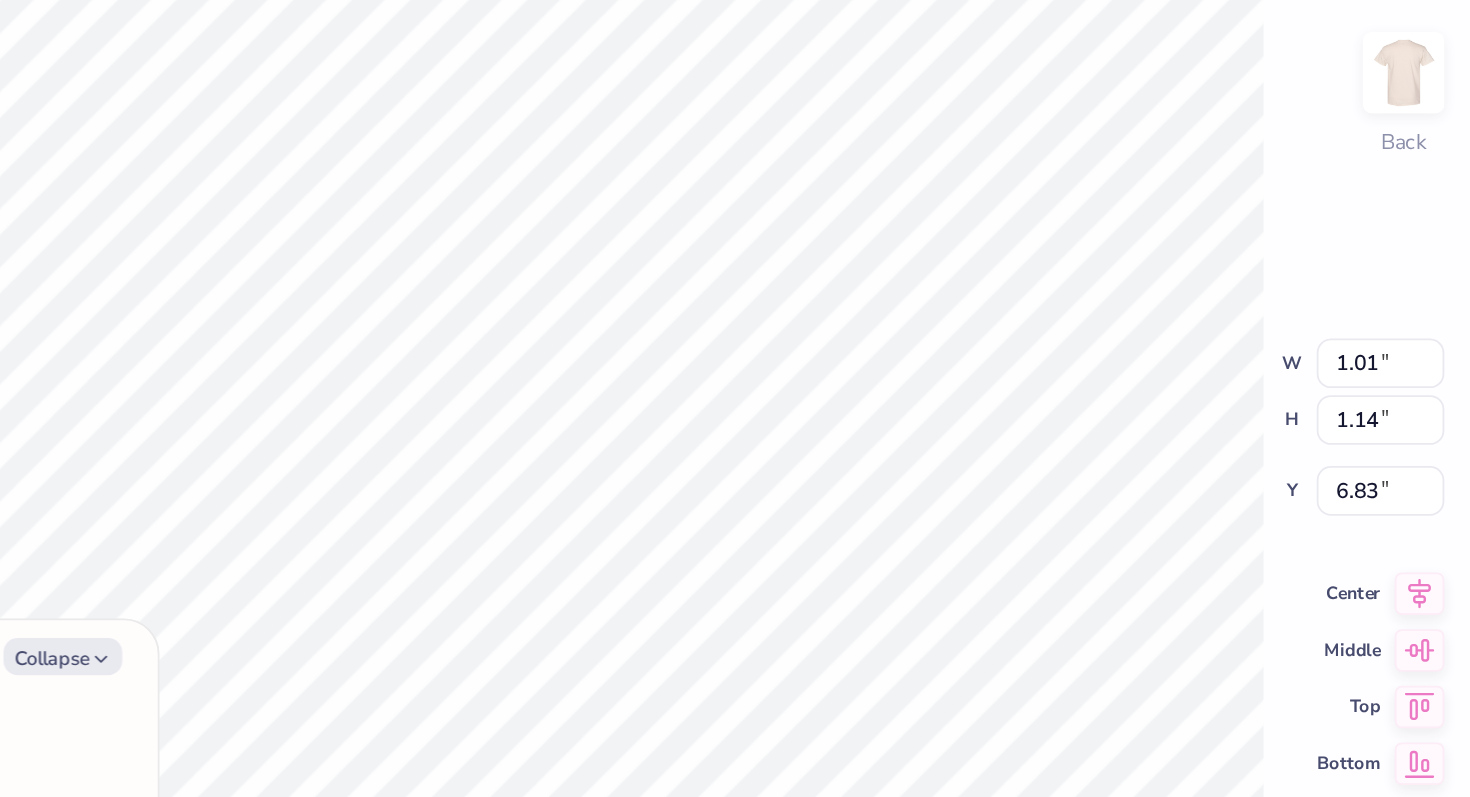 type on "x" 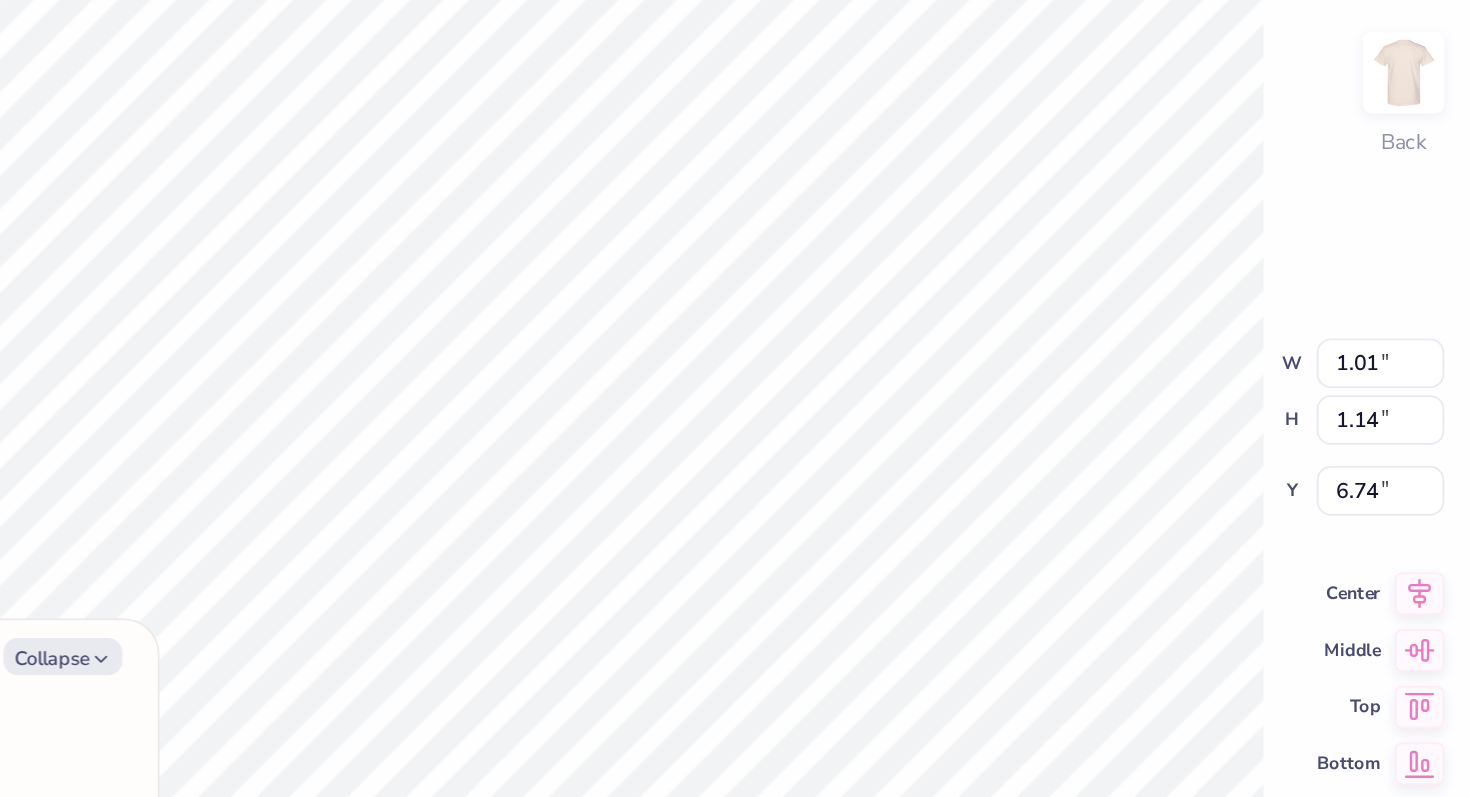 type on "x" 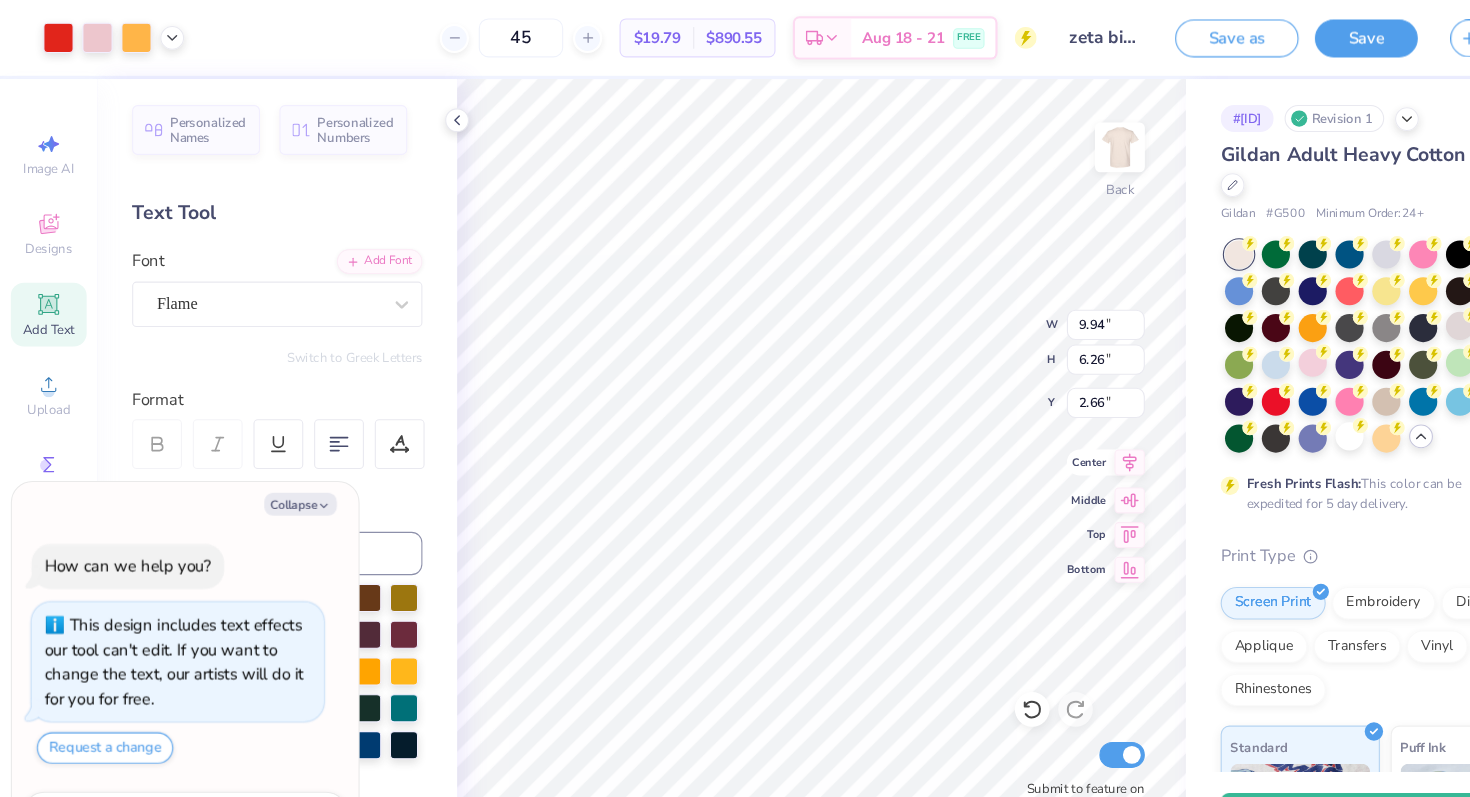 click 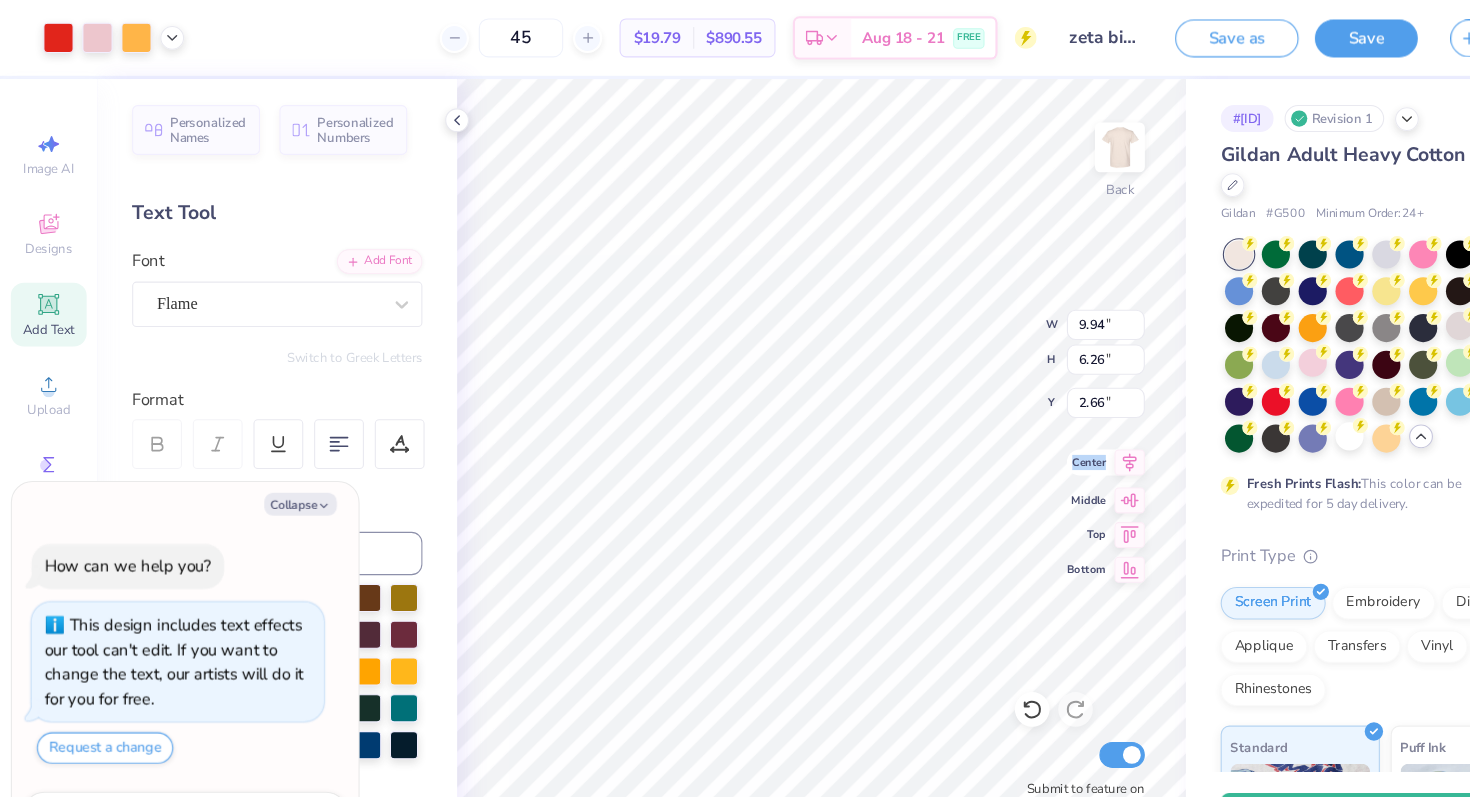 click 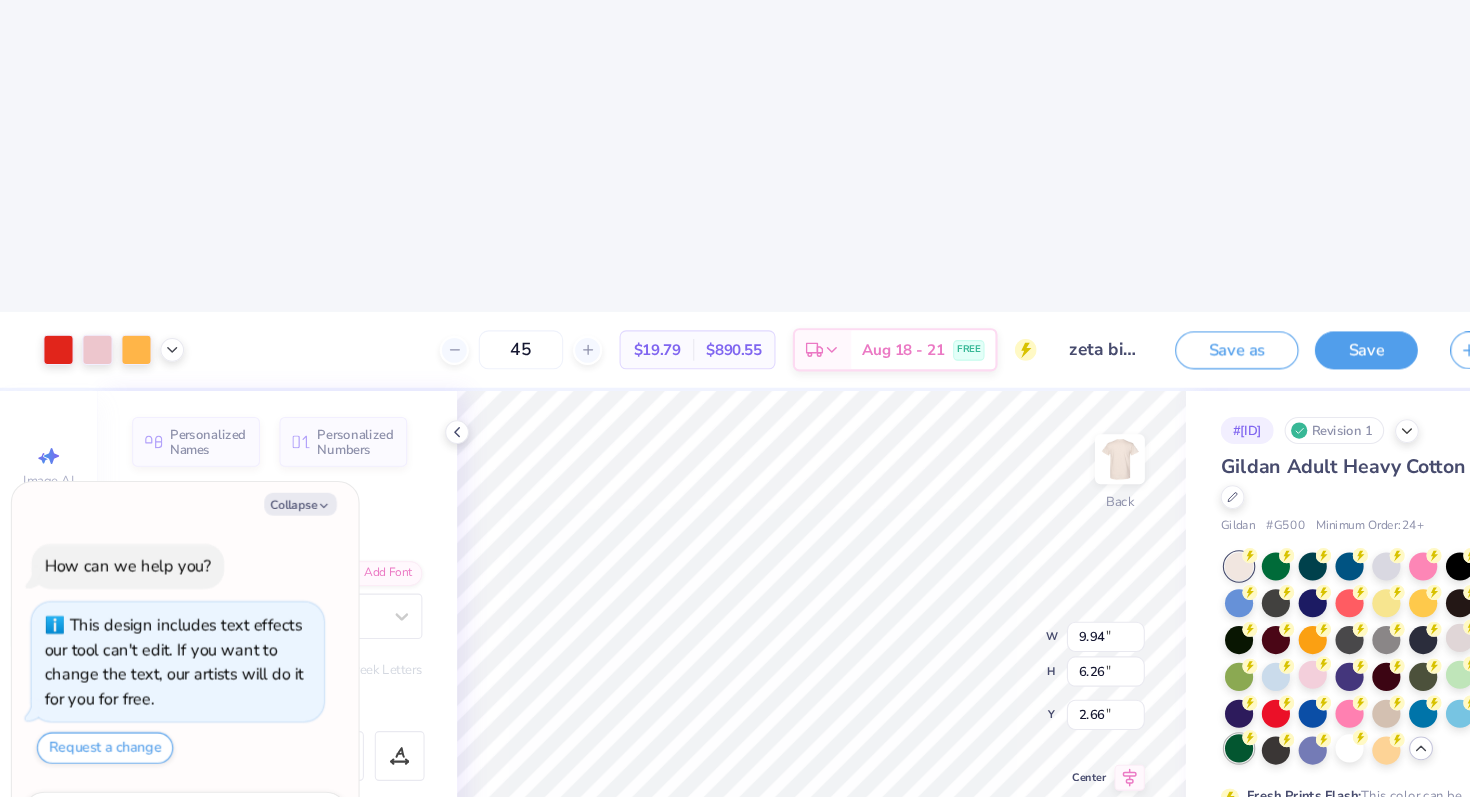 click at bounding box center [1144, 691] 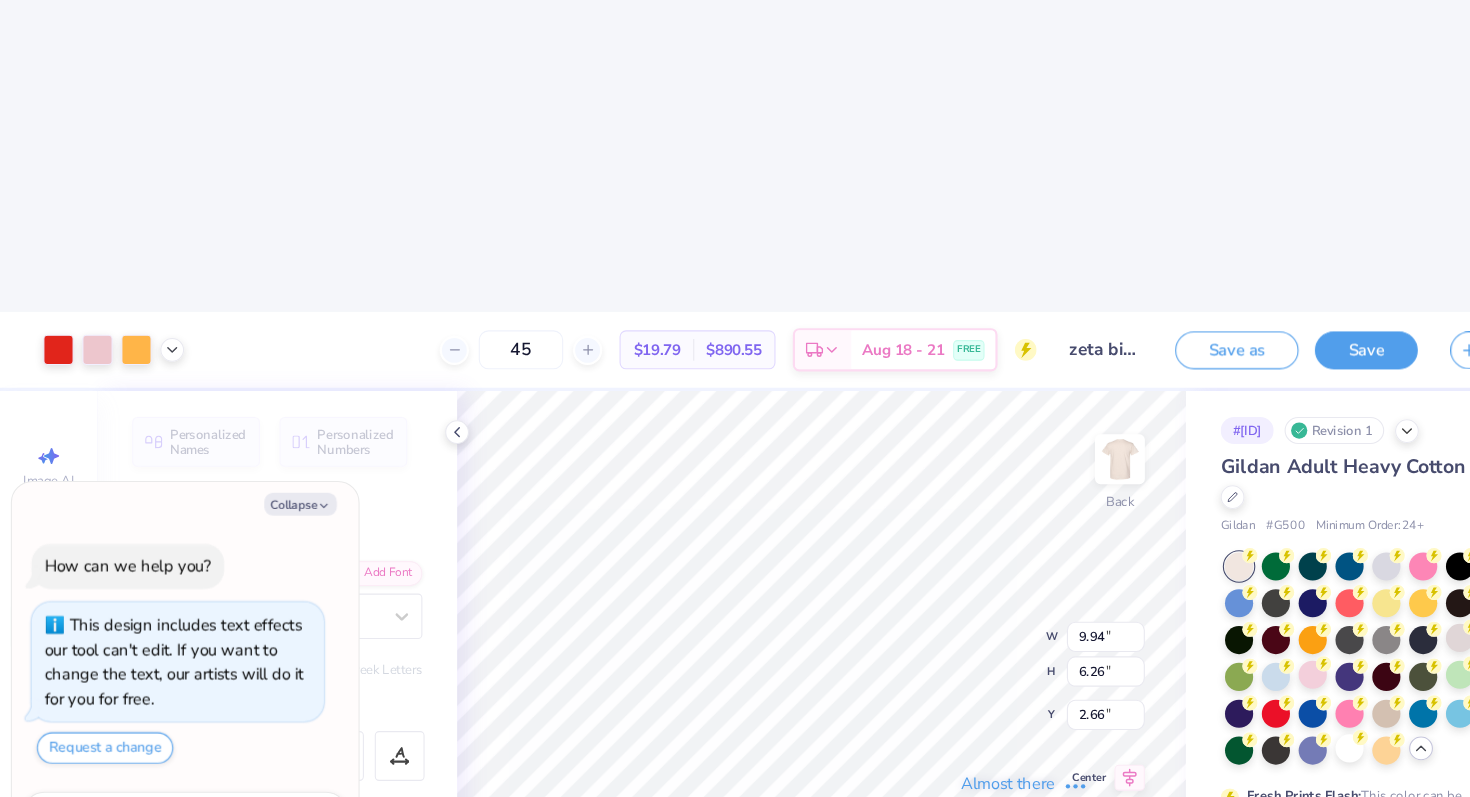 click on "Almost there" at bounding box center [946, 723] 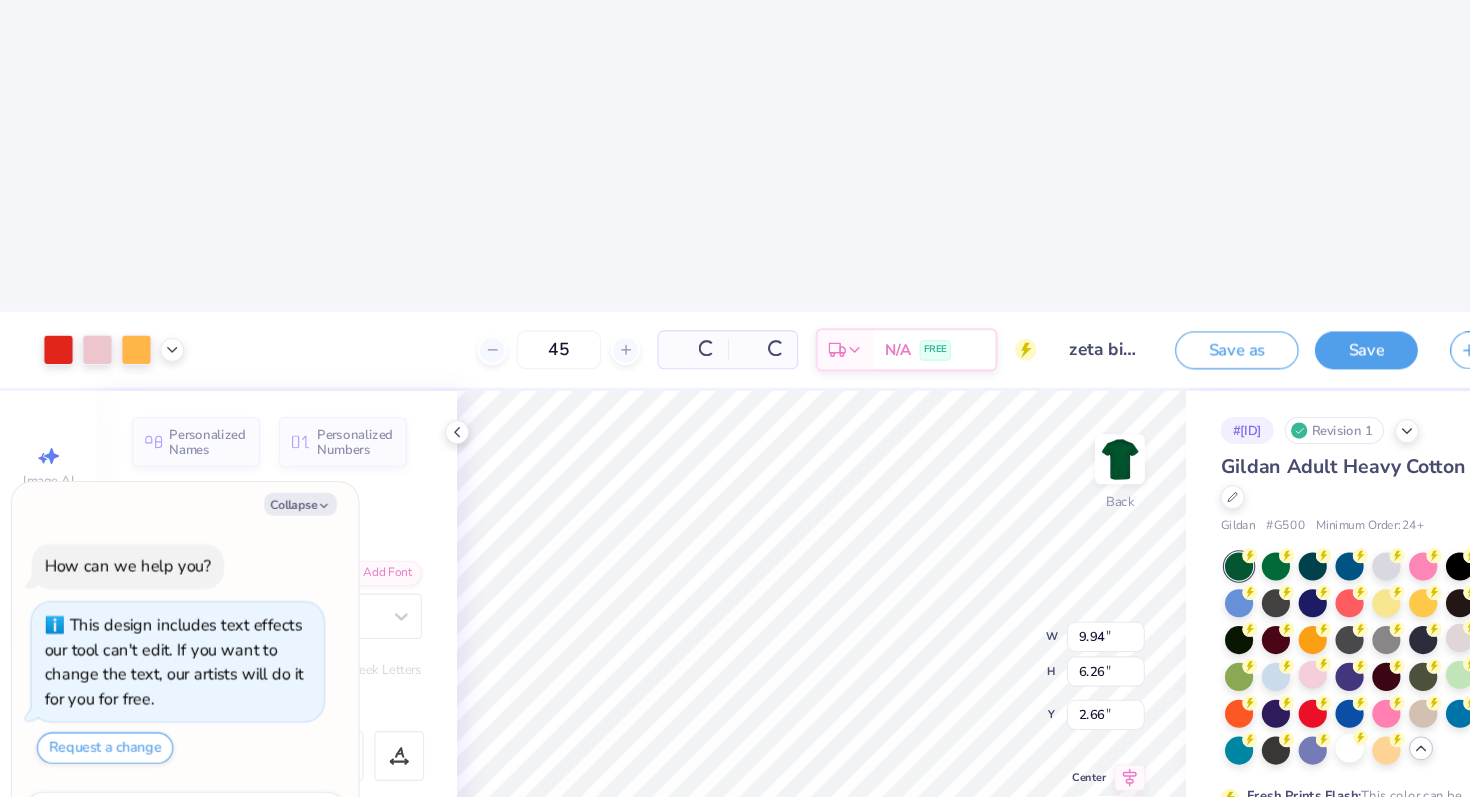 click 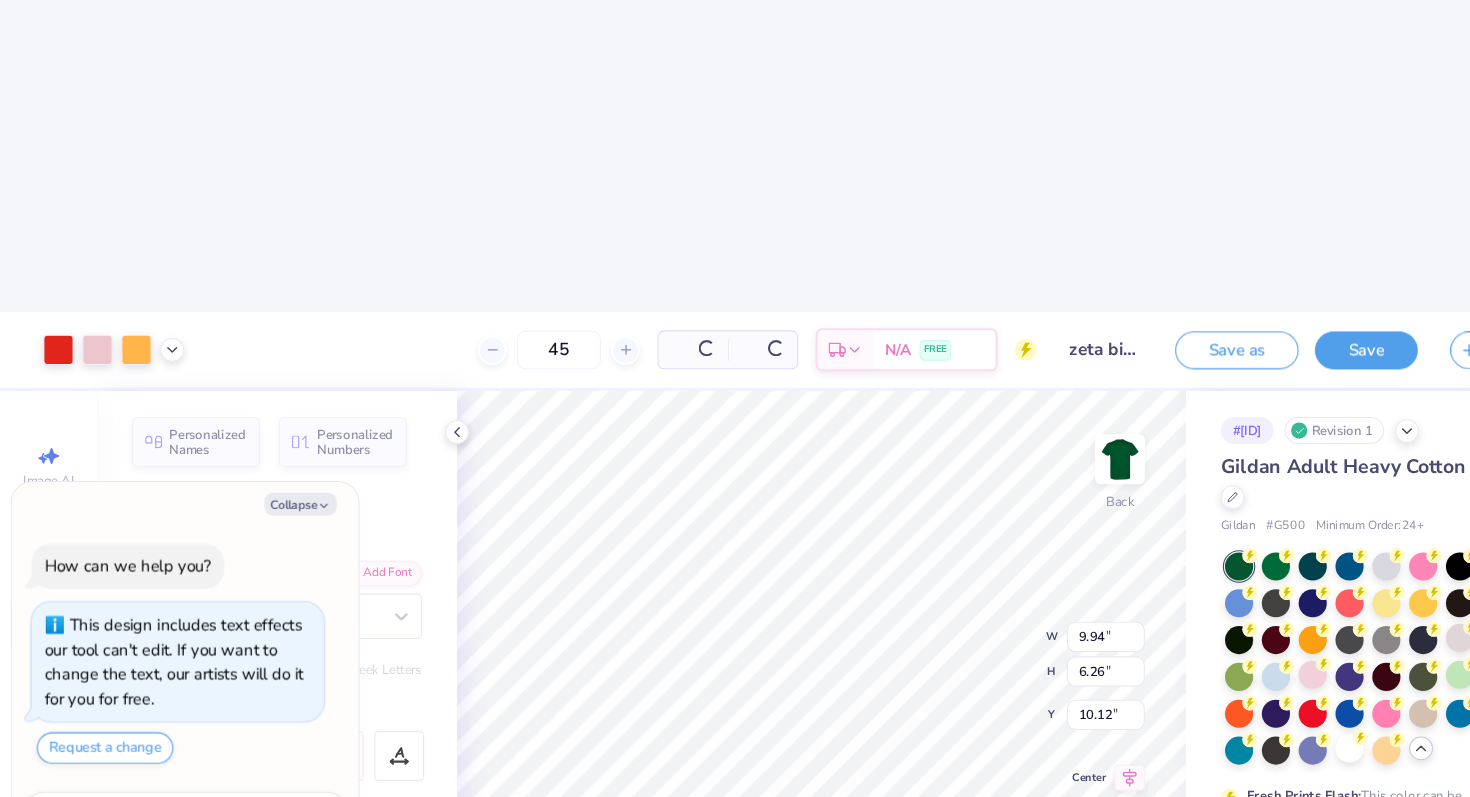 click 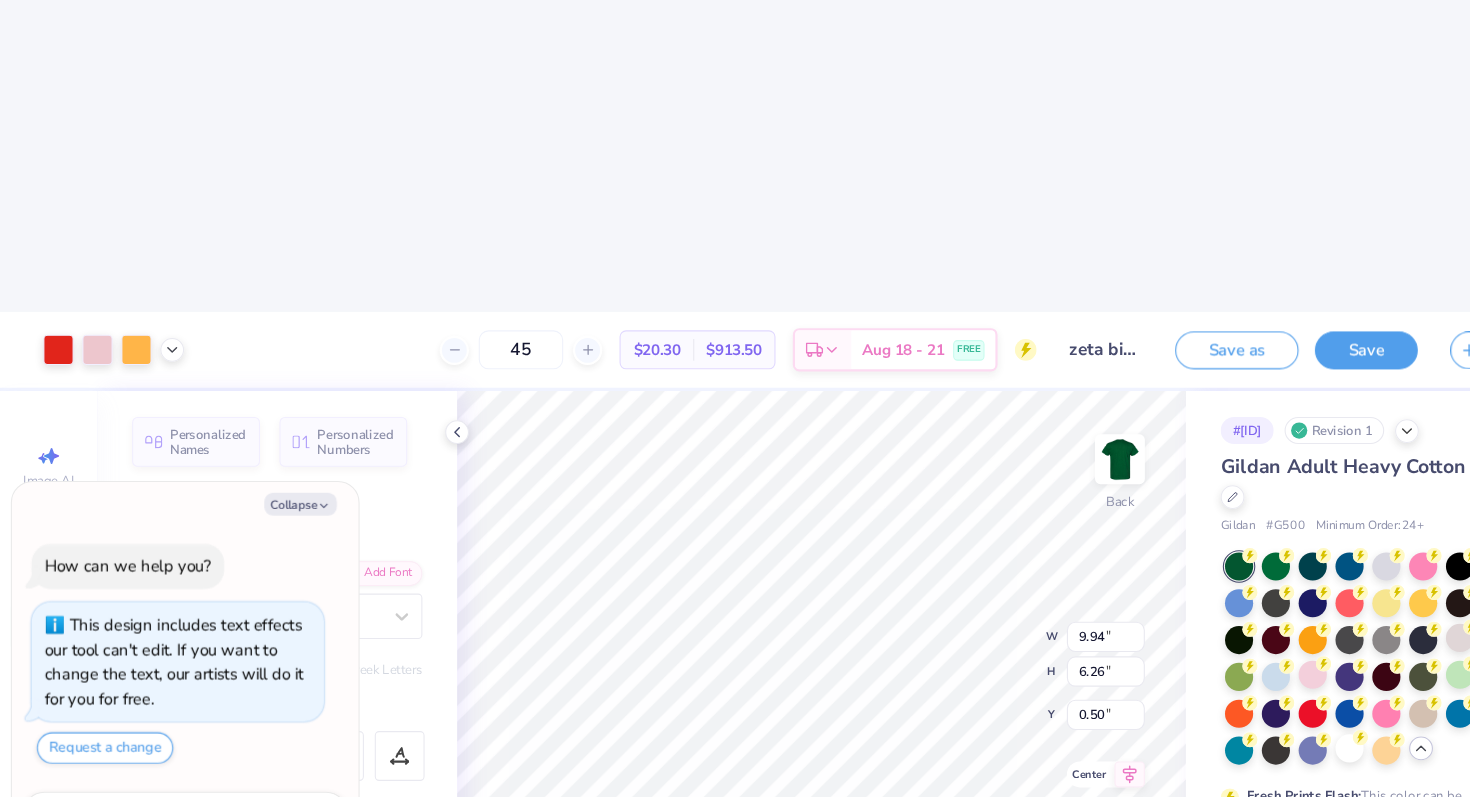 click 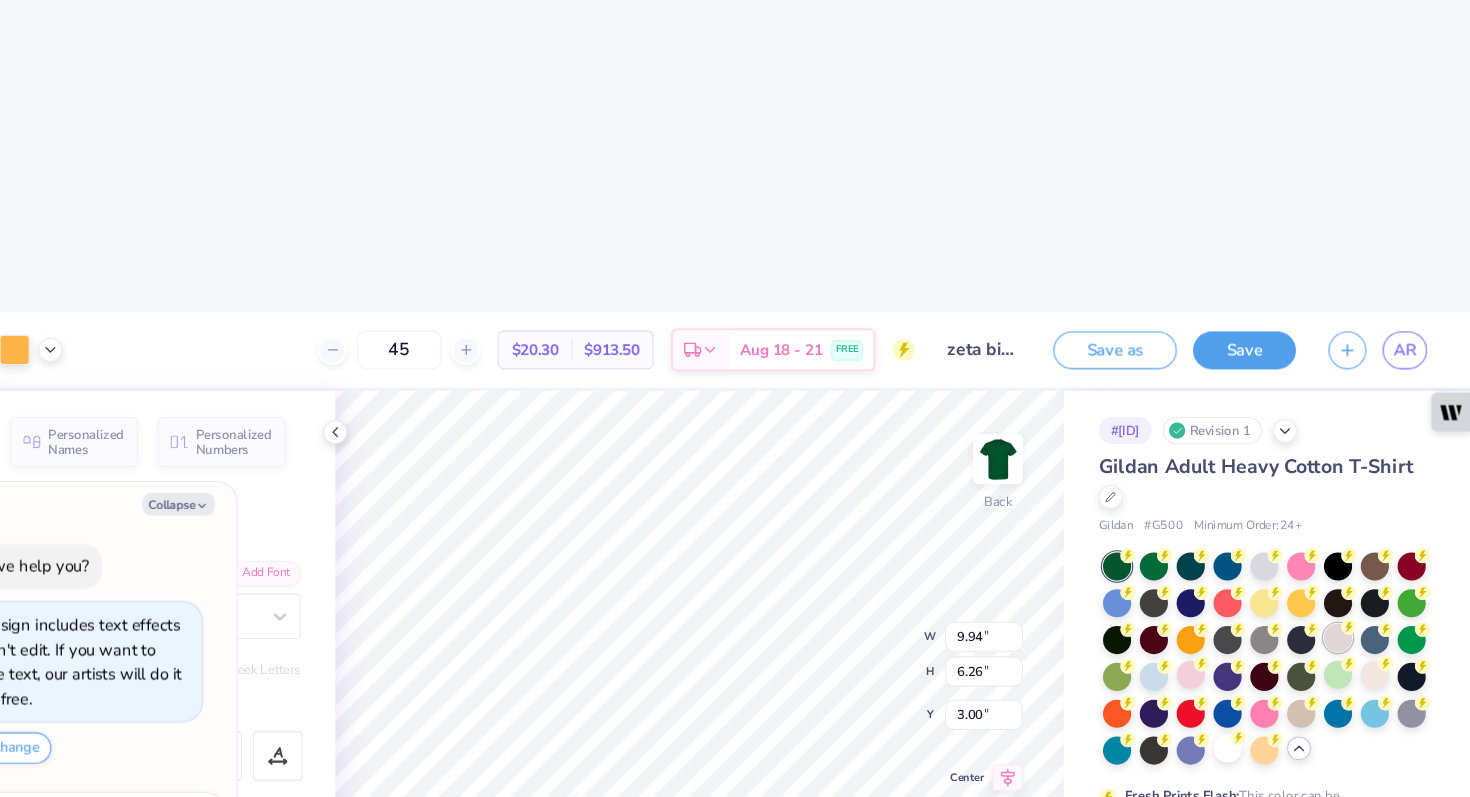 click at bounding box center [1348, 589] 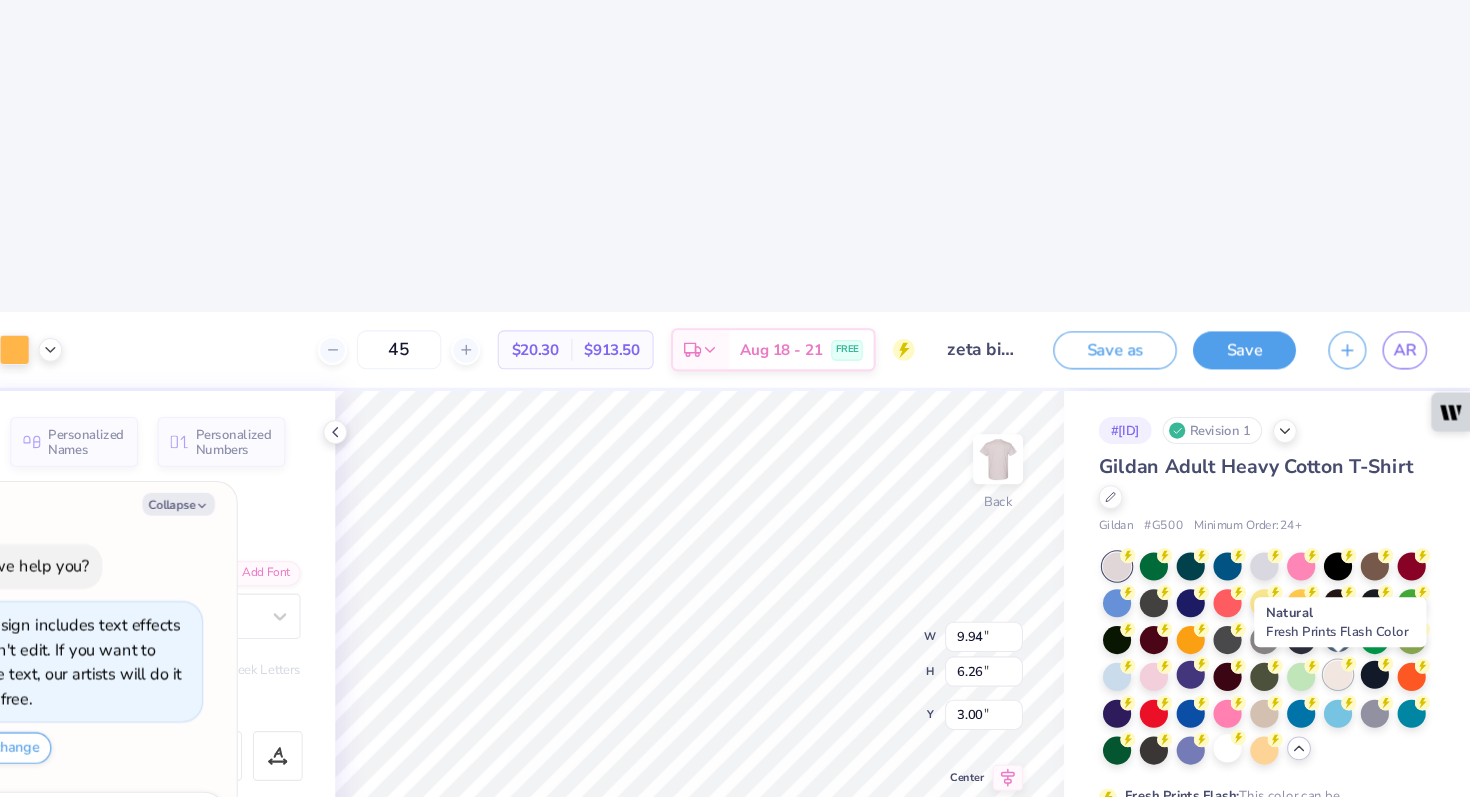click at bounding box center (1348, 623) 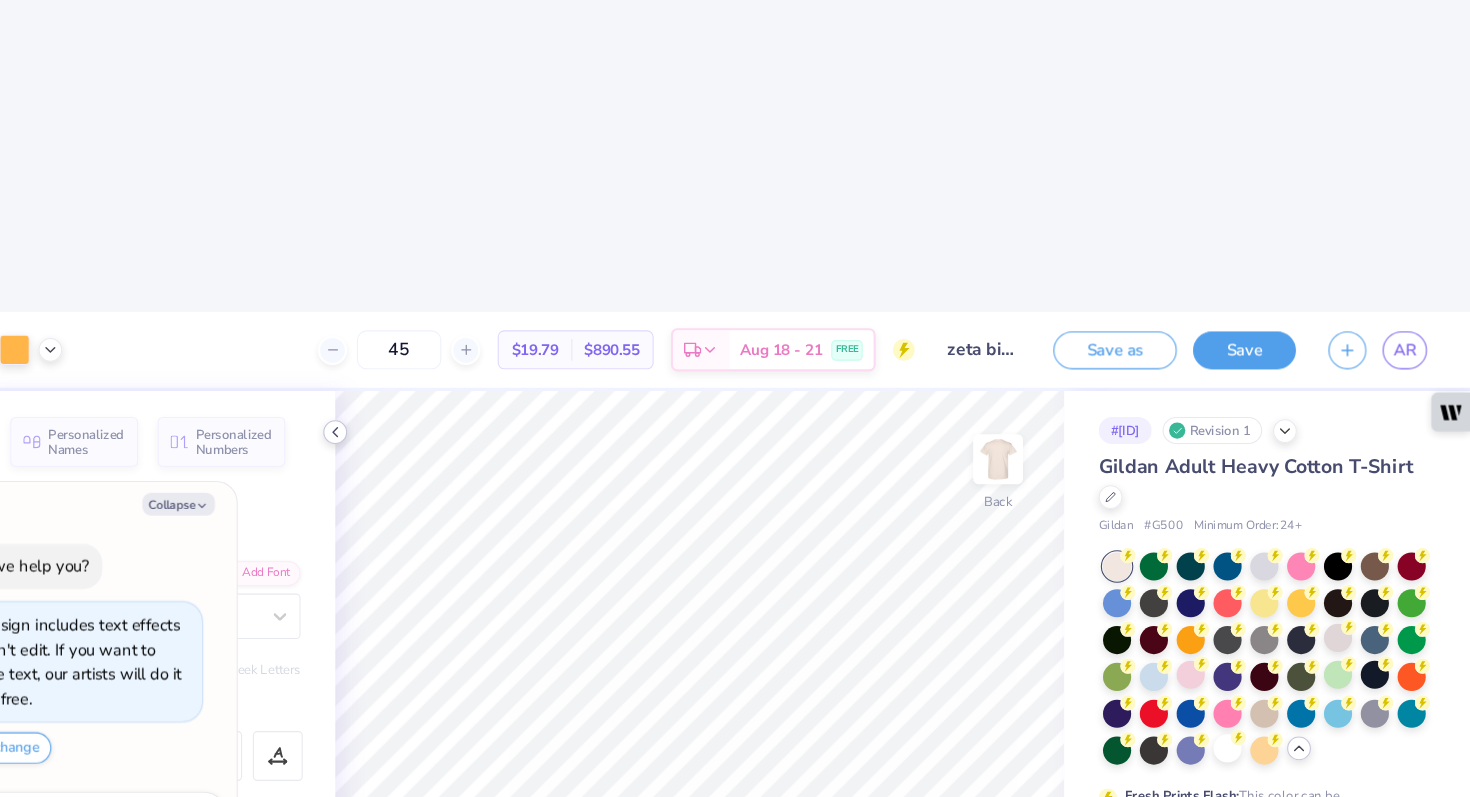 click 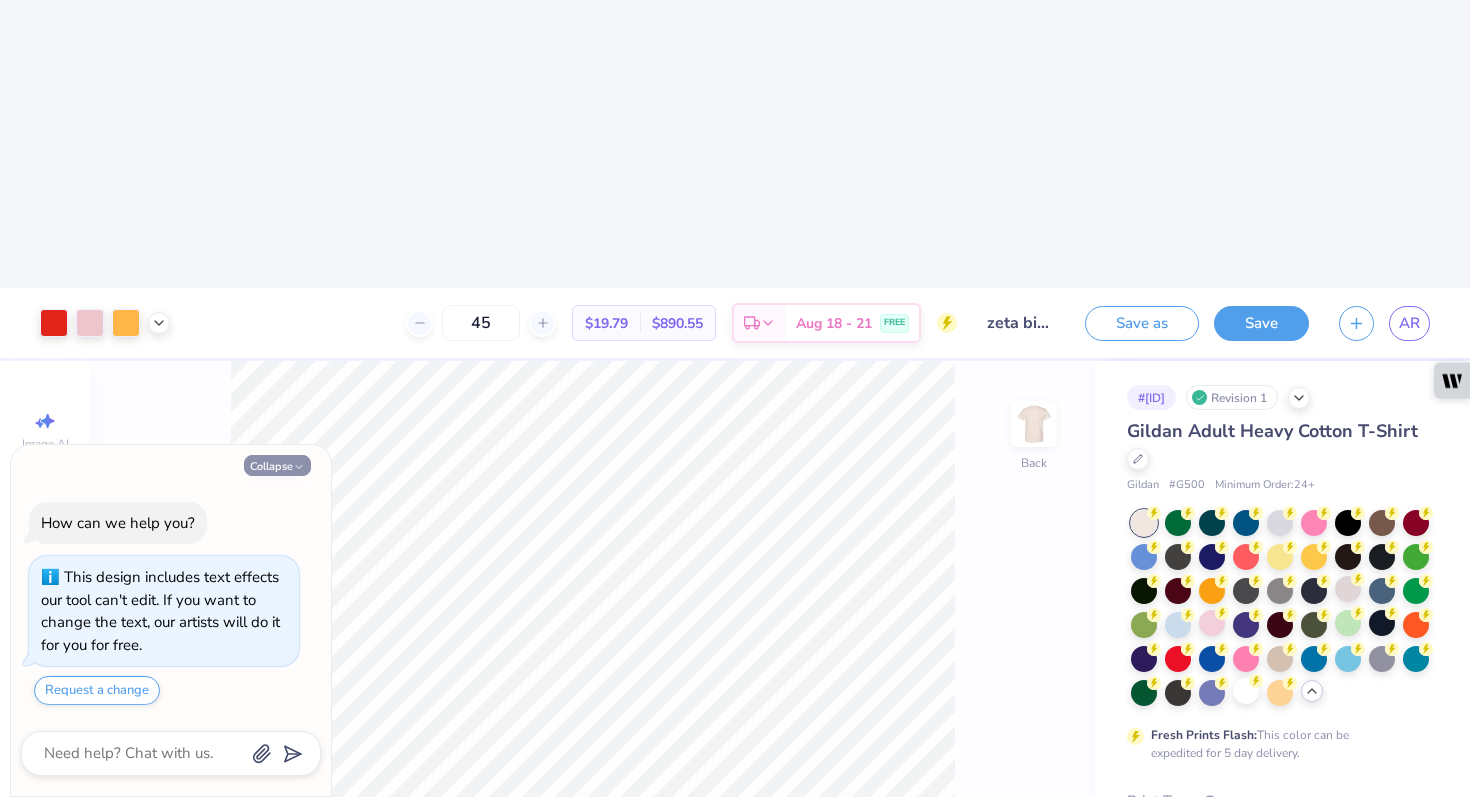 click on "Collapse" at bounding box center (277, 465) 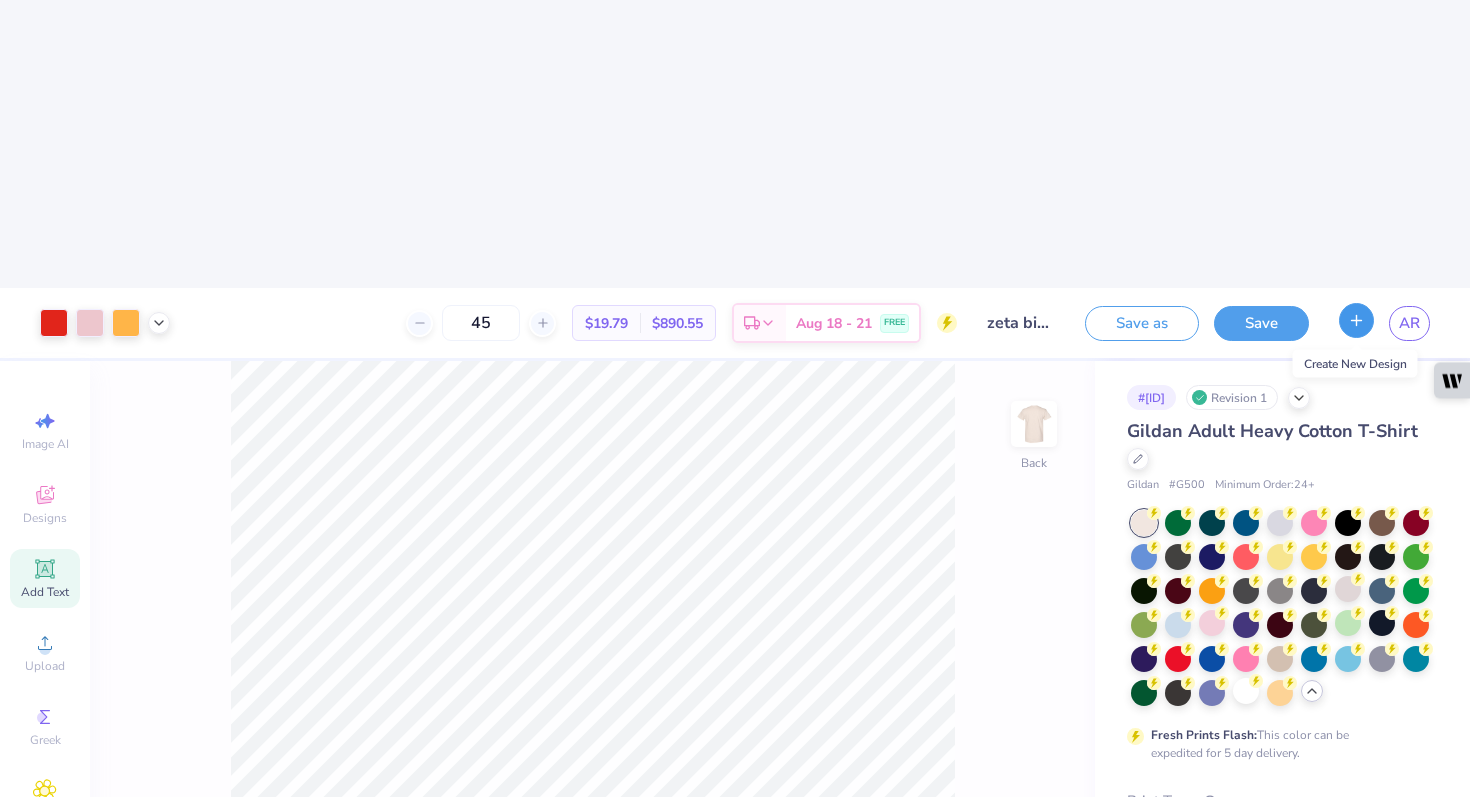 click at bounding box center [1356, 320] 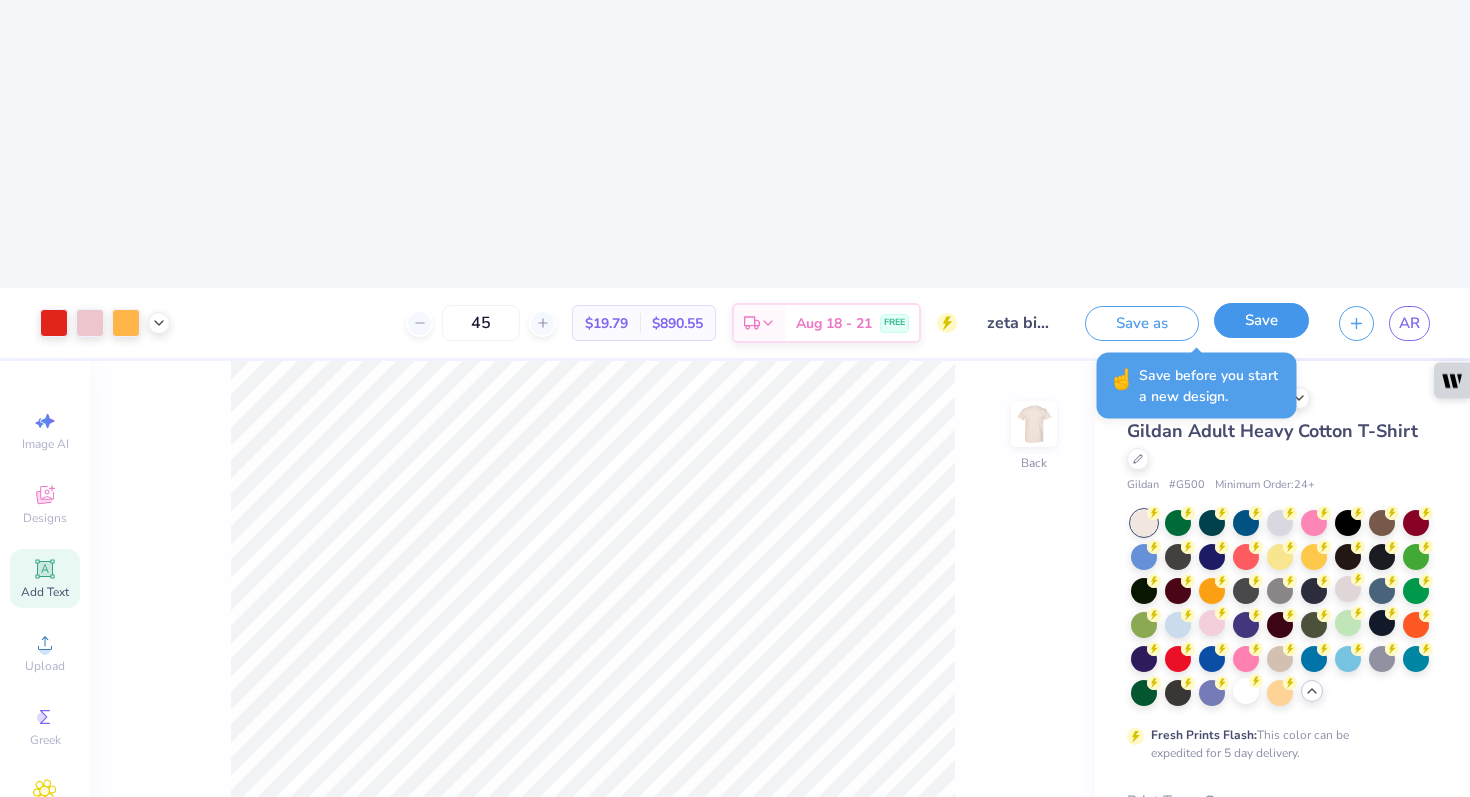 click on "Save" at bounding box center [1261, 320] 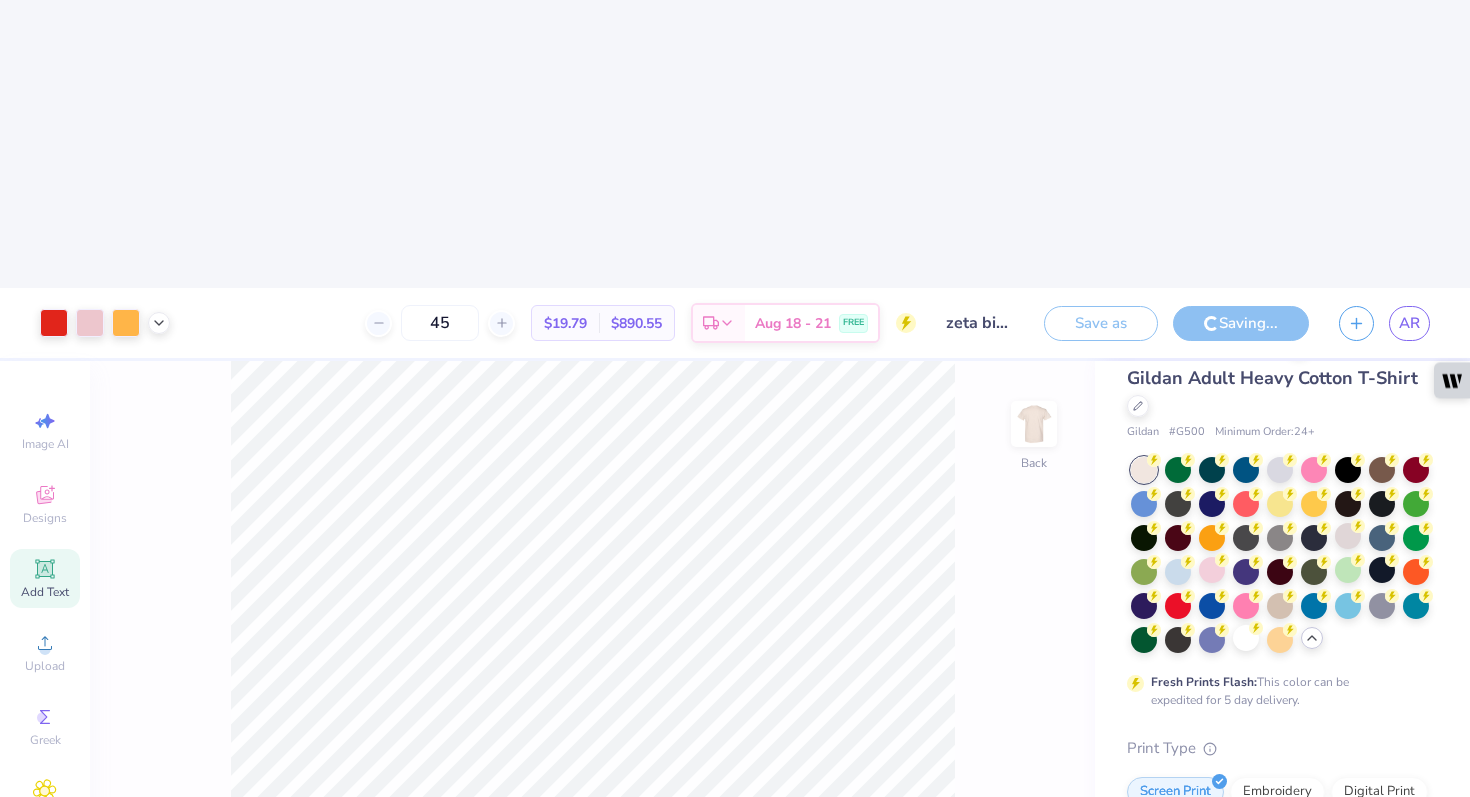 scroll, scrollTop: 0, scrollLeft: 0, axis: both 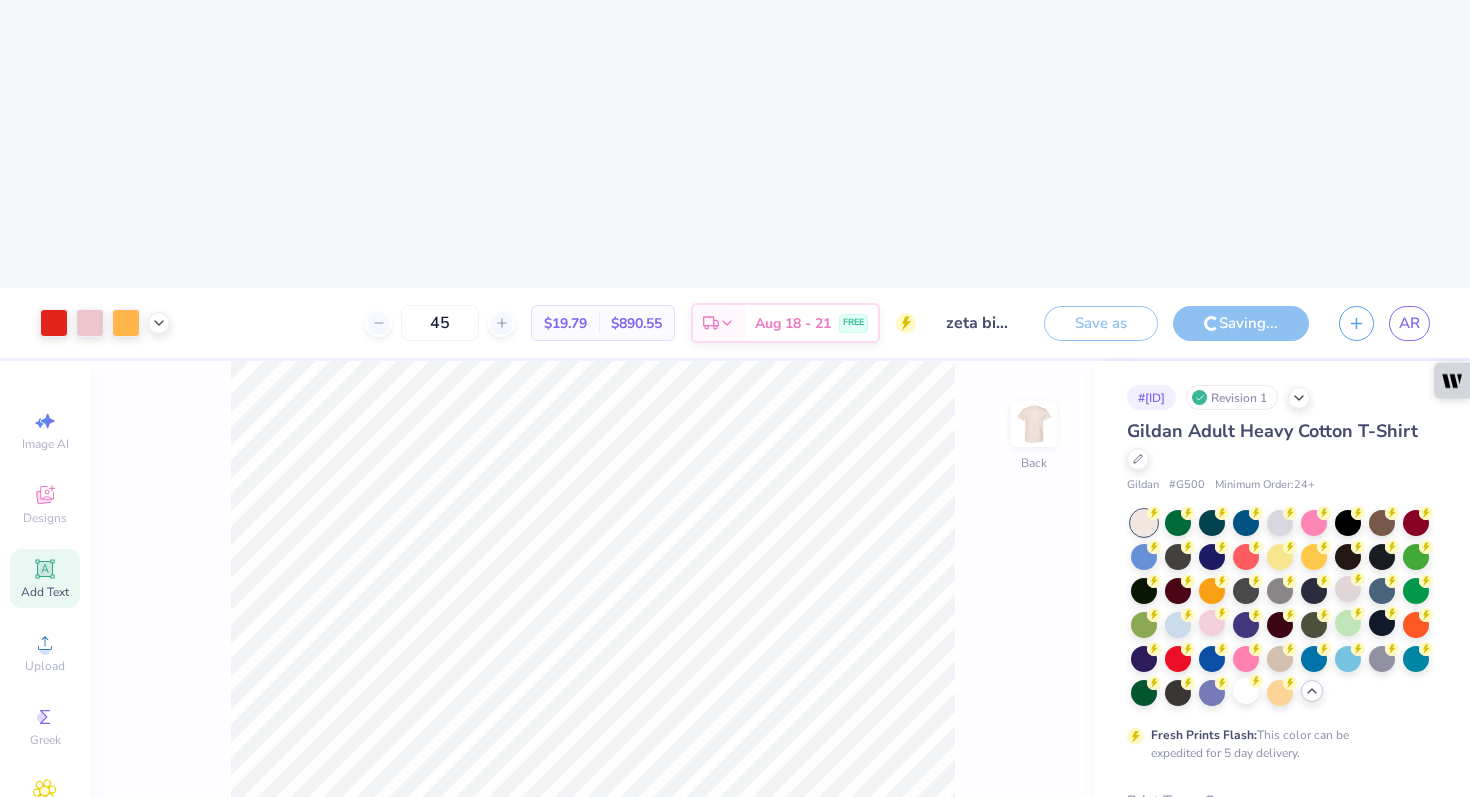 click on "Save as" at bounding box center [1101, 323] 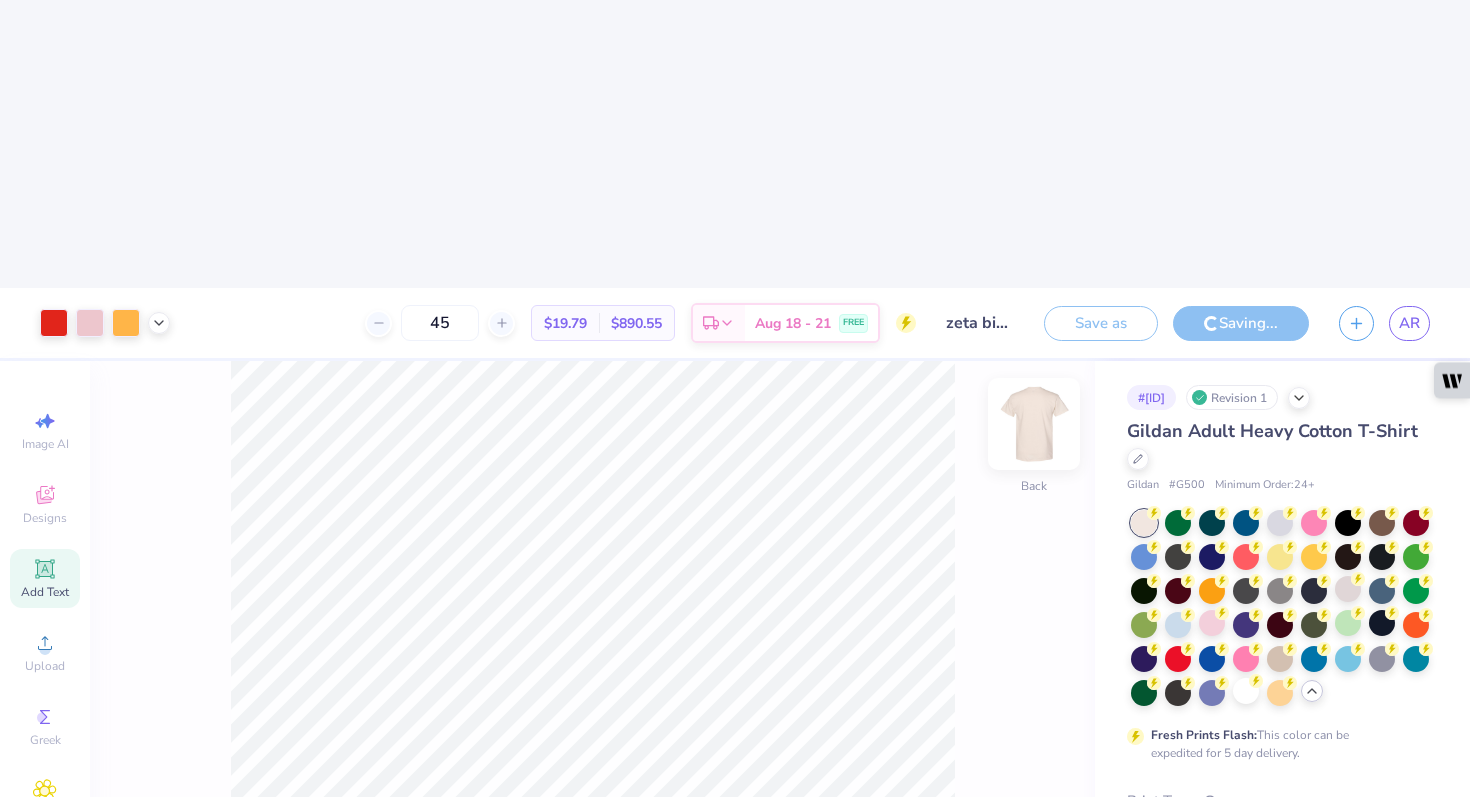 click at bounding box center [1034, 424] 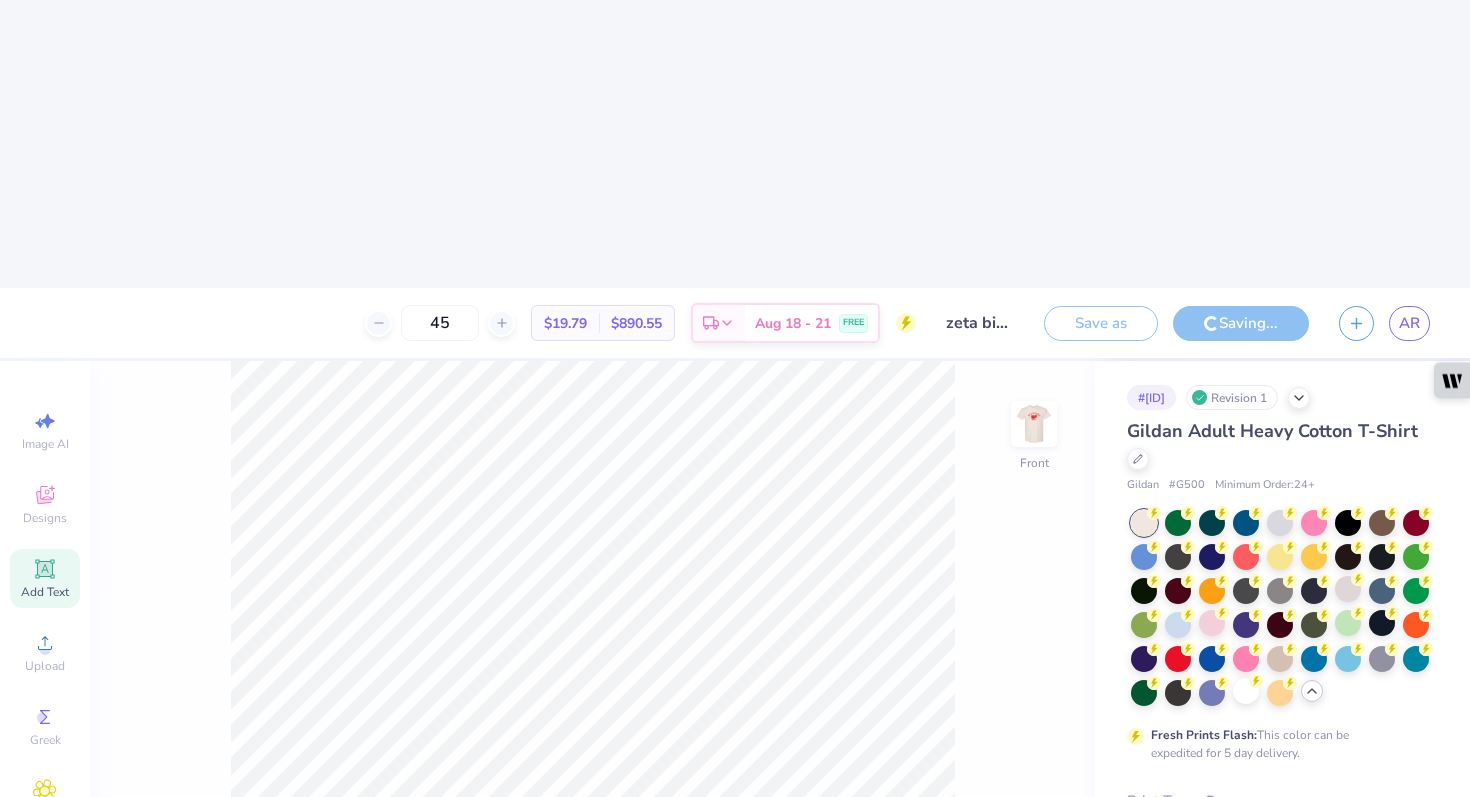 click at bounding box center (1034, 424) 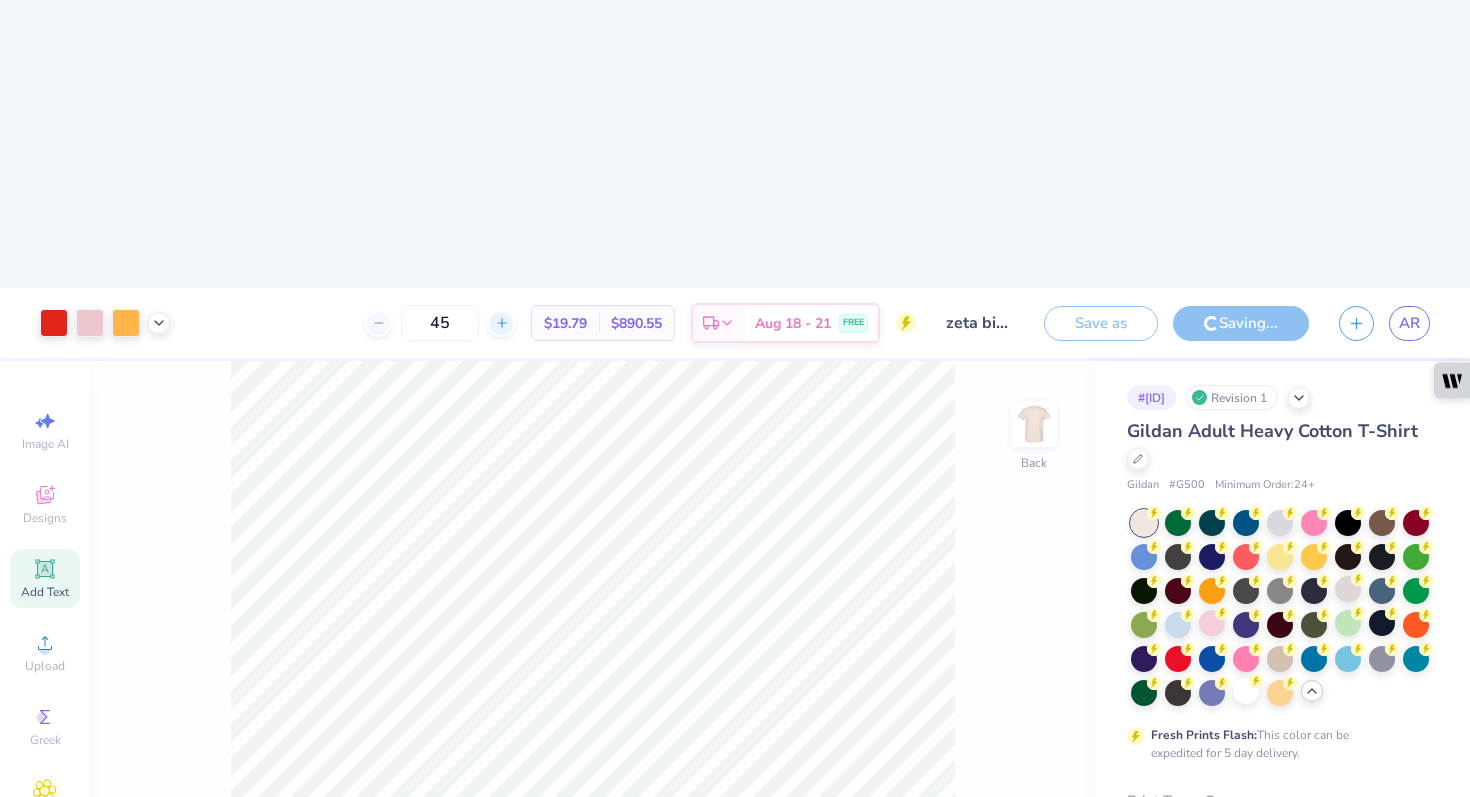 click at bounding box center [501, 323] 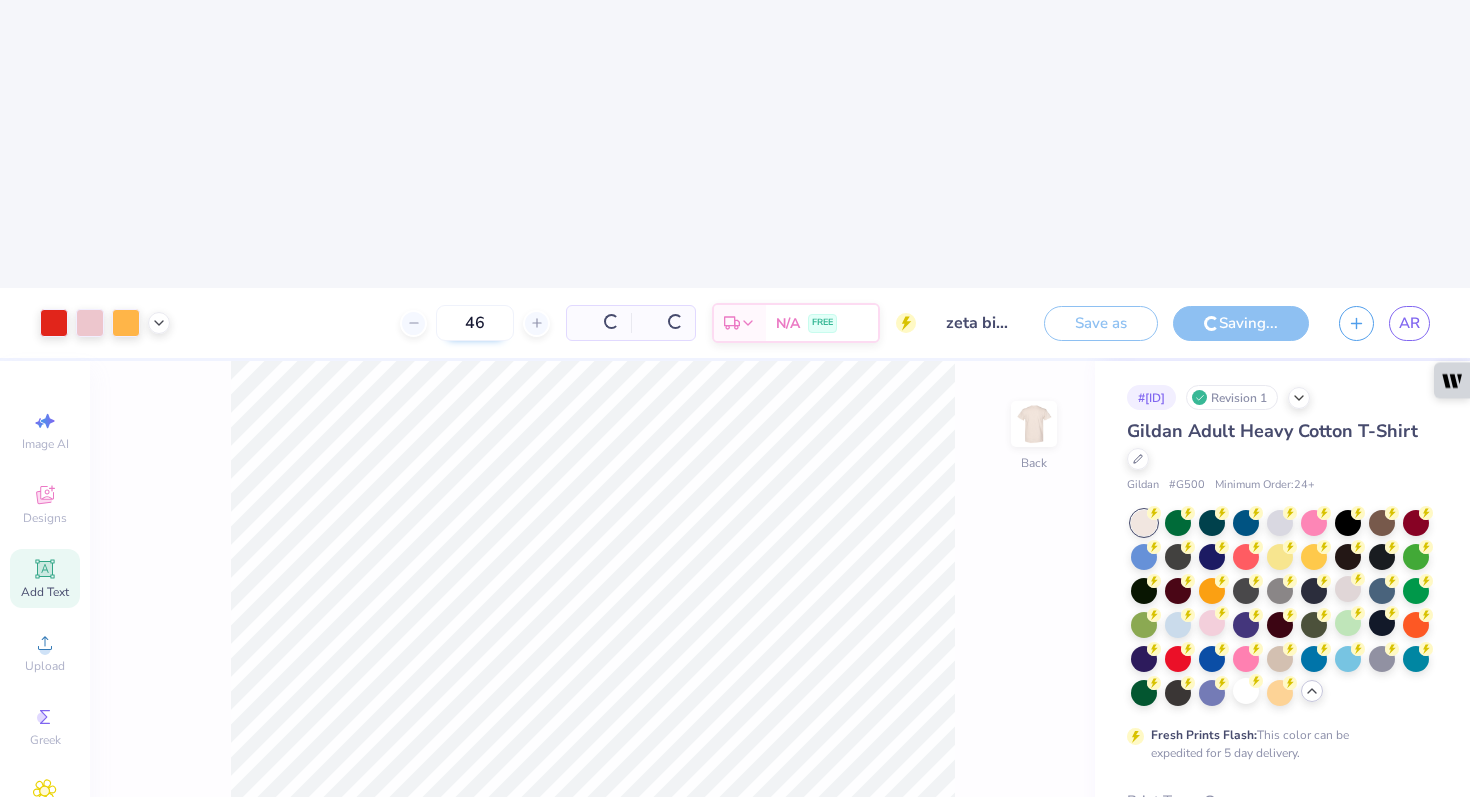 click on "46" at bounding box center [475, 323] 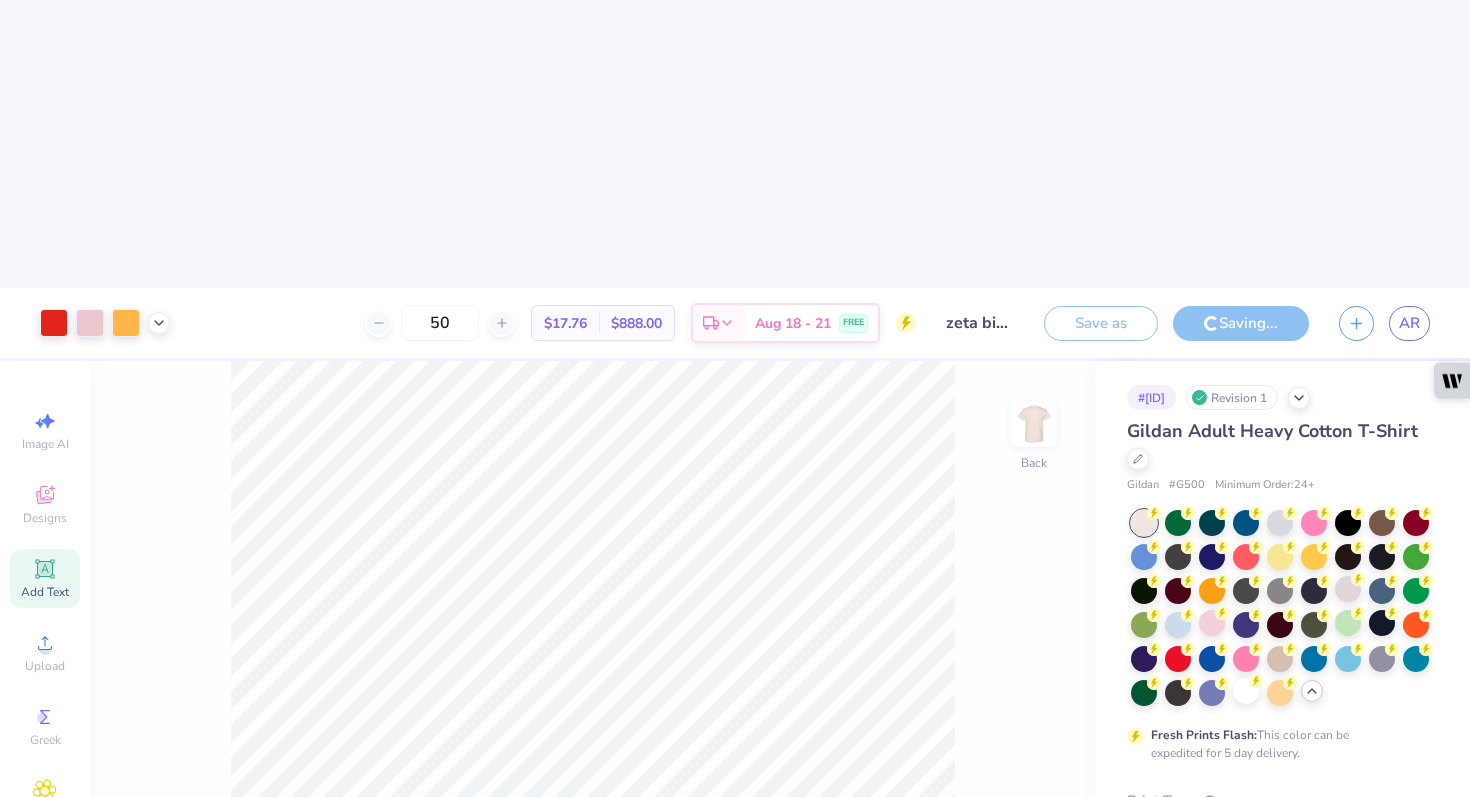 click on "Digital Print" at bounding box center (1379, 842) 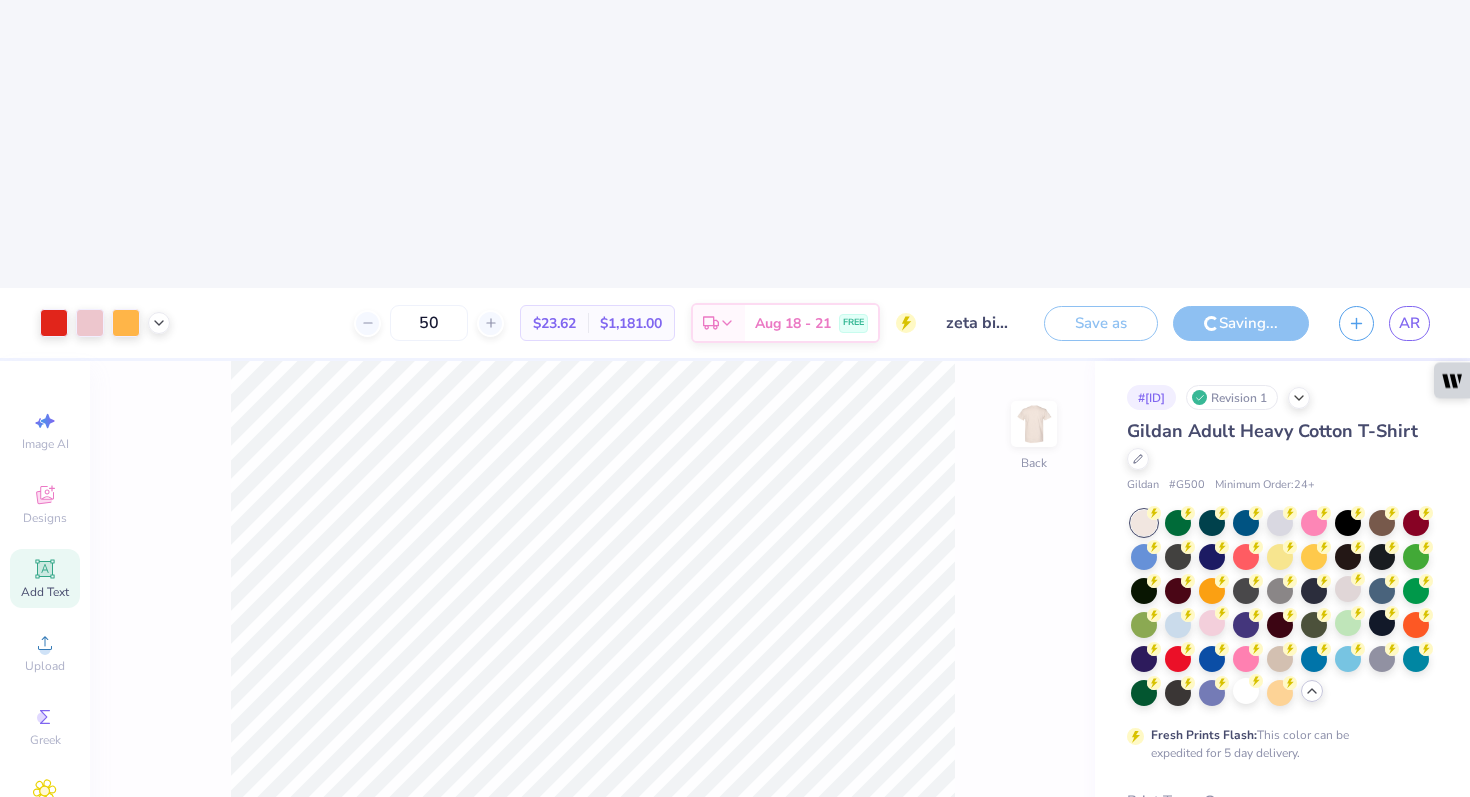 click on "Screen Print" at bounding box center (1175, 842) 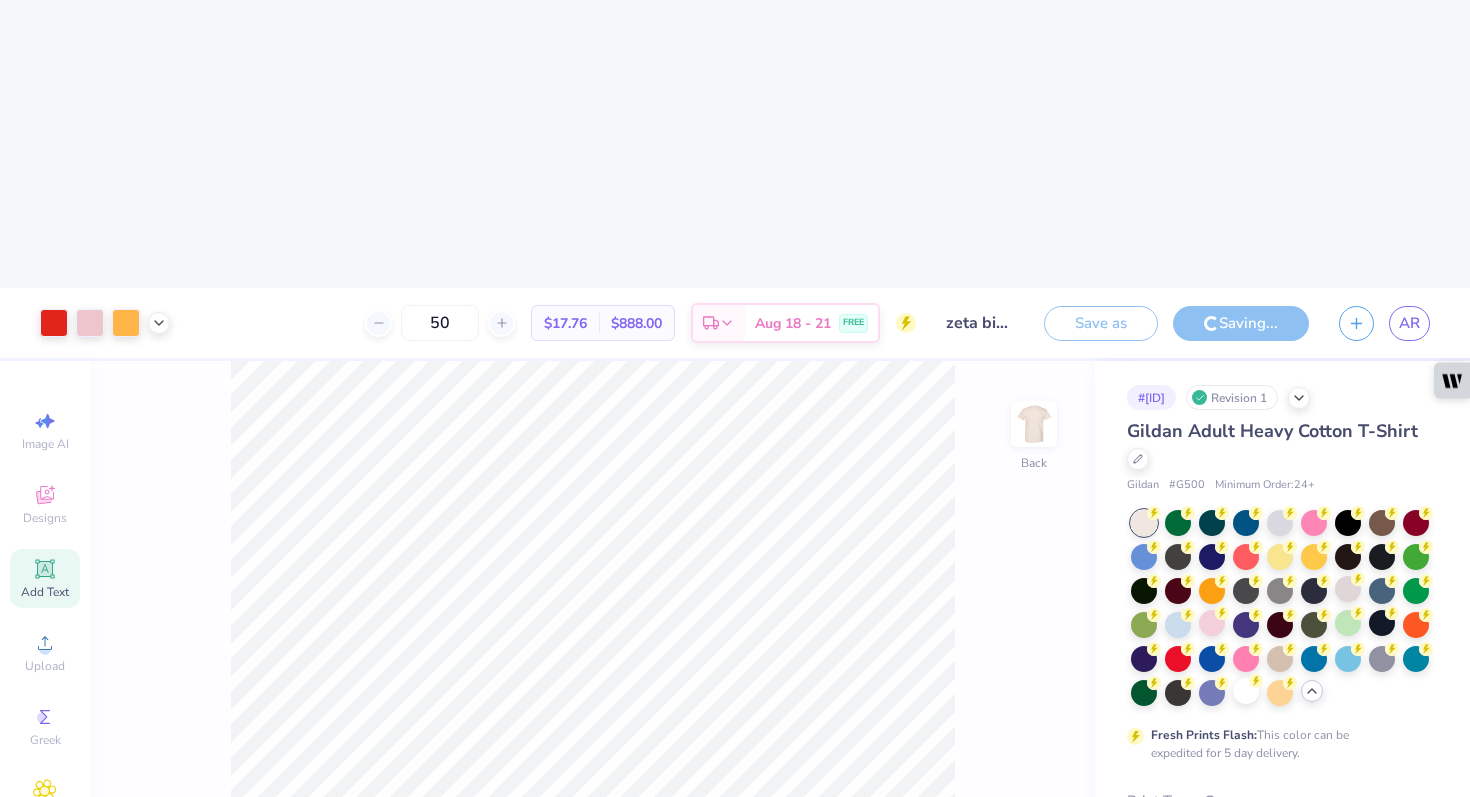 click on "Transfers" at bounding box center (1253, 882) 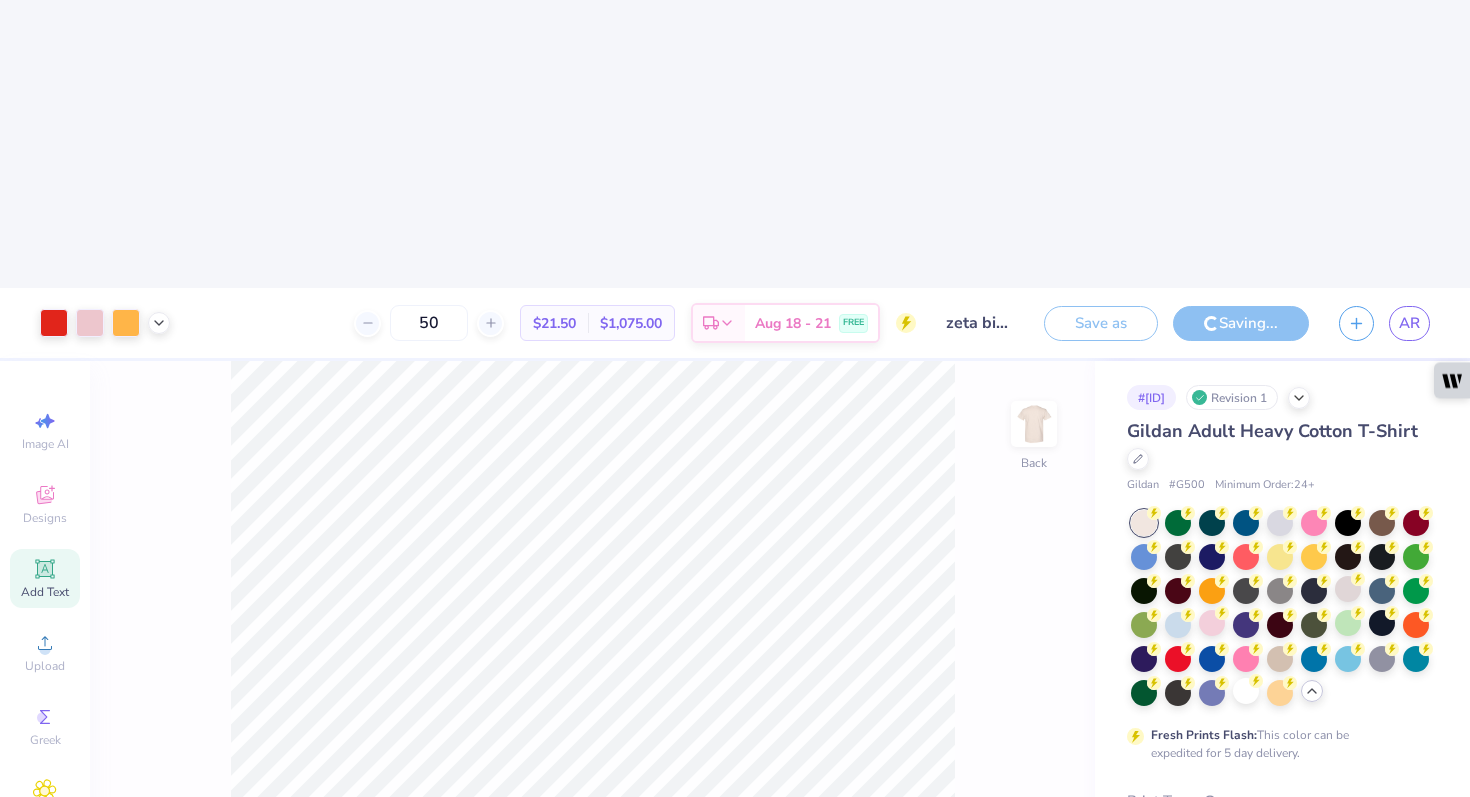 click on "Vinyl" at bounding box center (1327, 882) 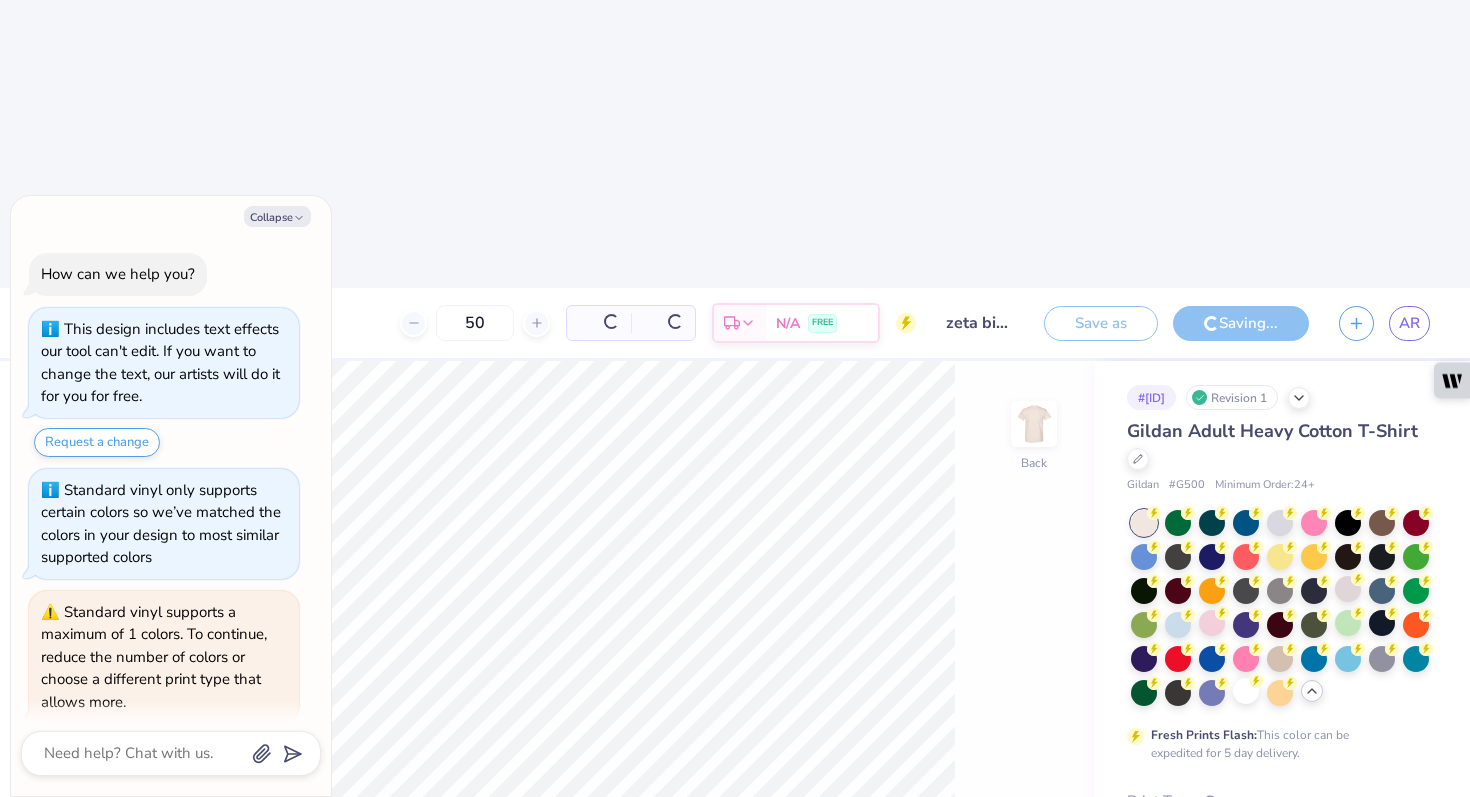 scroll, scrollTop: 72, scrollLeft: 0, axis: vertical 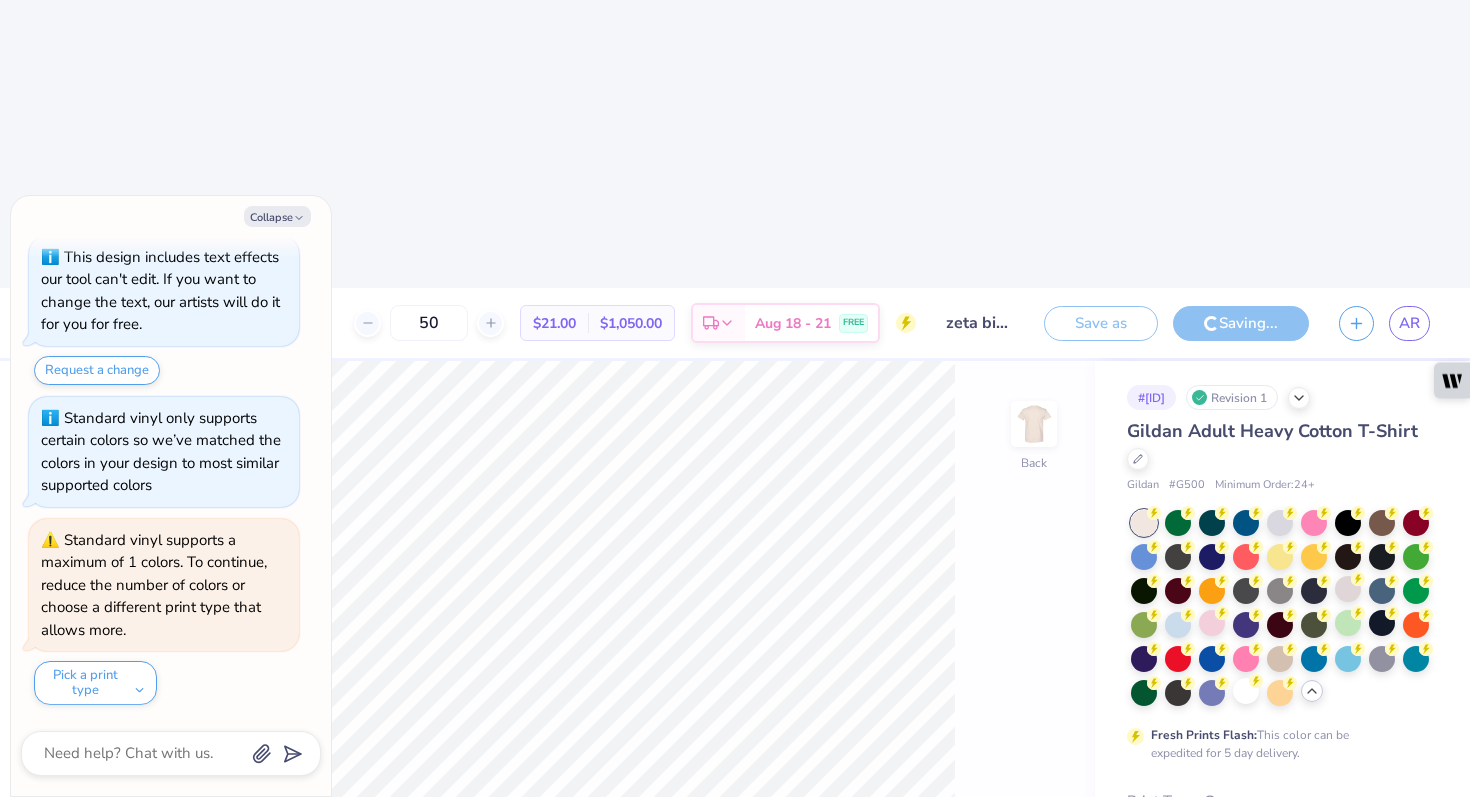 click on "Screen Print" at bounding box center (1175, 842) 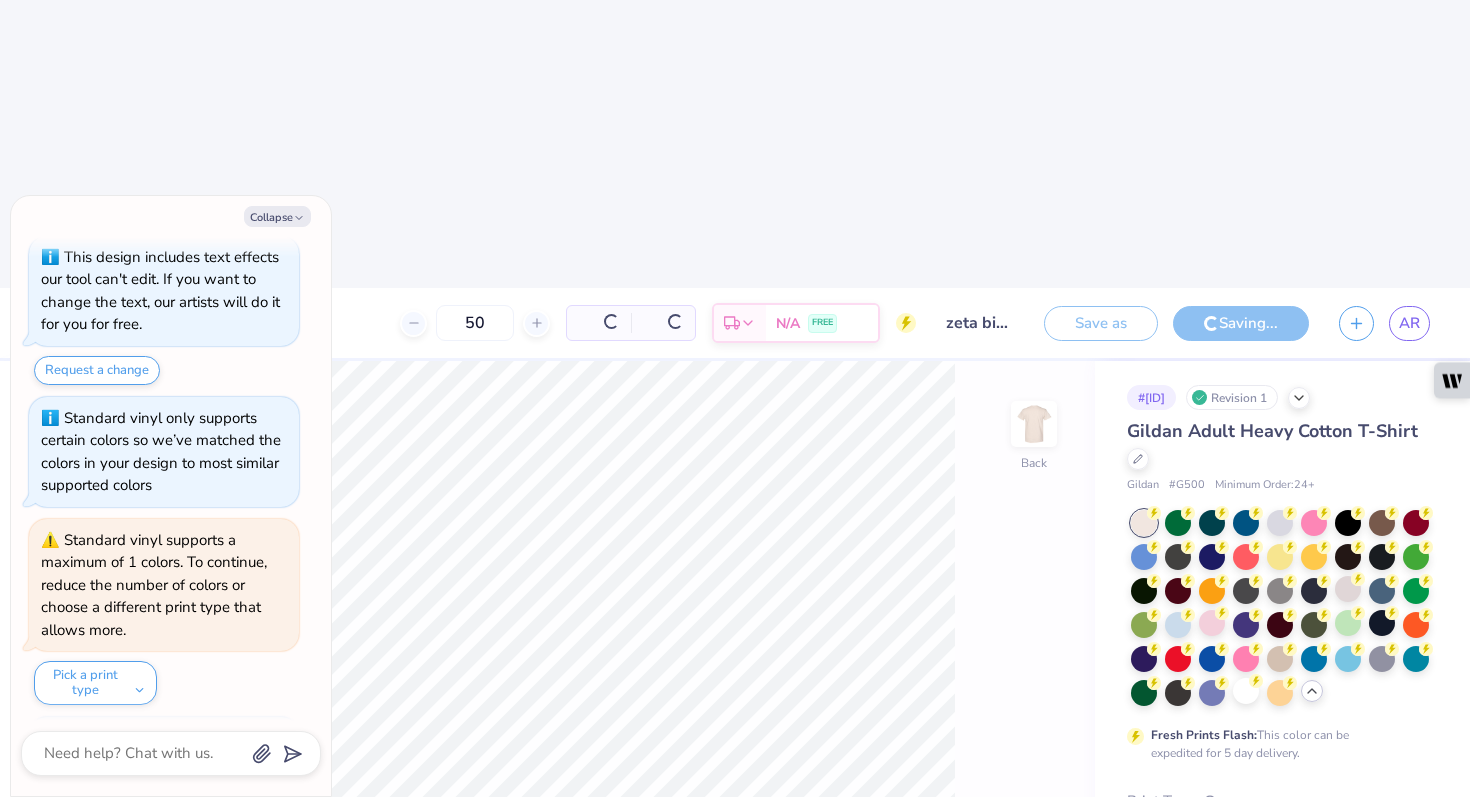 scroll, scrollTop: 194, scrollLeft: 0, axis: vertical 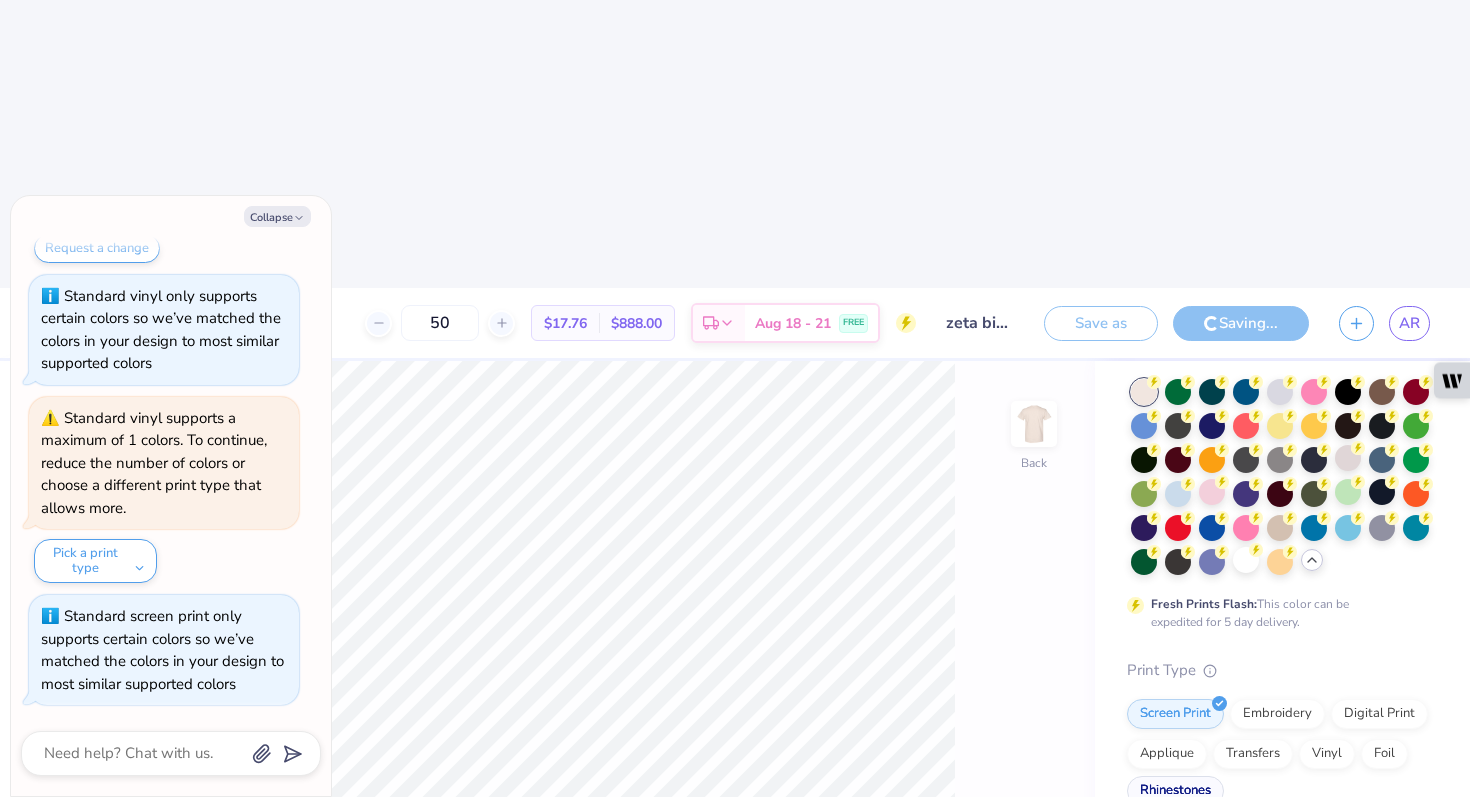click on "Rhinestones" at bounding box center (1175, 791) 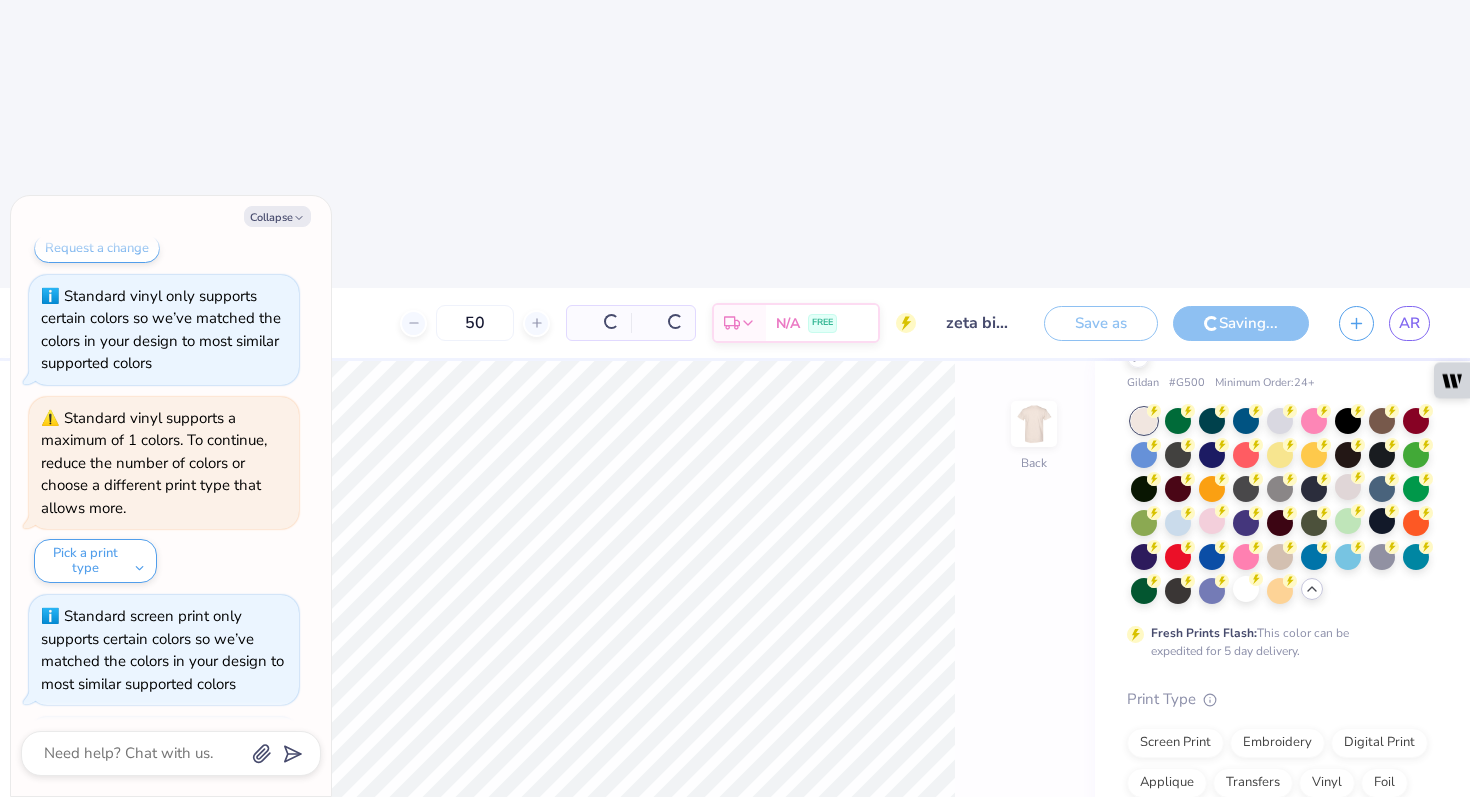 scroll, scrollTop: 316, scrollLeft: 0, axis: vertical 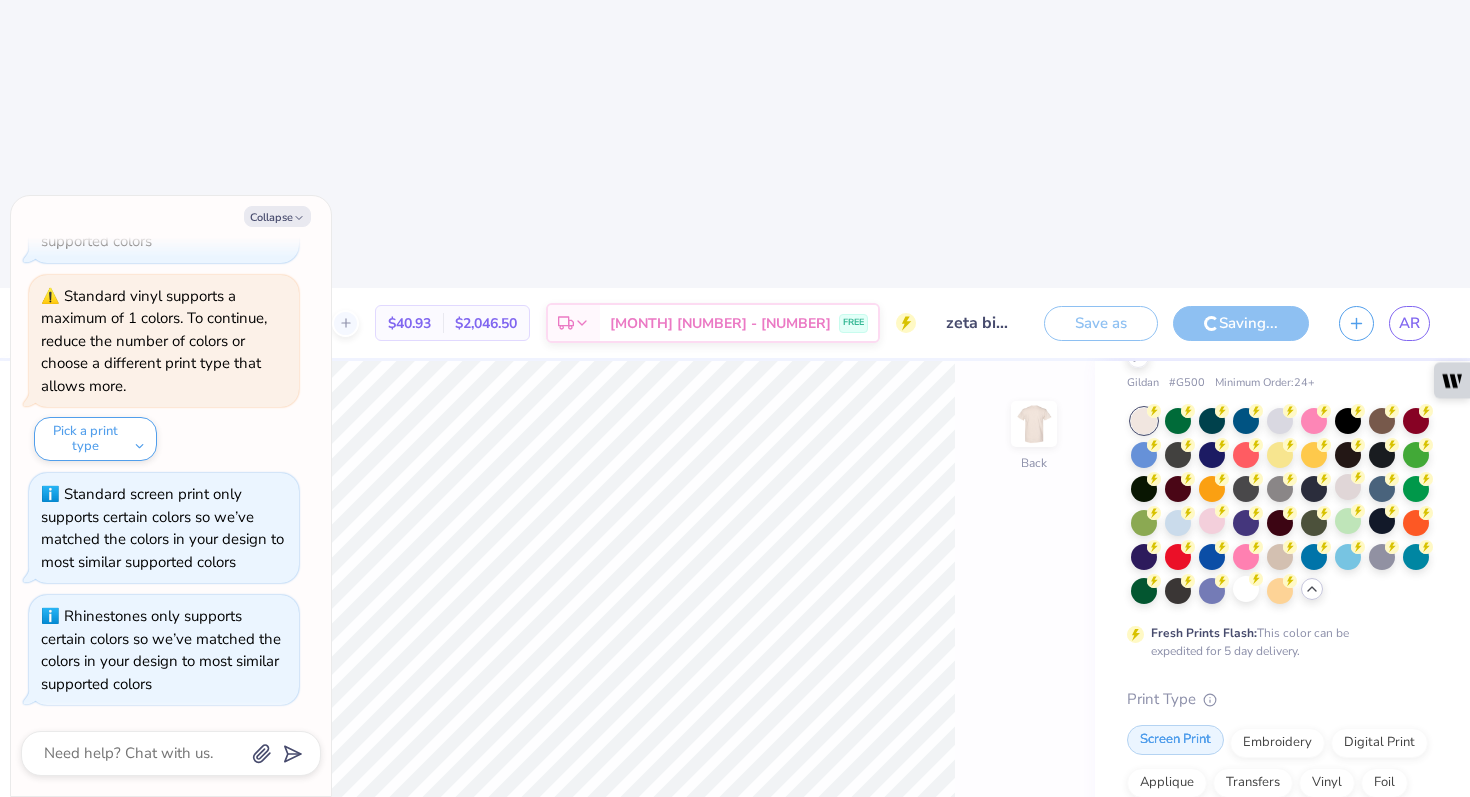 click on "Screen Print" at bounding box center [1175, 740] 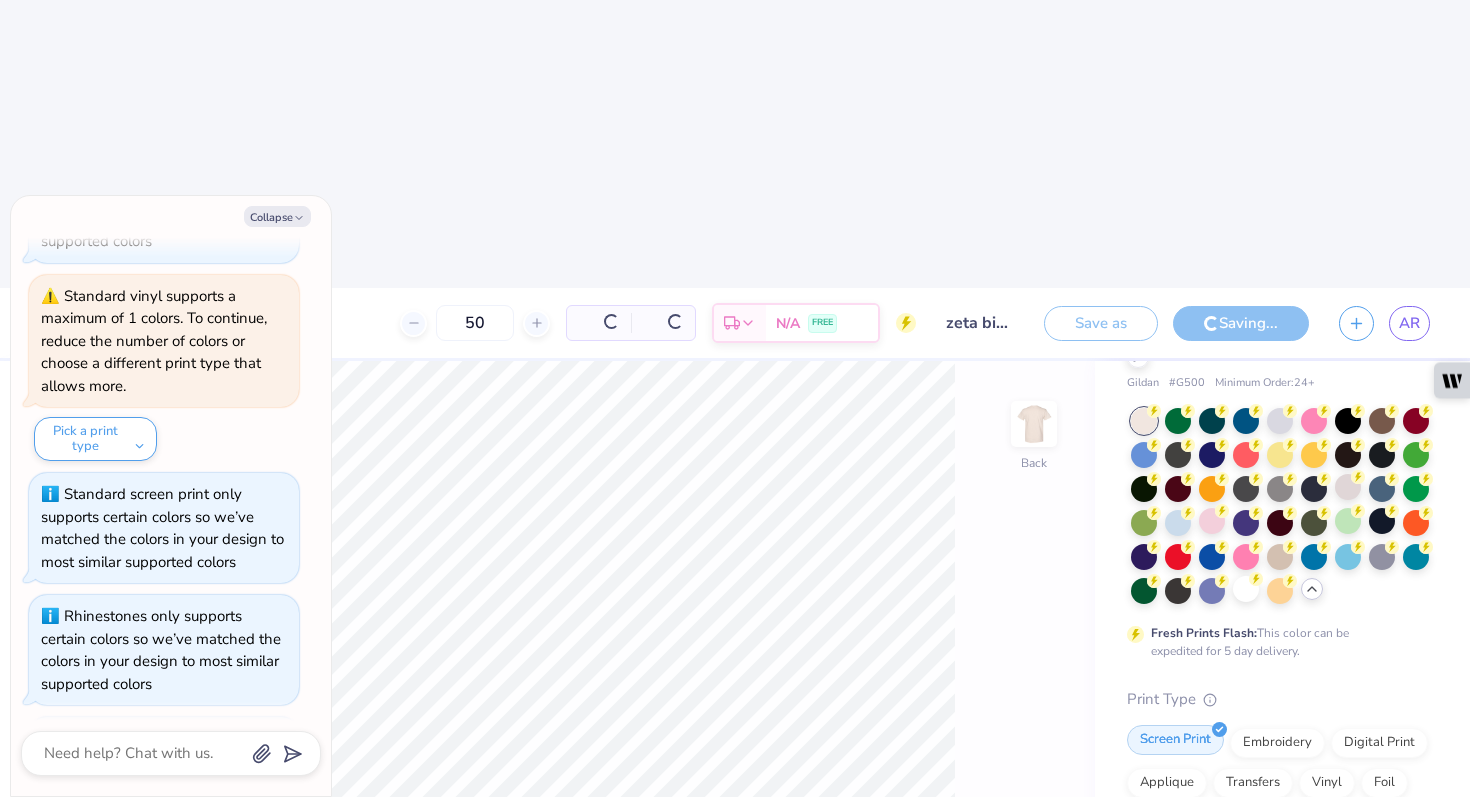 scroll, scrollTop: 438, scrollLeft: 0, axis: vertical 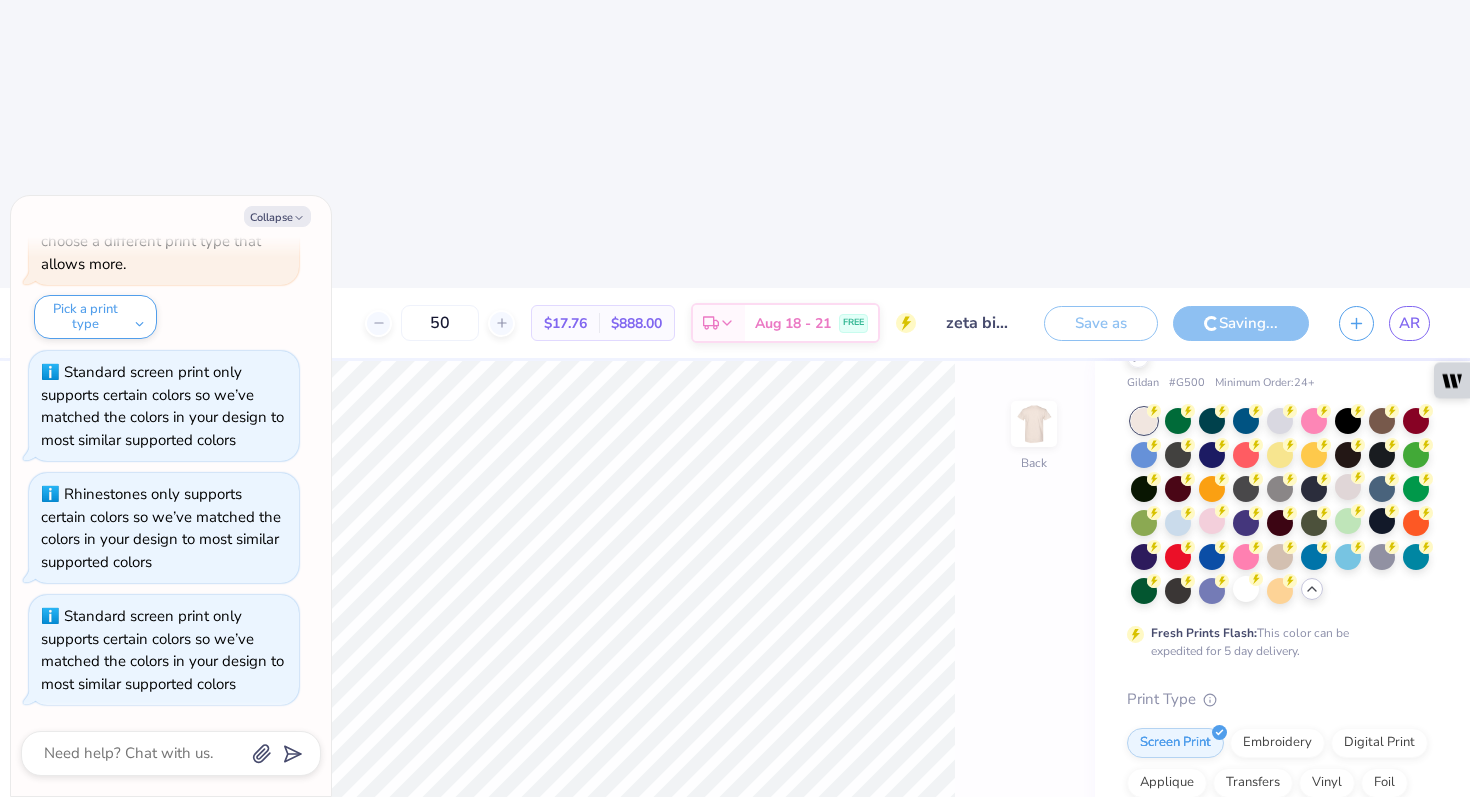click on "100  % Back Submit to feature on our public gallery." at bounding box center (592, 723) 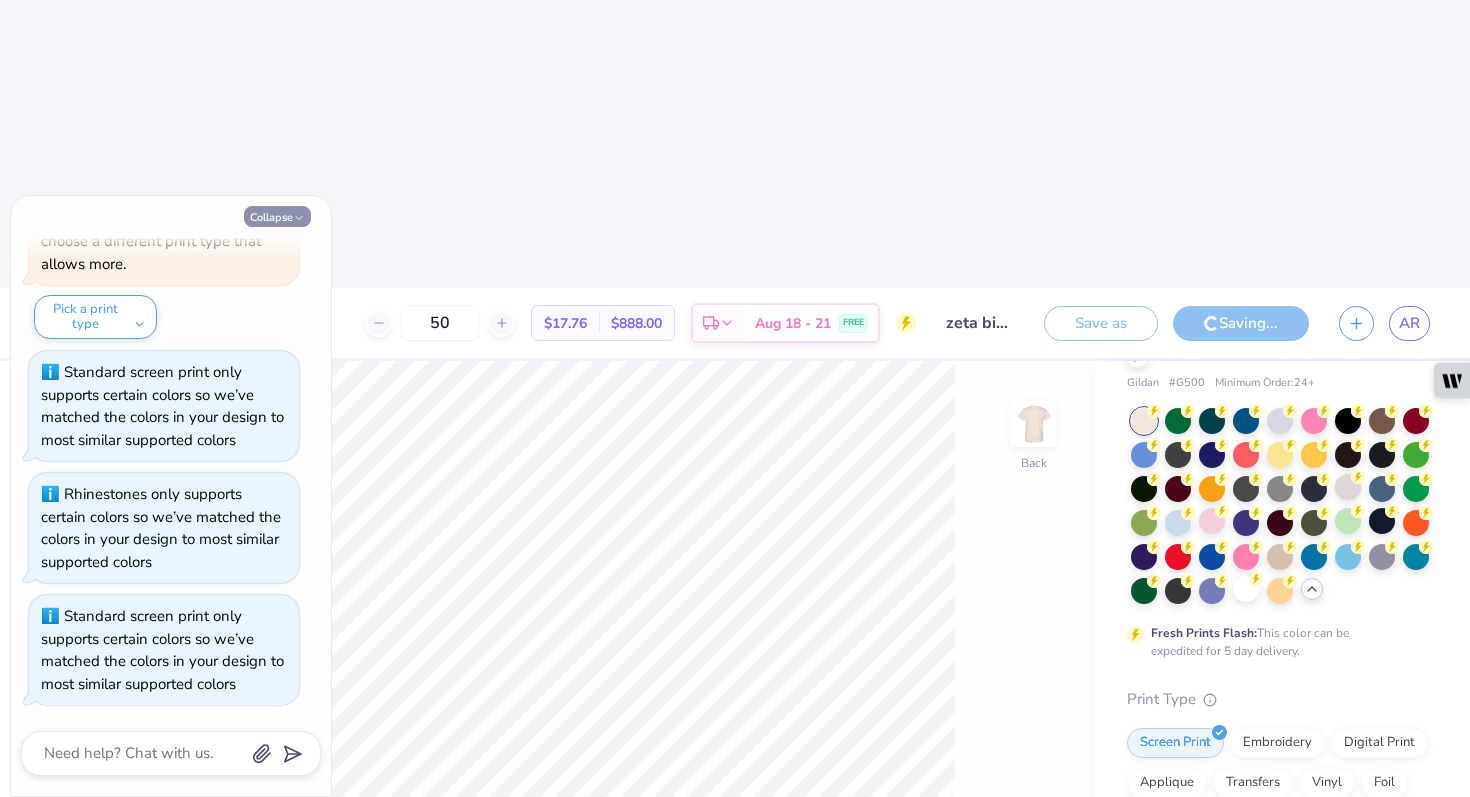 click on "Collapse" at bounding box center (277, 216) 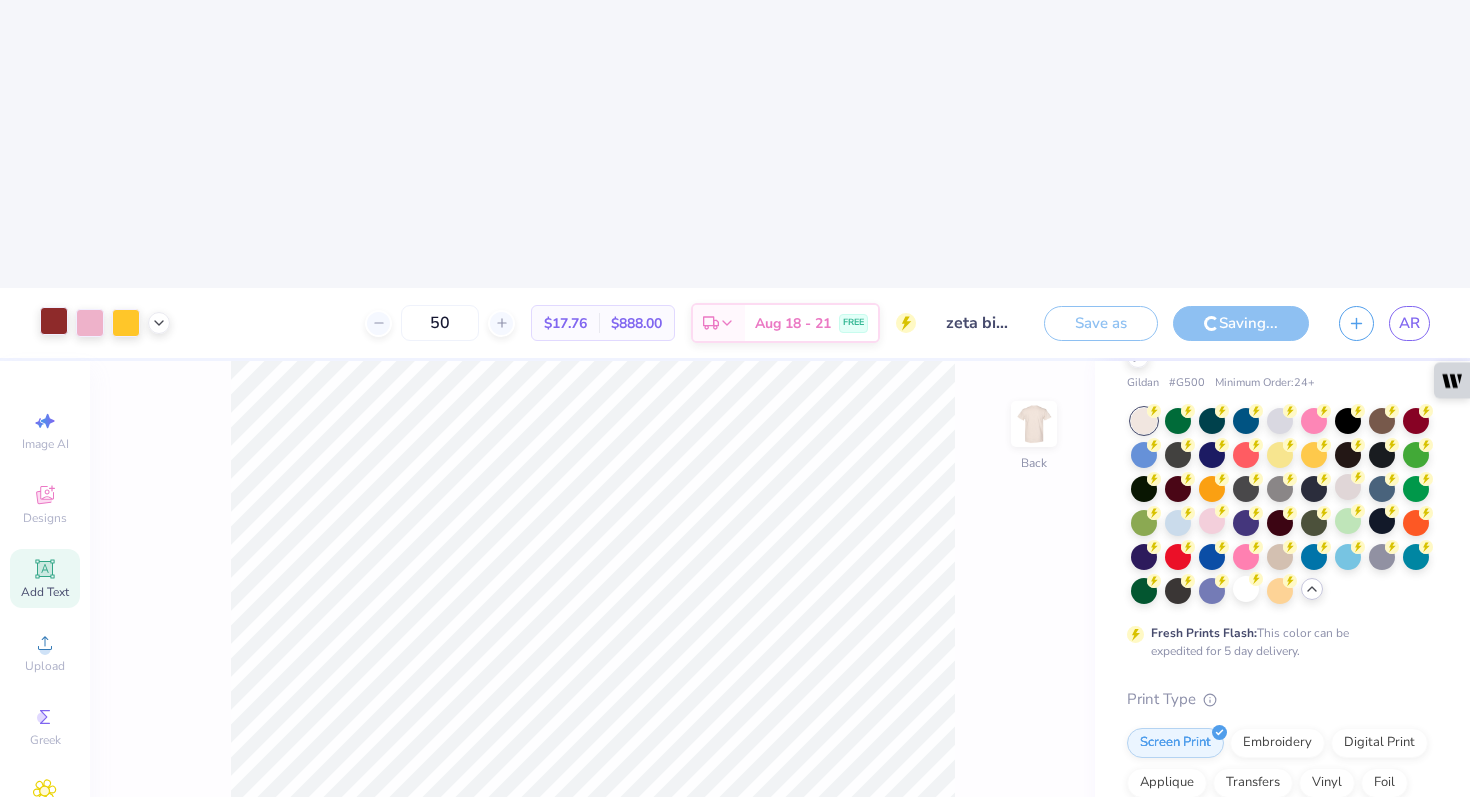 click at bounding box center [54, 321] 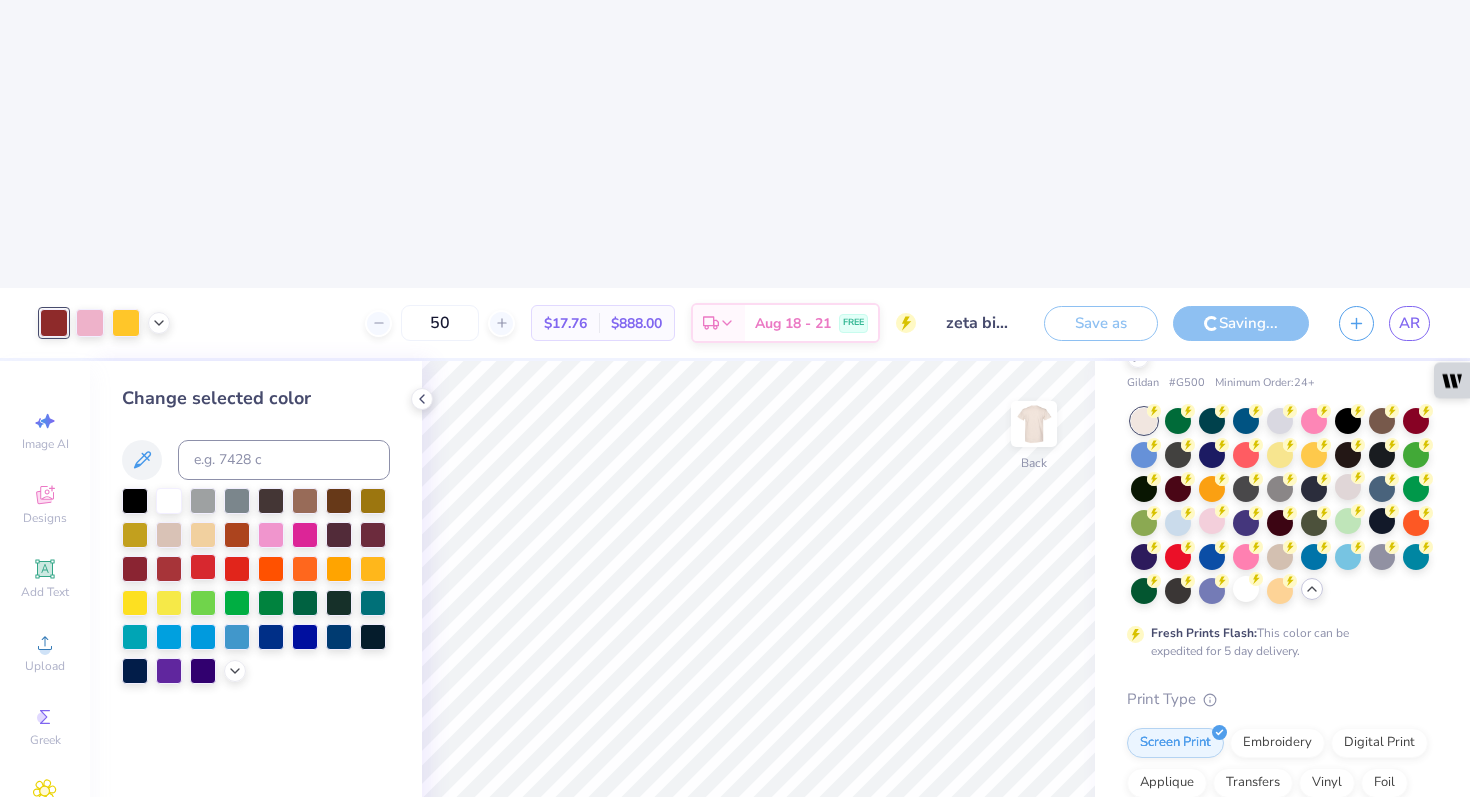 click at bounding box center (203, 567) 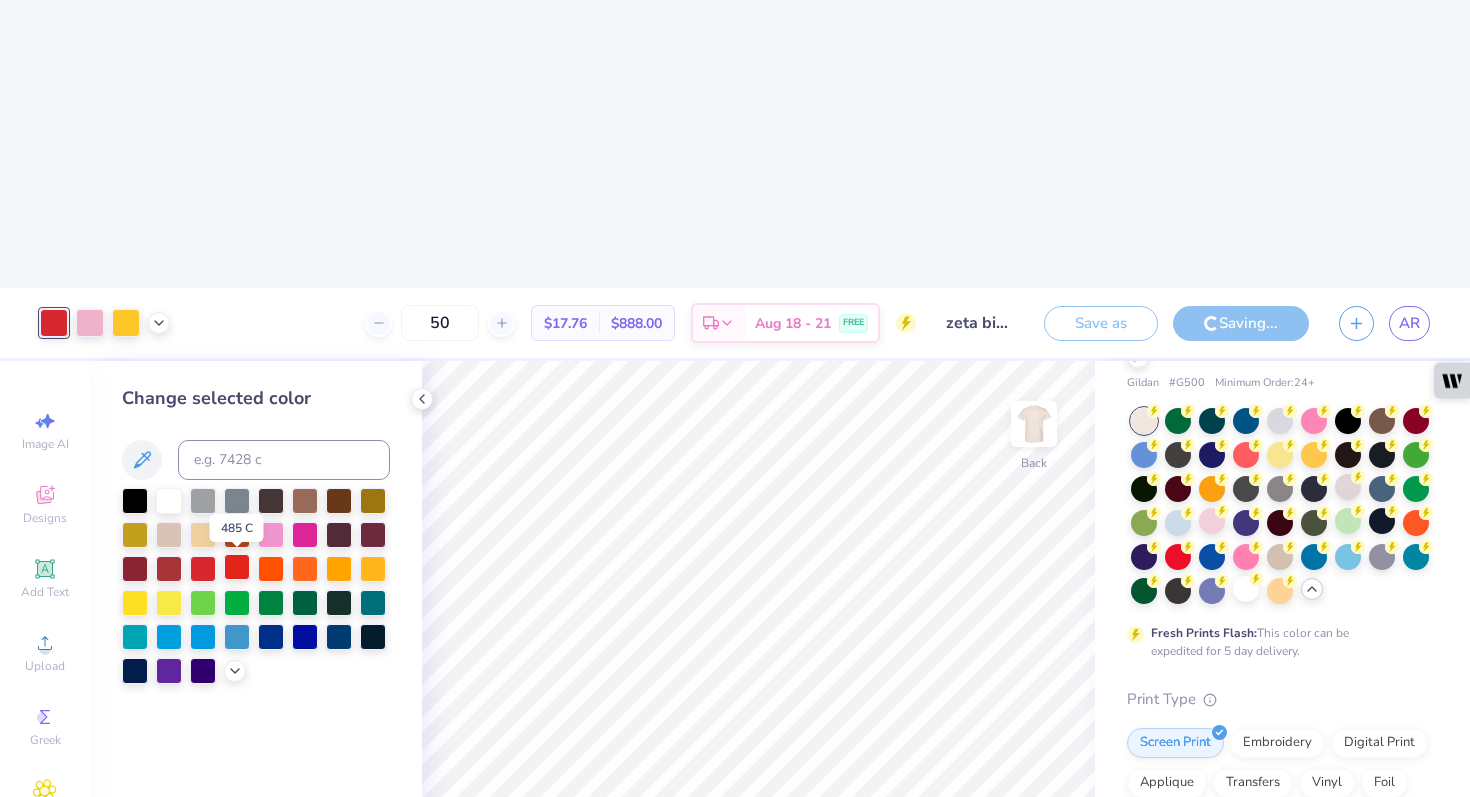 click at bounding box center [237, 567] 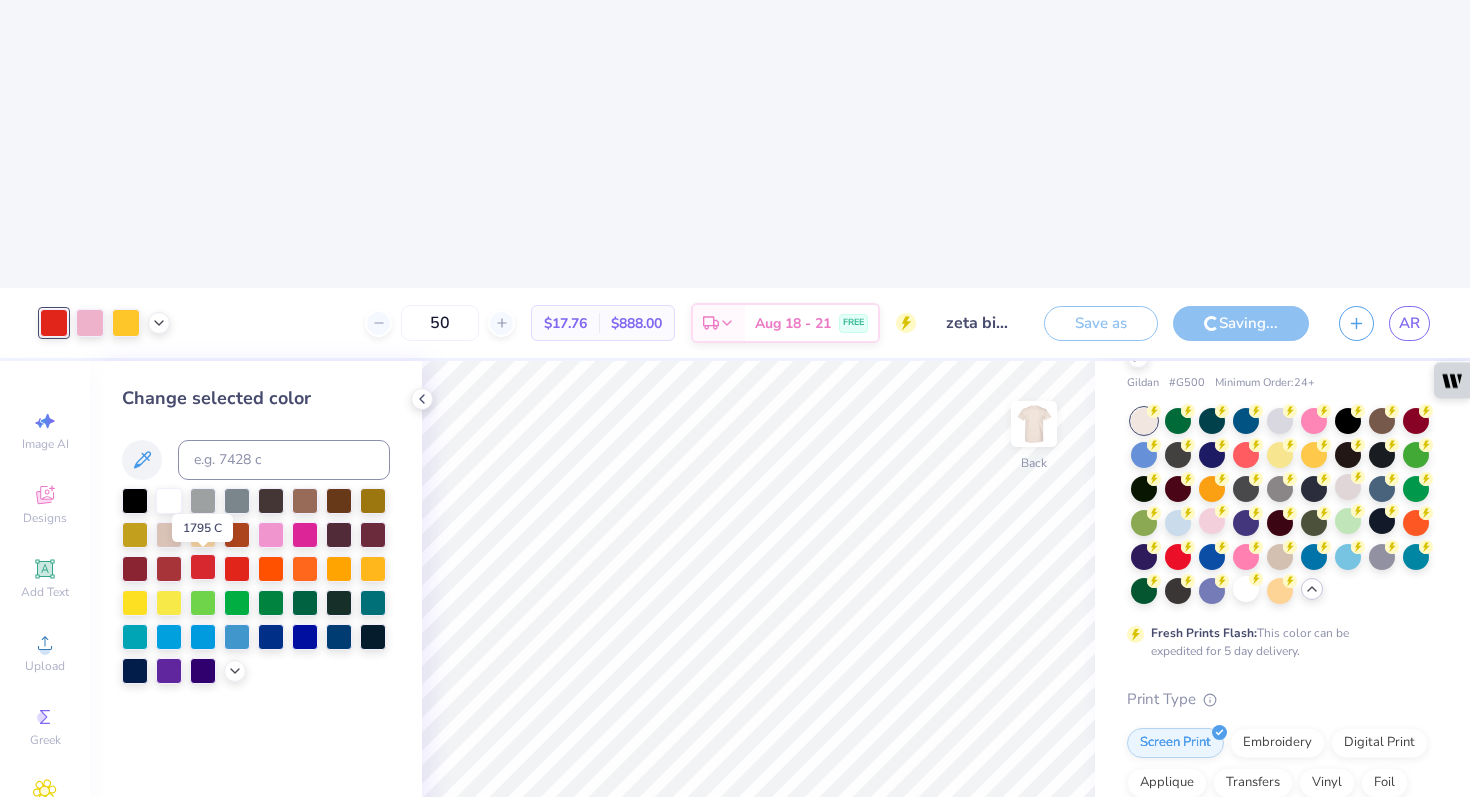 click at bounding box center (203, 567) 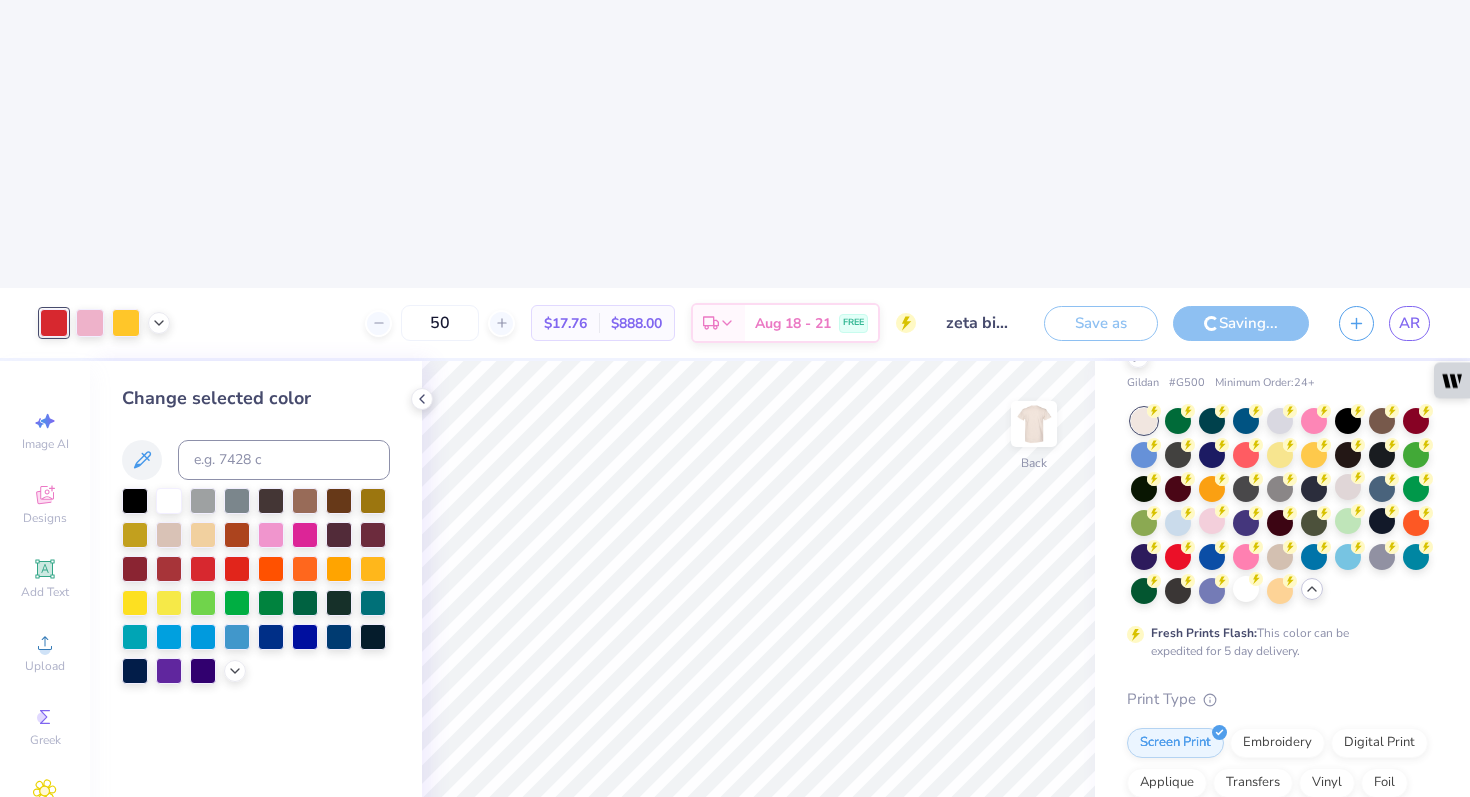 click at bounding box center (953, 943) 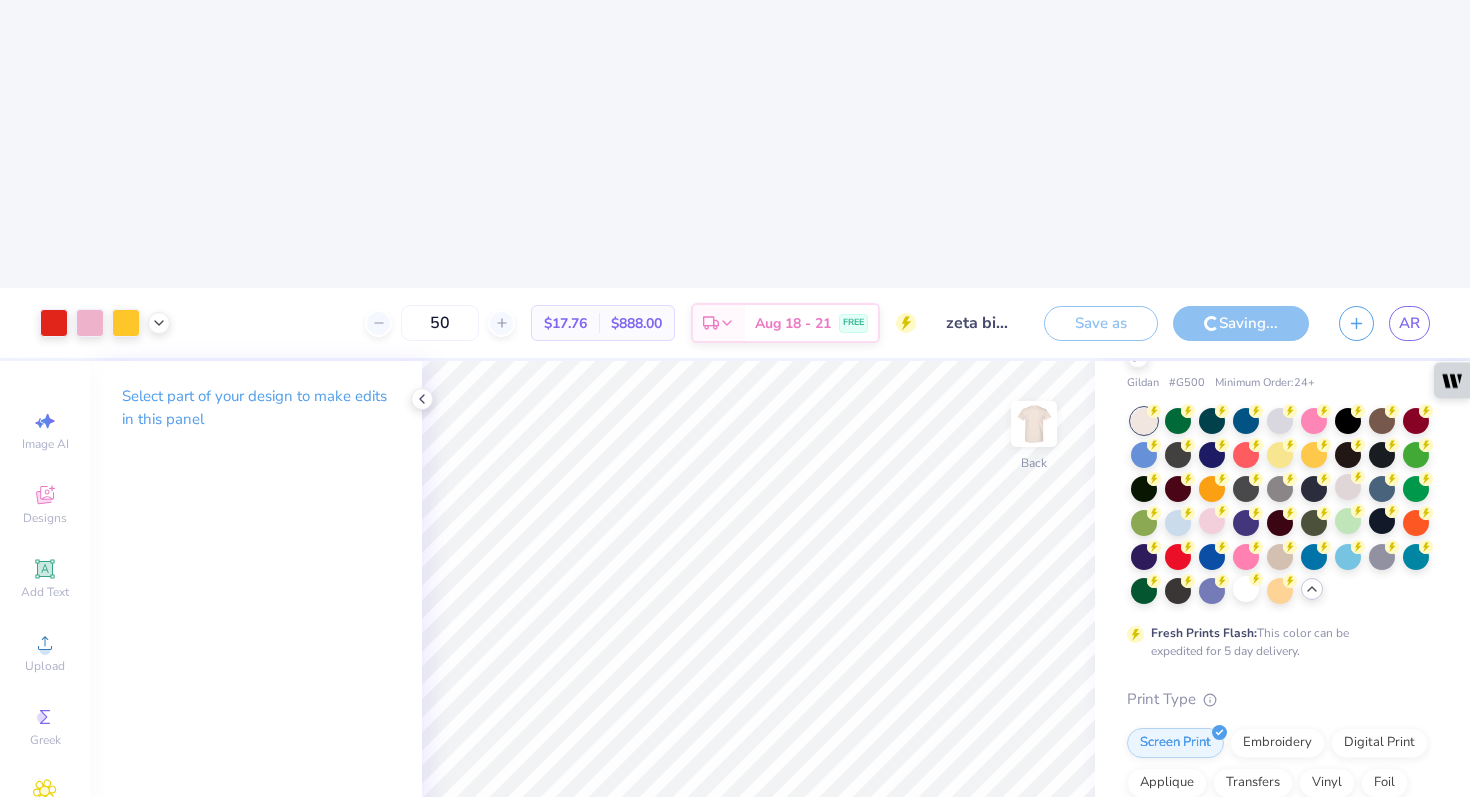 click at bounding box center (953, 943) 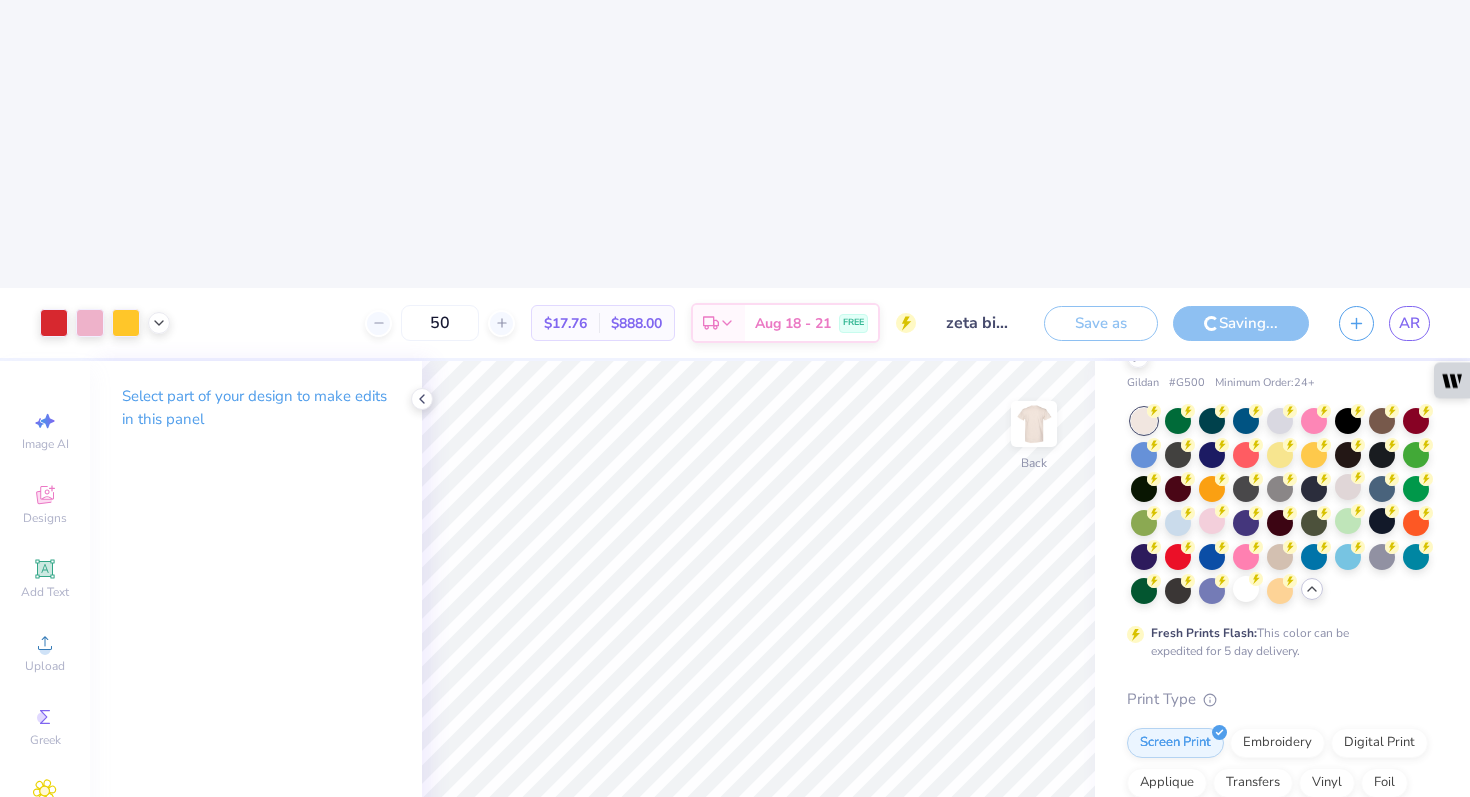 click at bounding box center [953, 943] 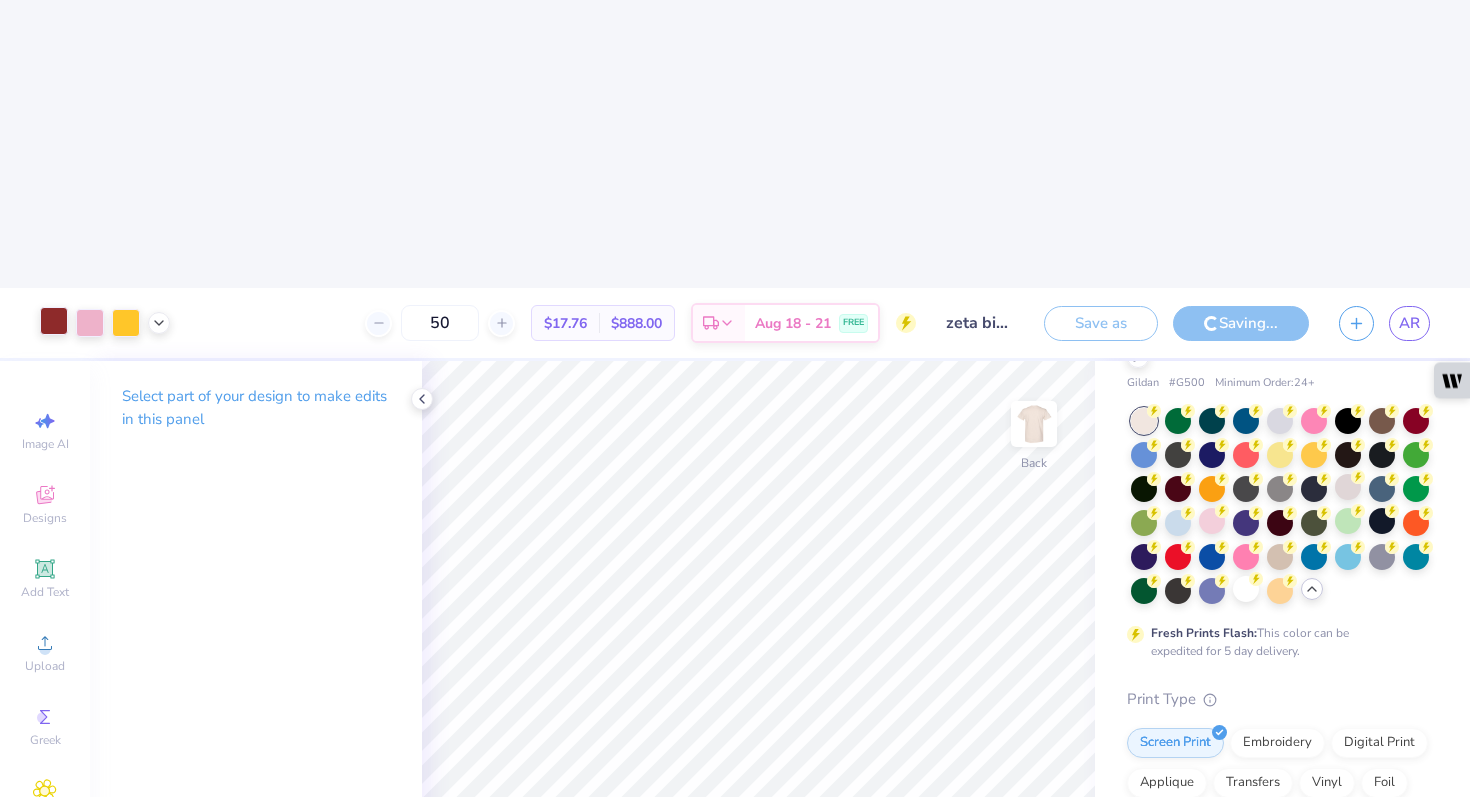 click at bounding box center (54, 321) 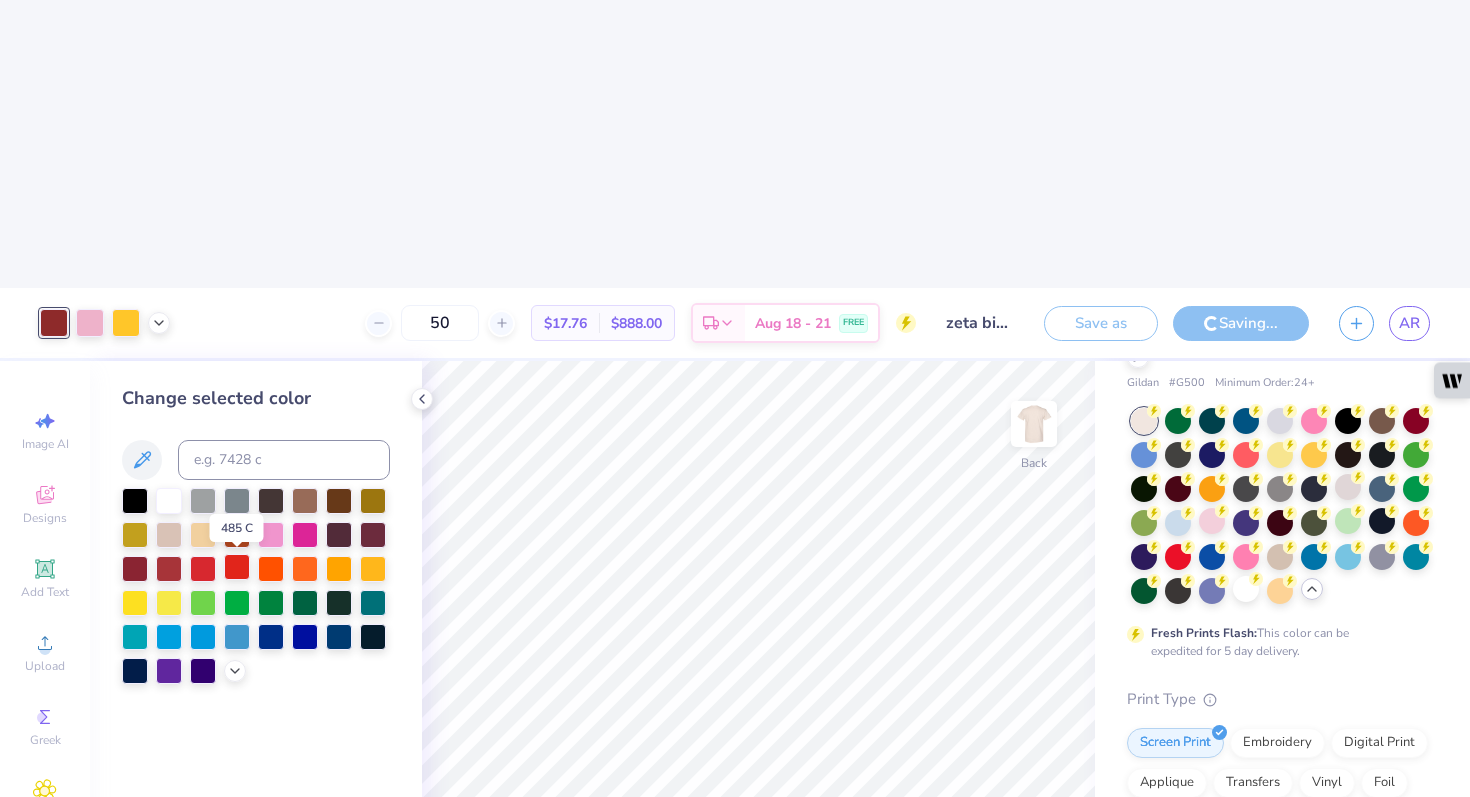 click at bounding box center (237, 567) 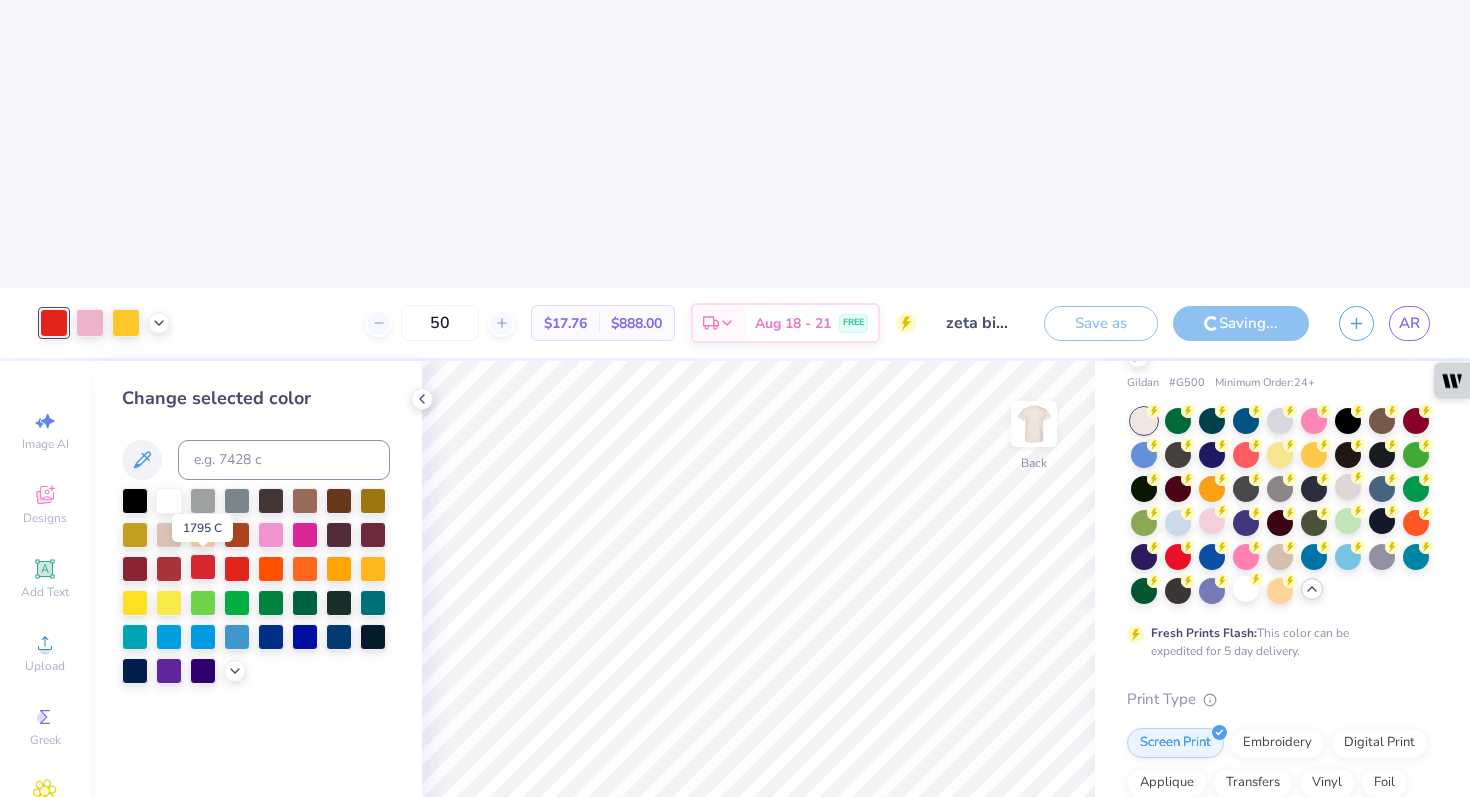 click at bounding box center [203, 567] 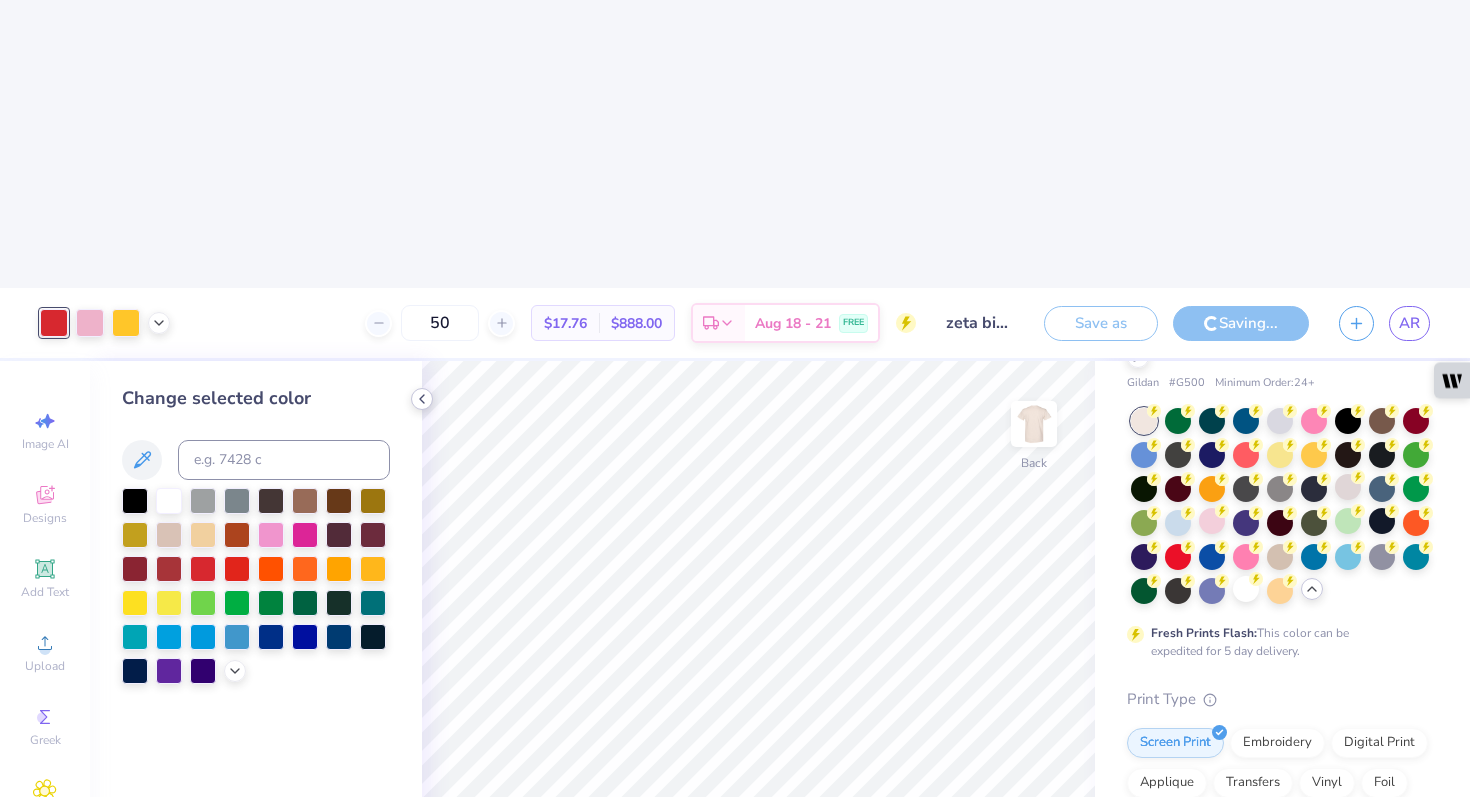 click 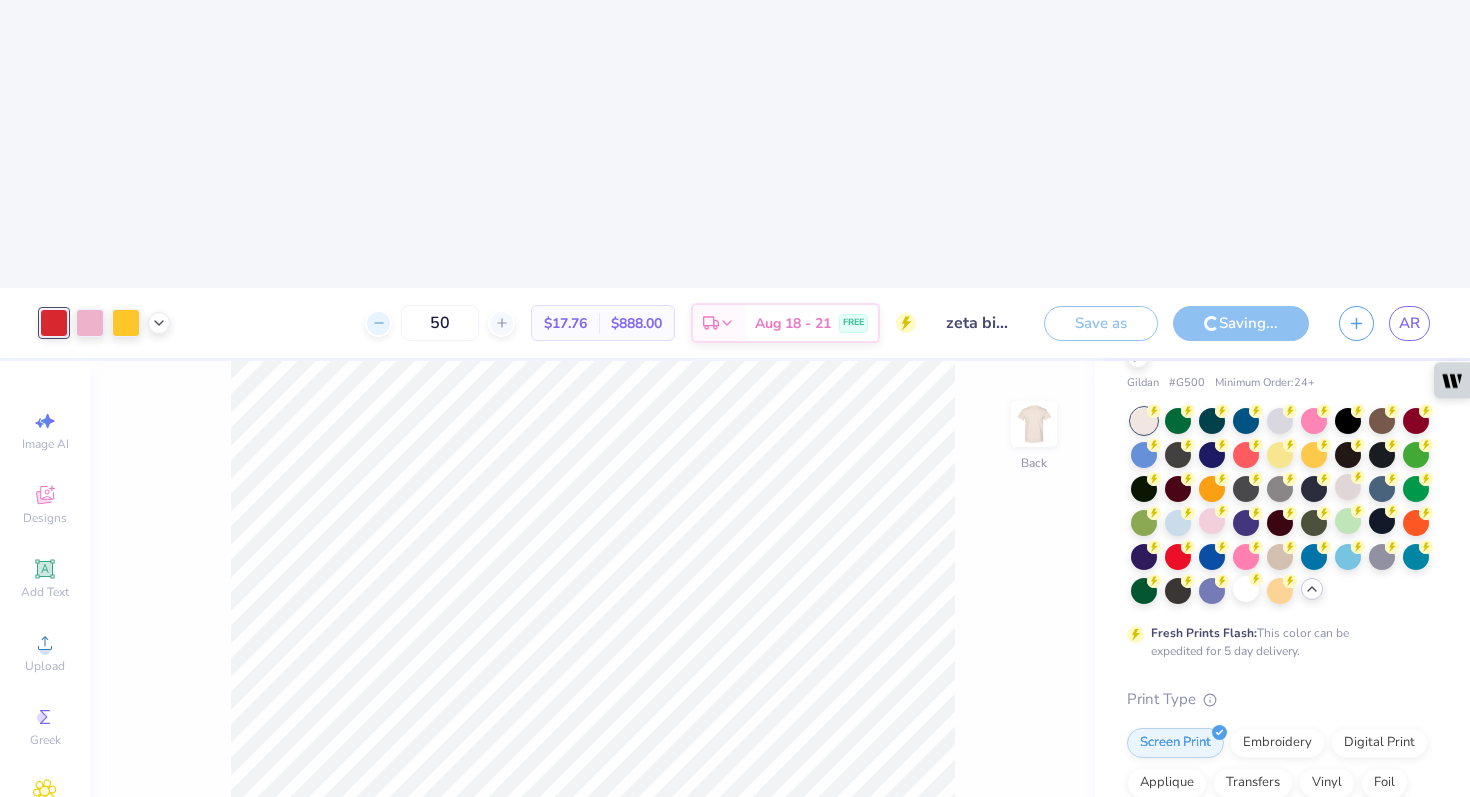 click 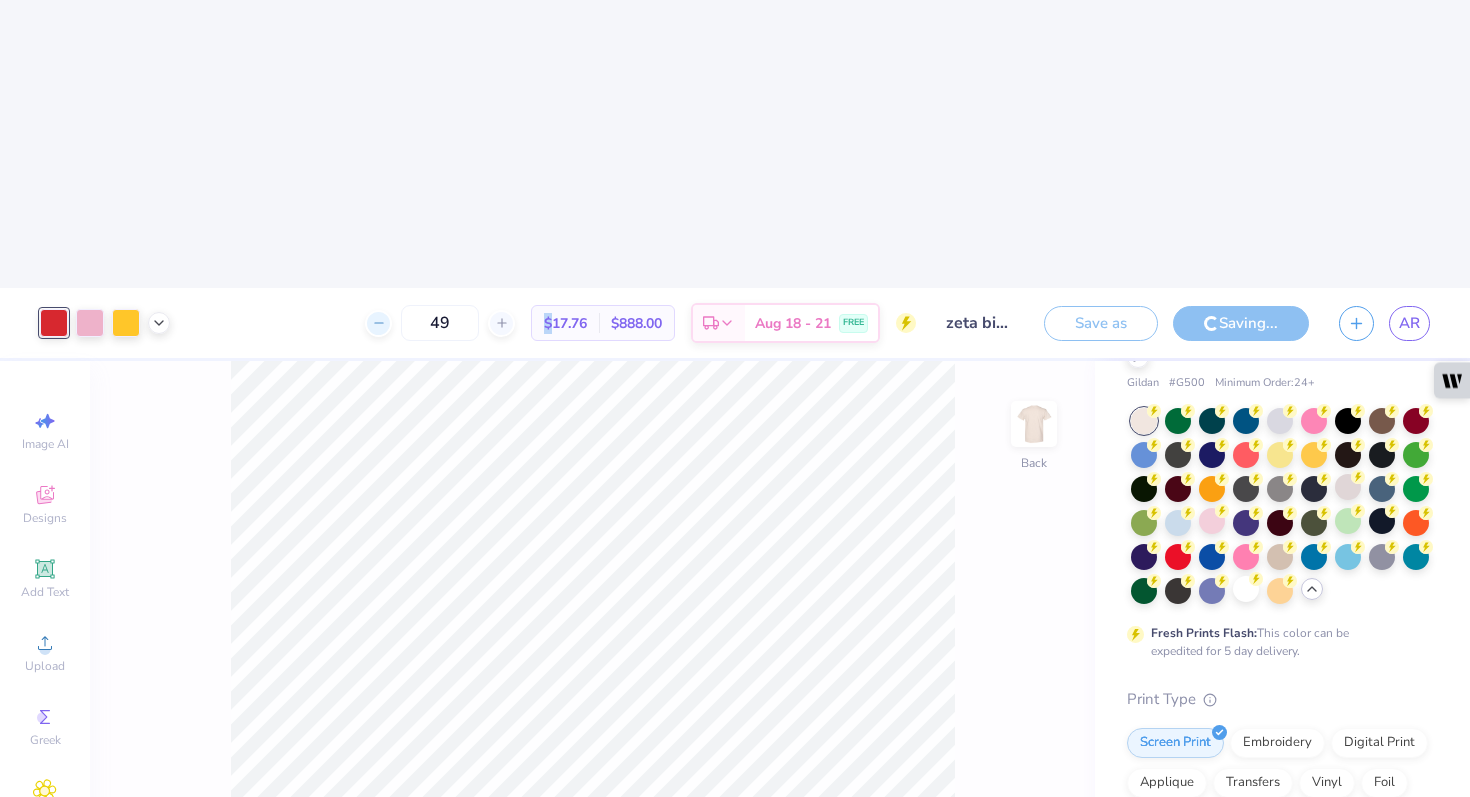click 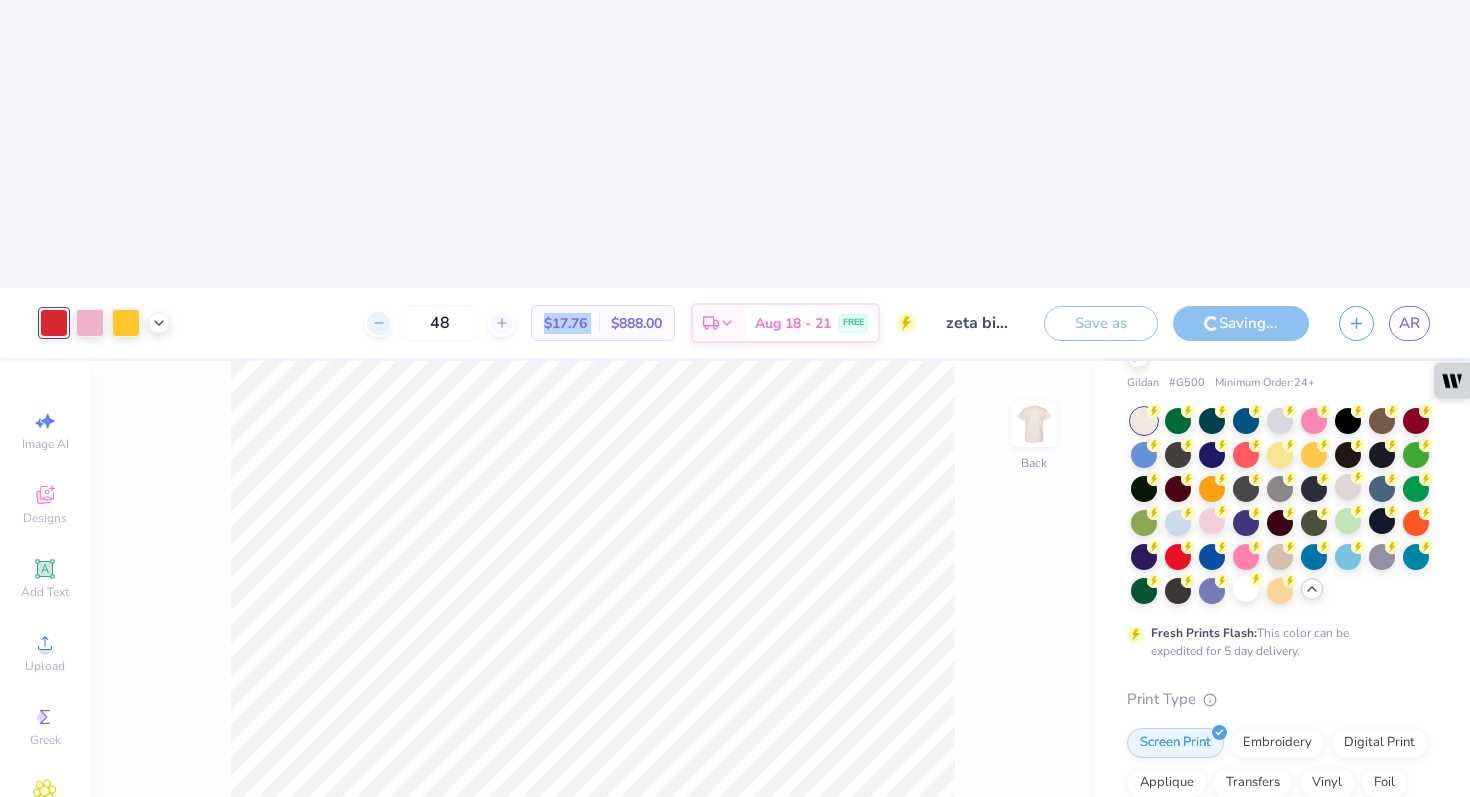 click 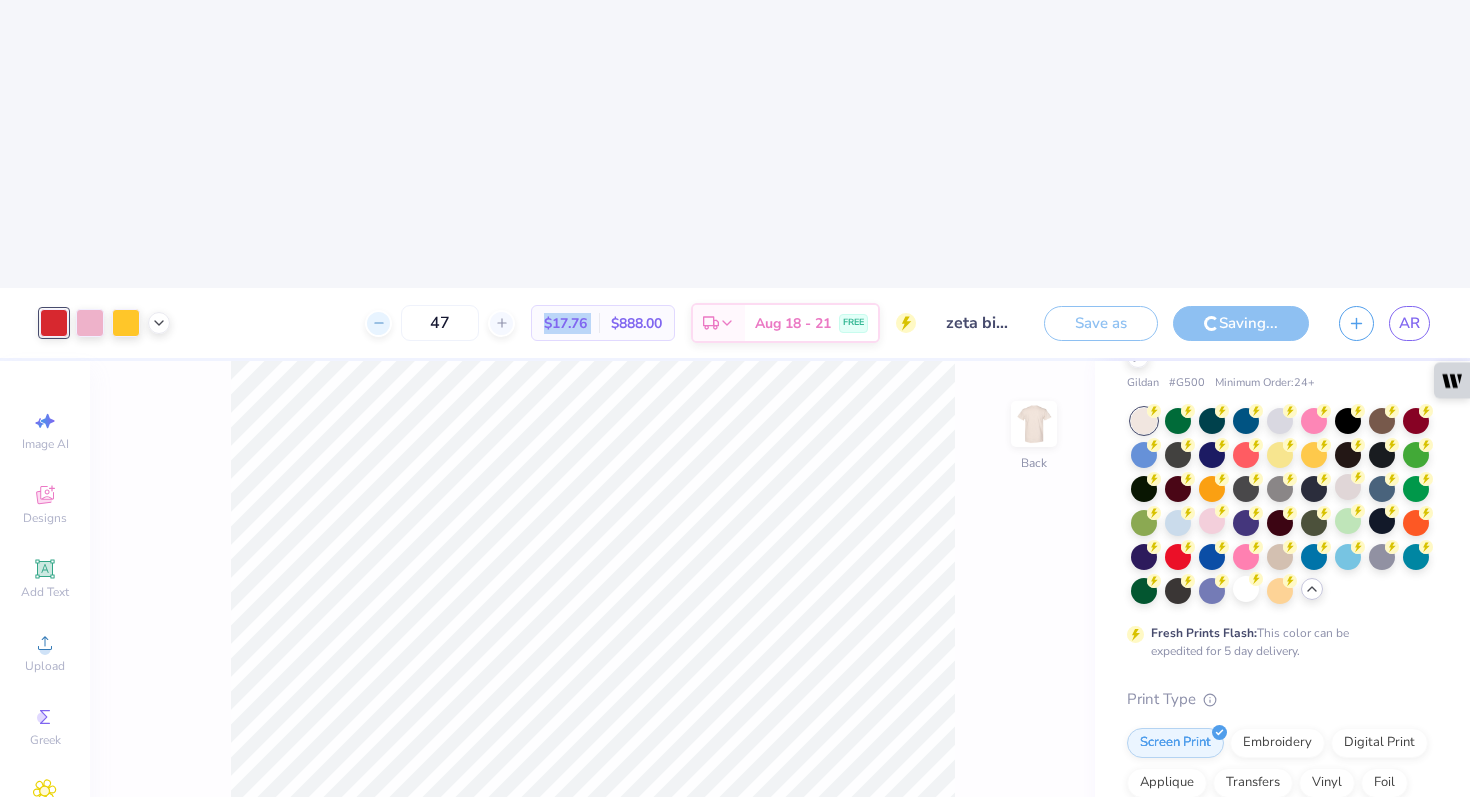 click 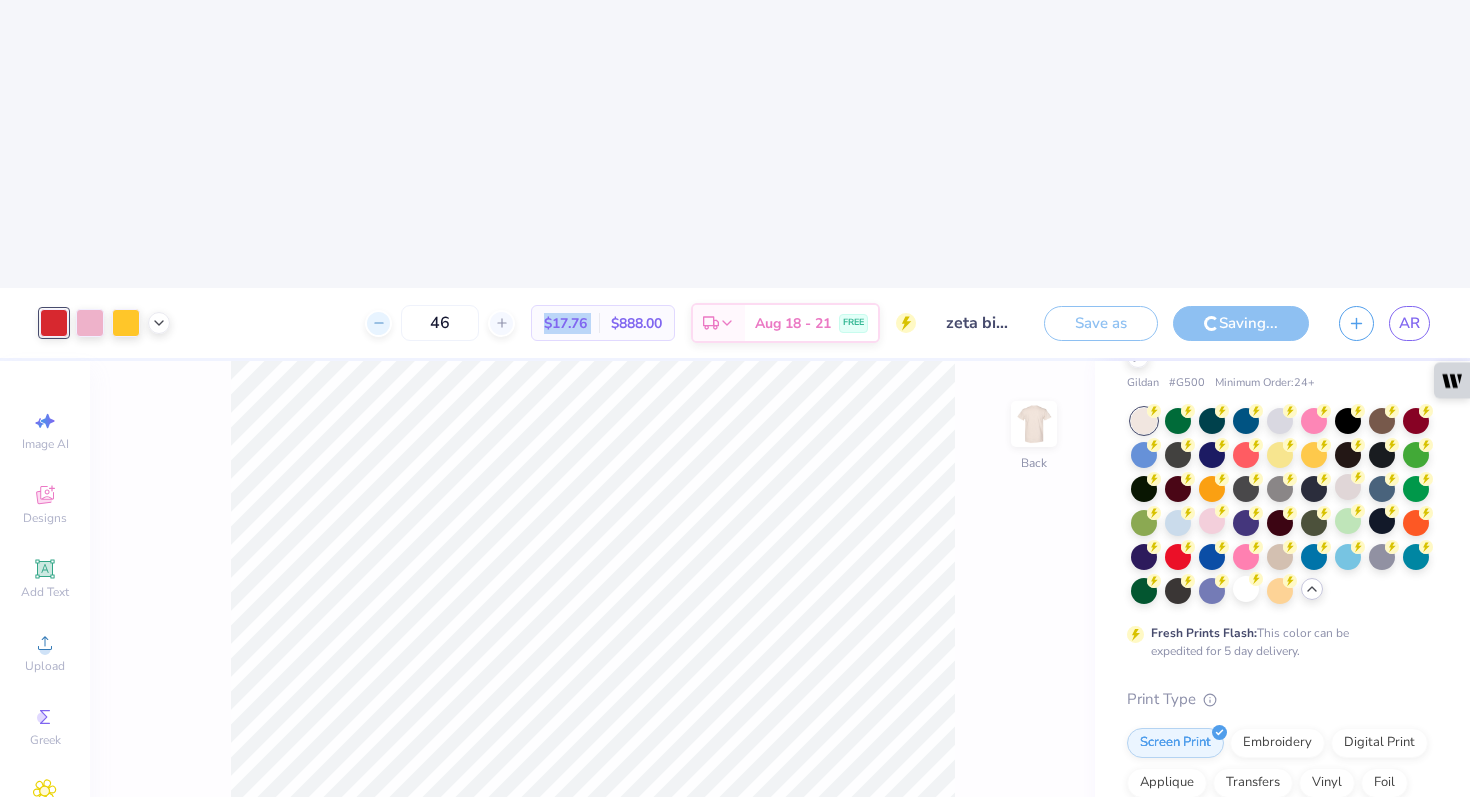 click 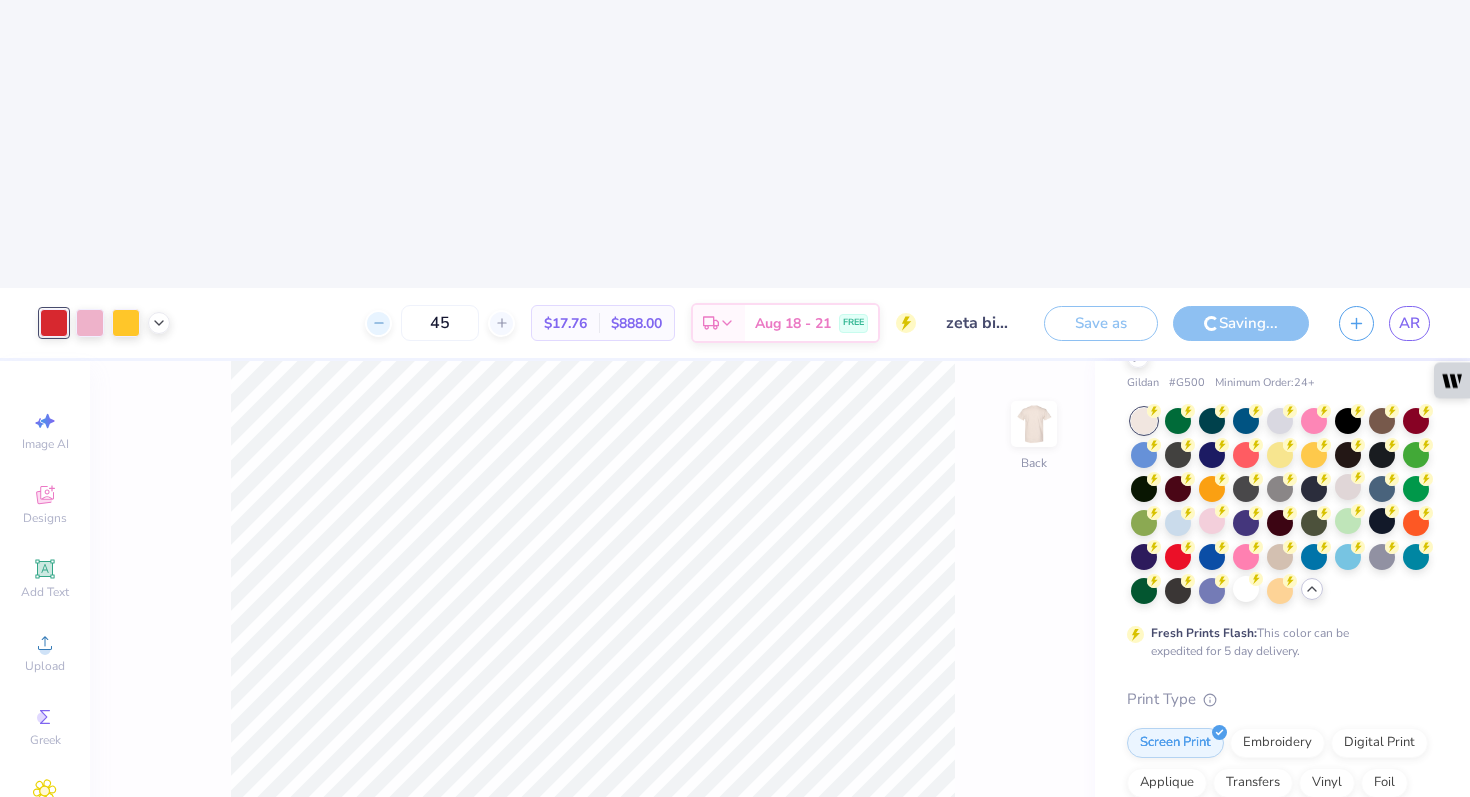 click 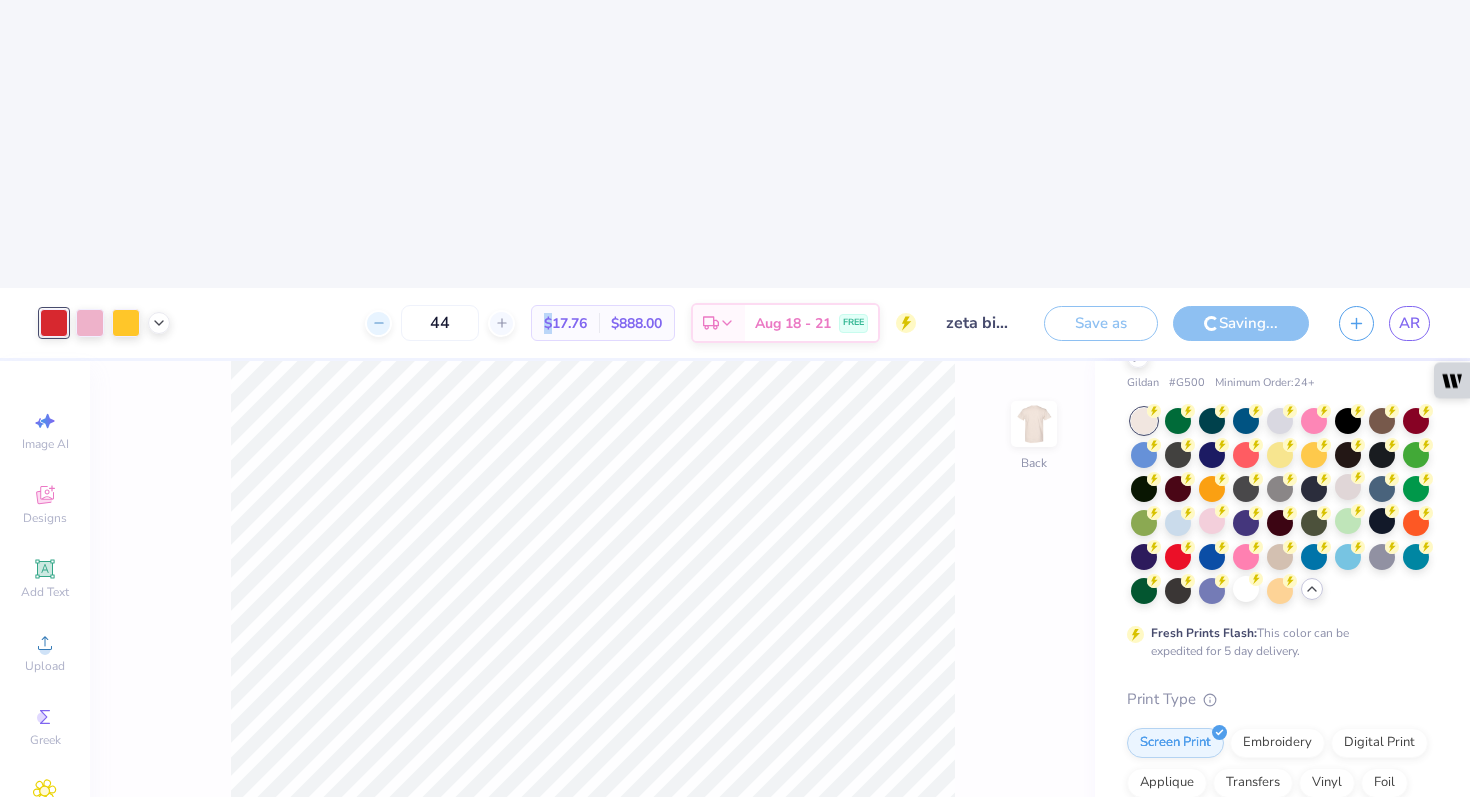 click 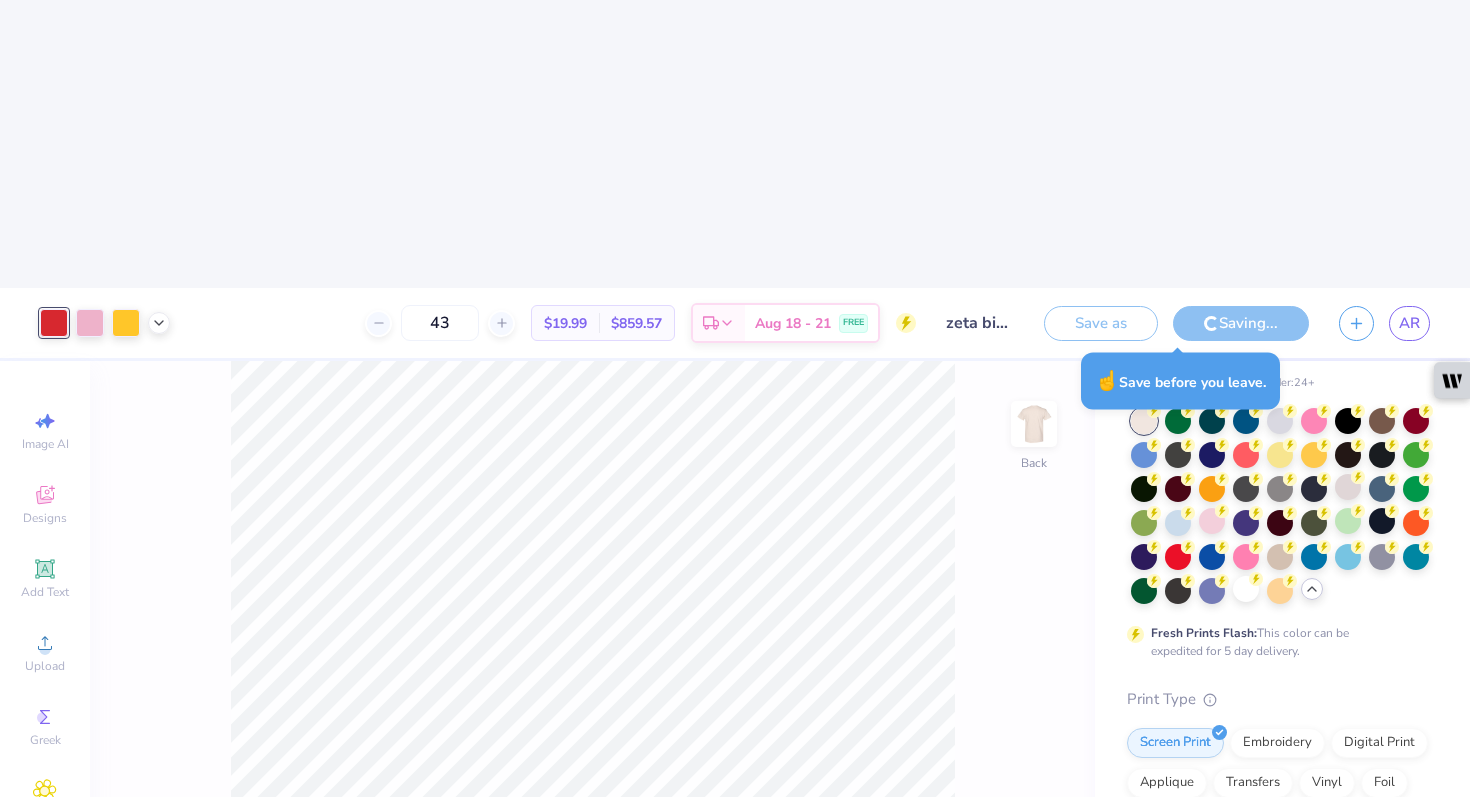 click on "☝️ Save before you leave." at bounding box center (1180, 381) 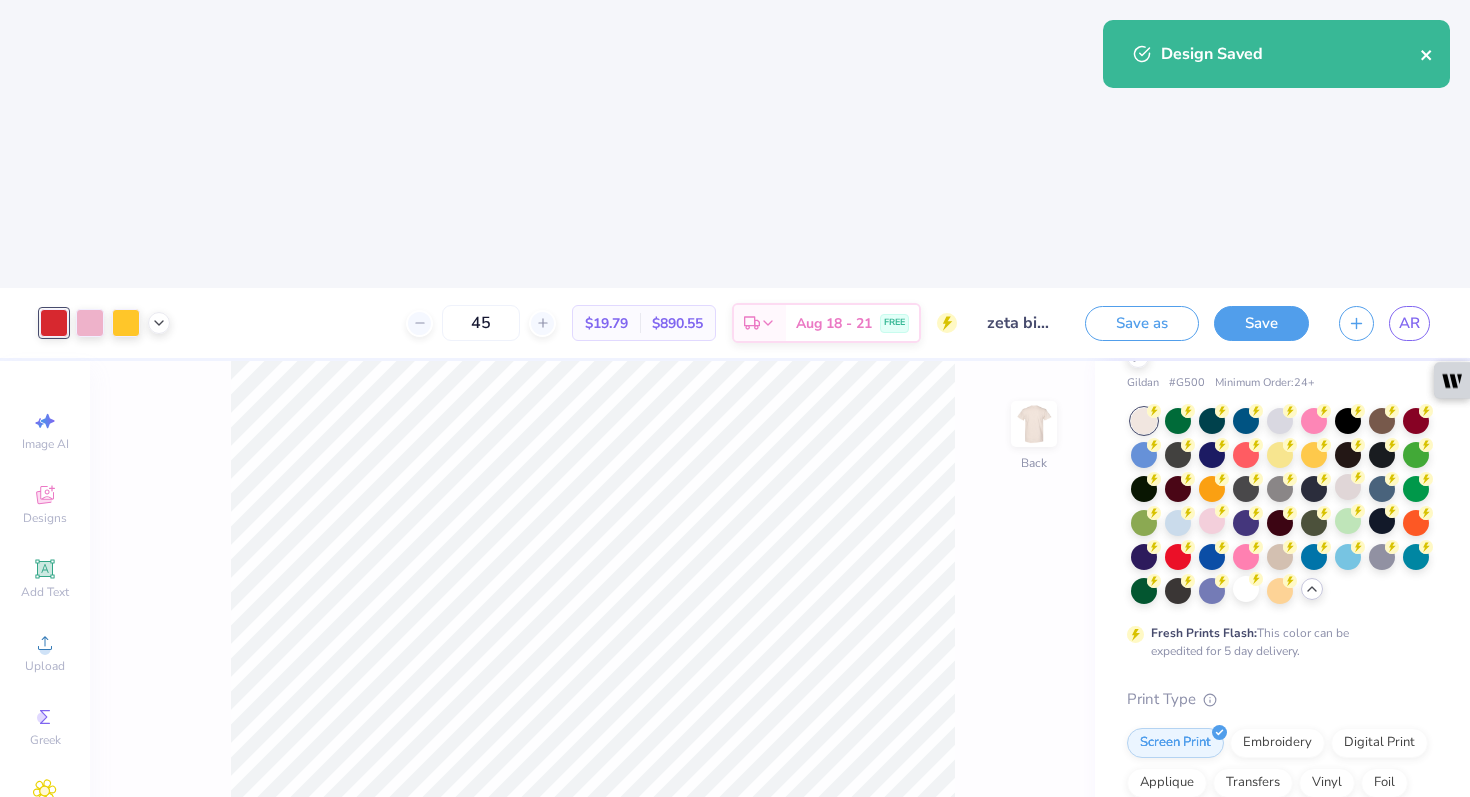 click 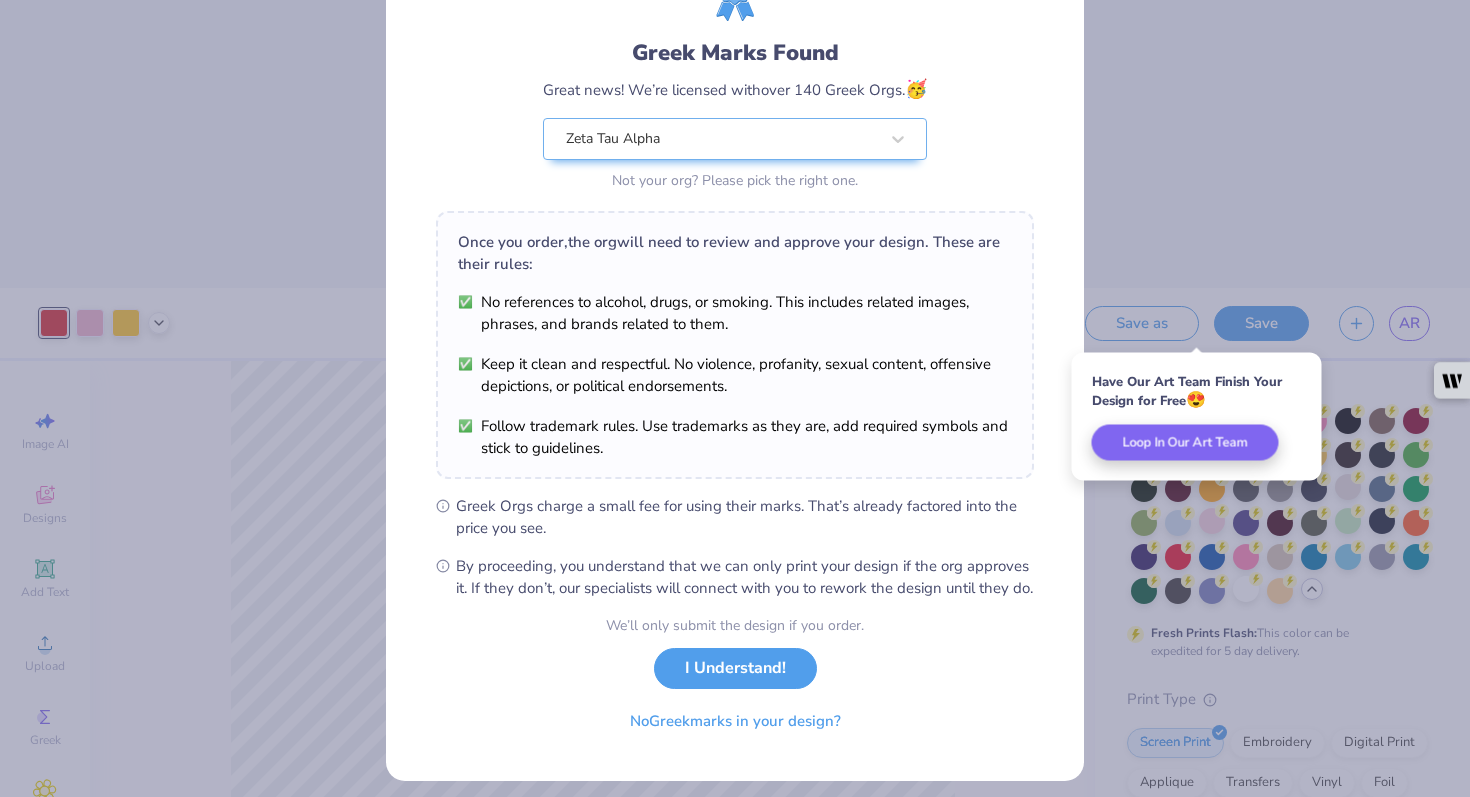 scroll, scrollTop: 139, scrollLeft: 0, axis: vertical 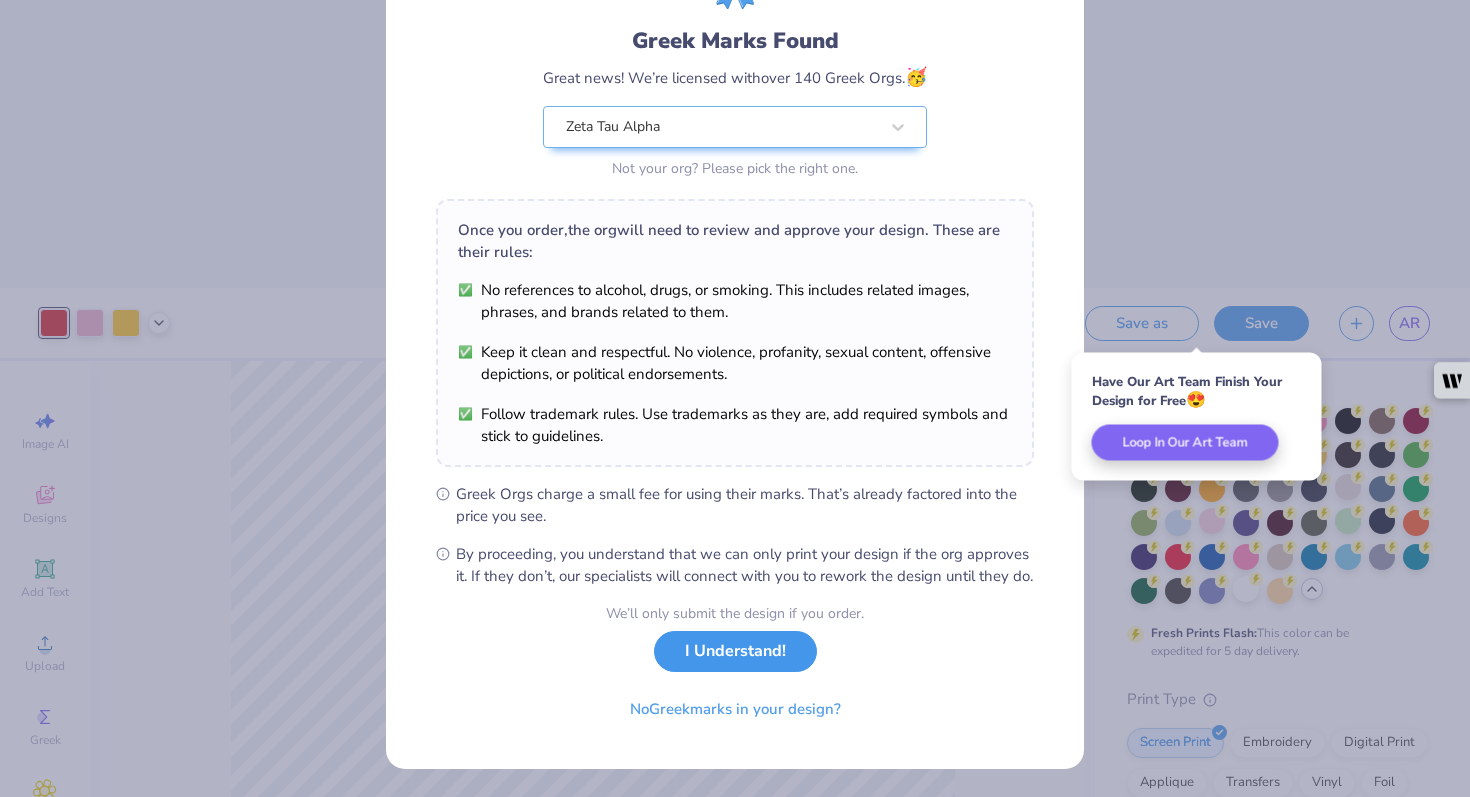 click on "I Understand!" at bounding box center [735, 651] 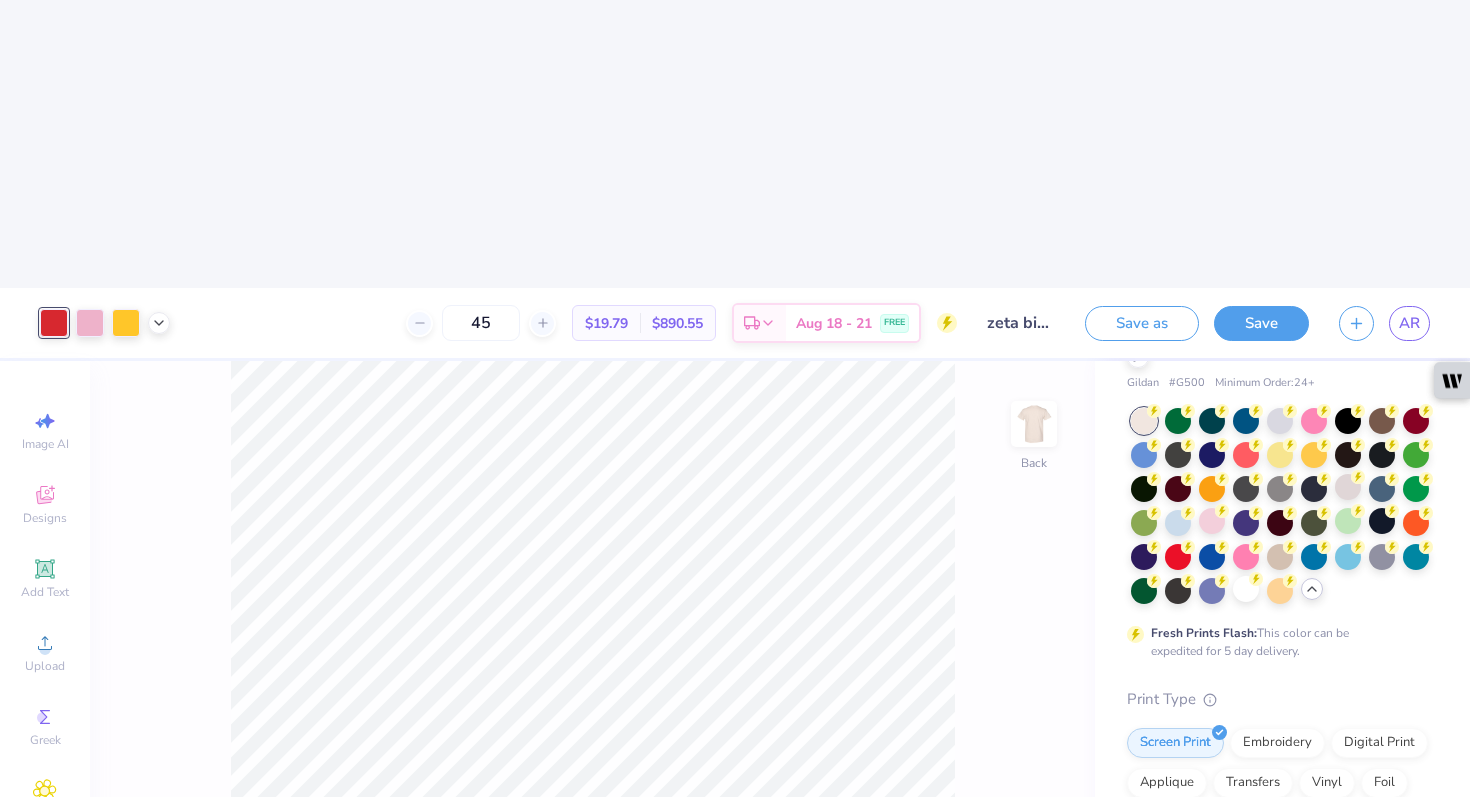 scroll, scrollTop: 0, scrollLeft: 0, axis: both 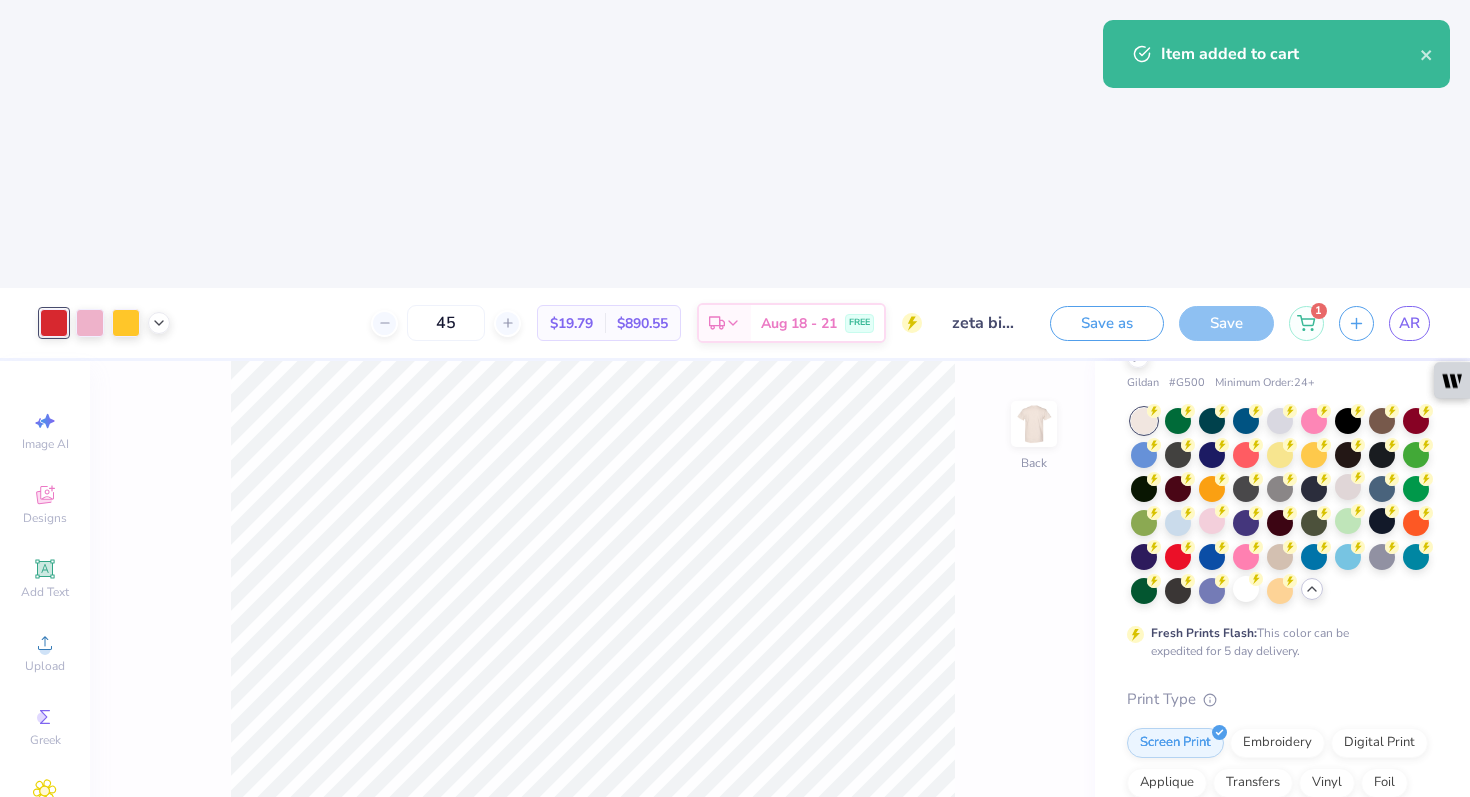 click on "Item added to cart" at bounding box center [1276, 54] 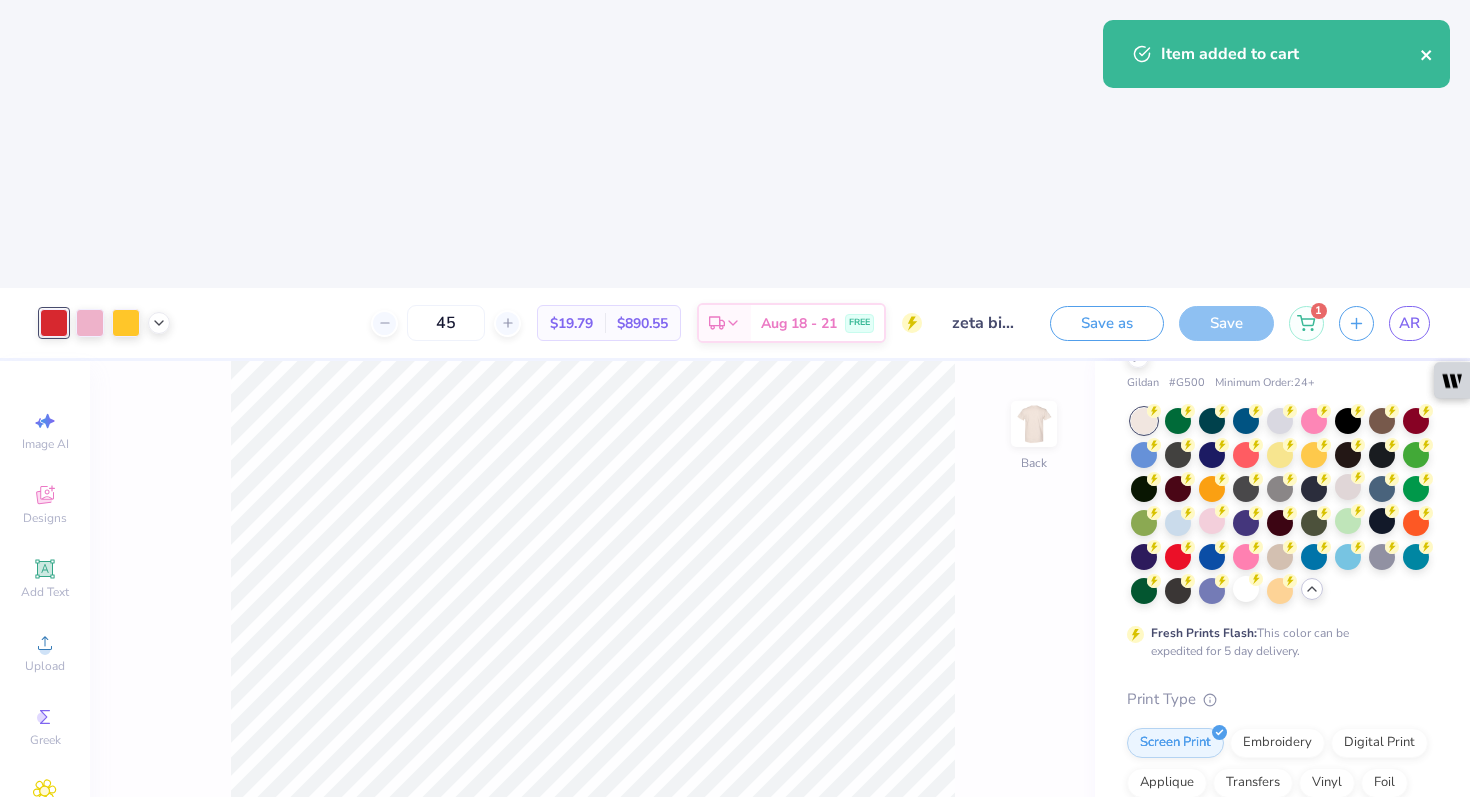 click 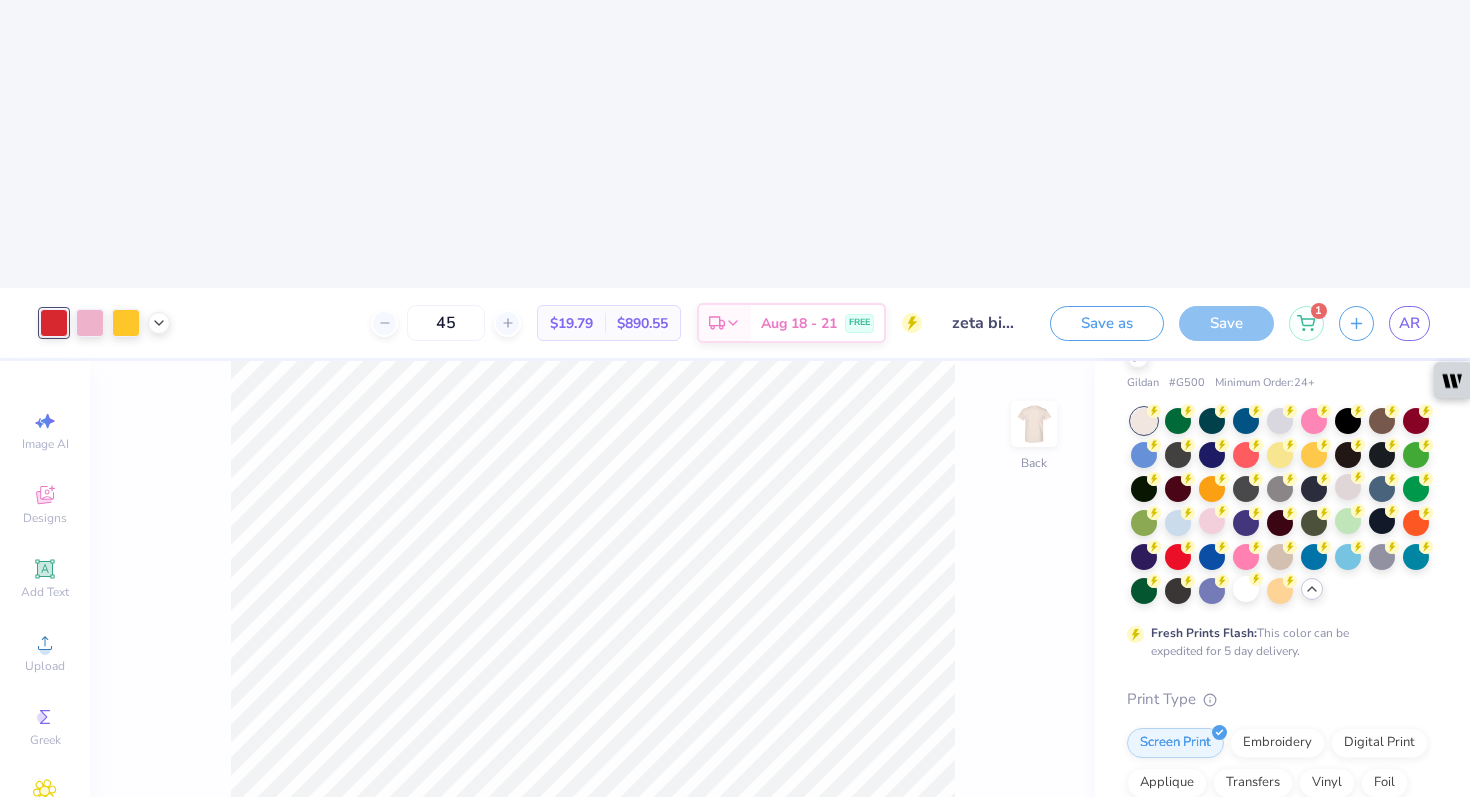 click on "Item added to cart" at bounding box center (1276, 61) 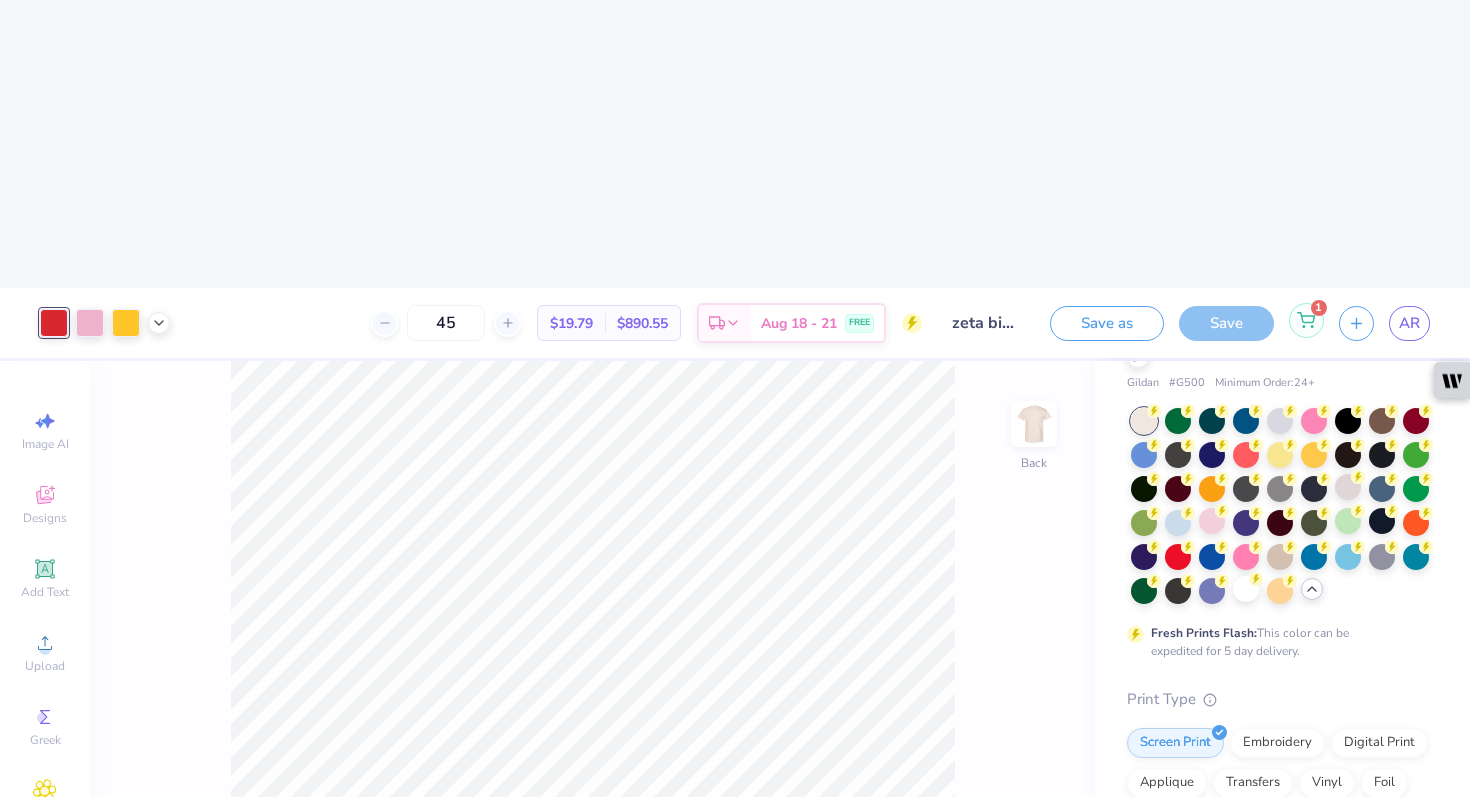 click 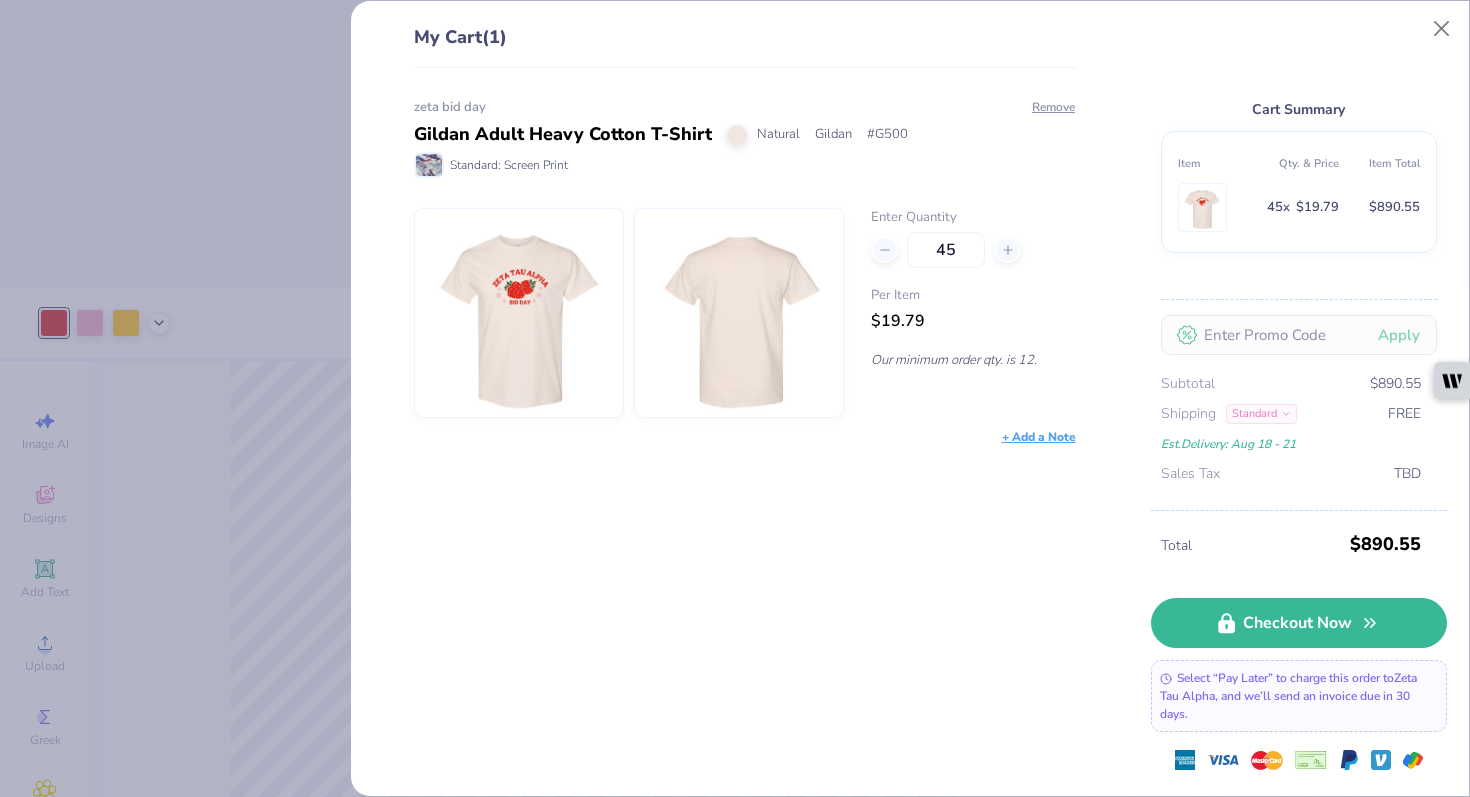 click at bounding box center [519, 313] 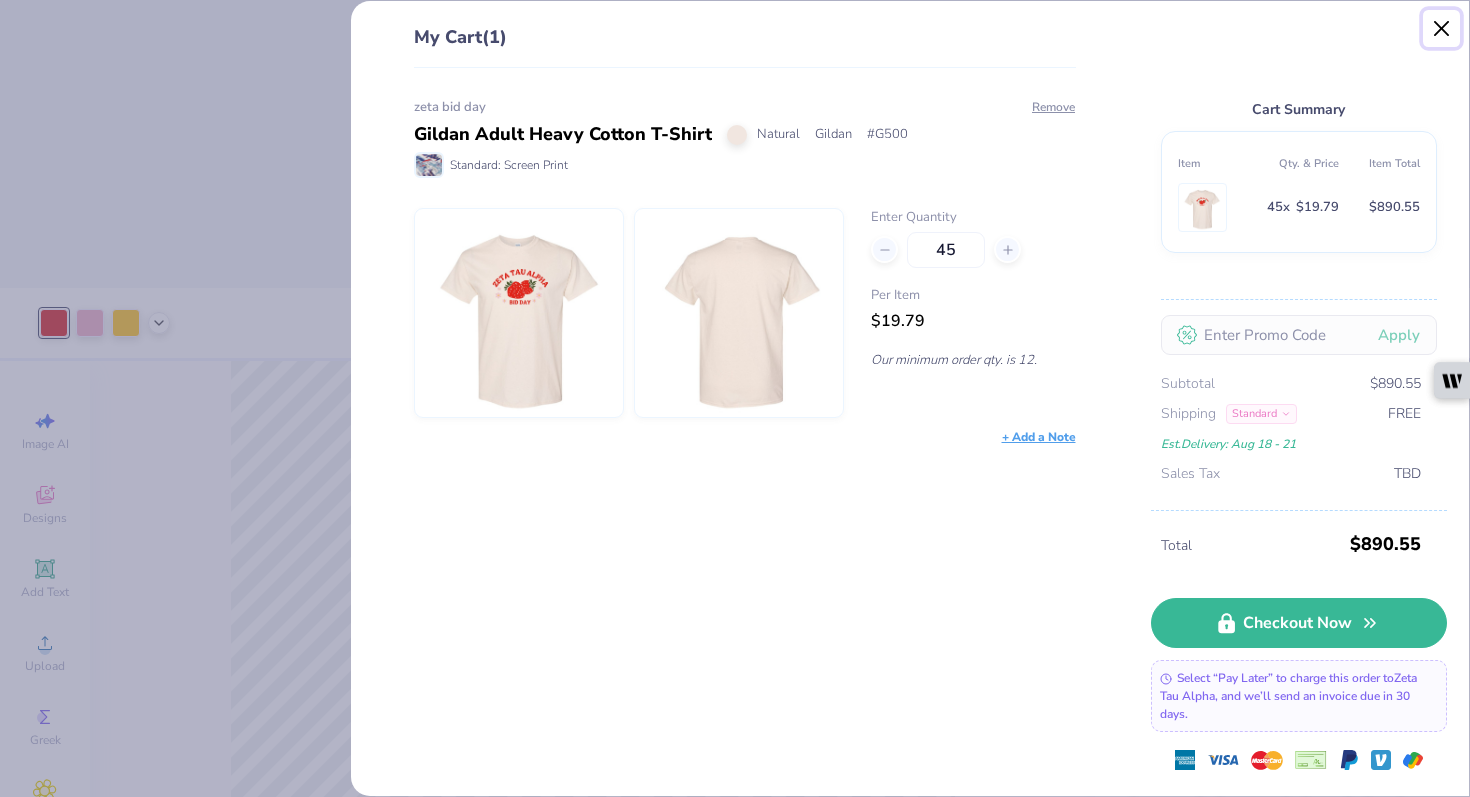click at bounding box center [1442, 29] 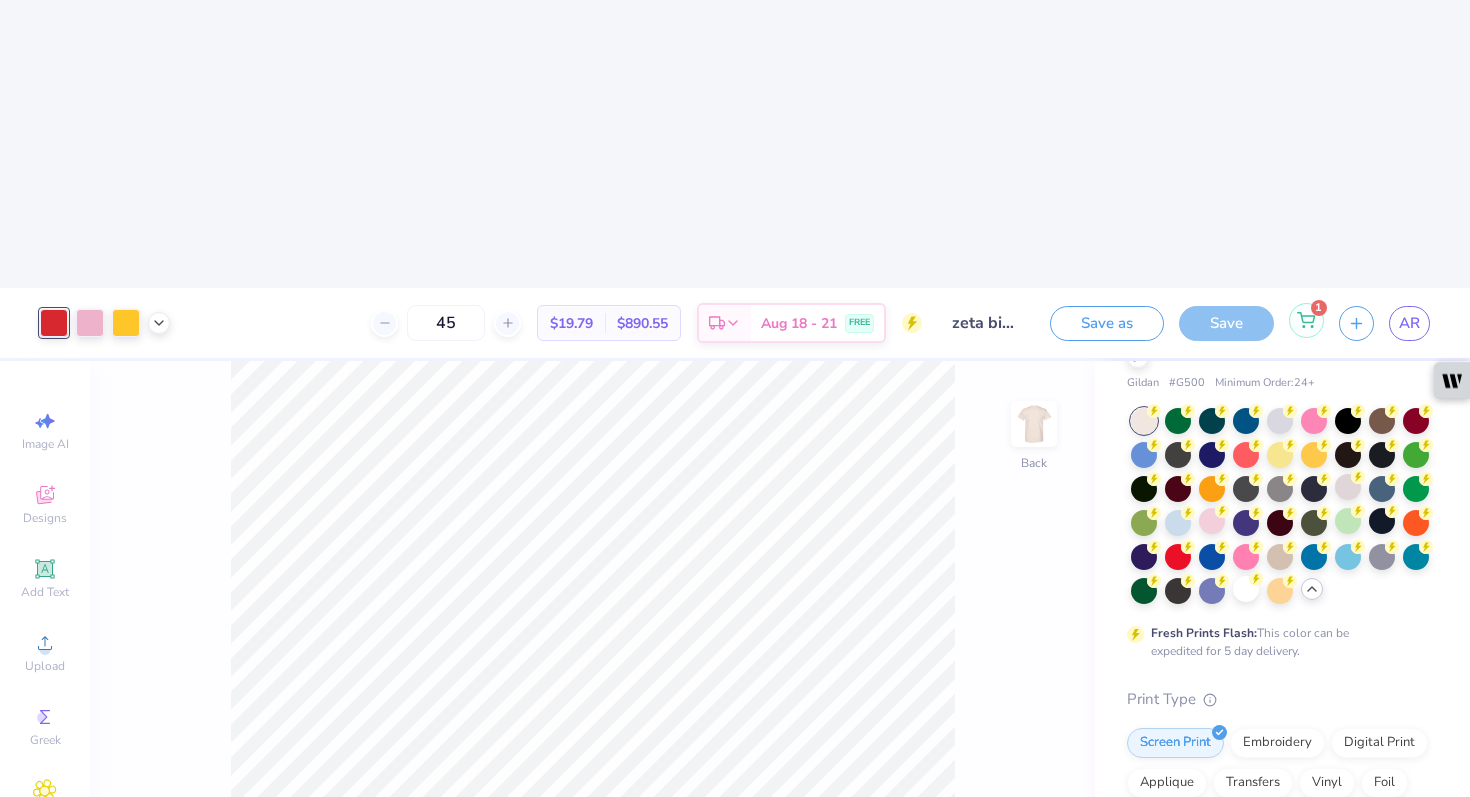 click 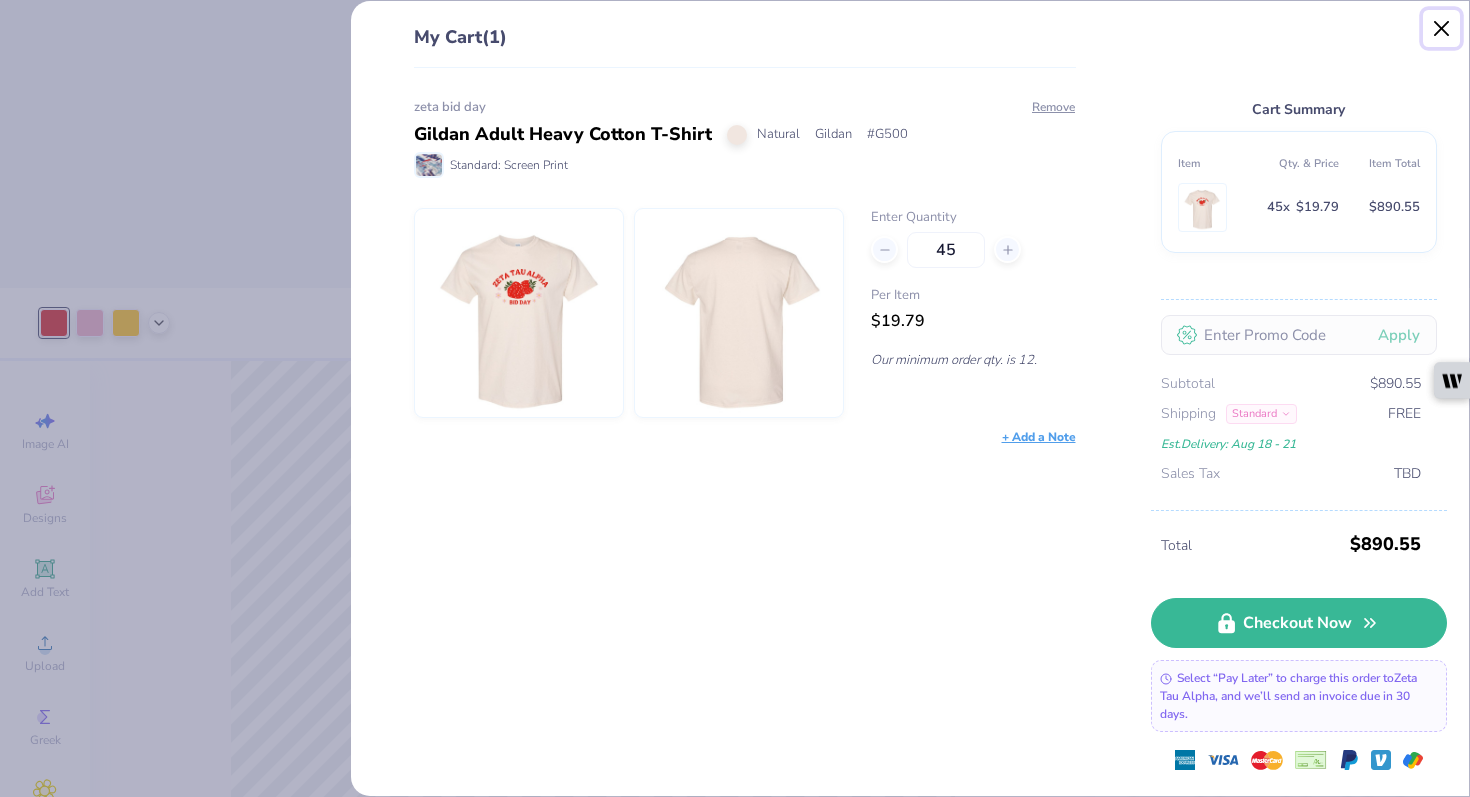 click at bounding box center (1442, 29) 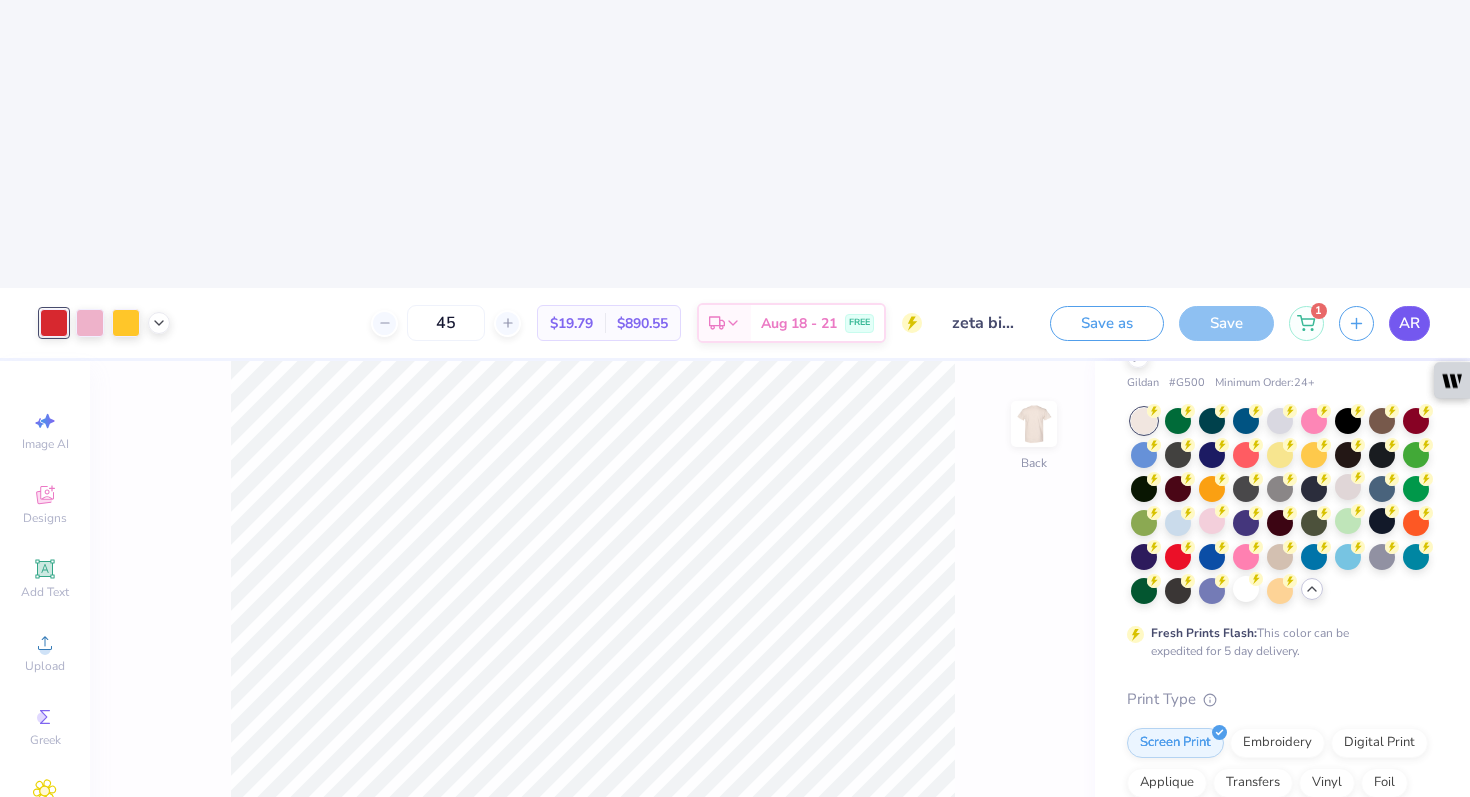 click on "AR" at bounding box center (1409, 323) 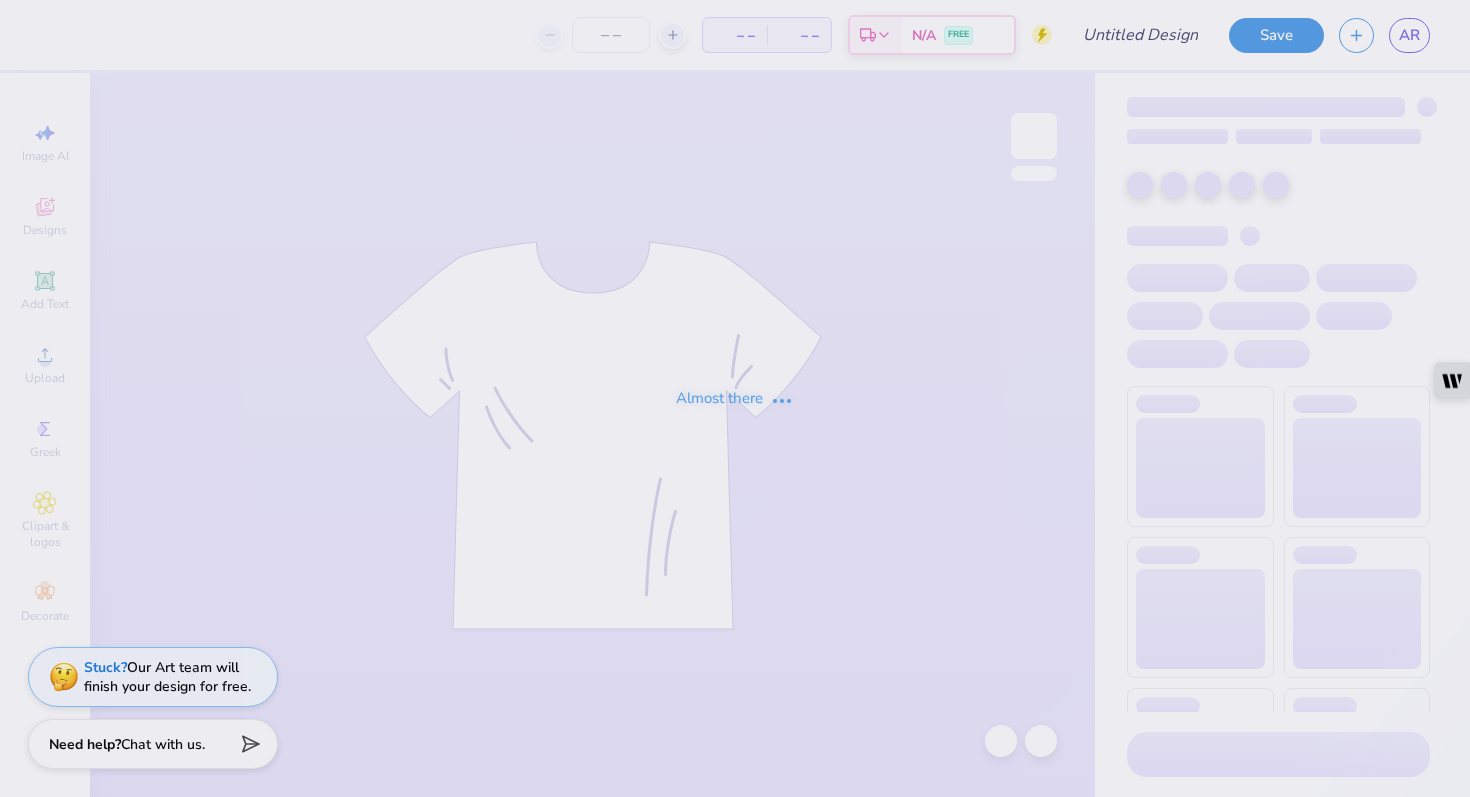 scroll, scrollTop: 0, scrollLeft: 0, axis: both 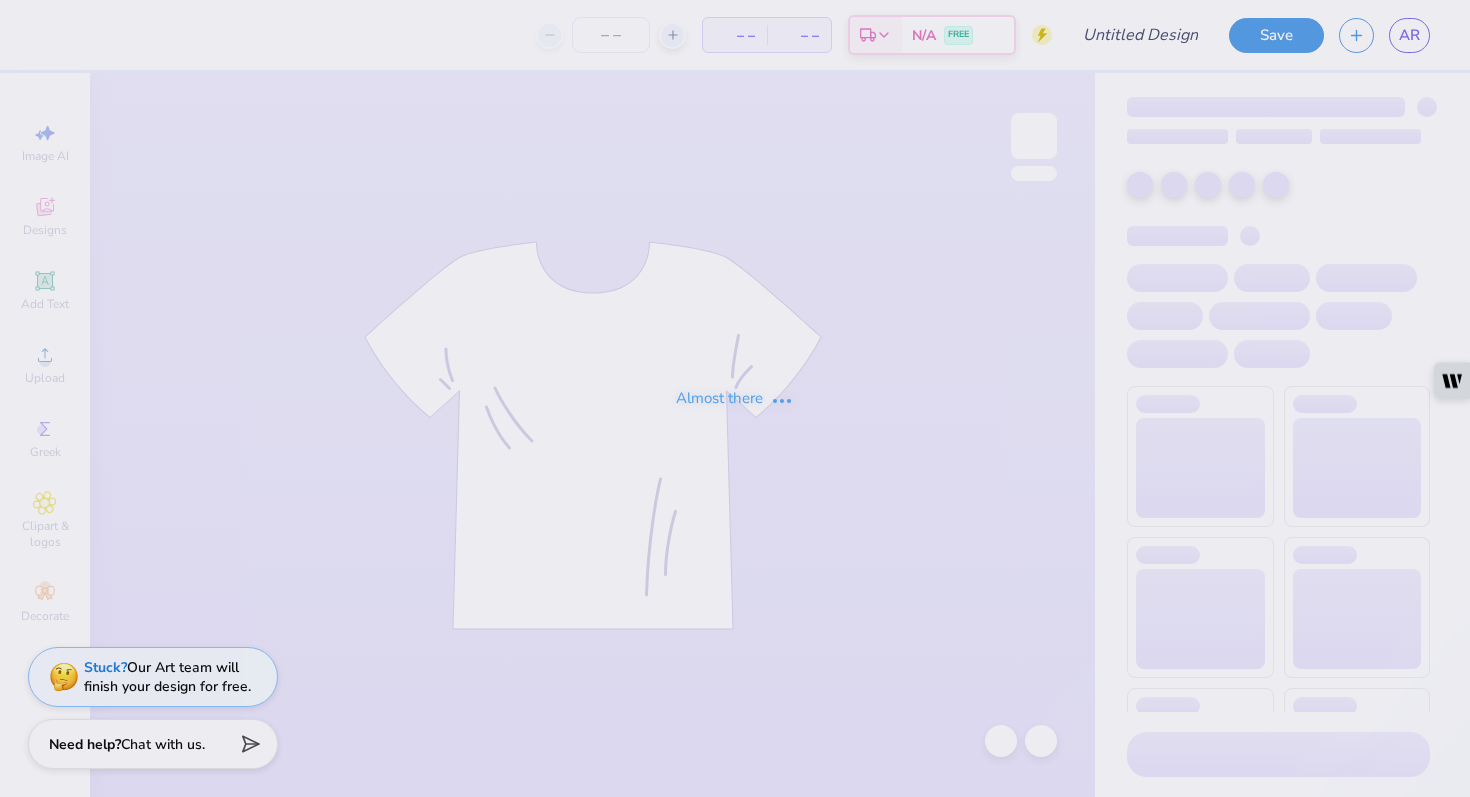type on "zeta bid day" 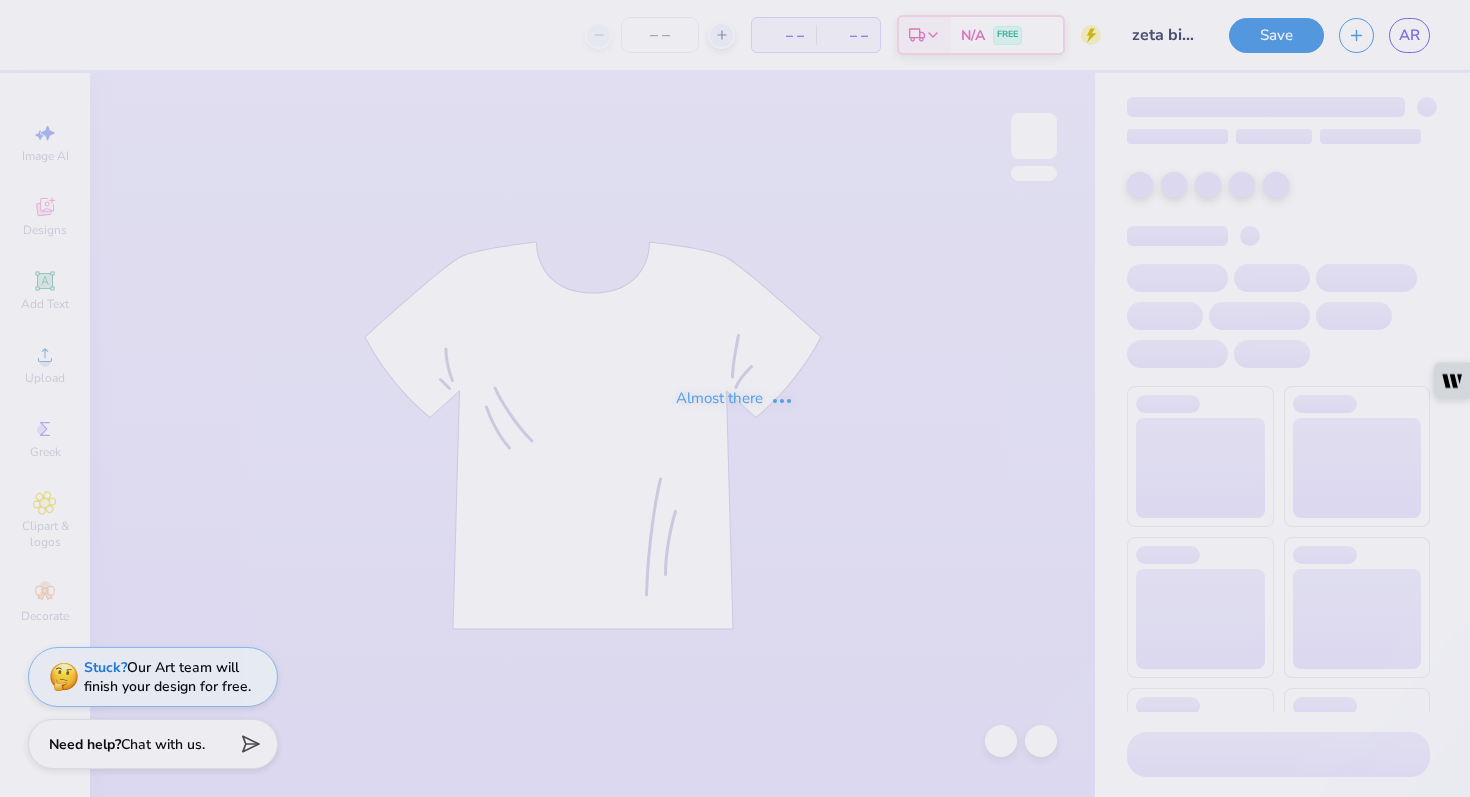 type on "24" 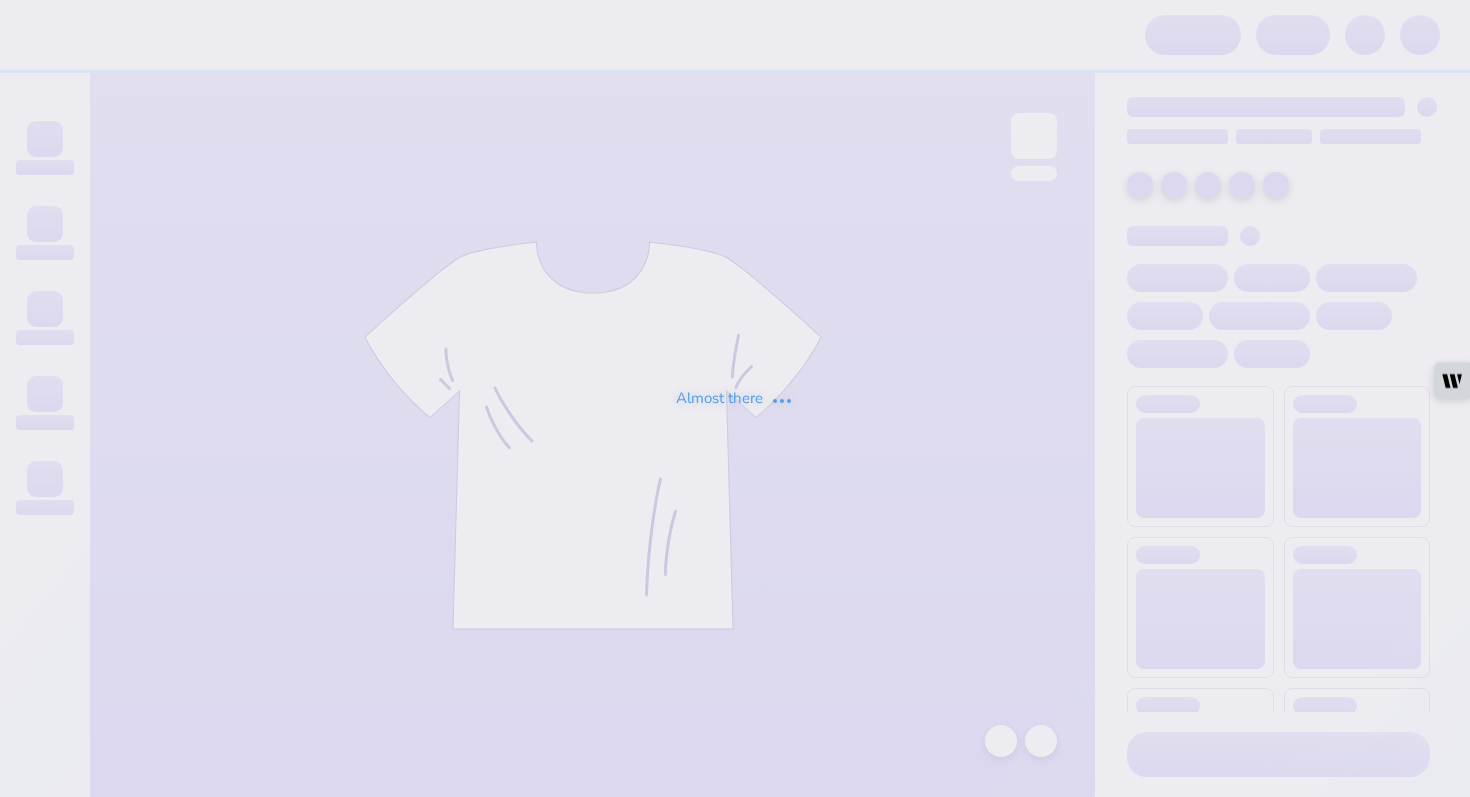 scroll, scrollTop: 0, scrollLeft: 0, axis: both 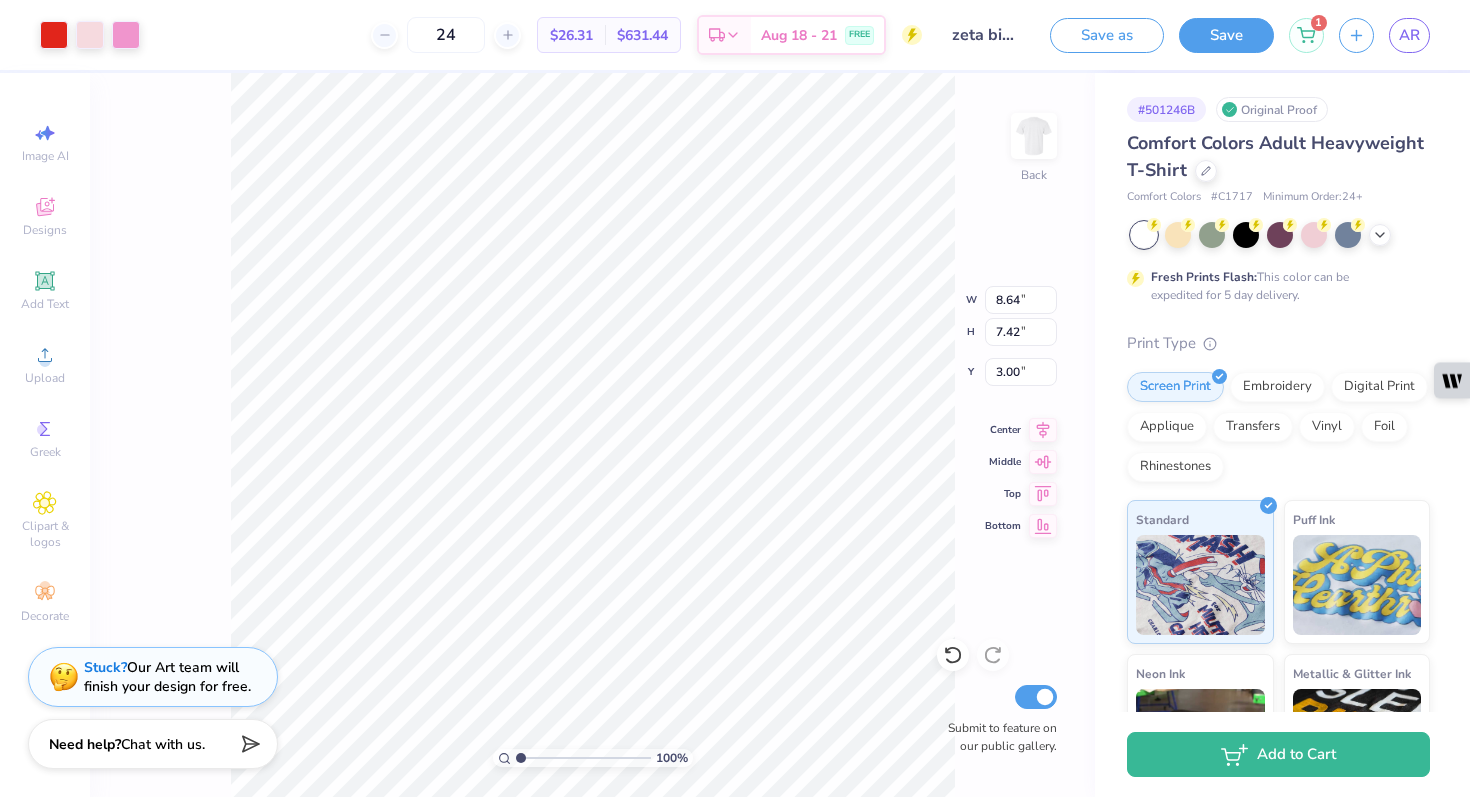 type on "8.64" 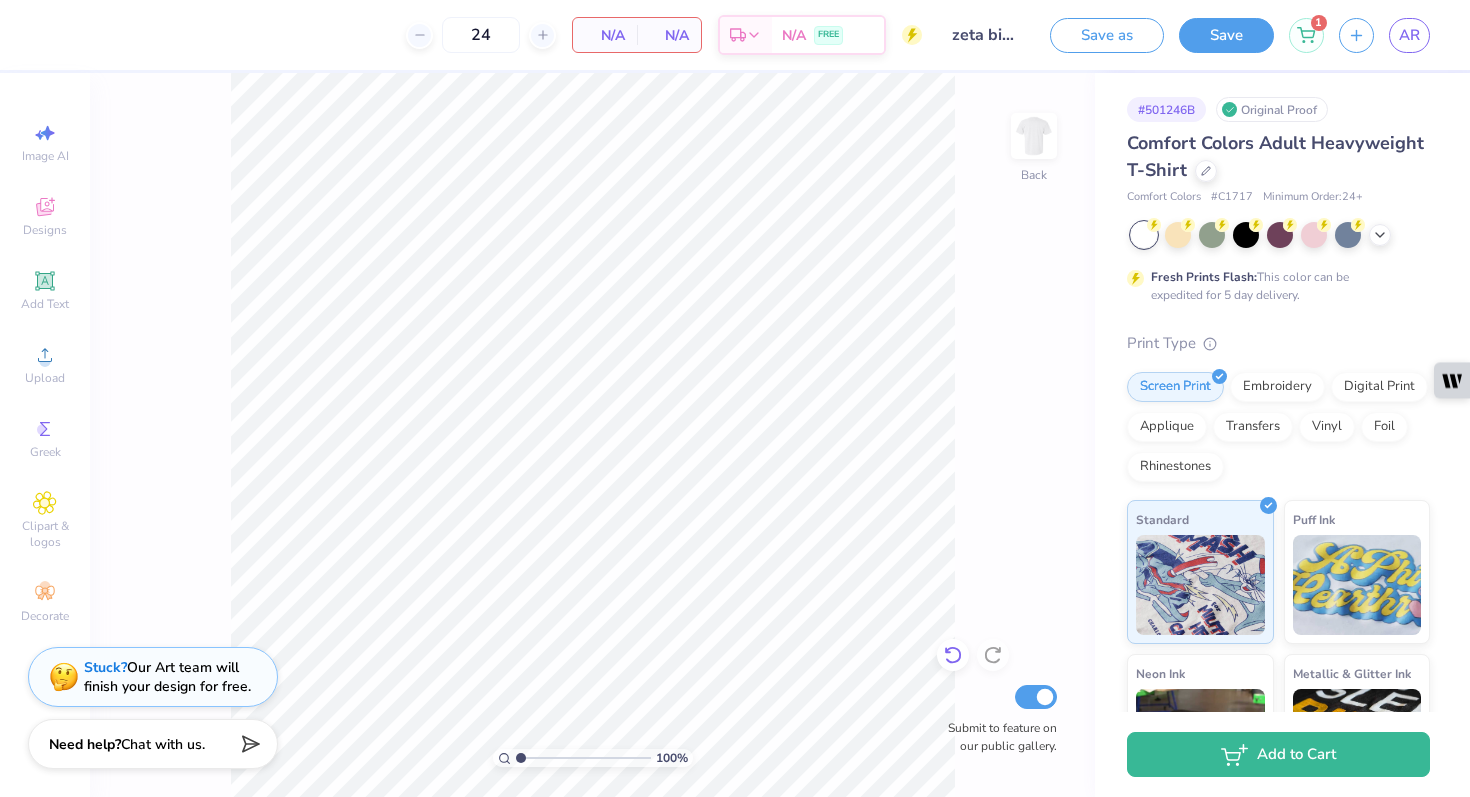 click 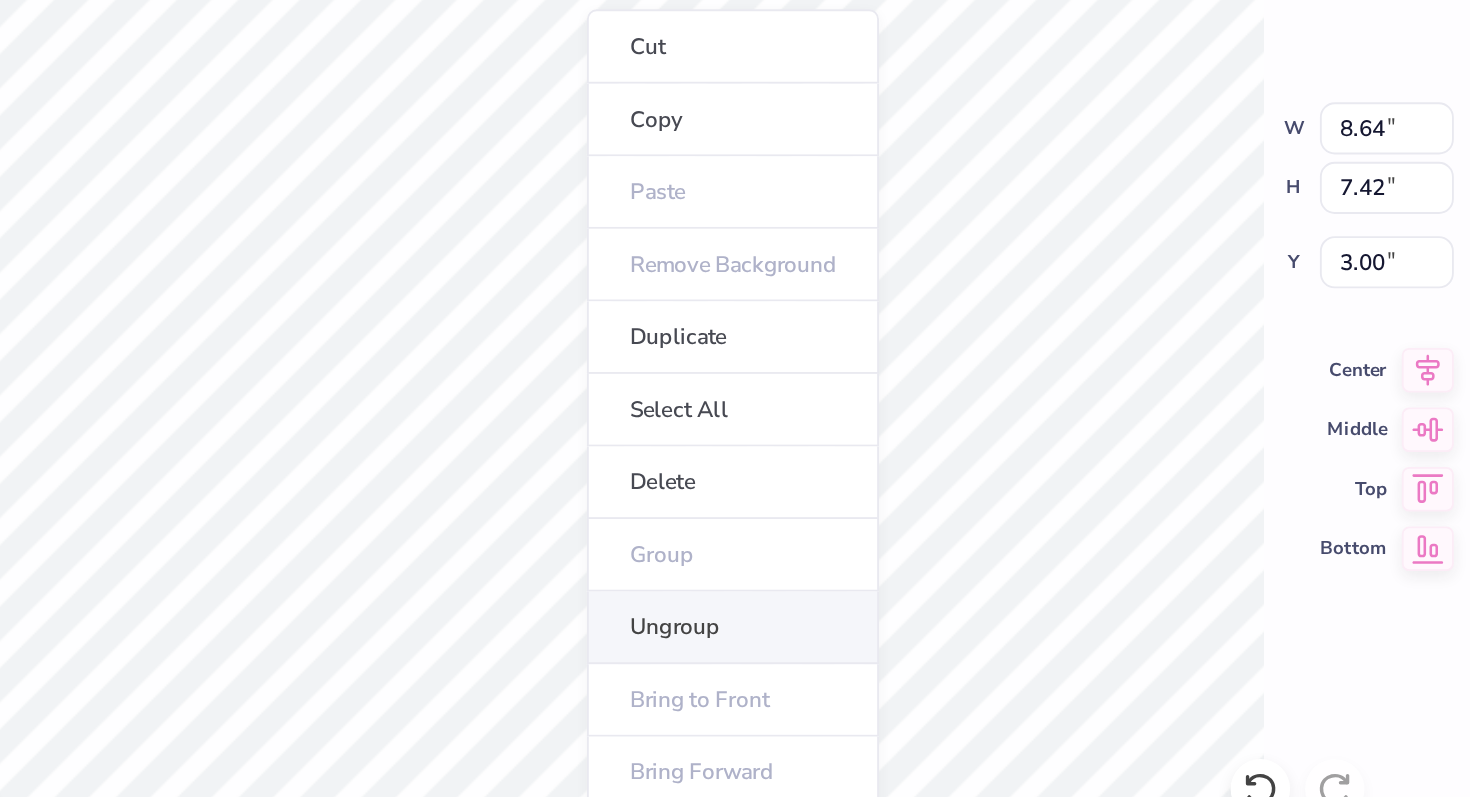 click on "Ungroup" at bounding box center [669, 568] 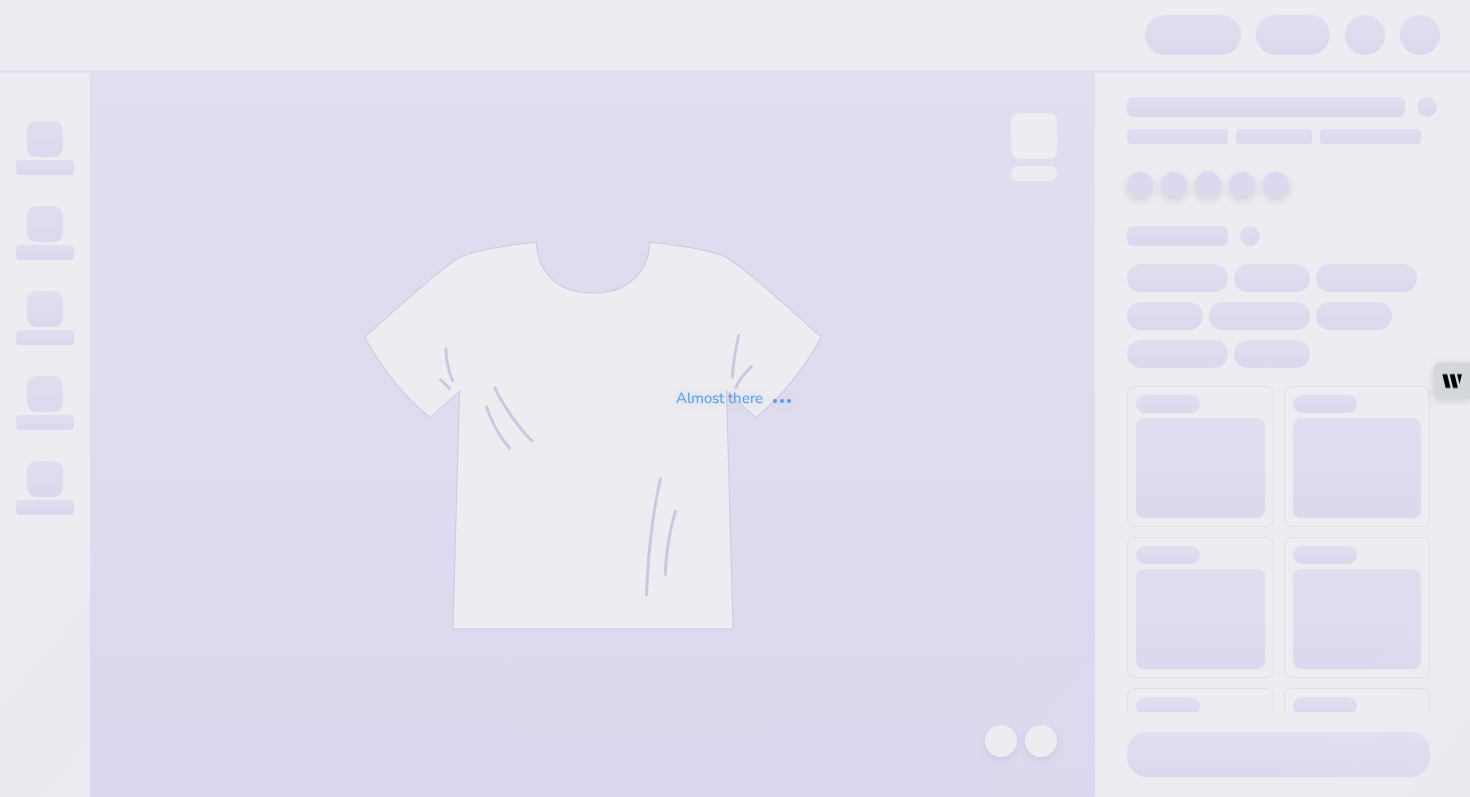 scroll, scrollTop: 0, scrollLeft: 0, axis: both 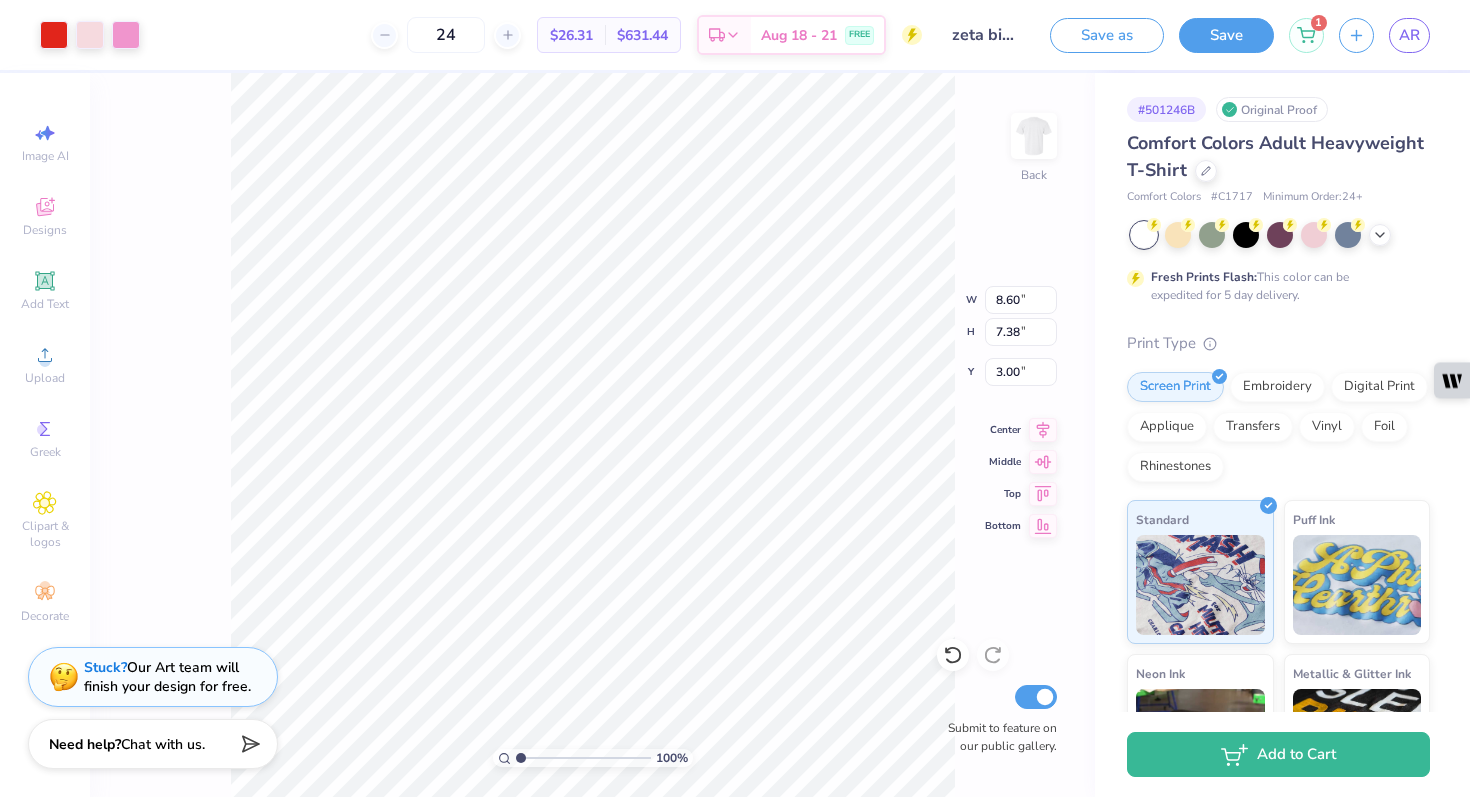 type on "8.60" 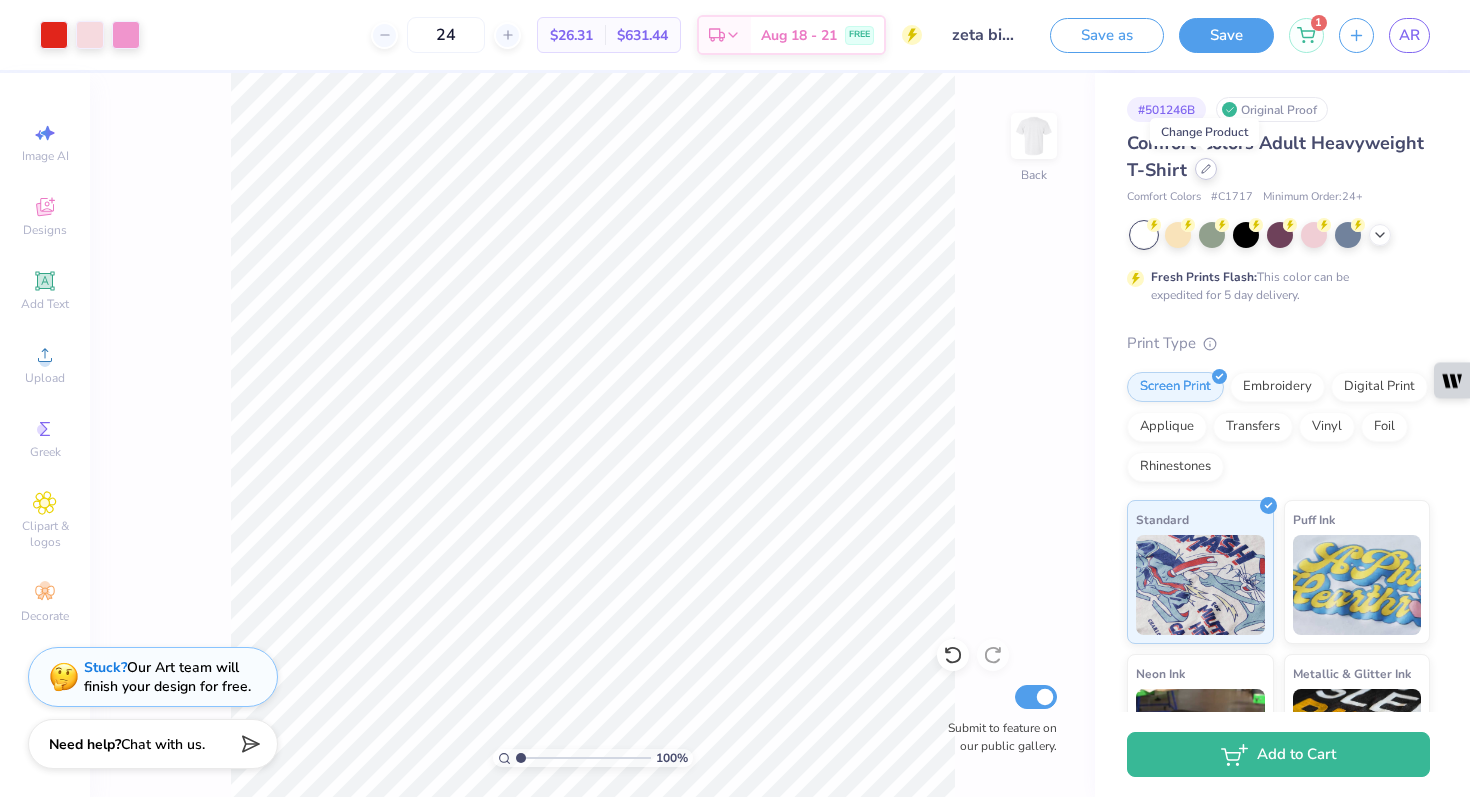 click 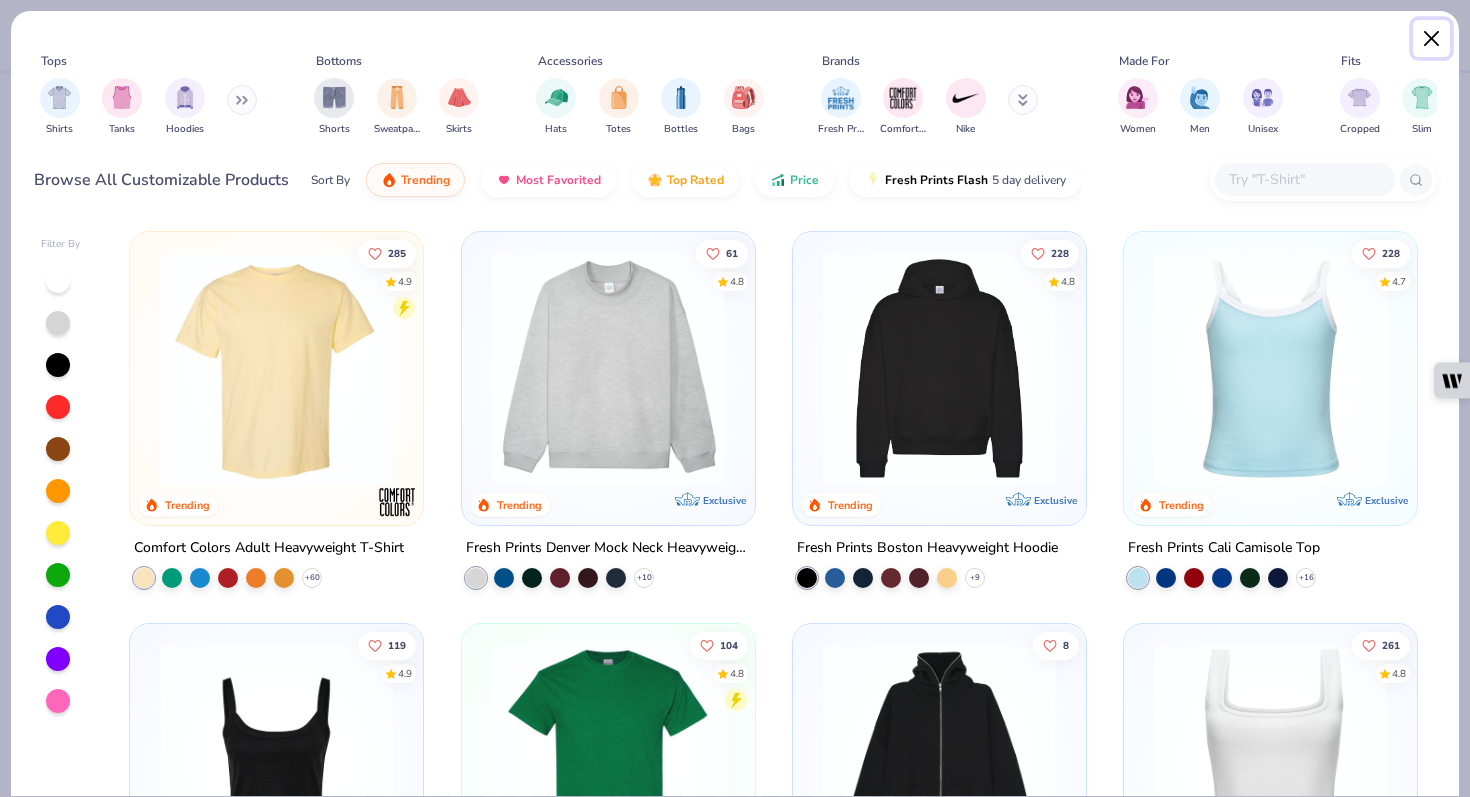 click at bounding box center [1432, 39] 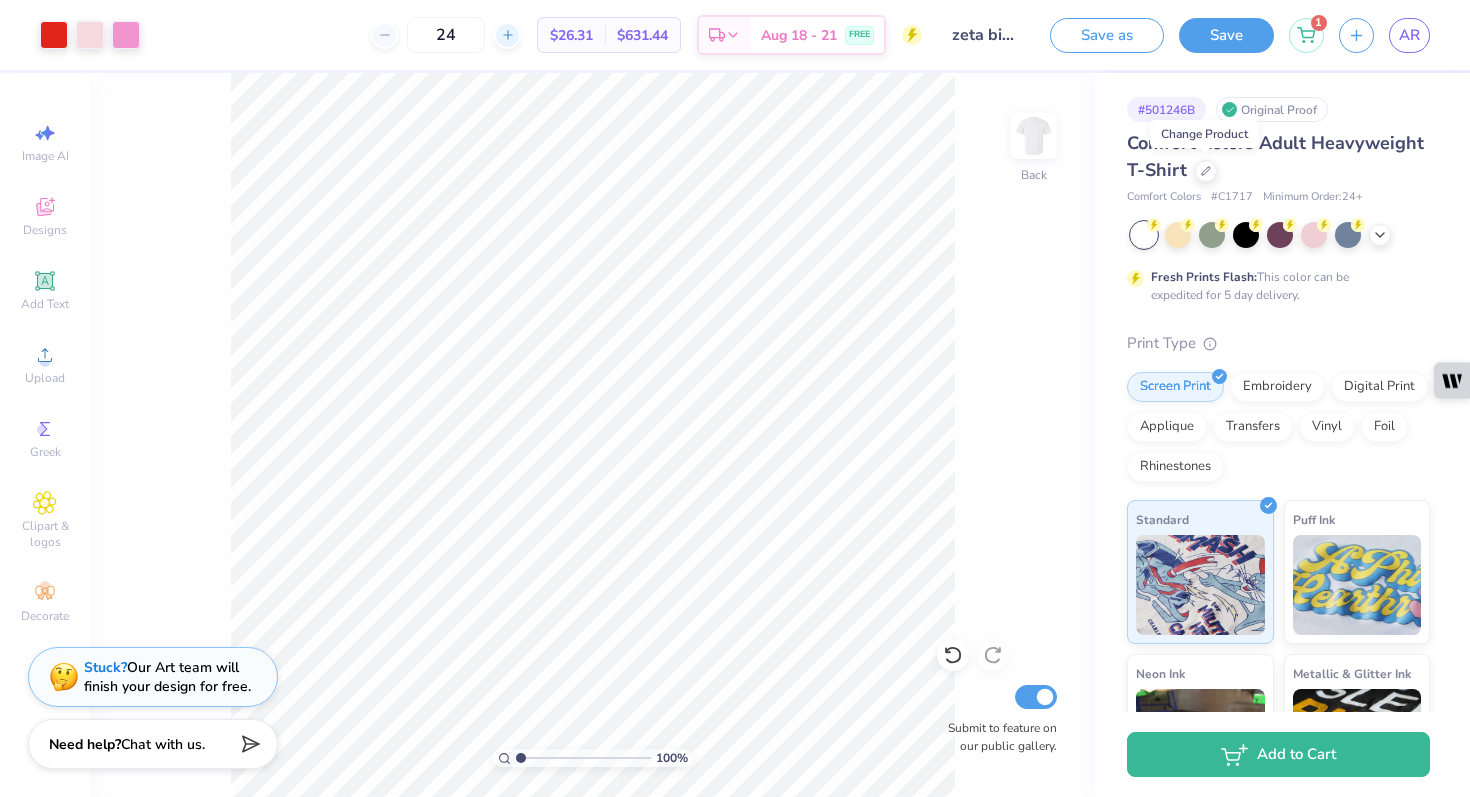 click 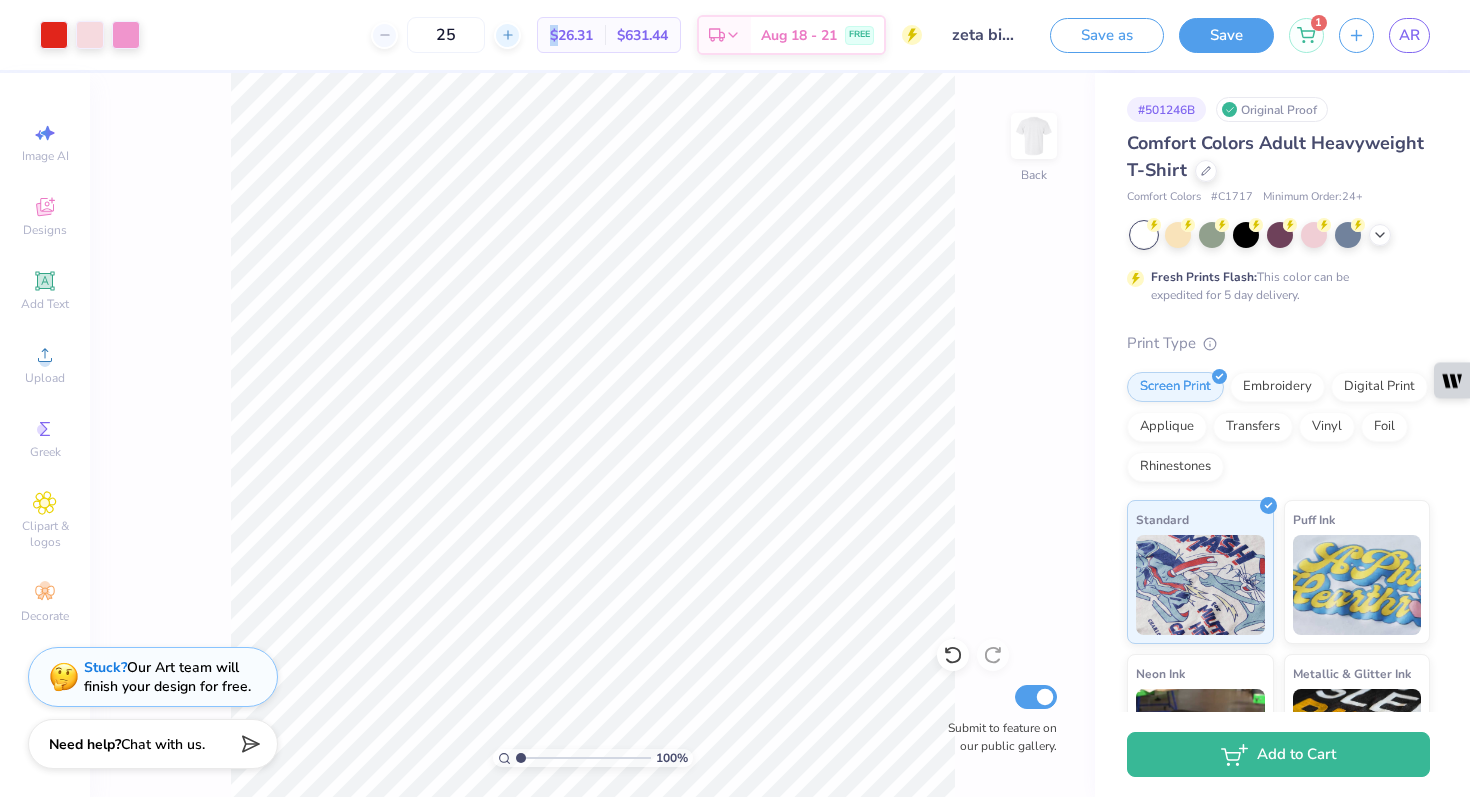 click 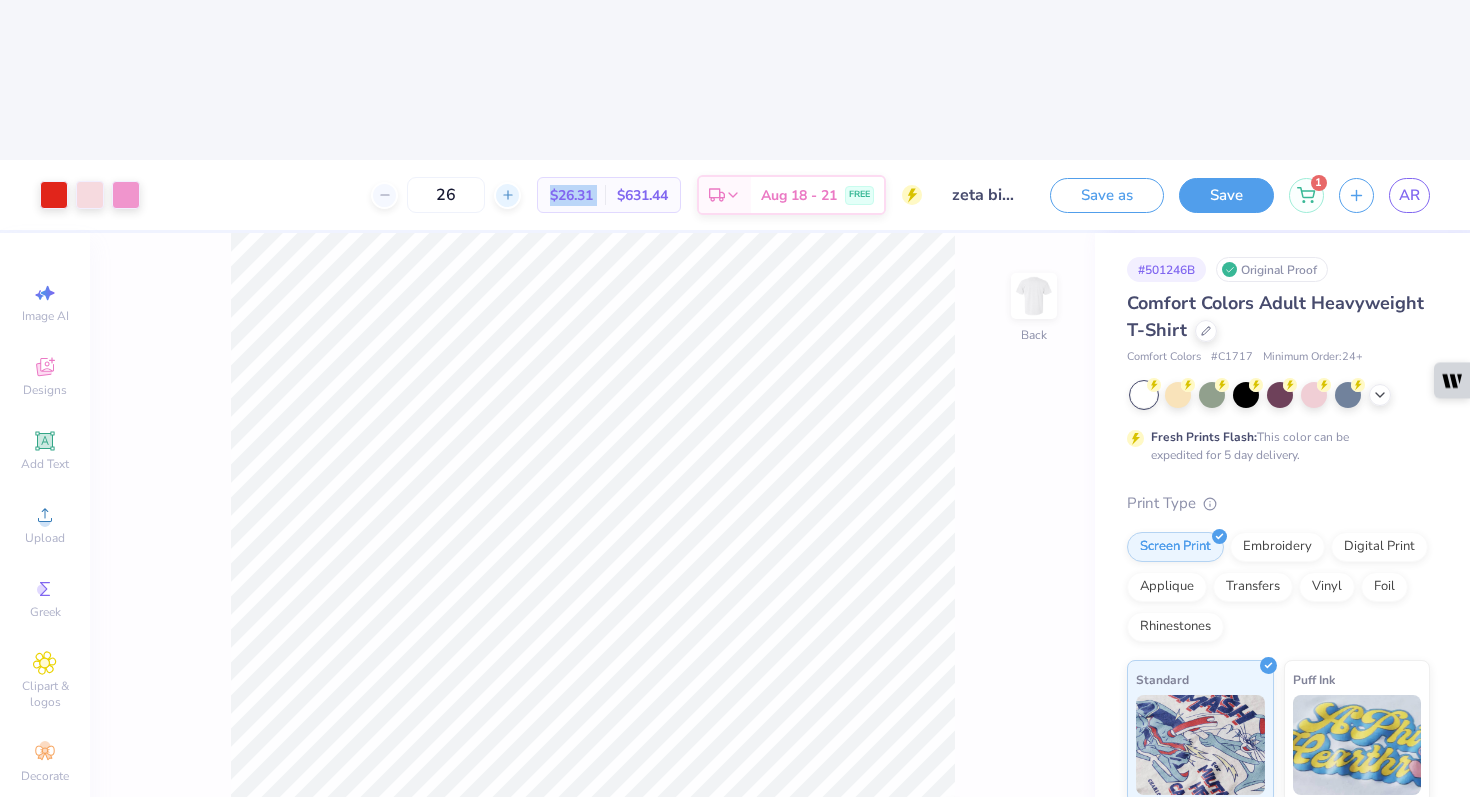 click 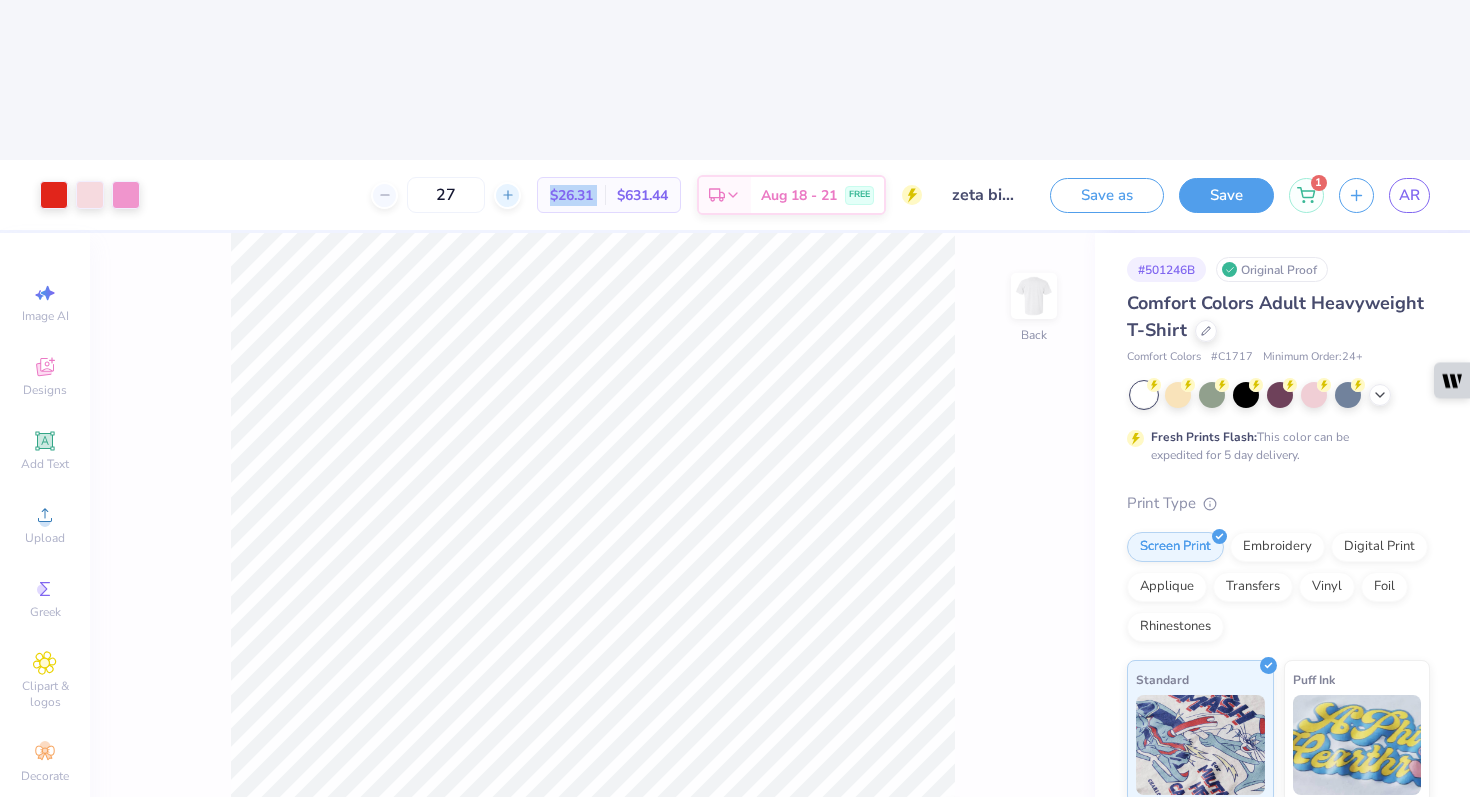 click 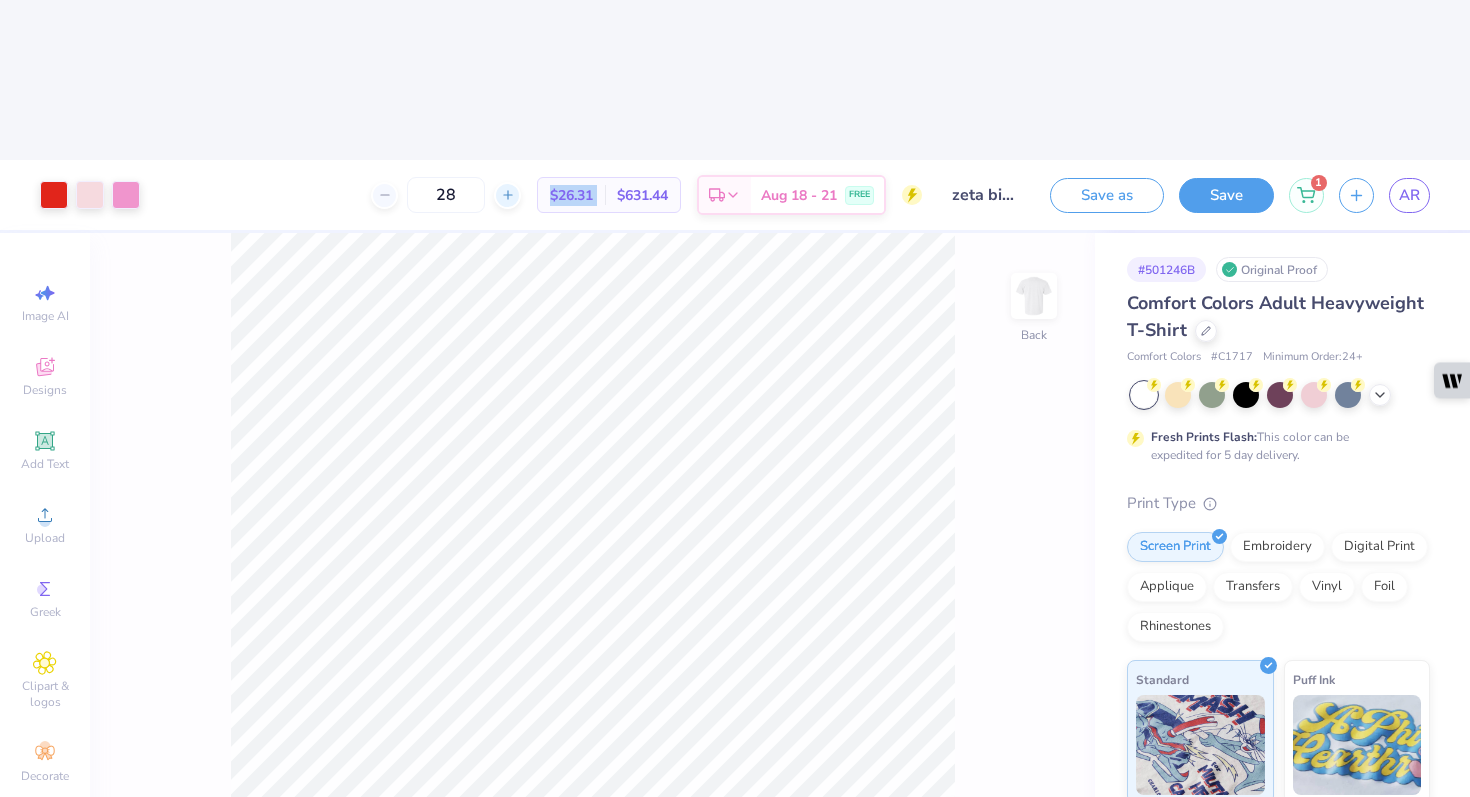 click 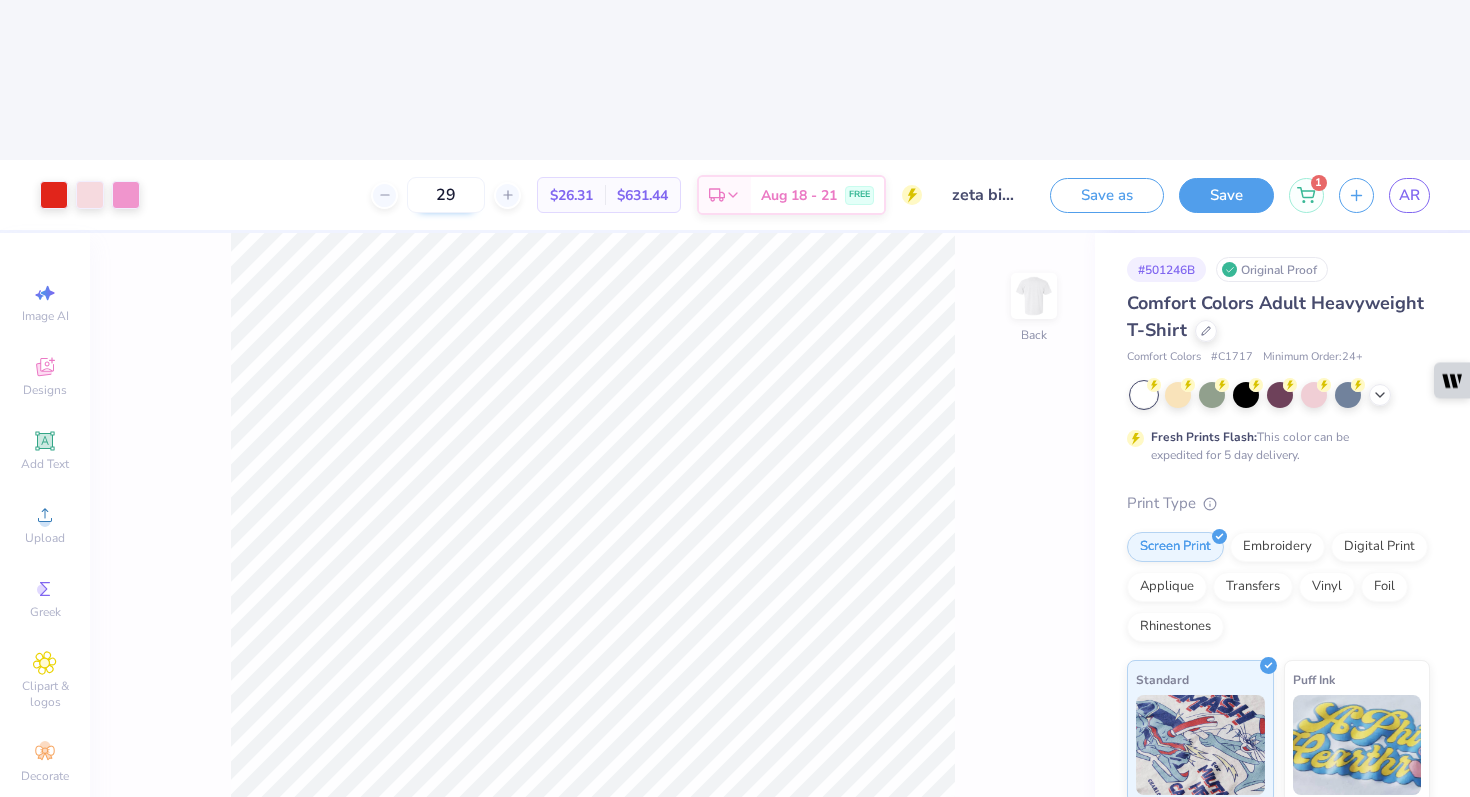 click on "29" at bounding box center [446, 195] 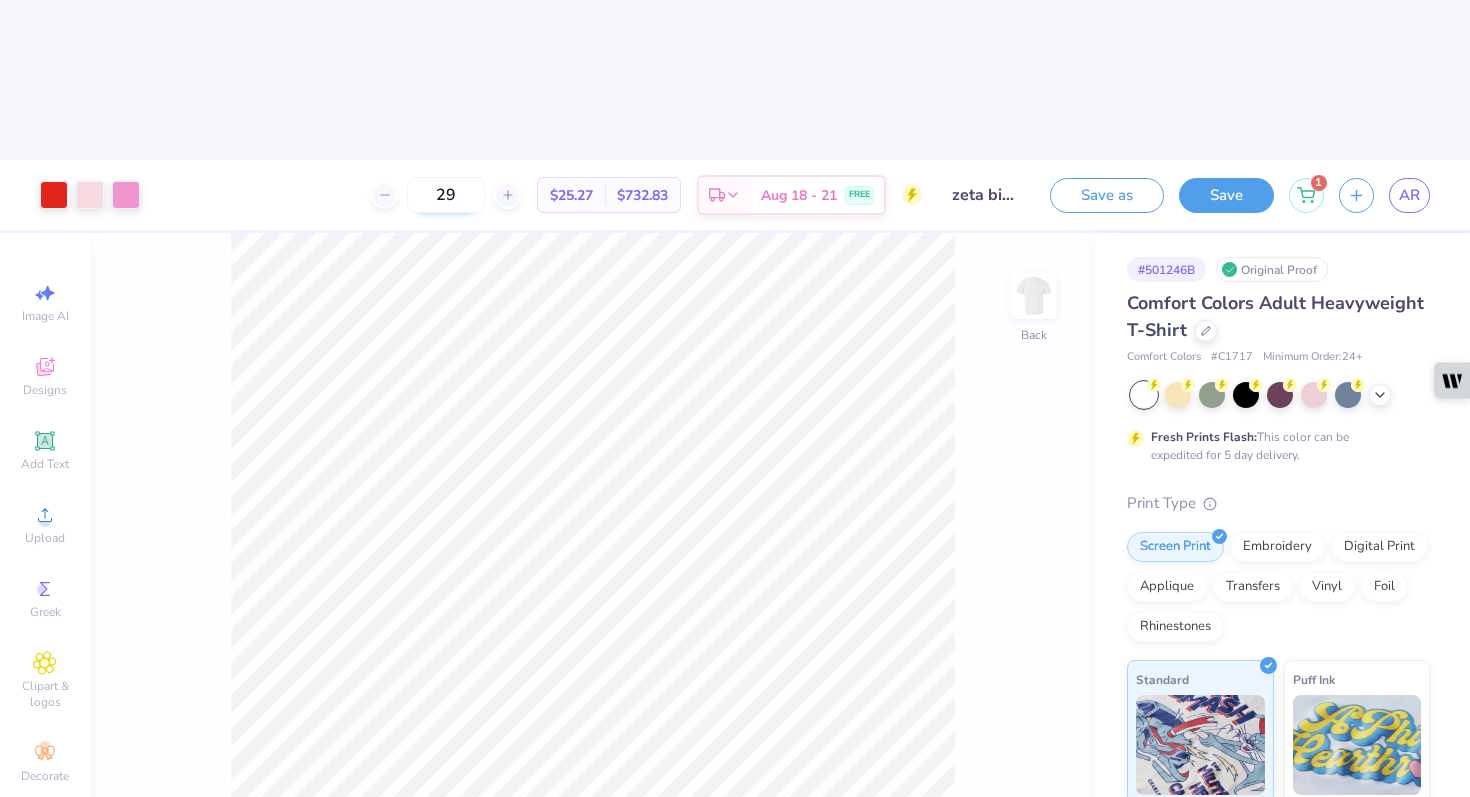 type on "2" 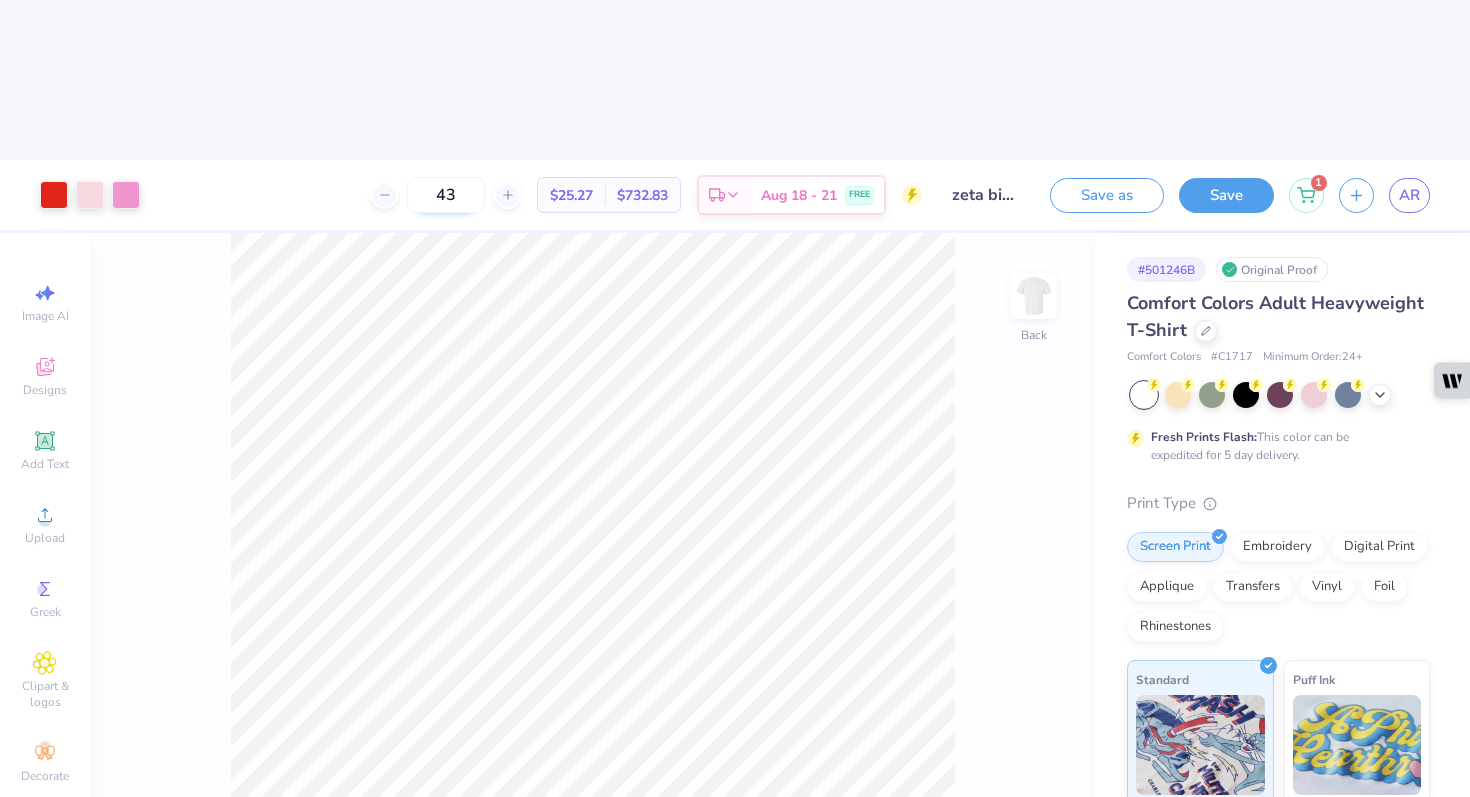 type on "43" 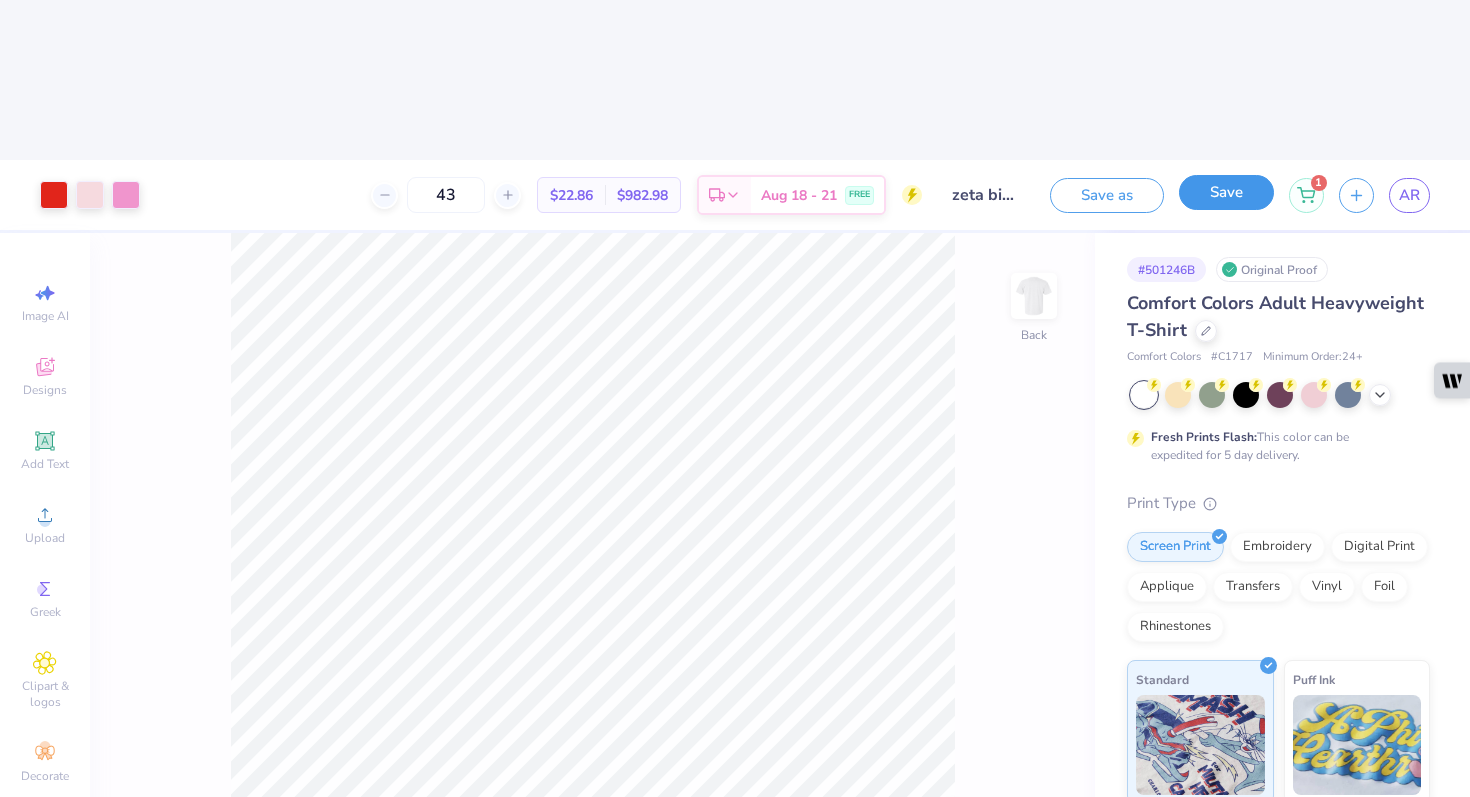 click on "Save" at bounding box center (1226, 192) 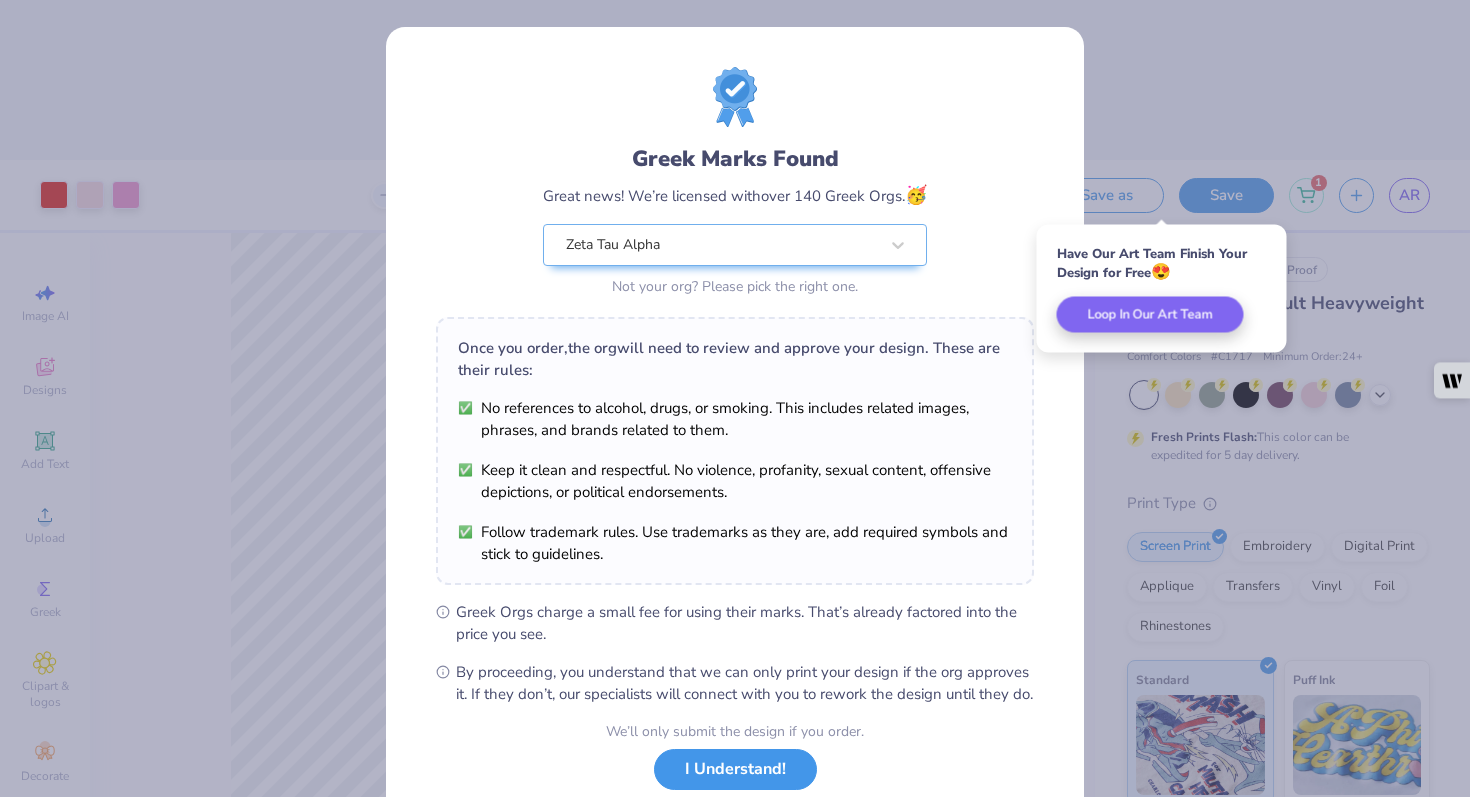 click on "I Understand!" at bounding box center (735, 769) 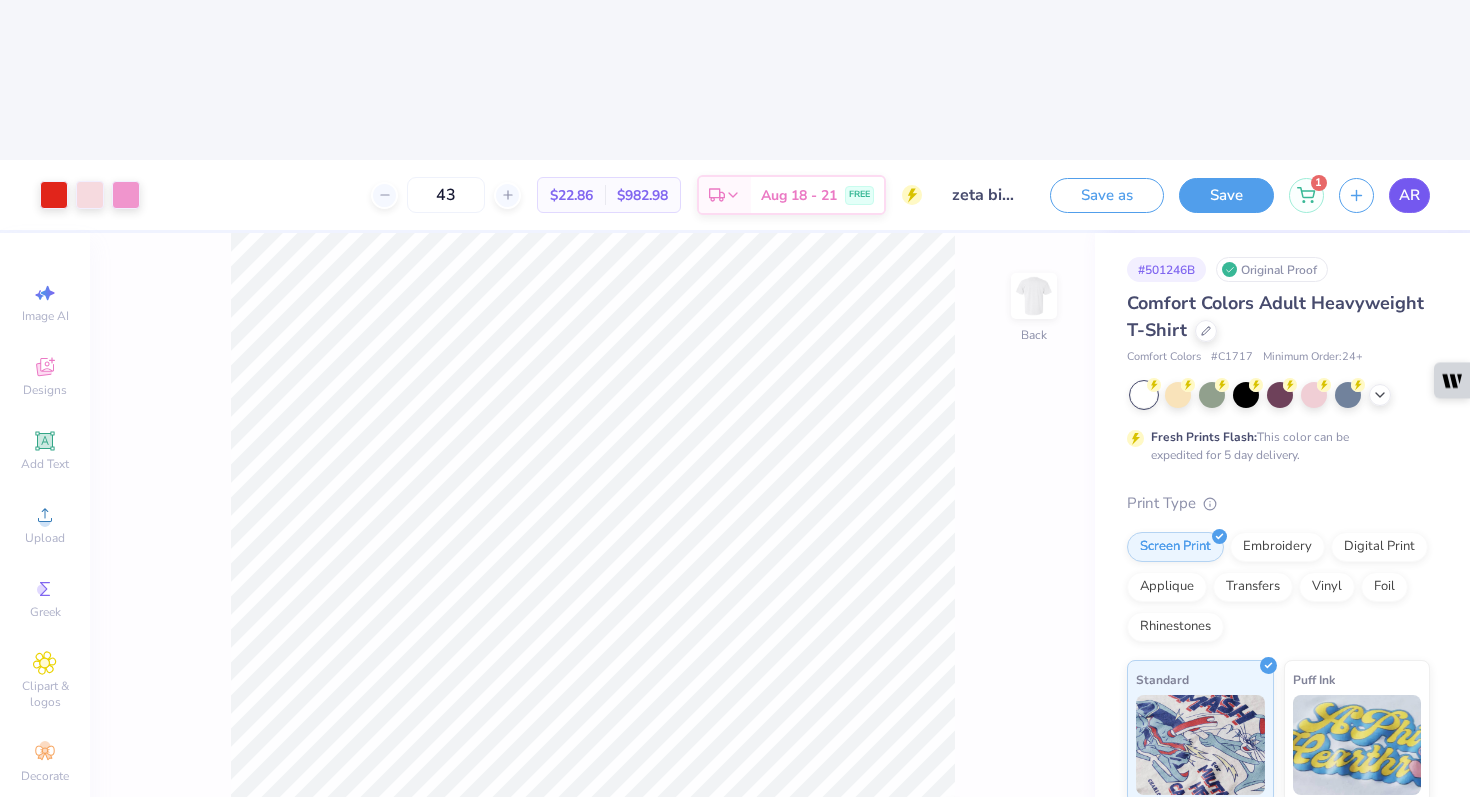 click on "AR" at bounding box center [1409, 195] 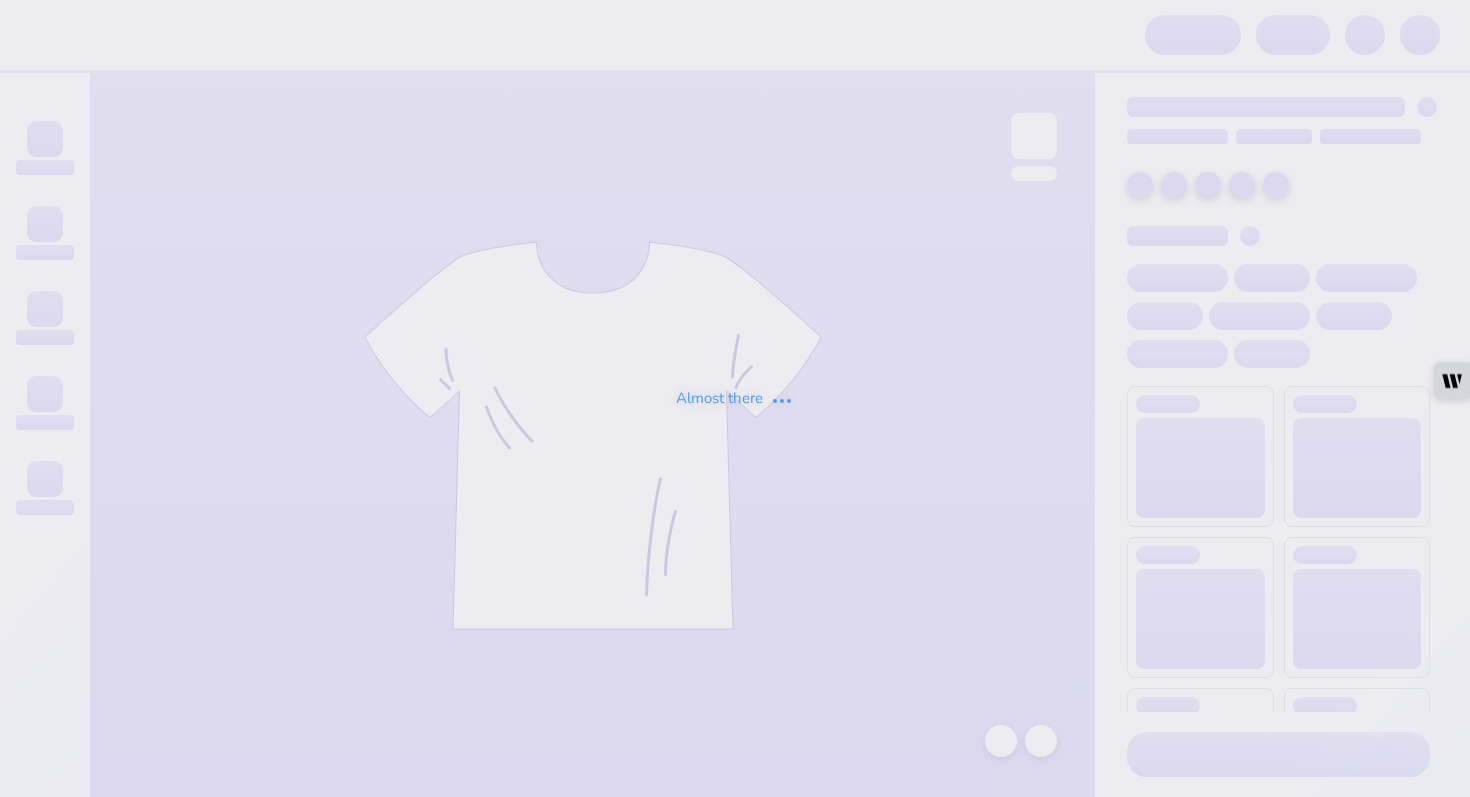 scroll, scrollTop: 0, scrollLeft: 0, axis: both 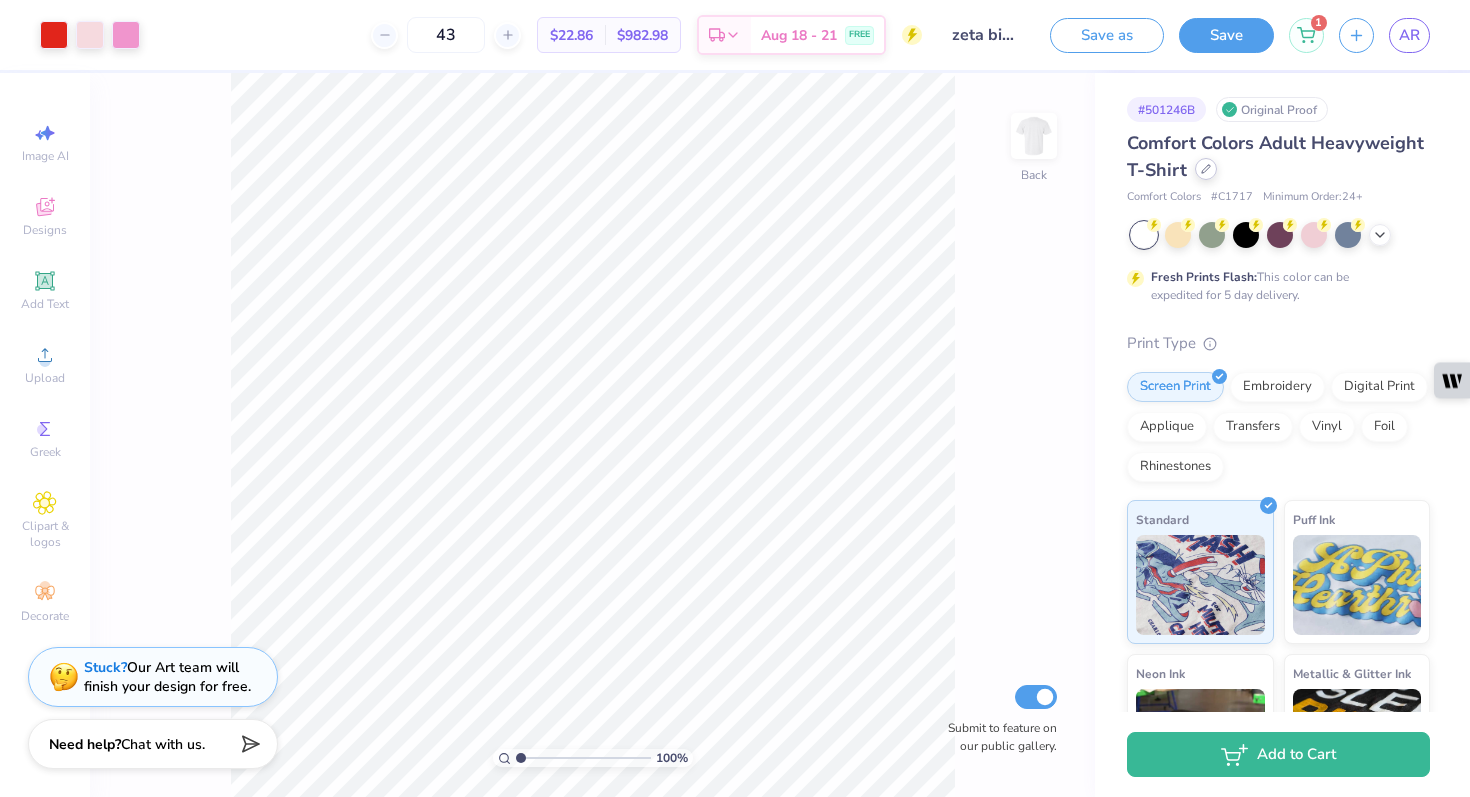 click at bounding box center (1206, 169) 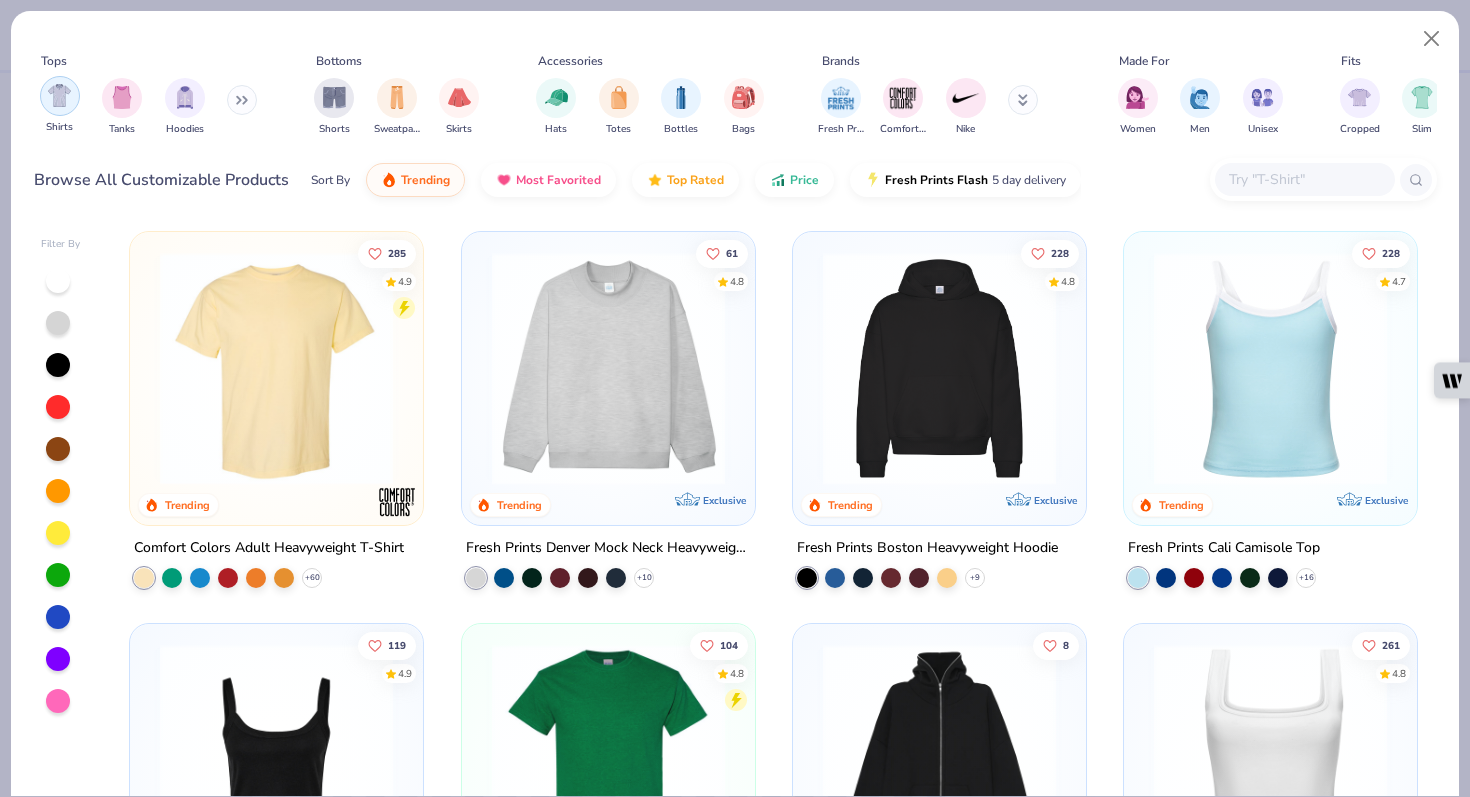 click at bounding box center (59, 95) 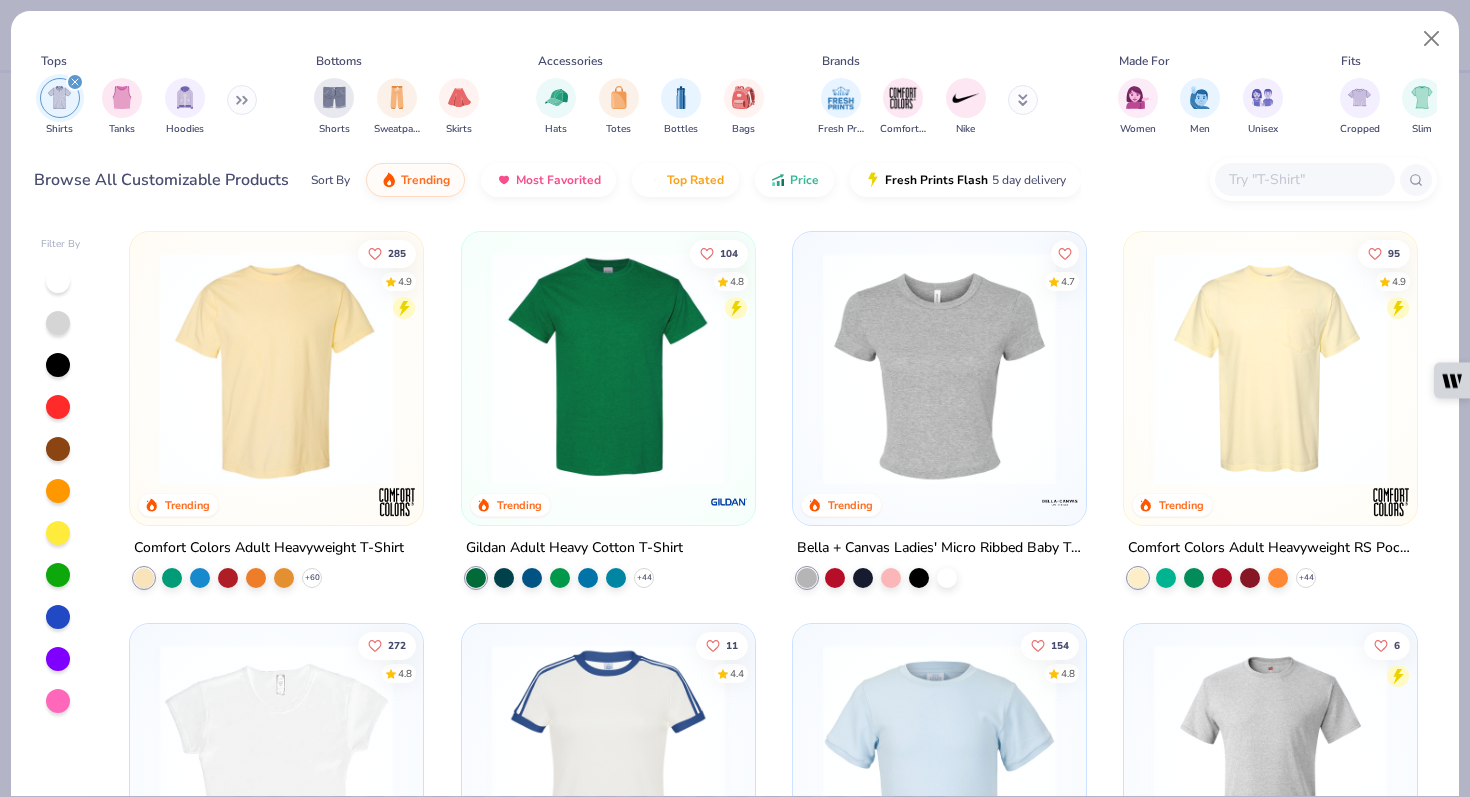 click at bounding box center (608, 368) 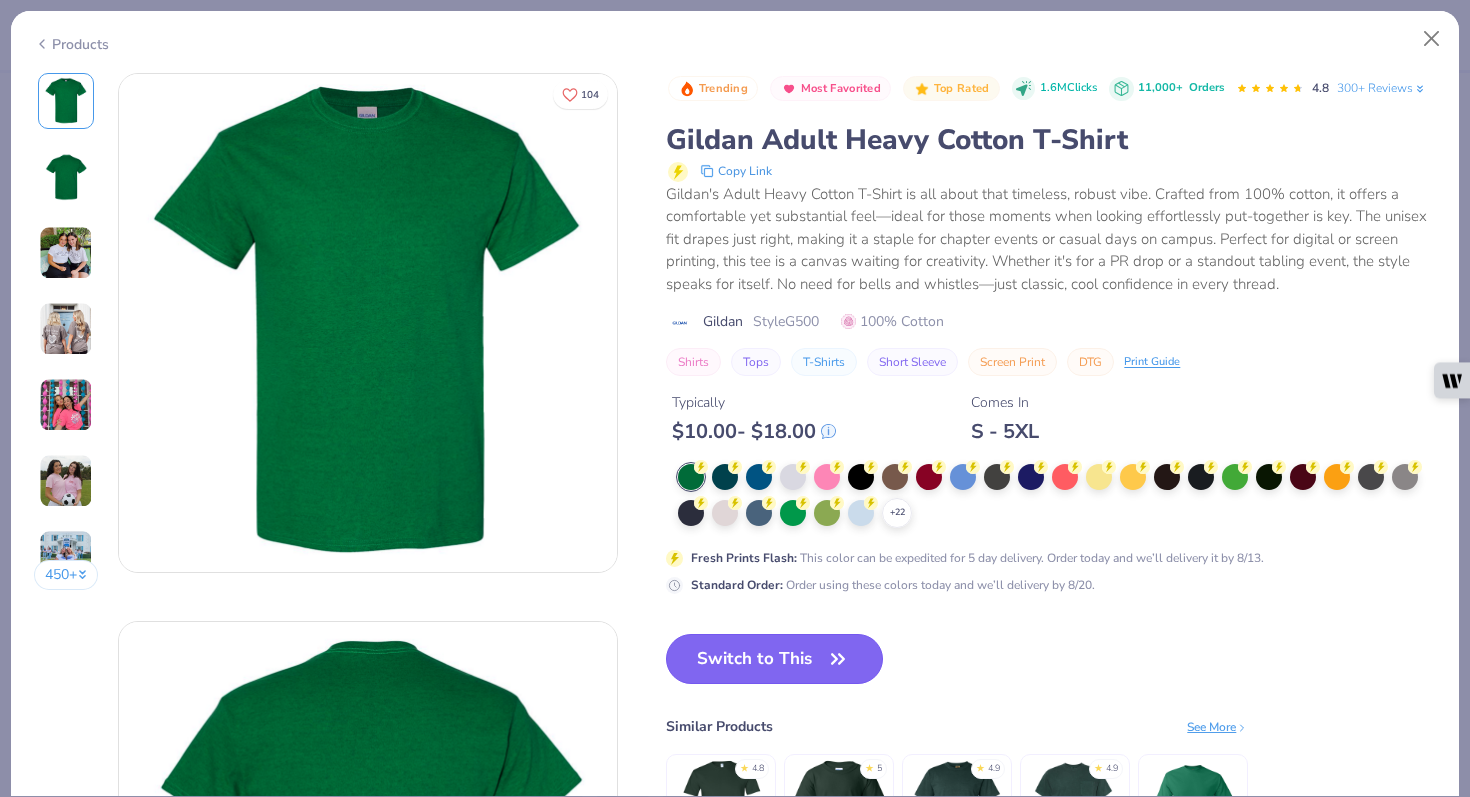 click on "Switch to This" at bounding box center [774, 659] 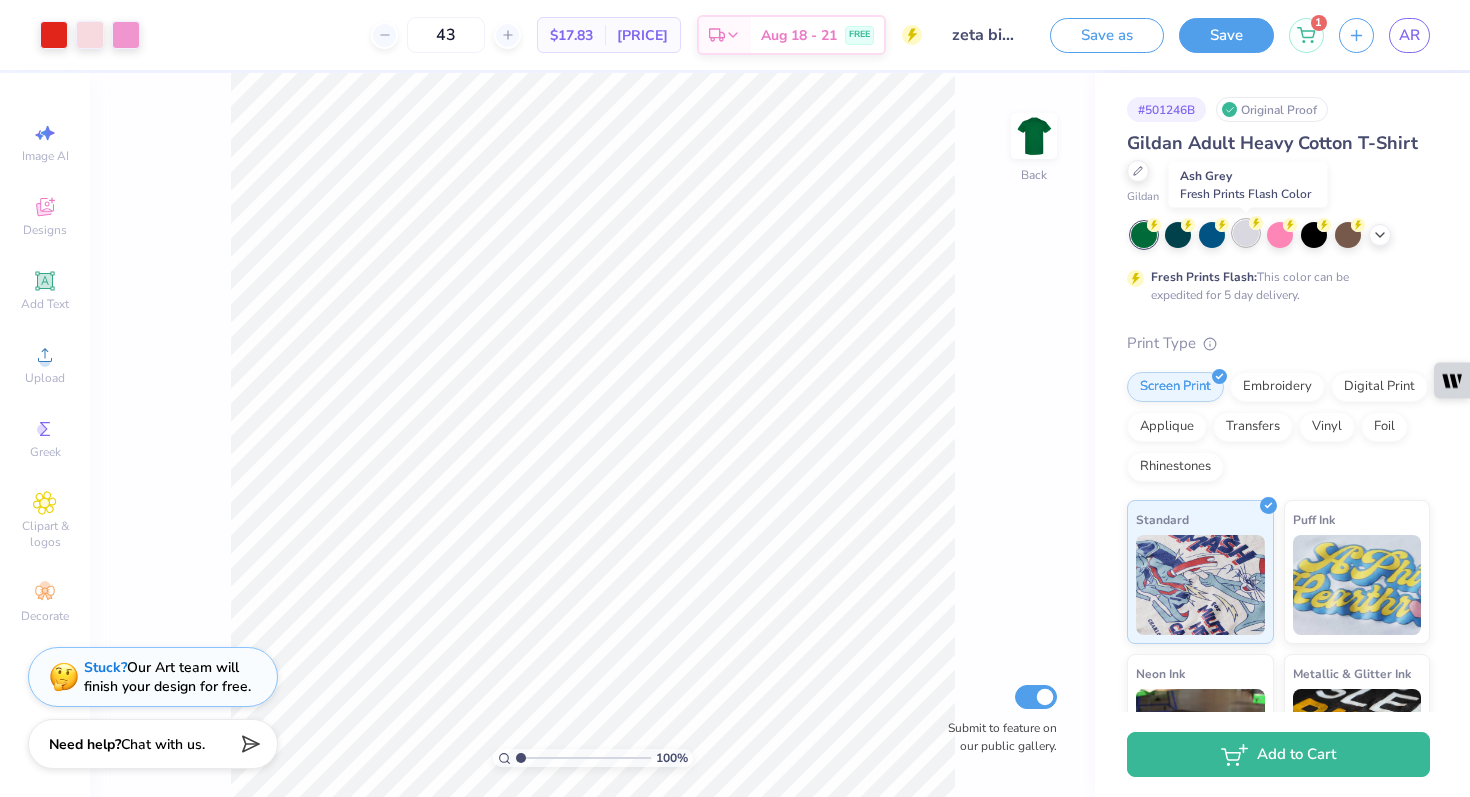 click at bounding box center (1246, 233) 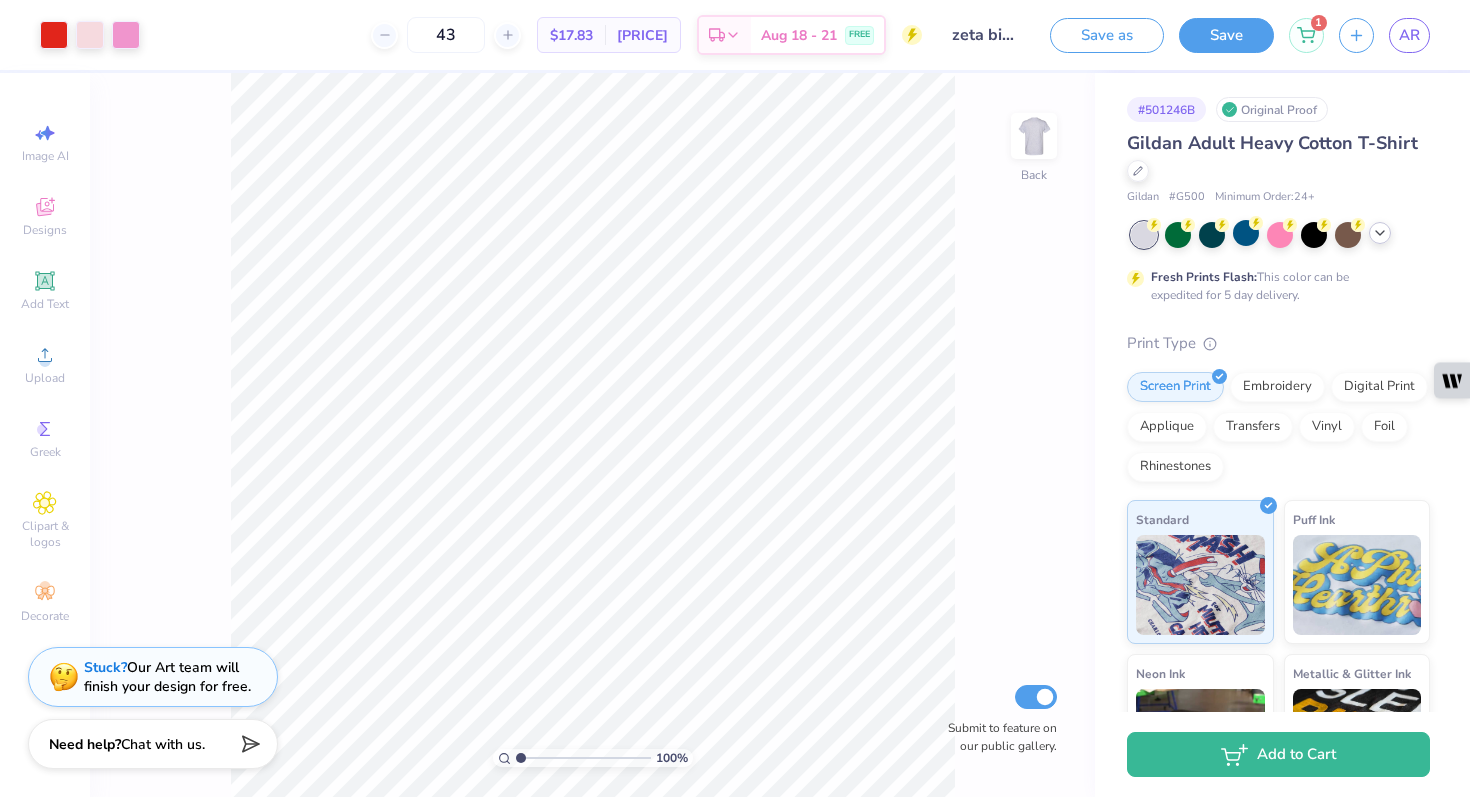 click 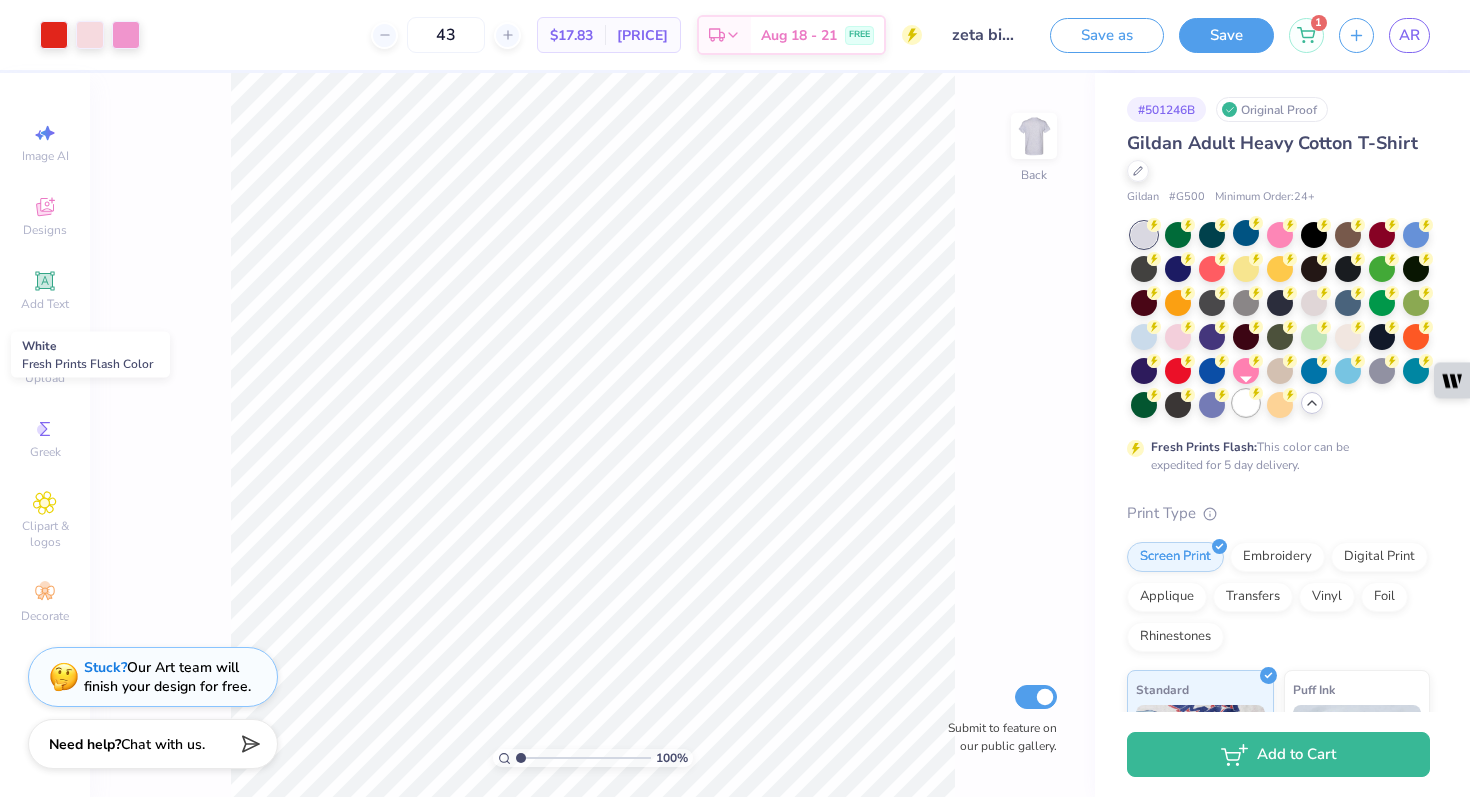 click at bounding box center (1246, 403) 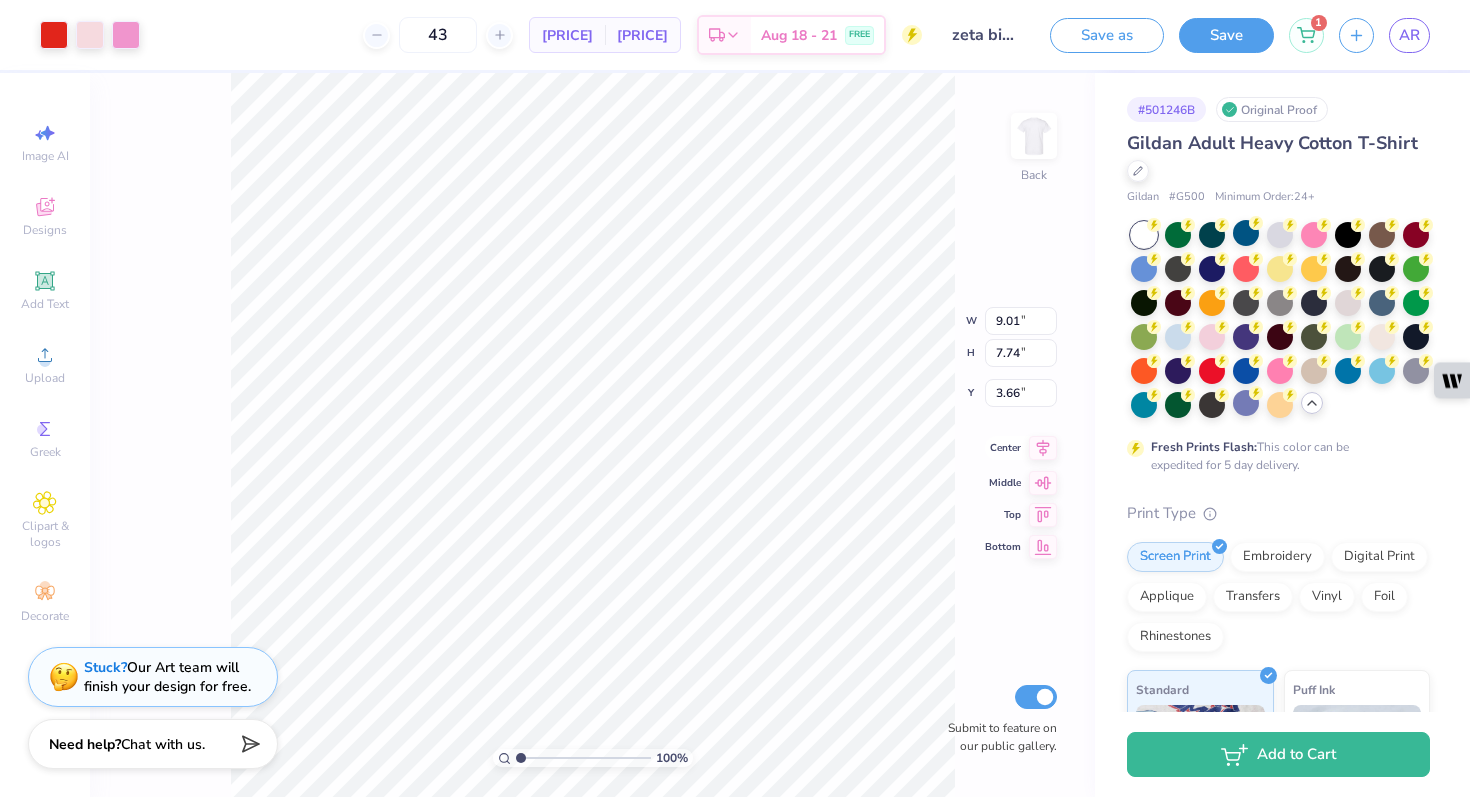 click 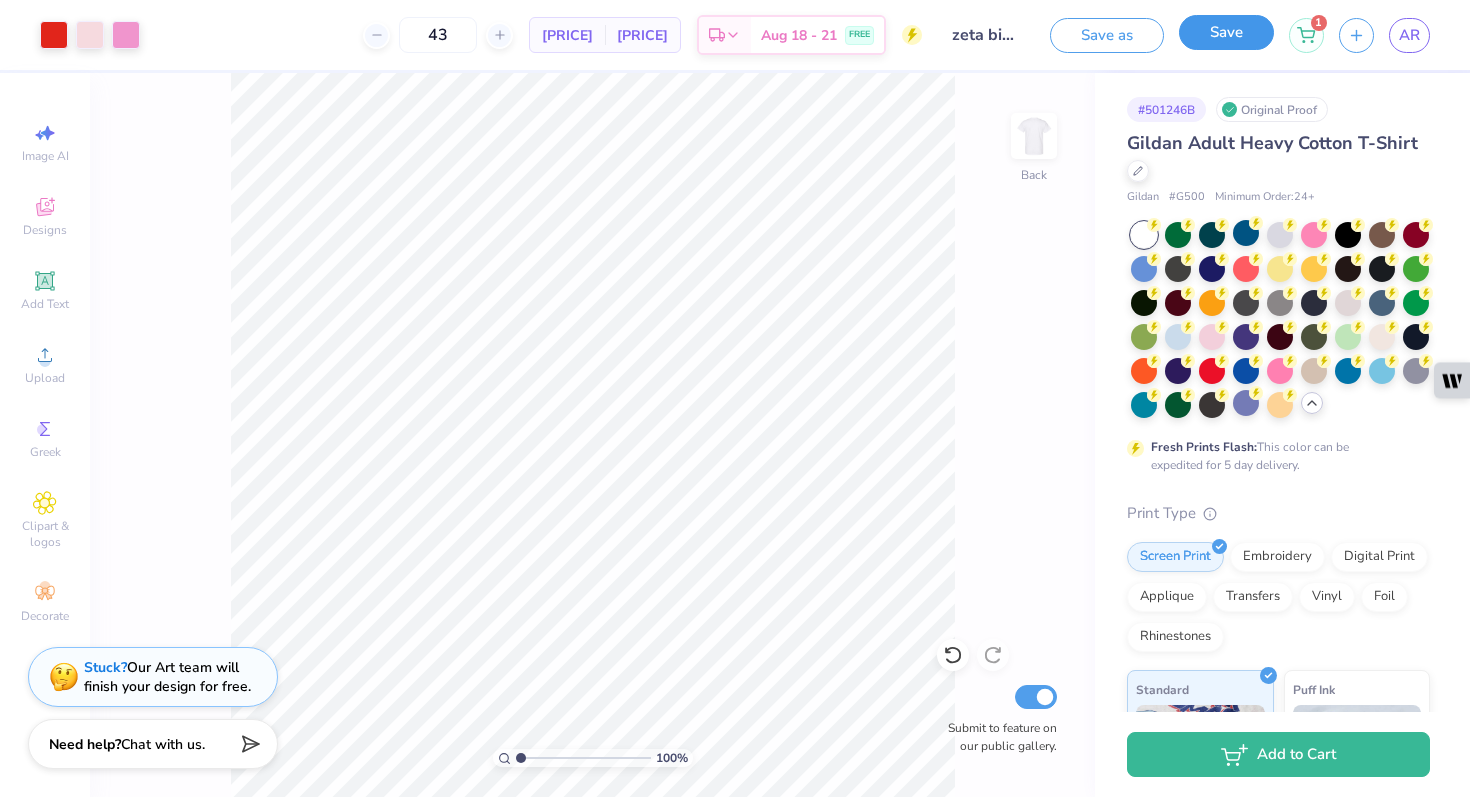 click on "Save" at bounding box center (1226, 32) 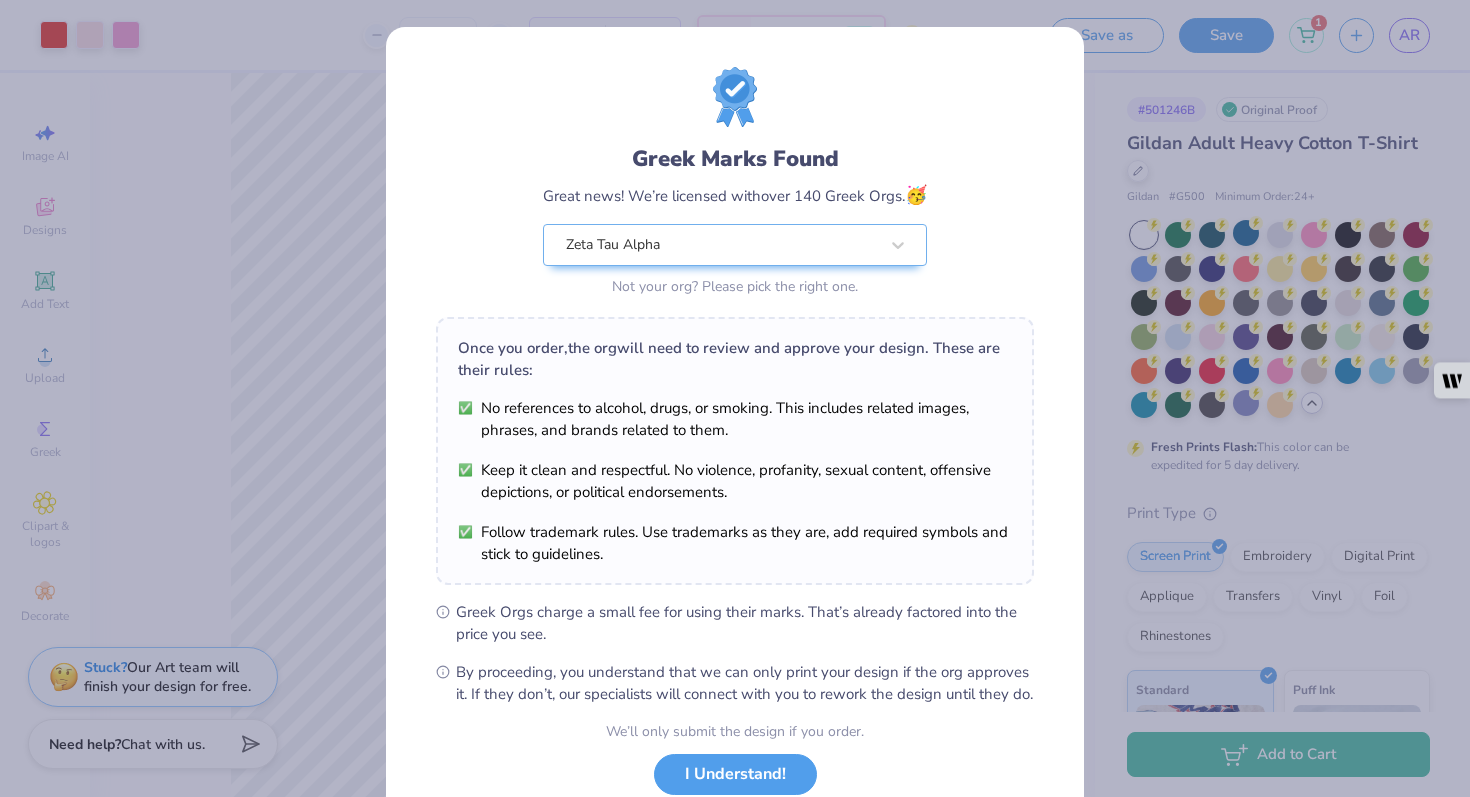 scroll, scrollTop: 139, scrollLeft: 0, axis: vertical 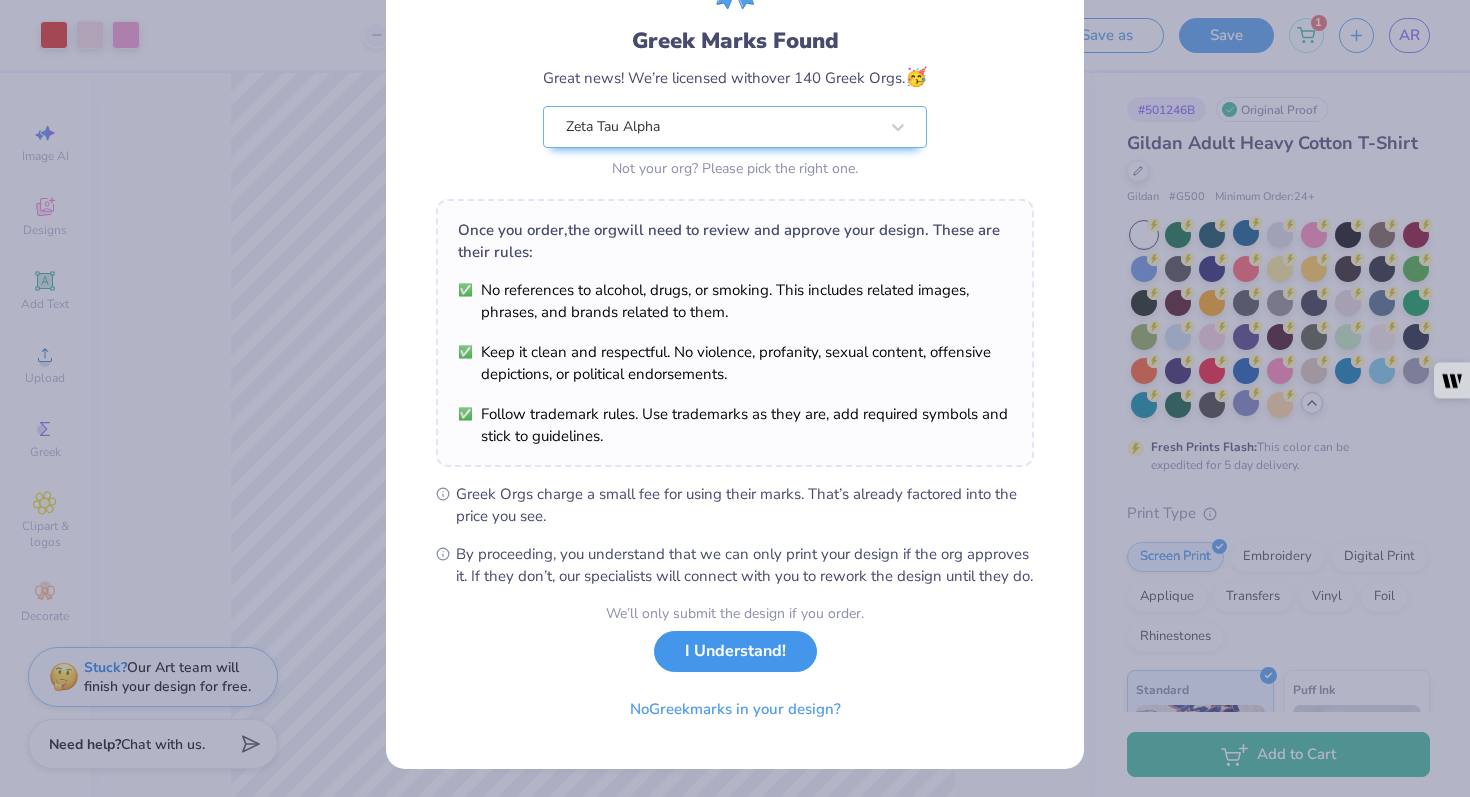 click on "I Understand!" at bounding box center [735, 651] 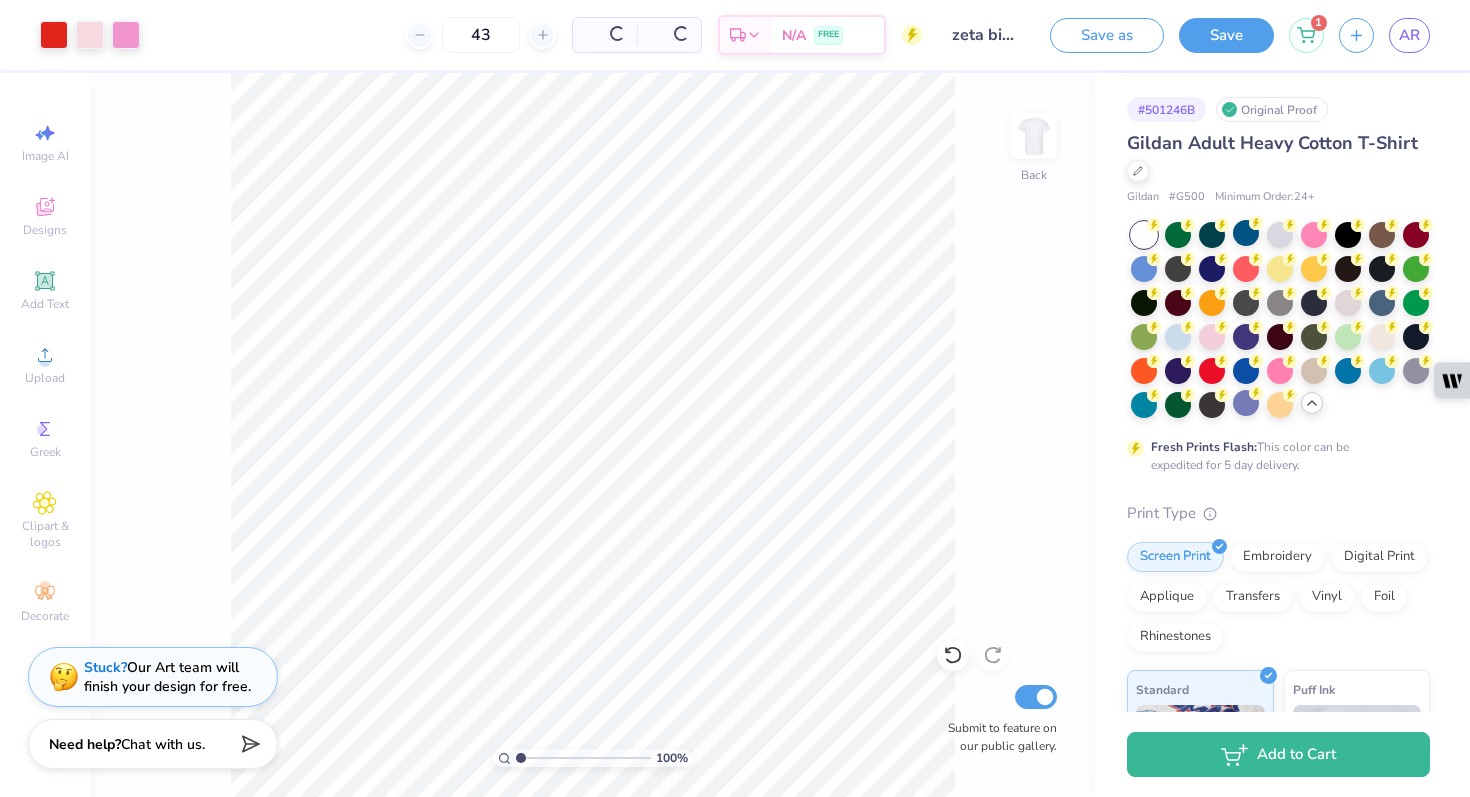scroll, scrollTop: 0, scrollLeft: 0, axis: both 